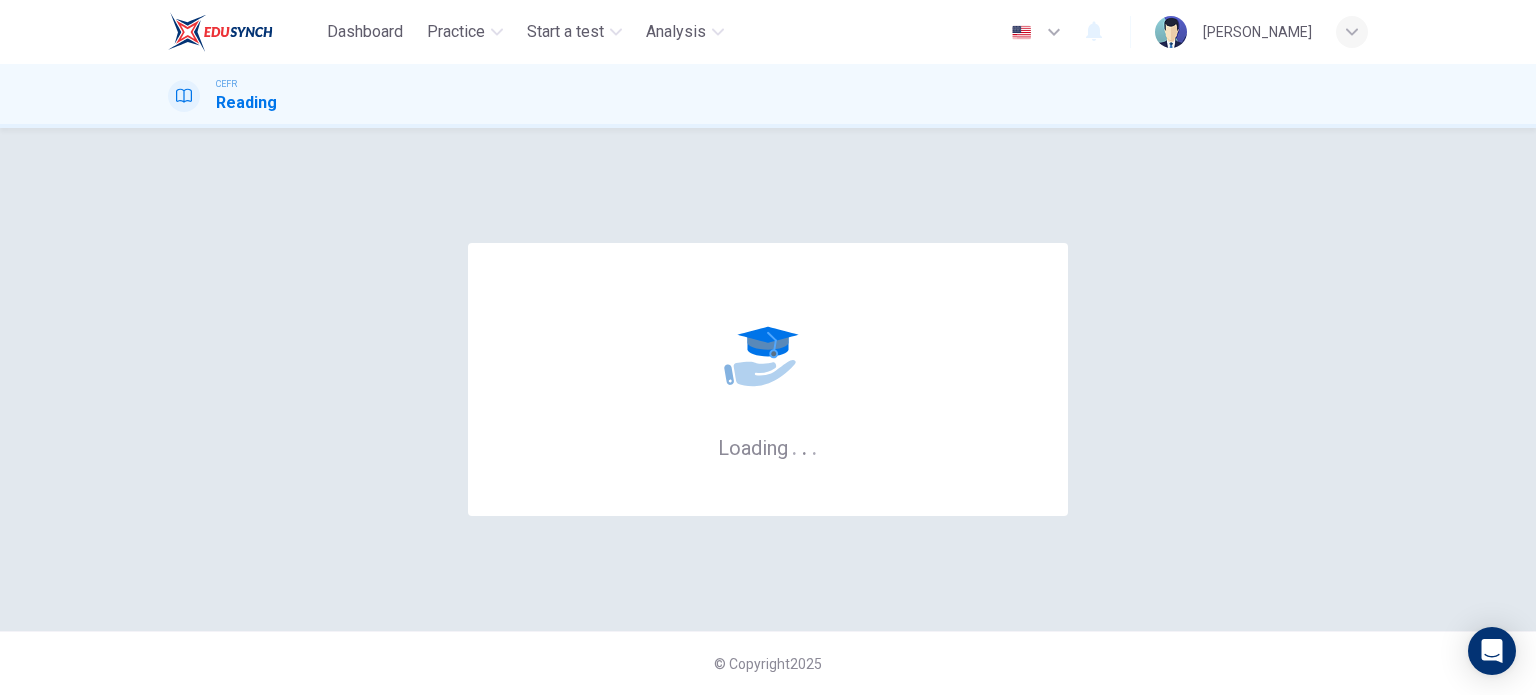 scroll, scrollTop: 0, scrollLeft: 0, axis: both 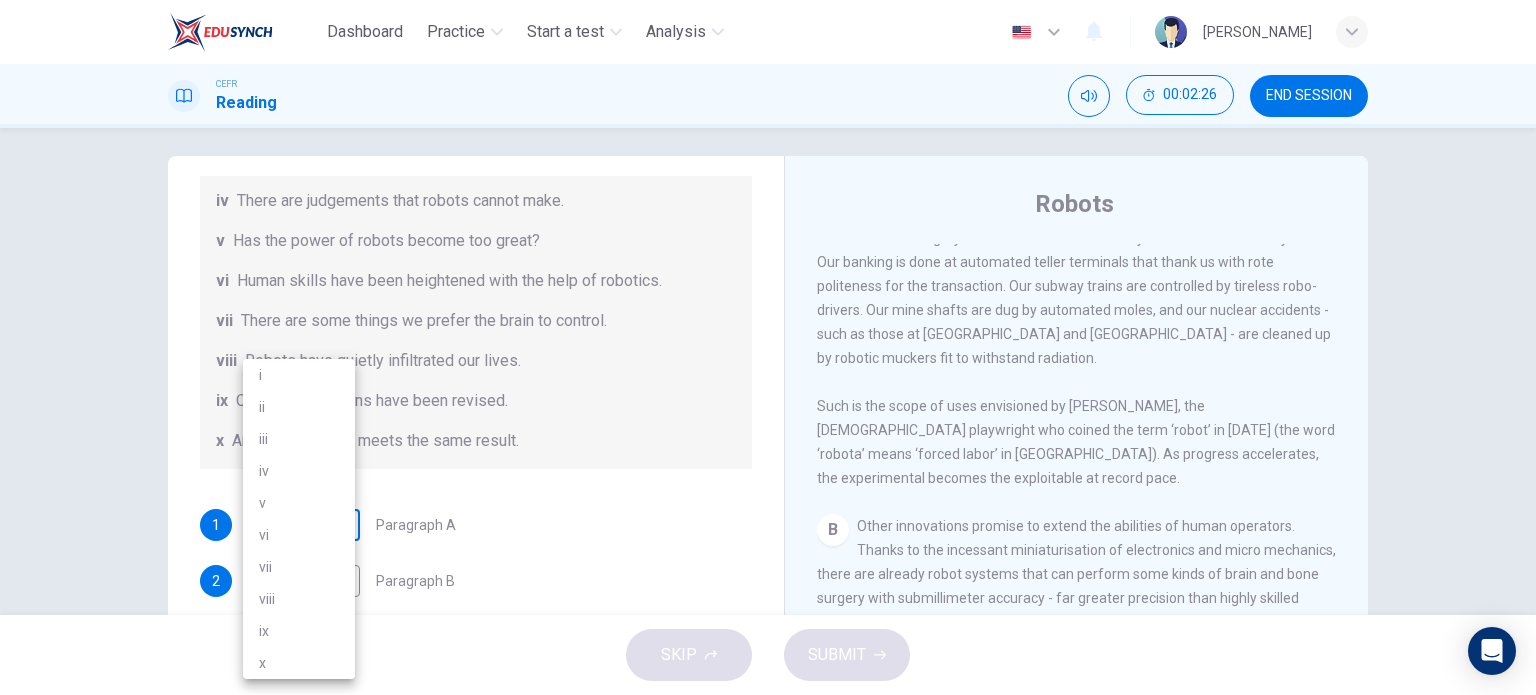 click on "Dashboard Practice Start a test Analysis English en ​ SITI NUR MAISARAH BINTI MOHD ZULFAKRI CEFR Reading 00:02:26 END SESSION Question 1 The Reading Passage has seven paragraphs  A-G .  From the list of headings below choose the most suitable heading for each
paragraph (A-F).
Write the appropriate numbers  (i-x)  in the boxes below. List of Headings i Some success has resulted from observing how the brain functions. ii Are we expecting too much from one robot? iii Scientists are examining the humanistic possibilities. iv There are judgements that robots cannot make. v Has the power of robots become too great? vi Human skills have been heightened with the help of robotics. vii There are some things we prefer the brain to control. viii Robots have quietly infiltrated our lives. ix Original predictions have been revised. x Another approach meets the same result. 1 ​ ​ Paragraph A 2 ​ ​ Paragraph B 3 ​ ​ Paragraph C 4 ​ ​ Paragraph D 5 ​ ​ Paragraph E 6 ​ ​ Paragraph F Robots 1 A B C D E" at bounding box center [768, 347] 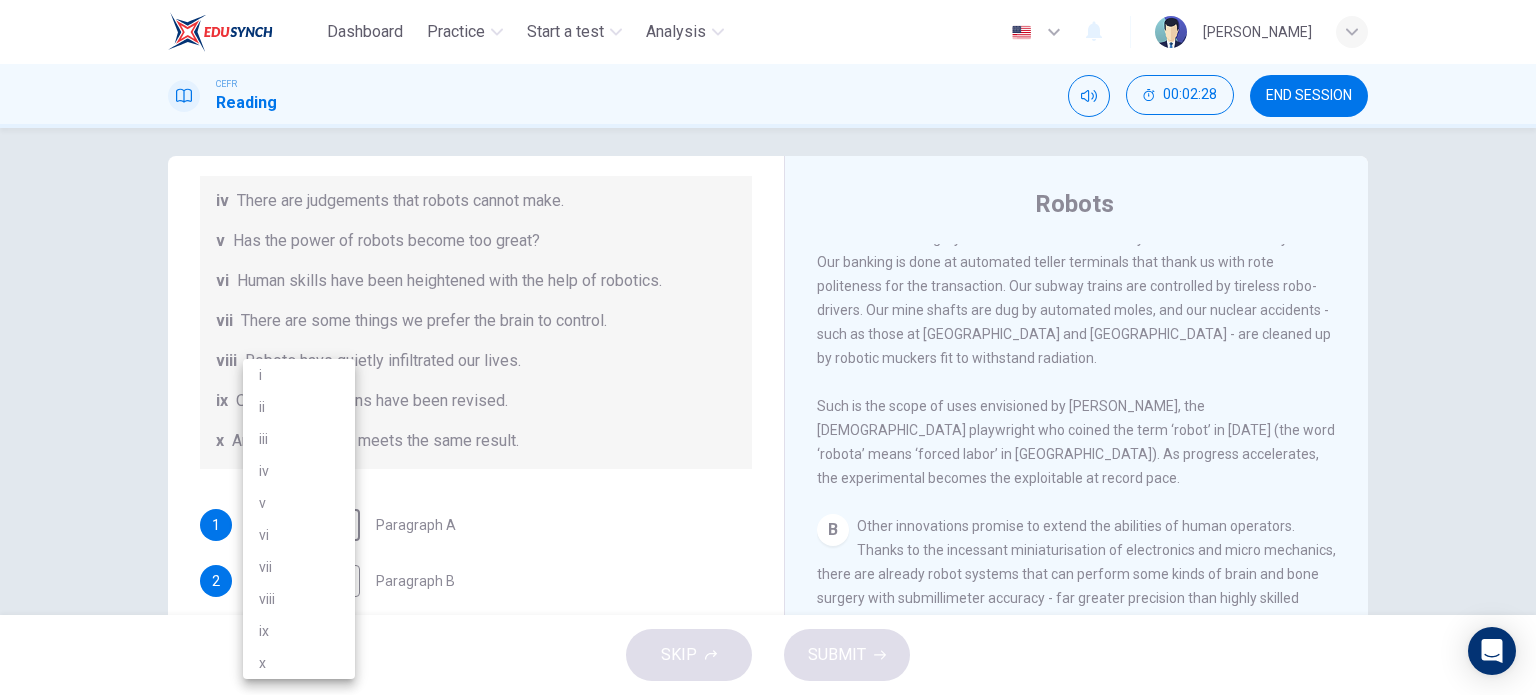 click on "vi" at bounding box center (299, 535) 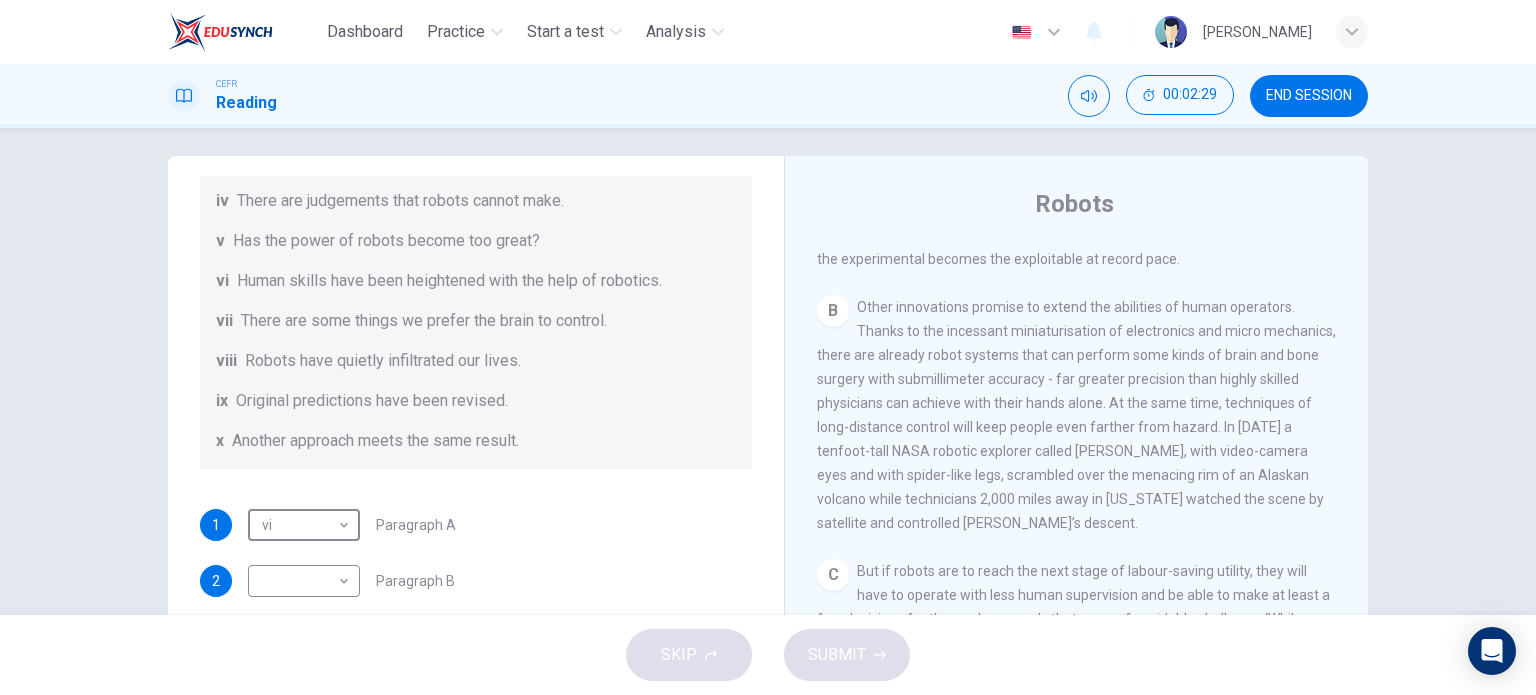 scroll, scrollTop: 826, scrollLeft: 0, axis: vertical 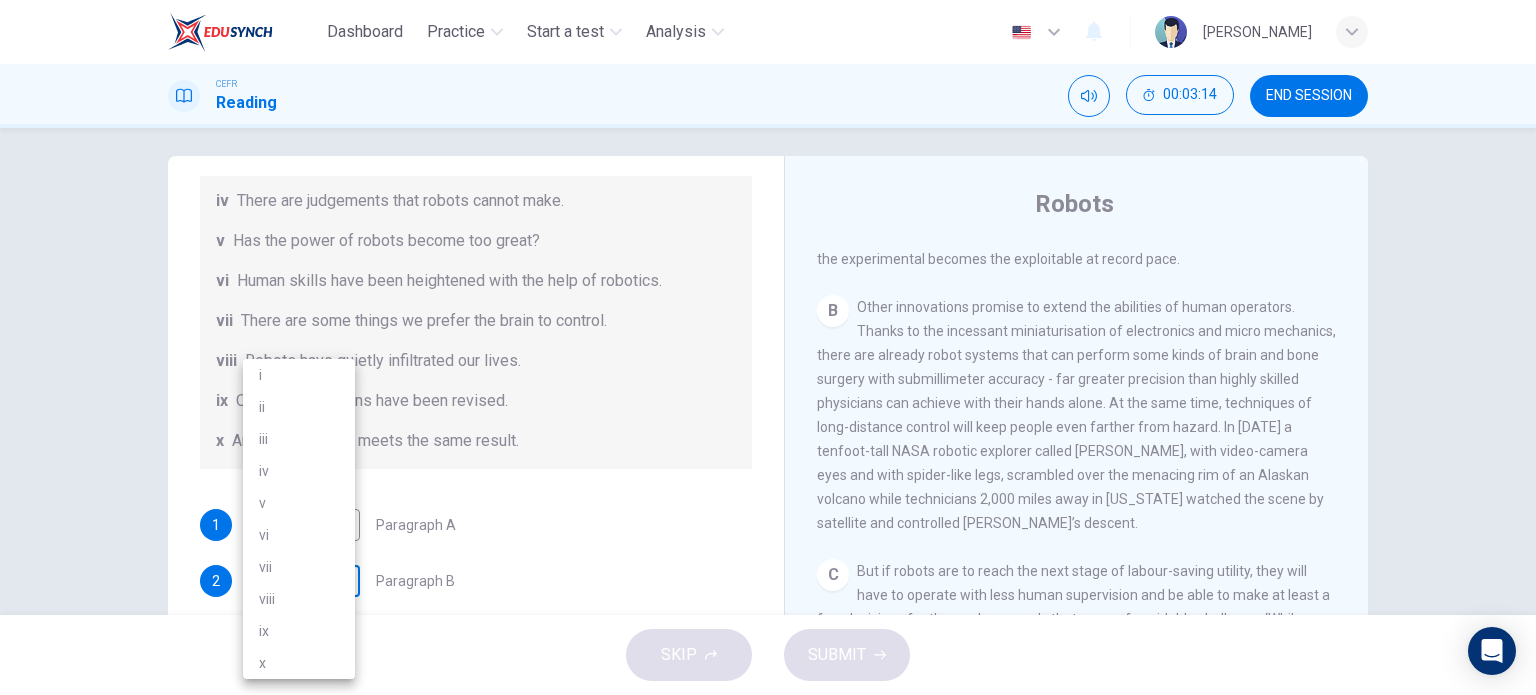 click on "Dashboard Practice Start a test Analysis English en ​ SITI NUR MAISARAH BINTI MOHD ZULFAKRI CEFR Reading 00:03:14 END SESSION Question 1 The Reading Passage has seven paragraphs  A-G .  From the list of headings below choose the most suitable heading for each
paragraph (A-F).
Write the appropriate numbers  (i-x)  in the boxes below. List of Headings i Some success has resulted from observing how the brain functions. ii Are we expecting too much from one robot? iii Scientists are examining the humanistic possibilities. iv There are judgements that robots cannot make. v Has the power of robots become too great? vi Human skills have been heightened with the help of robotics. vii There are some things we prefer the brain to control. viii Robots have quietly infiltrated our lives. ix Original predictions have been revised. x Another approach meets the same result. 1 vi vi ​ Paragraph A 2 ​ ​ Paragraph B 3 ​ ​ Paragraph C 4 ​ ​ Paragraph D 5 ​ ​ Paragraph E 6 ​ ​ Paragraph F Robots 1 A B C D" at bounding box center (768, 347) 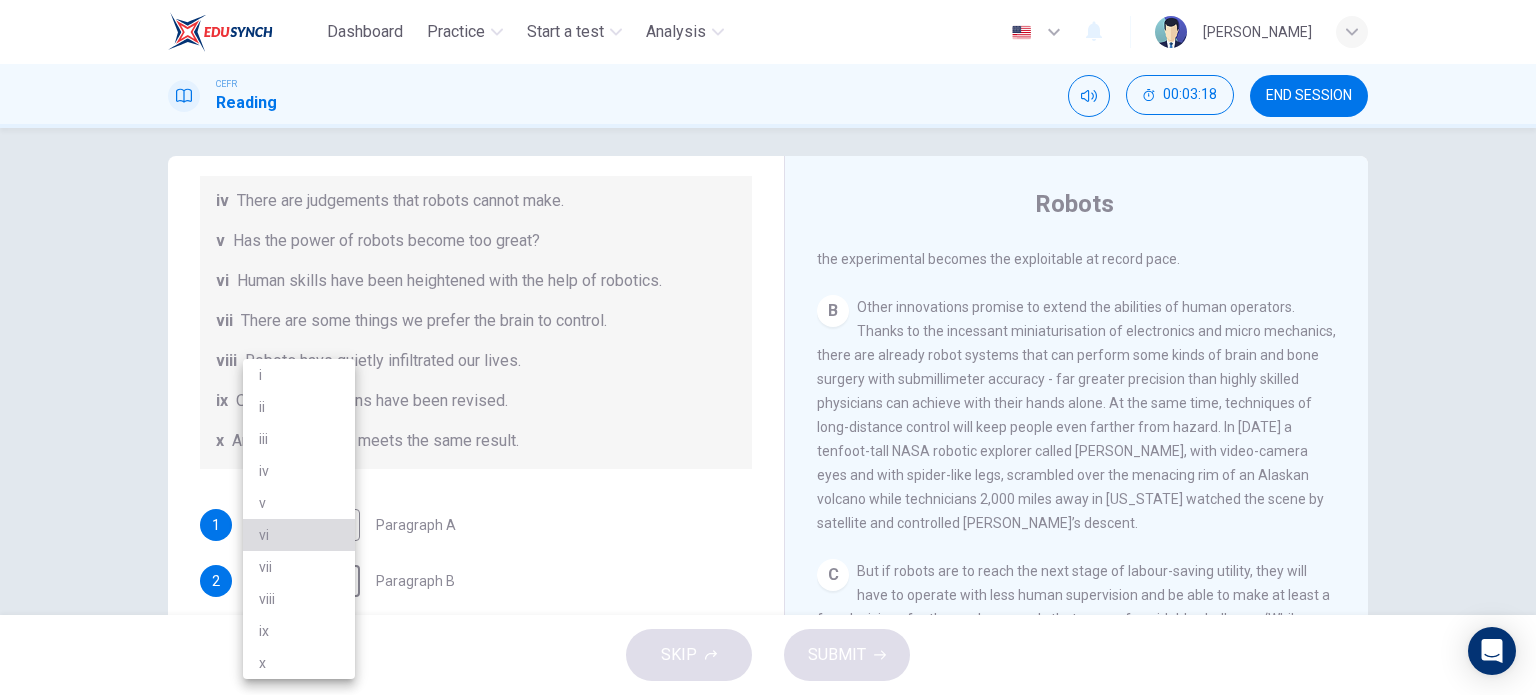 click on "vi" at bounding box center [299, 535] 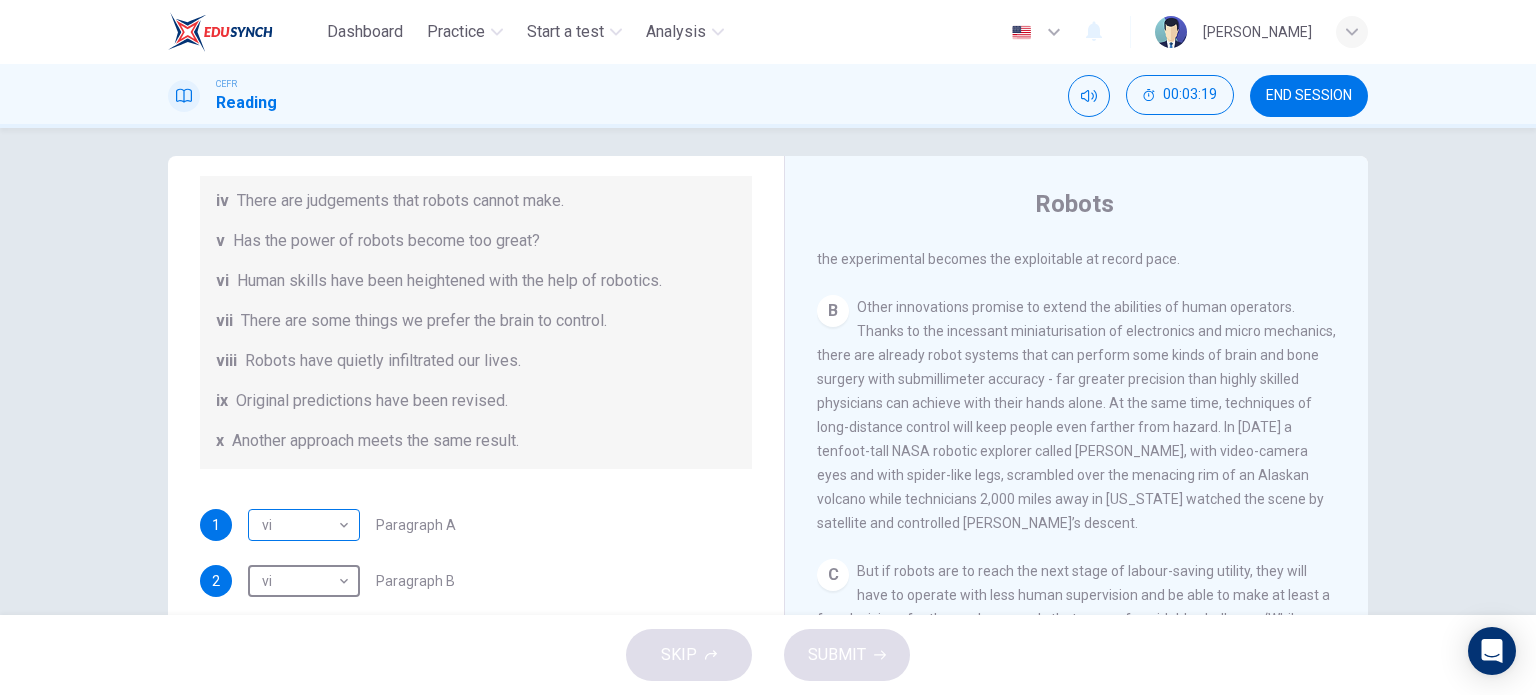 click on "Dashboard Practice Start a test Analysis English en ​ SITI NUR MAISARAH BINTI MOHD ZULFAKRI CEFR Reading 00:03:19 END SESSION Question 1 The Reading Passage has seven paragraphs  A-G .  From the list of headings below choose the most suitable heading for each
paragraph (A-F).
Write the appropriate numbers  (i-x)  in the boxes below. List of Headings i Some success has resulted from observing how the brain functions. ii Are we expecting too much from one robot? iii Scientists are examining the humanistic possibilities. iv There are judgements that robots cannot make. v Has the power of robots become too great? vi Human skills have been heightened with the help of robotics. vii There are some things we prefer the brain to control. viii Robots have quietly infiltrated our lives. ix Original predictions have been revised. x Another approach meets the same result. 1 vi vi ​ Paragraph A 2 vi vi ​ Paragraph B 3 ​ ​ Paragraph C 4 ​ ​ Paragraph D 5 ​ ​ Paragraph E 6 ​ ​ Paragraph F Robots 1 A B C" at bounding box center (768, 347) 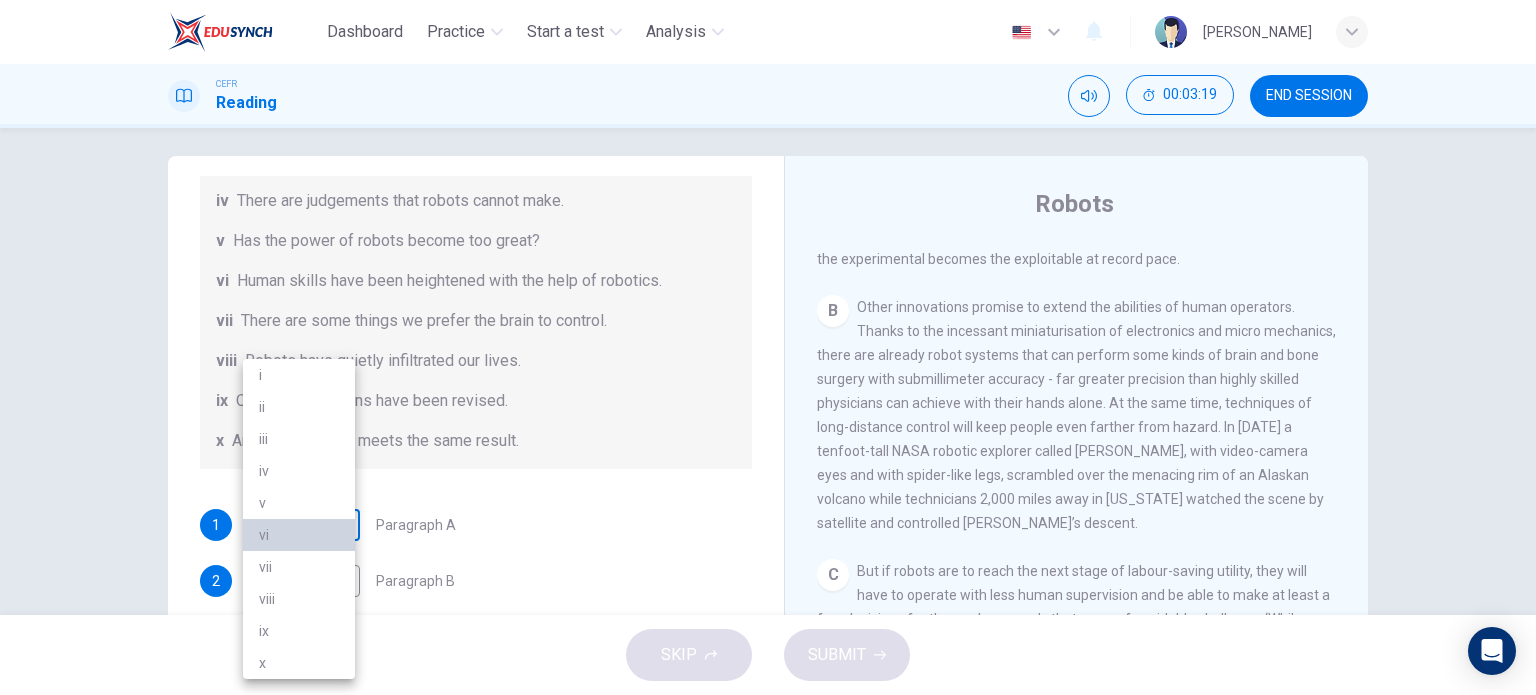 click on "vi" at bounding box center (299, 535) 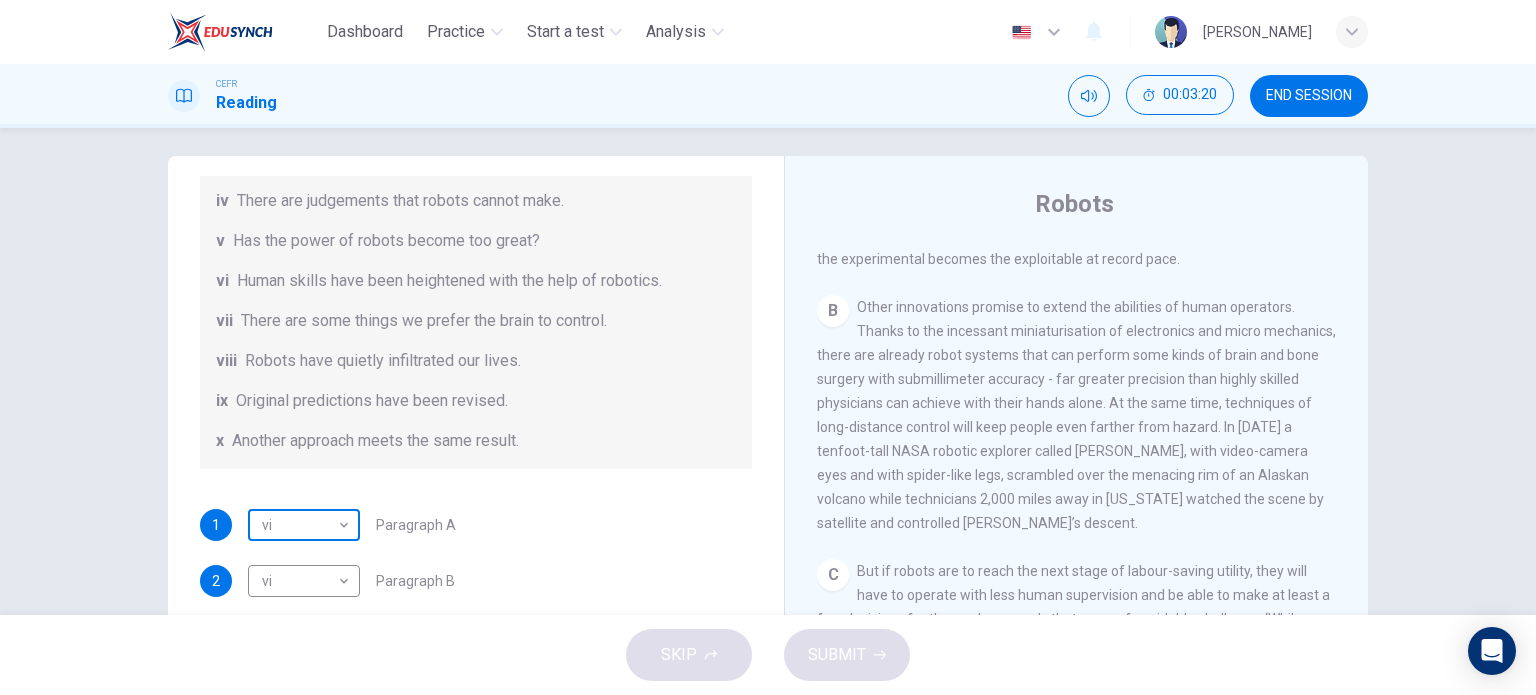 click on "Dashboard Practice Start a test Analysis English en ​ SITI NUR MAISARAH BINTI MOHD ZULFAKRI CEFR Reading 00:03:20 END SESSION Question 1 The Reading Passage has seven paragraphs  A-G .  From the list of headings below choose the most suitable heading for each
paragraph (A-F).
Write the appropriate numbers  (i-x)  in the boxes below. List of Headings i Some success has resulted from observing how the brain functions. ii Are we expecting too much from one robot? iii Scientists are examining the humanistic possibilities. iv There are judgements that robots cannot make. v Has the power of robots become too great? vi Human skills have been heightened with the help of robotics. vii There are some things we prefer the brain to control. viii Robots have quietly infiltrated our lives. ix Original predictions have been revised. x Another approach meets the same result. 1 vi vi ​ Paragraph A 2 vi vi ​ Paragraph B 3 ​ ​ Paragraph C 4 ​ ​ Paragraph D 5 ​ ​ Paragraph E 6 ​ ​ Paragraph F Robots 1 A B C" at bounding box center (768, 347) 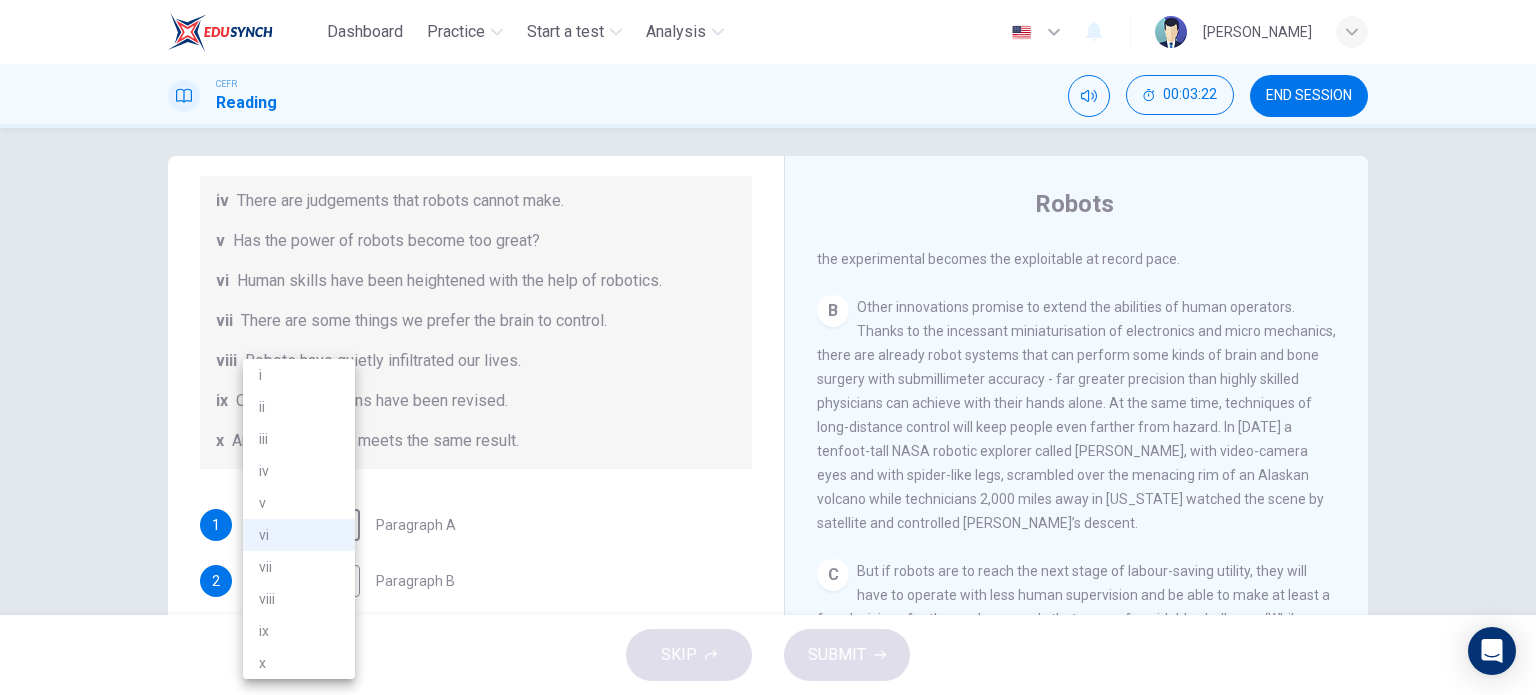 click at bounding box center (768, 347) 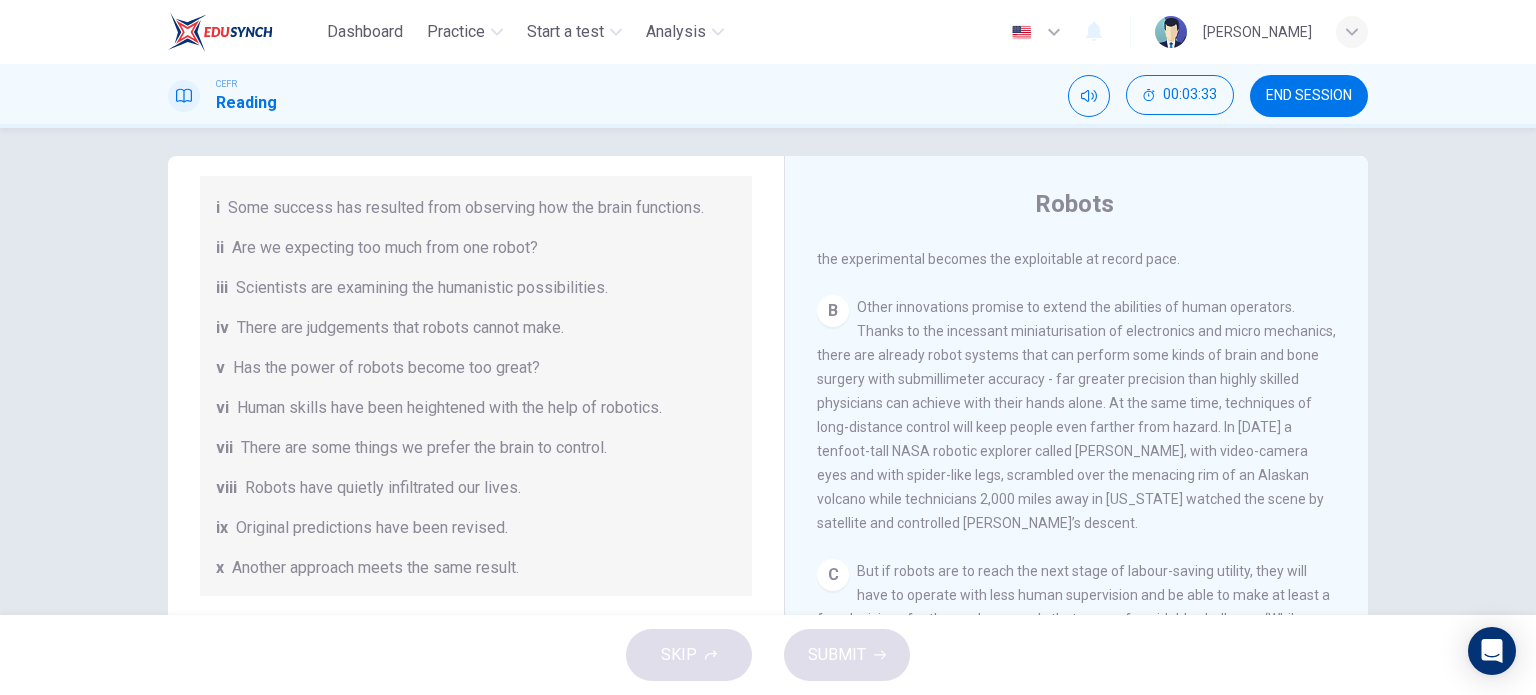 scroll, scrollTop: 384, scrollLeft: 0, axis: vertical 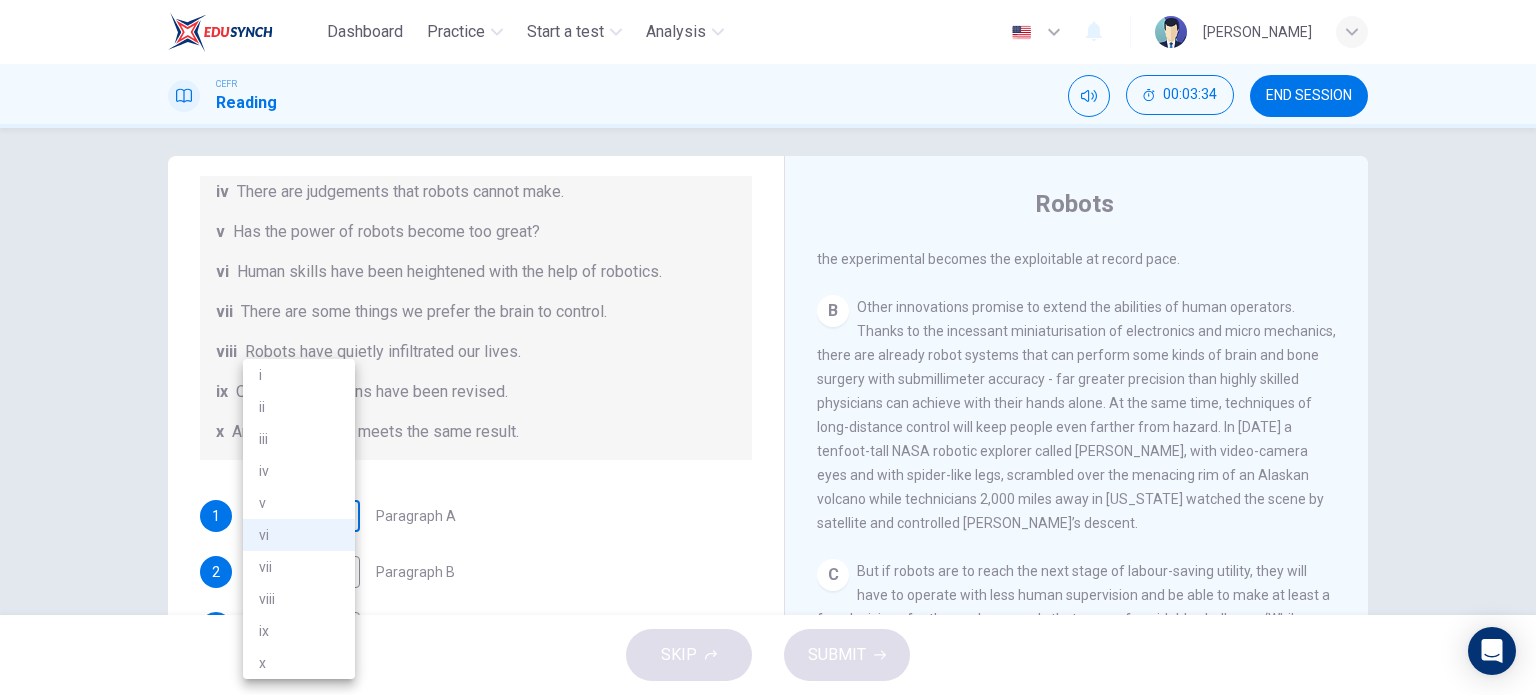 click on "Dashboard Practice Start a test Analysis English en ​ SITI NUR MAISARAH BINTI MOHD ZULFAKRI CEFR Reading 00:03:34 END SESSION Question 1 The Reading Passage has seven paragraphs  A-G .  From the list of headings below choose the most suitable heading for each
paragraph (A-F).
Write the appropriate numbers  (i-x)  in the boxes below. List of Headings i Some success has resulted from observing how the brain functions. ii Are we expecting too much from one robot? iii Scientists are examining the humanistic possibilities. iv There are judgements that robots cannot make. v Has the power of robots become too great? vi Human skills have been heightened with the help of robotics. vii There are some things we prefer the brain to control. viii Robots have quietly infiltrated our lives. ix Original predictions have been revised. x Another approach meets the same result. 1 vi vi ​ Paragraph A 2 vi vi ​ Paragraph B 3 ​ ​ Paragraph C 4 ​ ​ Paragraph D 5 ​ ​ Paragraph E 6 ​ ​ Paragraph F Robots 1 A B C" at bounding box center (768, 347) 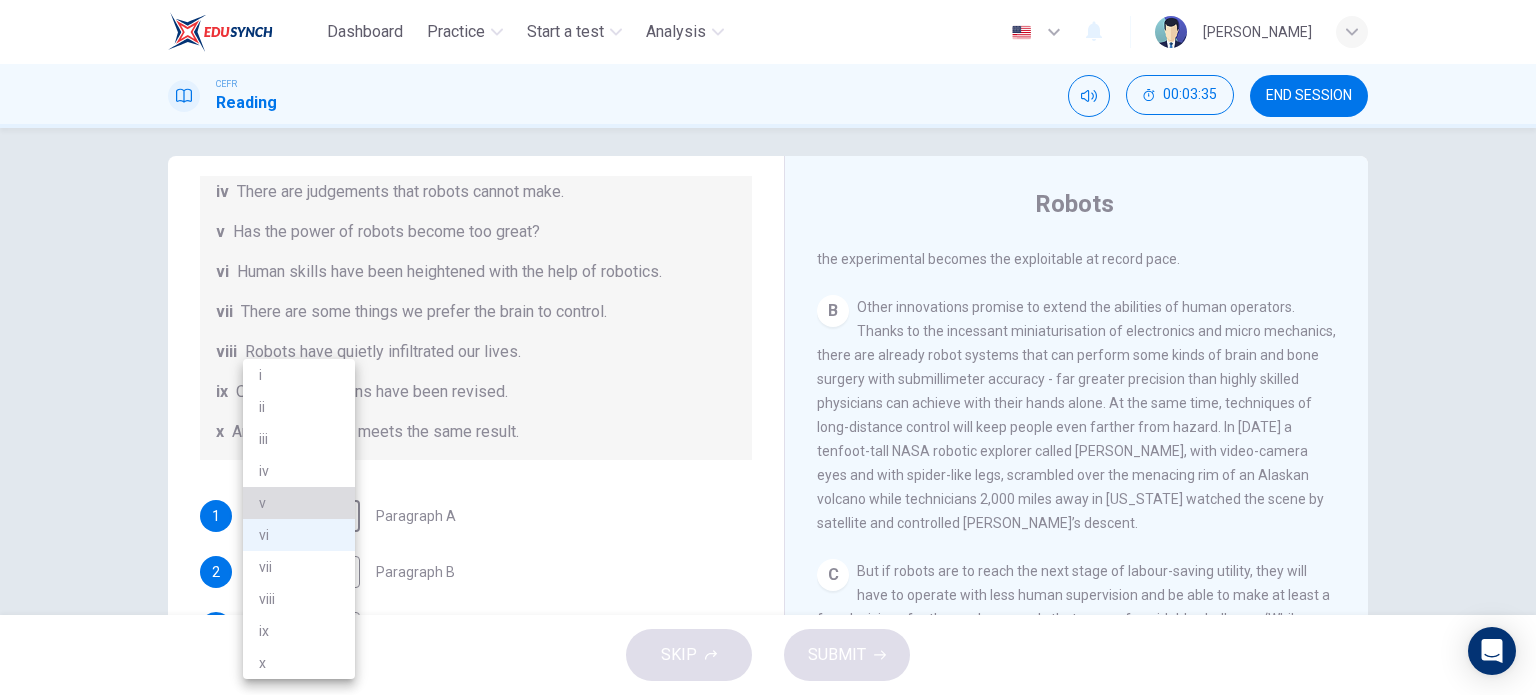 click on "v" at bounding box center (299, 503) 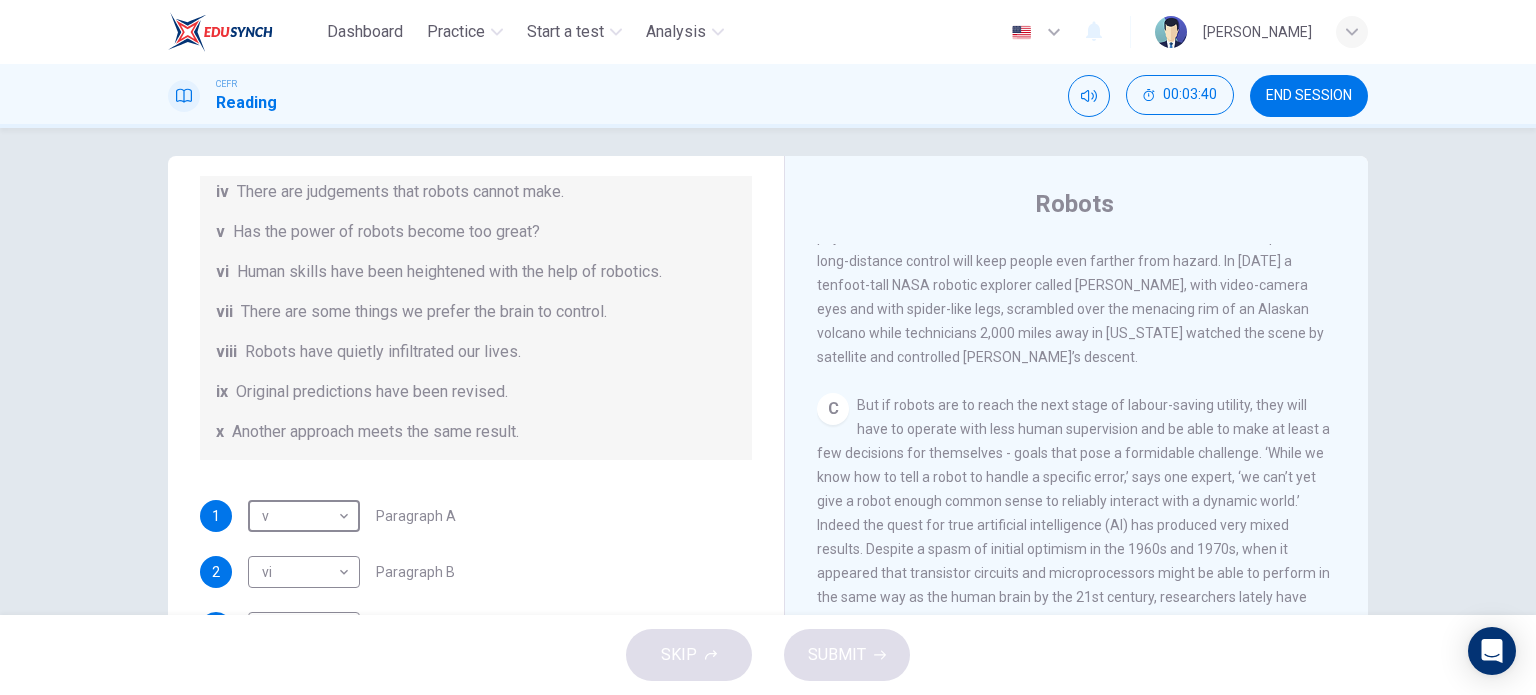 scroll, scrollTop: 1159, scrollLeft: 0, axis: vertical 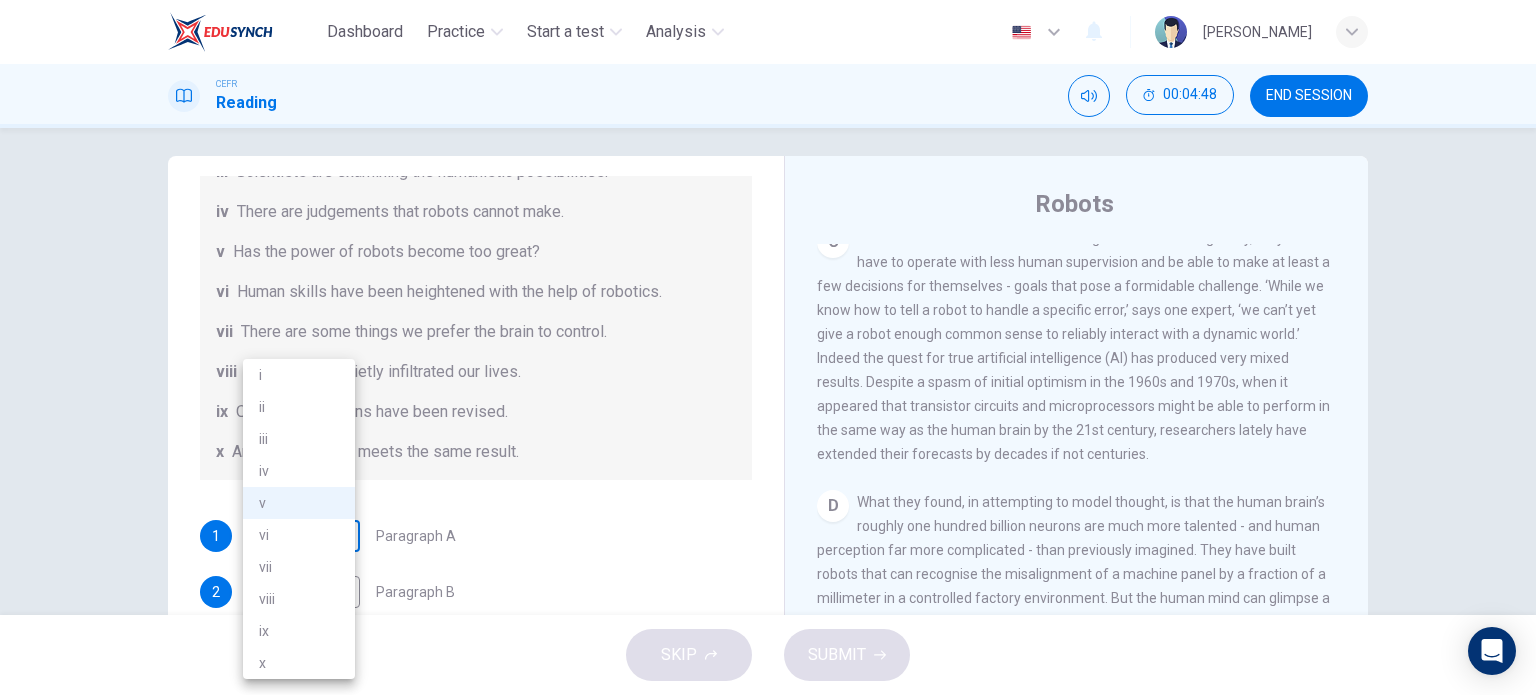 click on "Dashboard Practice Start a test Analysis English en ​ SITI NUR MAISARAH BINTI MOHD ZULFAKRI CEFR Reading 00:04:48 END SESSION Question 1 The Reading Passage has seven paragraphs  A-G .  From the list of headings below choose the most suitable heading for each
paragraph (A-F).
Write the appropriate numbers  (i-x)  in the boxes below. List of Headings i Some success has resulted from observing how the brain functions. ii Are we expecting too much from one robot? iii Scientists are examining the humanistic possibilities. iv There are judgements that robots cannot make. v Has the power of robots become too great? vi Human skills have been heightened with the help of robotics. vii There are some things we prefer the brain to control. viii Robots have quietly infiltrated our lives. ix Original predictions have been revised. x Another approach meets the same result. 1 v v ​ Paragraph A 2 vi vi ​ Paragraph B 3 ​ ​ Paragraph C 4 ​ ​ Paragraph D 5 ​ ​ Paragraph E 6 ​ ​ Paragraph F Robots 1 A B C D" at bounding box center [768, 347] 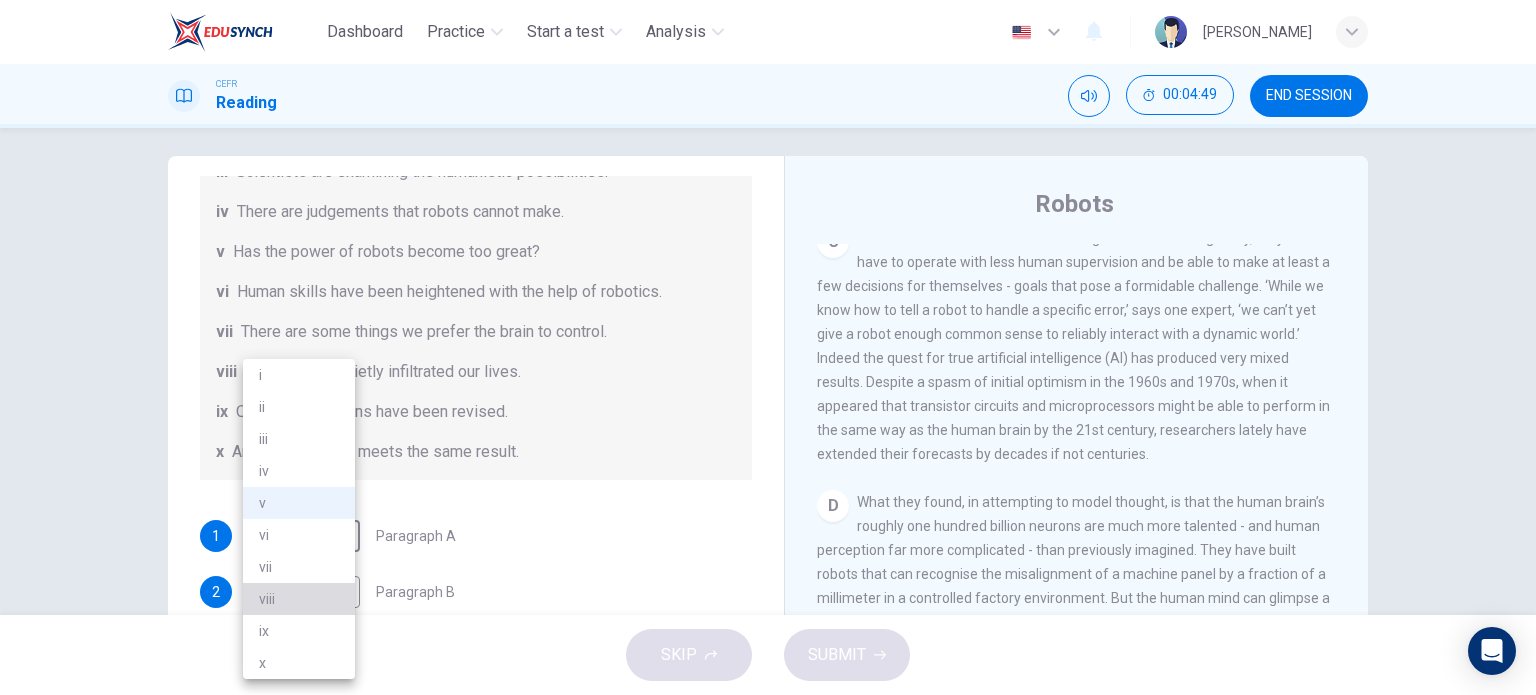 click on "viii" at bounding box center (299, 599) 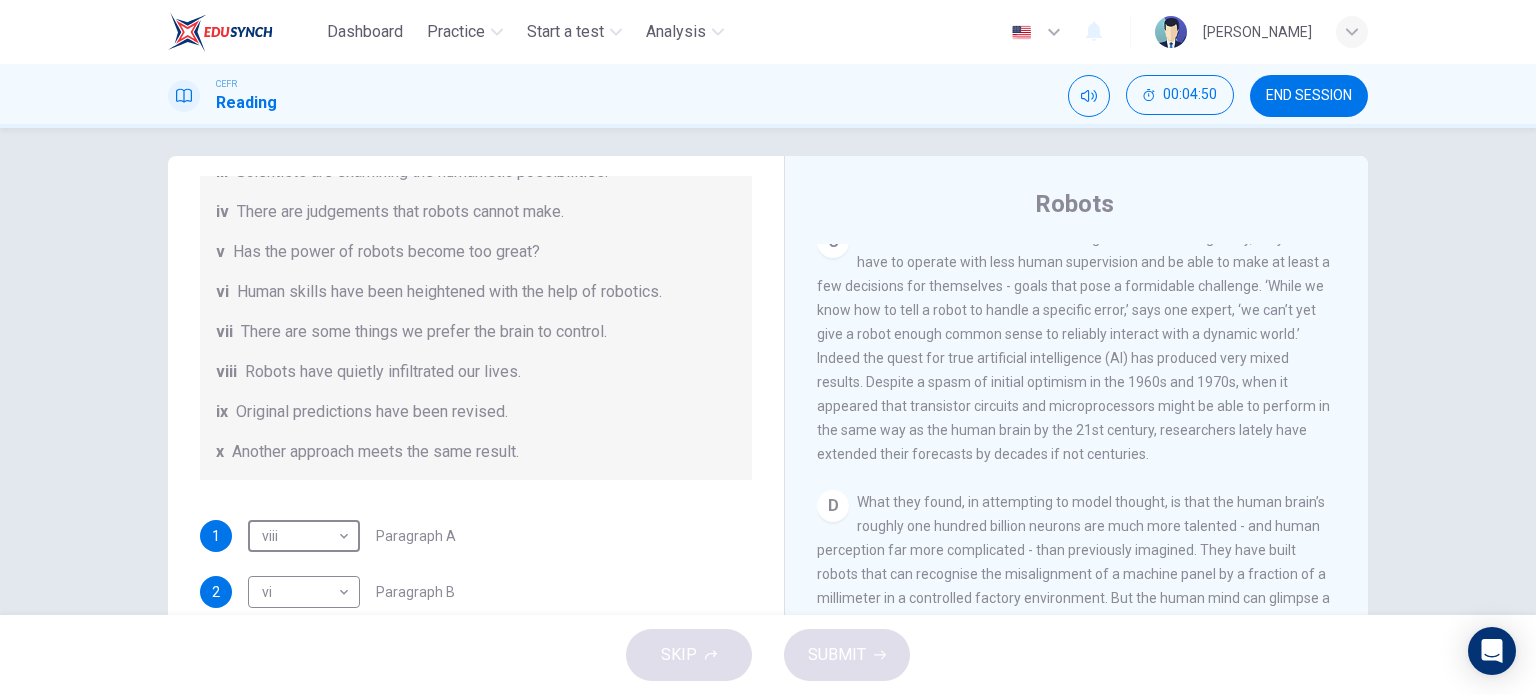 scroll, scrollTop: 360, scrollLeft: 0, axis: vertical 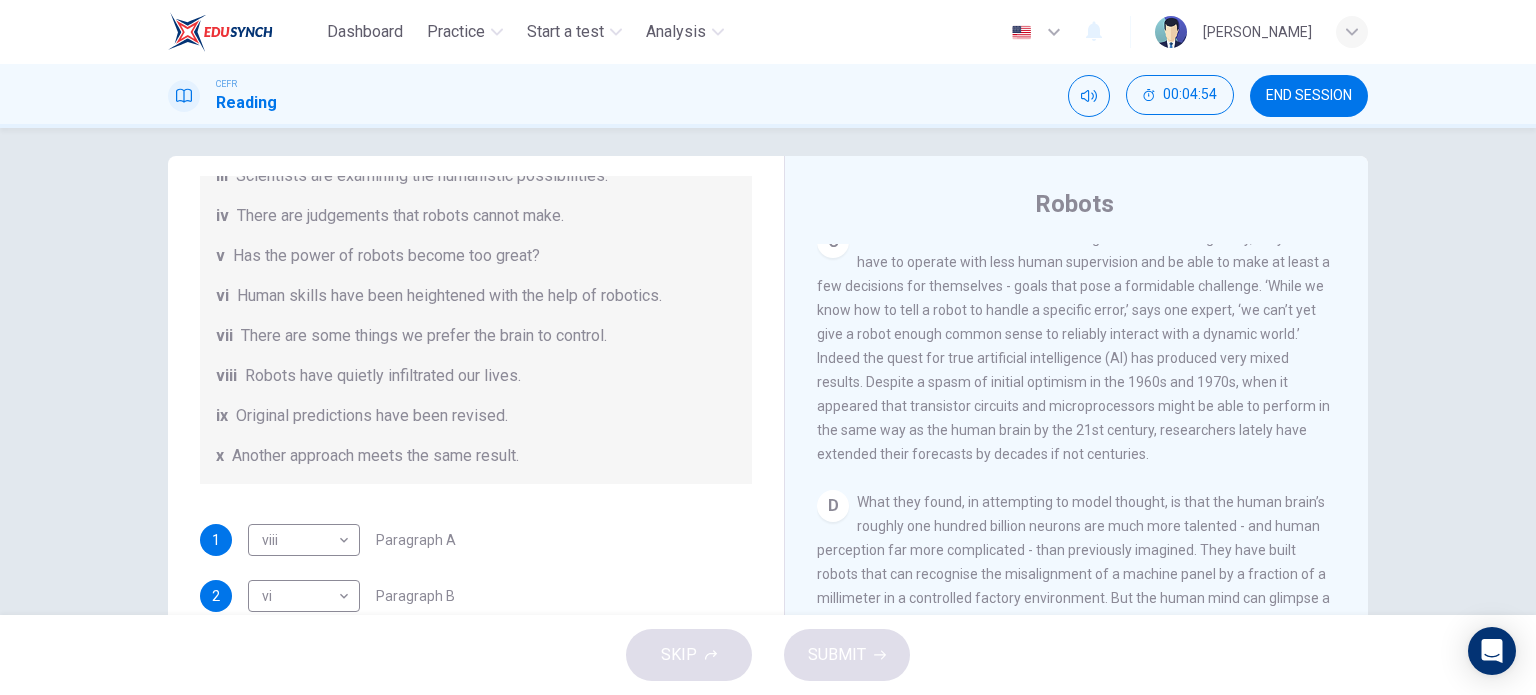 drag, startPoint x: 808, startPoint y: 404, endPoint x: 495, endPoint y: 432, distance: 314.2499 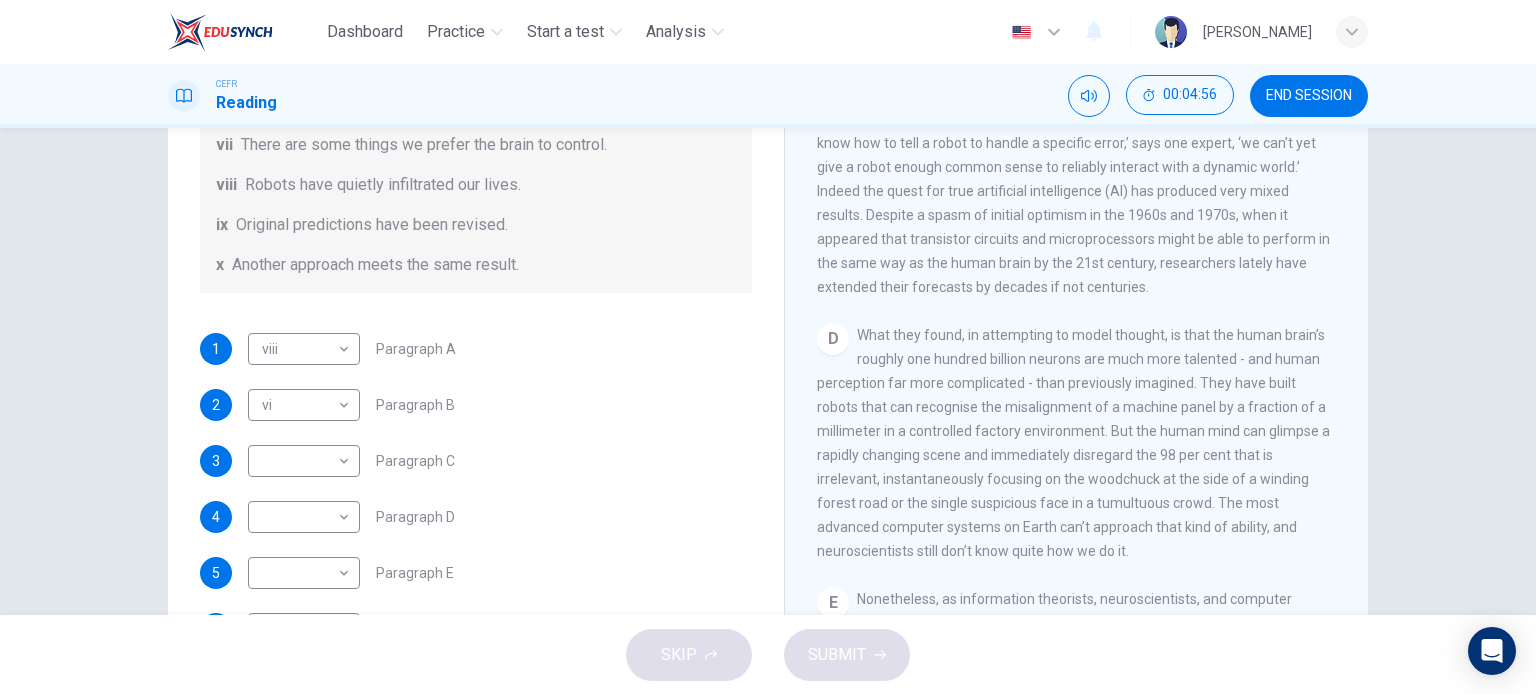scroll, scrollTop: 180, scrollLeft: 0, axis: vertical 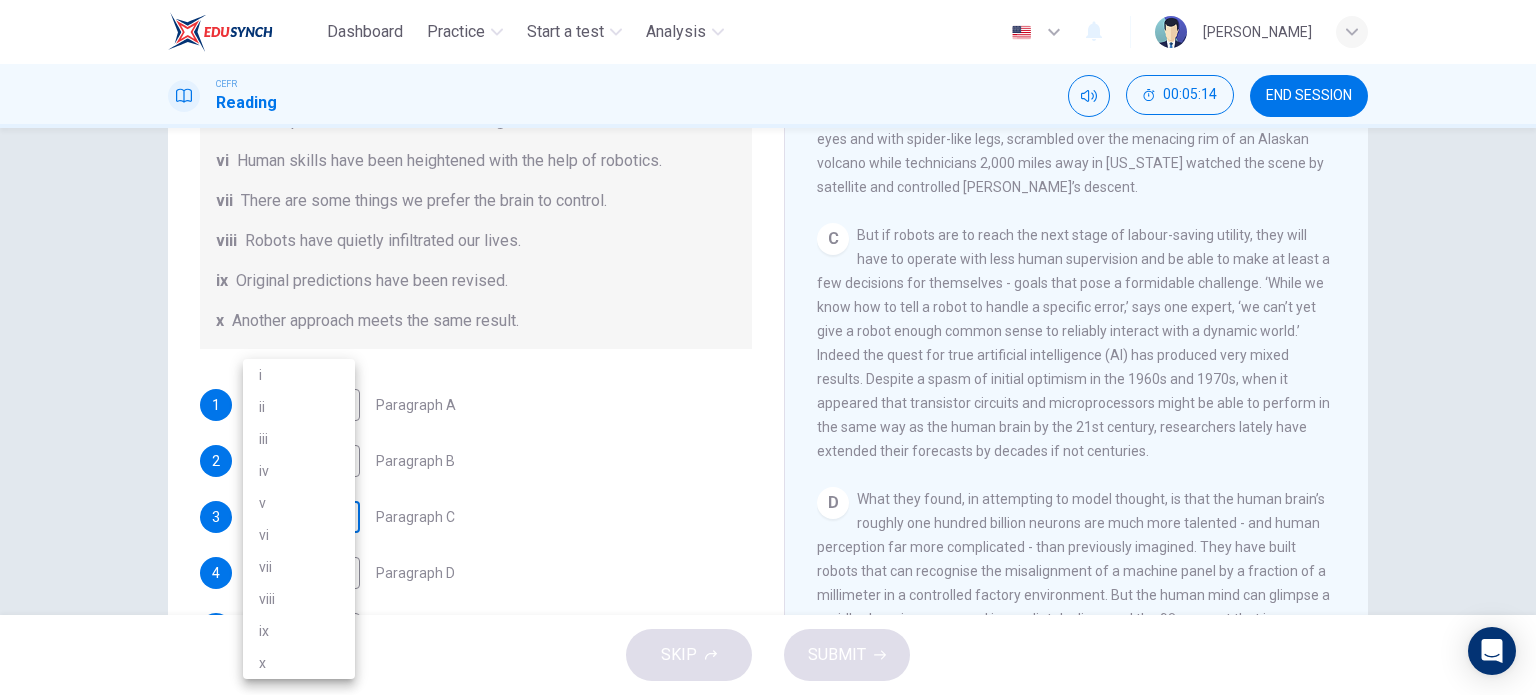 click on "Dashboard Practice Start a test Analysis English en ​ SITI NUR MAISARAH BINTI MOHD ZULFAKRI CEFR Reading 00:05:14 END SESSION Question 1 The Reading Passage has seven paragraphs  A-G .  From the list of headings below choose the most suitable heading for each
paragraph (A-F).
Write the appropriate numbers  (i-x)  in the boxes below. List of Headings i Some success has resulted from observing how the brain functions. ii Are we expecting too much from one robot? iii Scientists are examining the humanistic possibilities. iv There are judgements that robots cannot make. v Has the power of robots become too great? vi Human skills have been heightened with the help of robotics. vii There are some things we prefer the brain to control. viii Robots have quietly infiltrated our lives. ix Original predictions have been revised. x Another approach meets the same result. 1 viii viii ​ Paragraph A 2 vi vi ​ Paragraph B 3 ​ ​ Paragraph C 4 ​ ​ Paragraph D 5 ​ ​ Paragraph E 6 ​ ​ Paragraph F Robots 1 A" at bounding box center (768, 347) 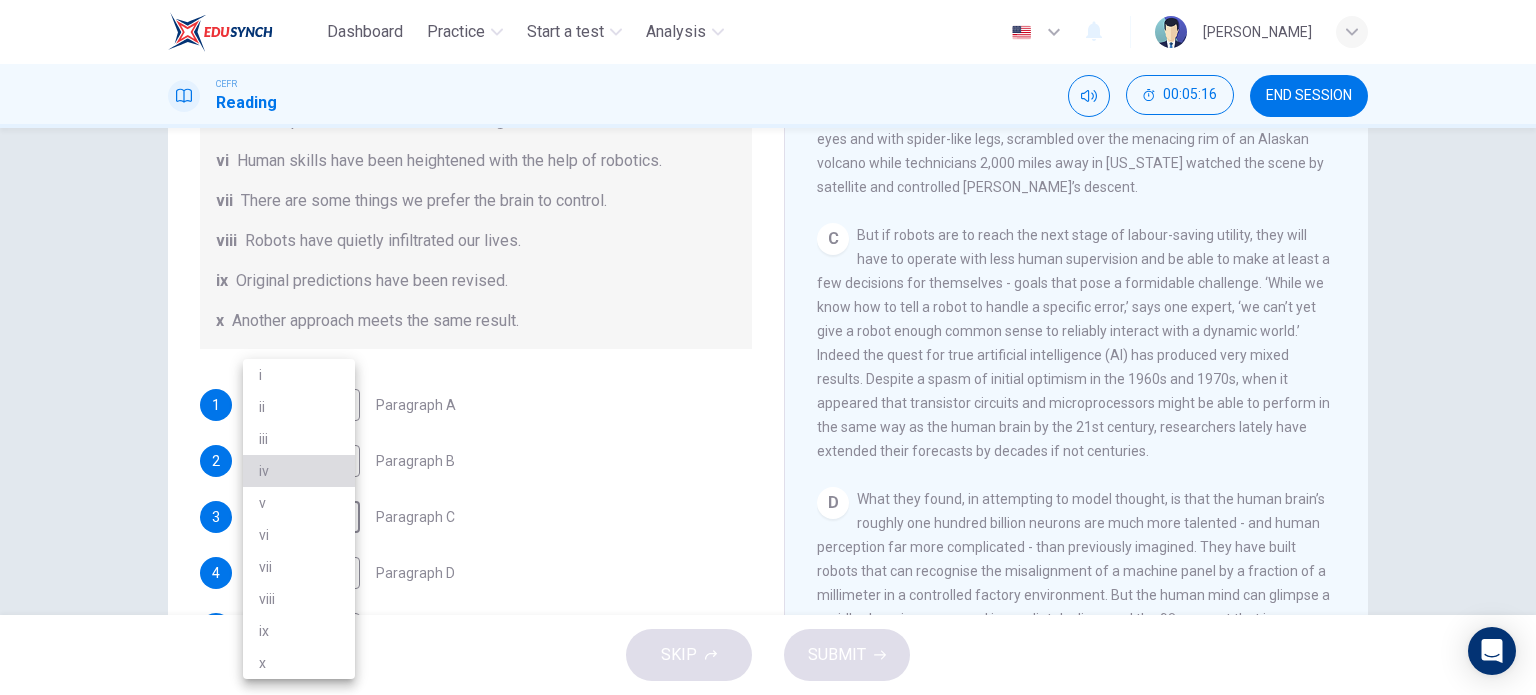 click on "iv" at bounding box center [299, 471] 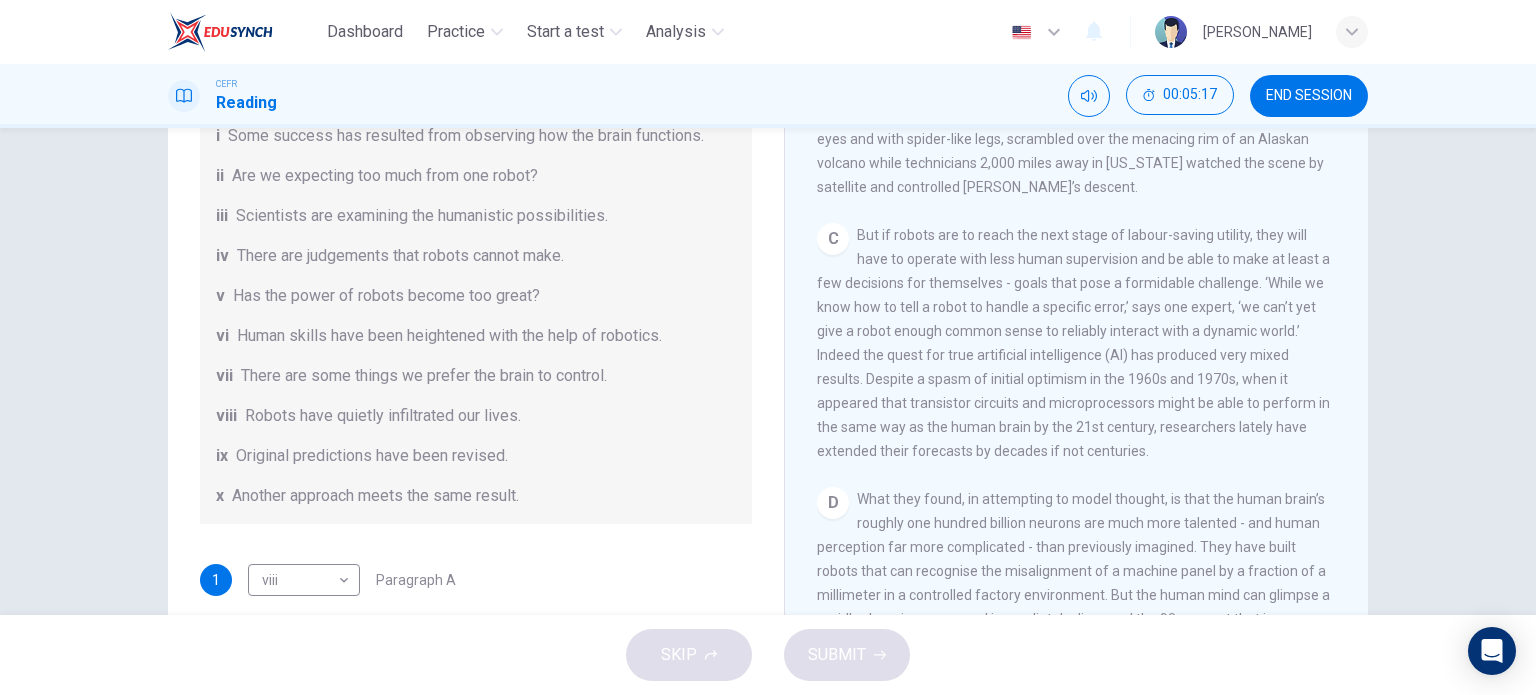 scroll, scrollTop: 132, scrollLeft: 0, axis: vertical 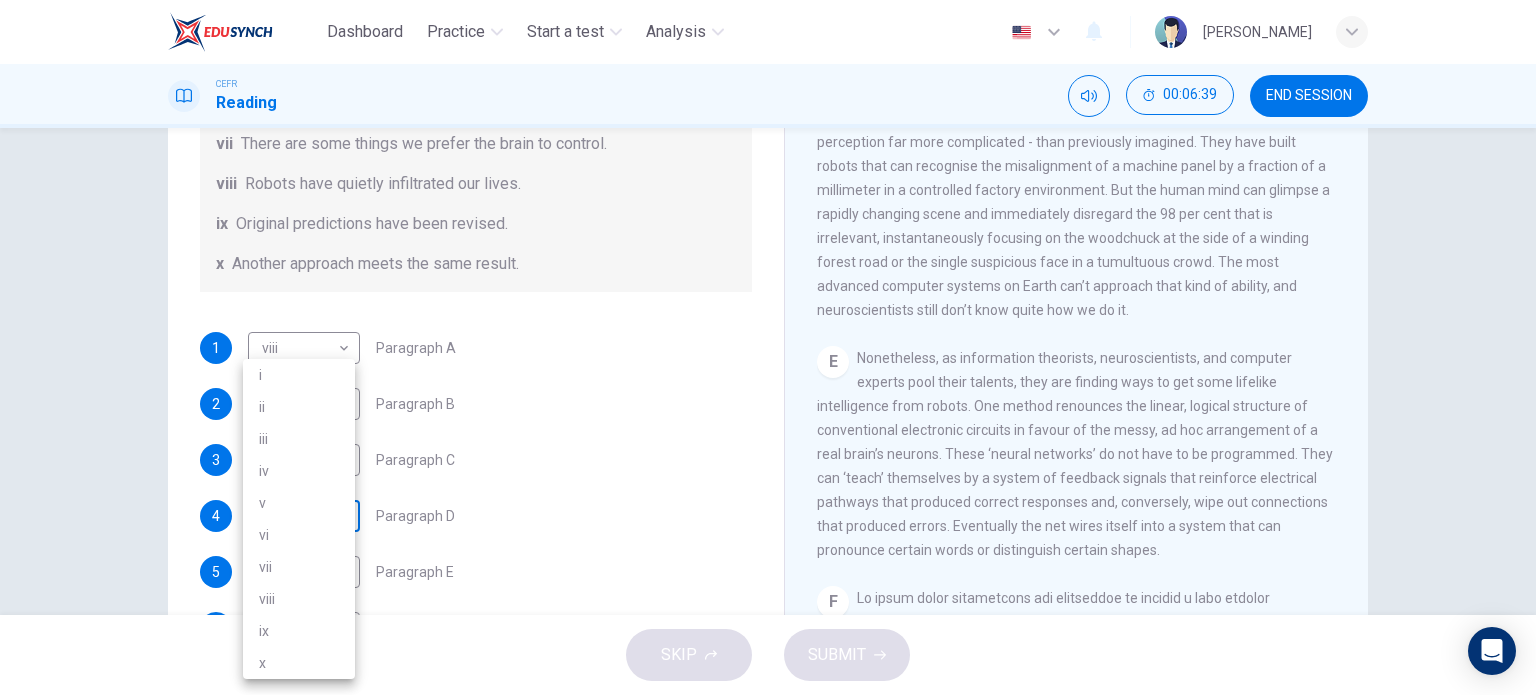 click on "Dashboard Practice Start a test Analysis English en ​ SITI NUR MAISARAH BINTI MOHD ZULFAKRI CEFR Reading 00:06:39 END SESSION Question 1 The Reading Passage has seven paragraphs  A-G .  From the list of headings below choose the most suitable heading for each
paragraph (A-F).
Write the appropriate numbers  (i-x)  in the boxes below. List of Headings i Some success has resulted from observing how the brain functions. ii Are we expecting too much from one robot? iii Scientists are examining the humanistic possibilities. iv There are judgements that robots cannot make. v Has the power of robots become too great? vi Human skills have been heightened with the help of robotics. vii There are some things we prefer the brain to control. viii Robots have quietly infiltrated our lives. ix Original predictions have been revised. x Another approach meets the same result. 1 viii viii ​ Paragraph A 2 vi vi ​ Paragraph B 3 iv iv ​ Paragraph C 4 ​ ​ Paragraph D 5 ​ ​ Paragraph E 6 ​ ​ Paragraph F Robots 1" at bounding box center [768, 347] 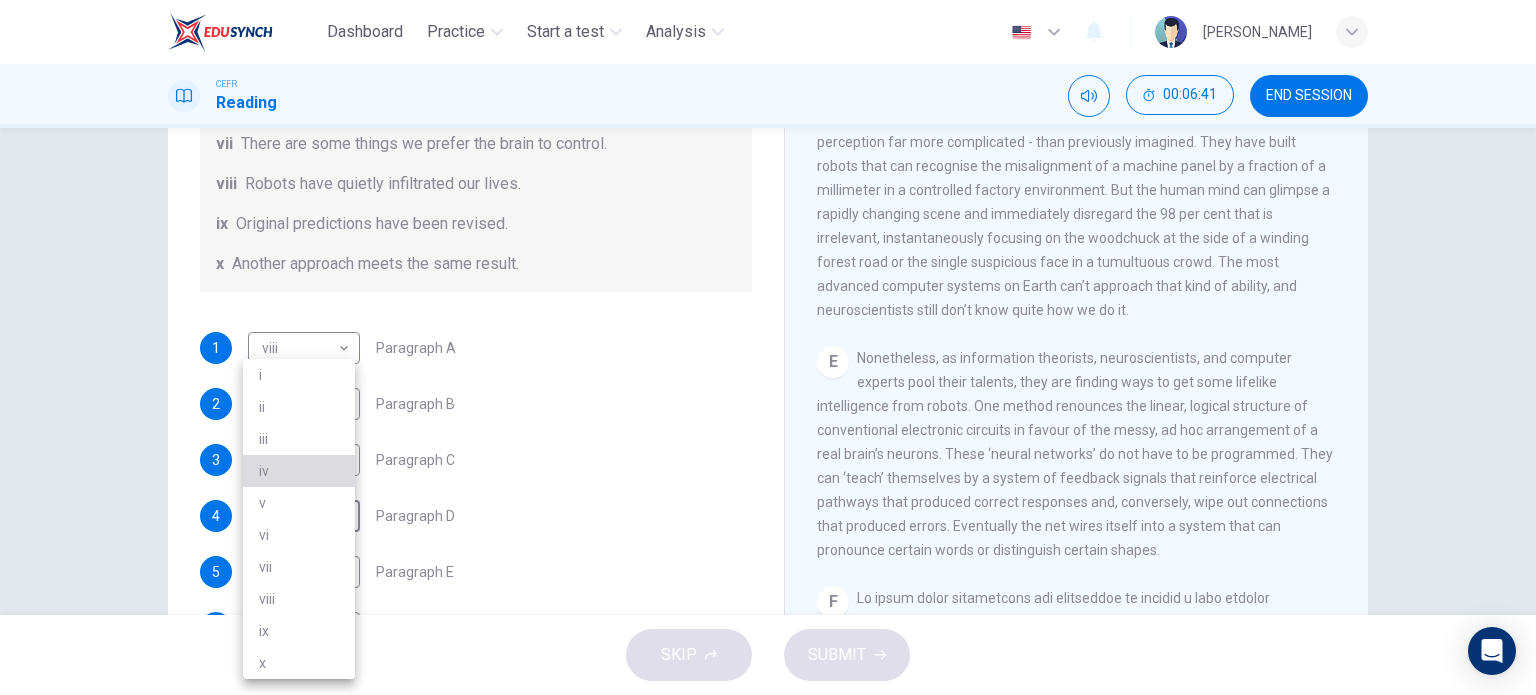 click on "iv" at bounding box center (299, 471) 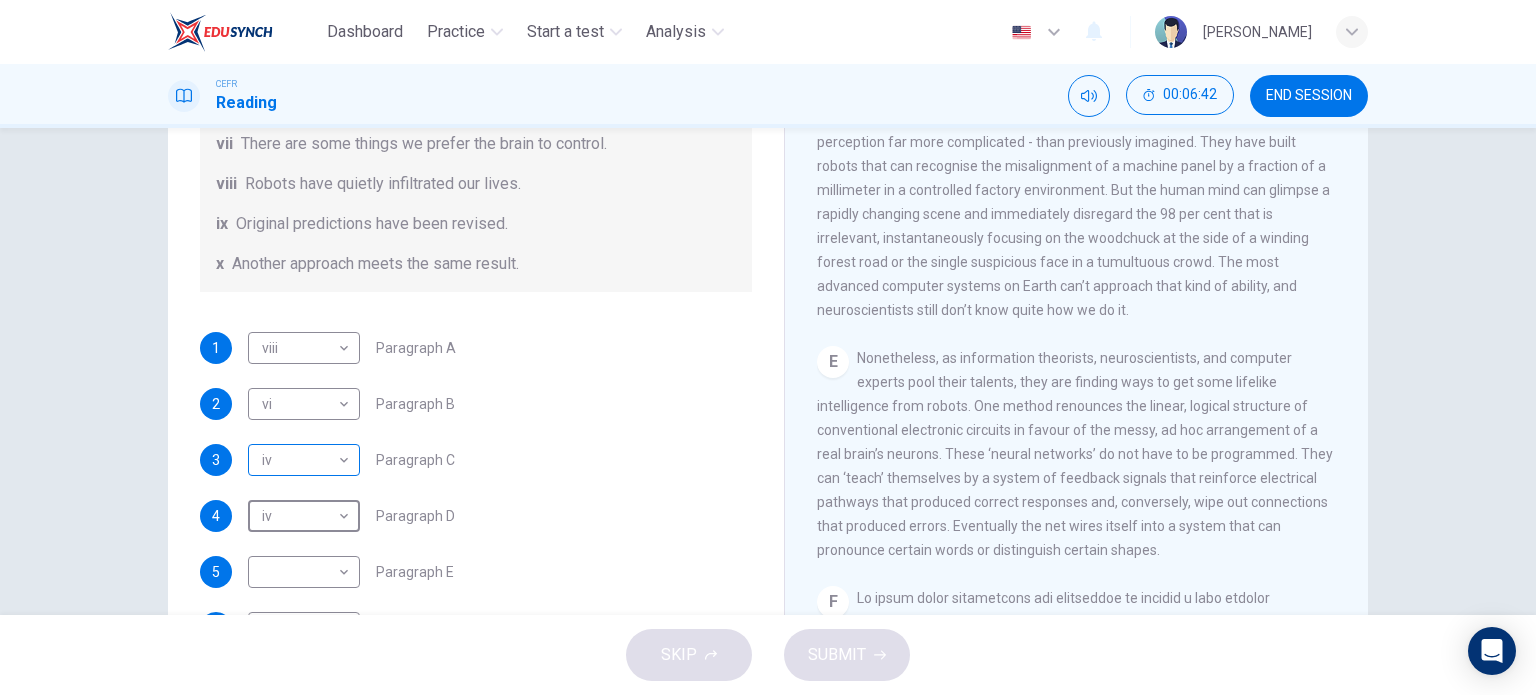 click on "Dashboard Practice Start a test Analysis English en ​ SITI NUR MAISARAH BINTI MOHD ZULFAKRI CEFR Reading 00:06:42 END SESSION Question 1 The Reading Passage has seven paragraphs  A-G .  From the list of headings below choose the most suitable heading for each
paragraph (A-F).
Write the appropriate numbers  (i-x)  in the boxes below. List of Headings i Some success has resulted from observing how the brain functions. ii Are we expecting too much from one robot? iii Scientists are examining the humanistic possibilities. iv There are judgements that robots cannot make. v Has the power of robots become too great? vi Human skills have been heightened with the help of robotics. vii There are some things we prefer the brain to control. viii Robots have quietly infiltrated our lives. ix Original predictions have been revised. x Another approach meets the same result. 1 viii viii ​ Paragraph A 2 vi vi ​ Paragraph B 3 iv iv ​ Paragraph C 4 iv iv ​ Paragraph D 5 ​ ​ Paragraph E 6 ​ ​ Paragraph F Robots" at bounding box center (768, 347) 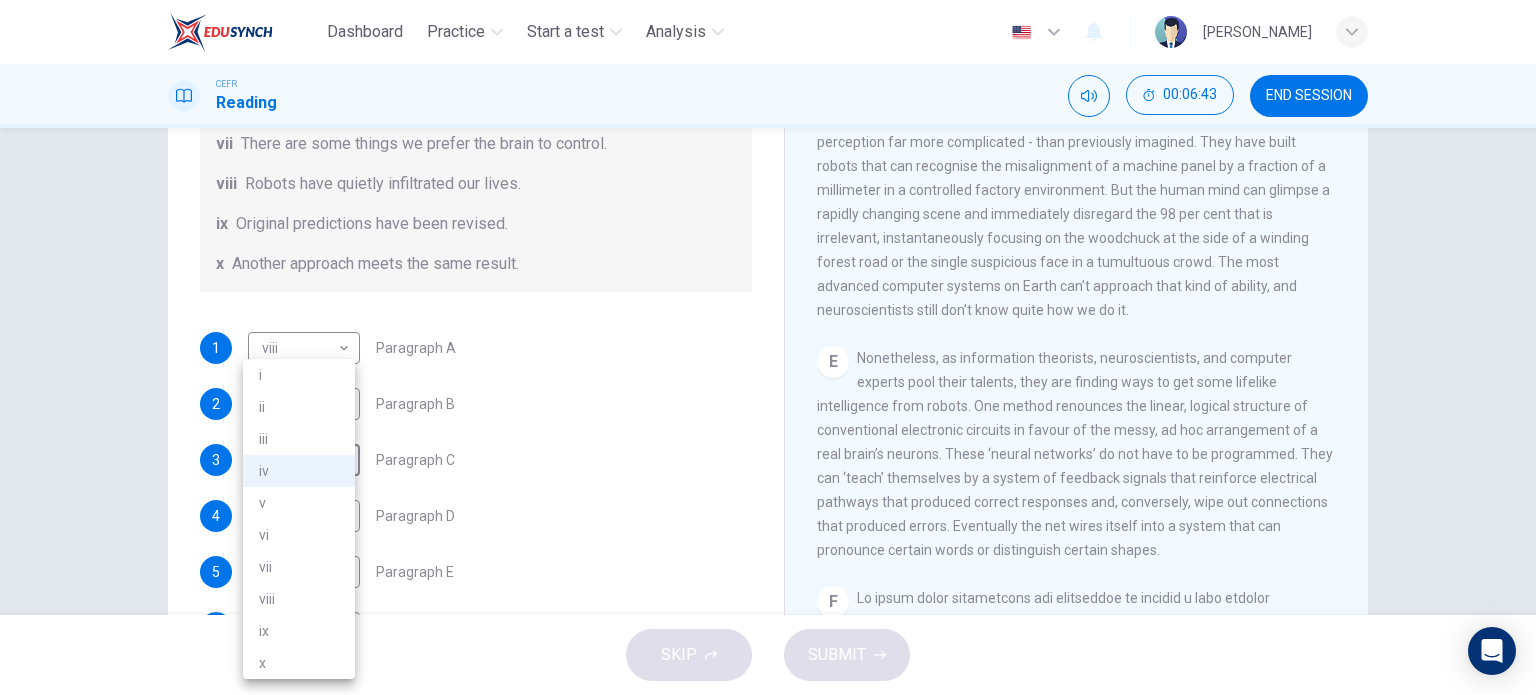 click at bounding box center (768, 347) 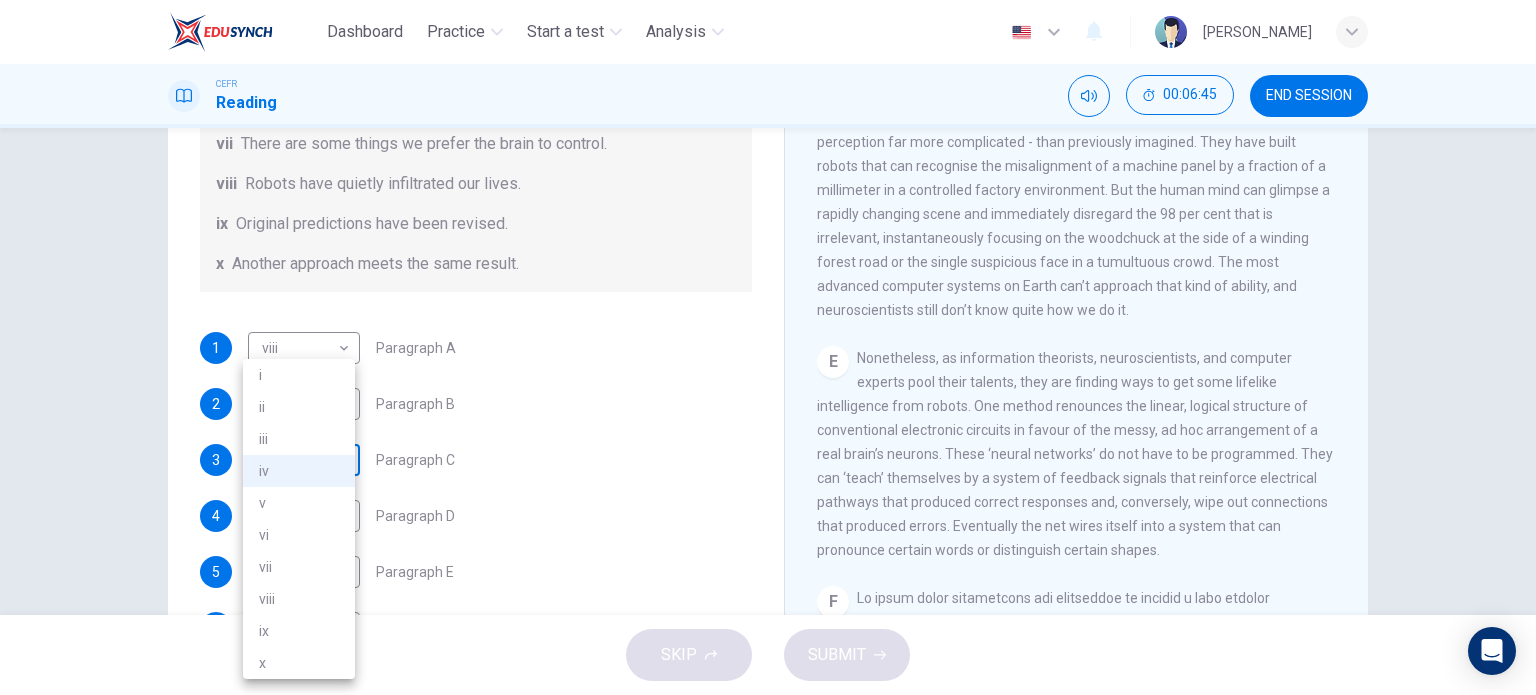click on "Dashboard Practice Start a test Analysis English en ​ SITI NUR MAISARAH BINTI MOHD ZULFAKRI CEFR Reading 00:06:45 END SESSION Question 1 The Reading Passage has seven paragraphs  A-G .  From the list of headings below choose the most suitable heading for each
paragraph (A-F).
Write the appropriate numbers  (i-x)  in the boxes below. List of Headings i Some success has resulted from observing how the brain functions. ii Are we expecting too much from one robot? iii Scientists are examining the humanistic possibilities. iv There are judgements that robots cannot make. v Has the power of robots become too great? vi Human skills have been heightened with the help of robotics. vii There are some things we prefer the brain to control. viii Robots have quietly infiltrated our lives. ix Original predictions have been revised. x Another approach meets the same result. 1 viii viii ​ Paragraph A 2 vi vi ​ Paragraph B 3 iv iv ​ Paragraph C 4 iv iv ​ Paragraph D 5 ​ ​ Paragraph E 6 ​ ​ Paragraph F Robots" at bounding box center (768, 347) 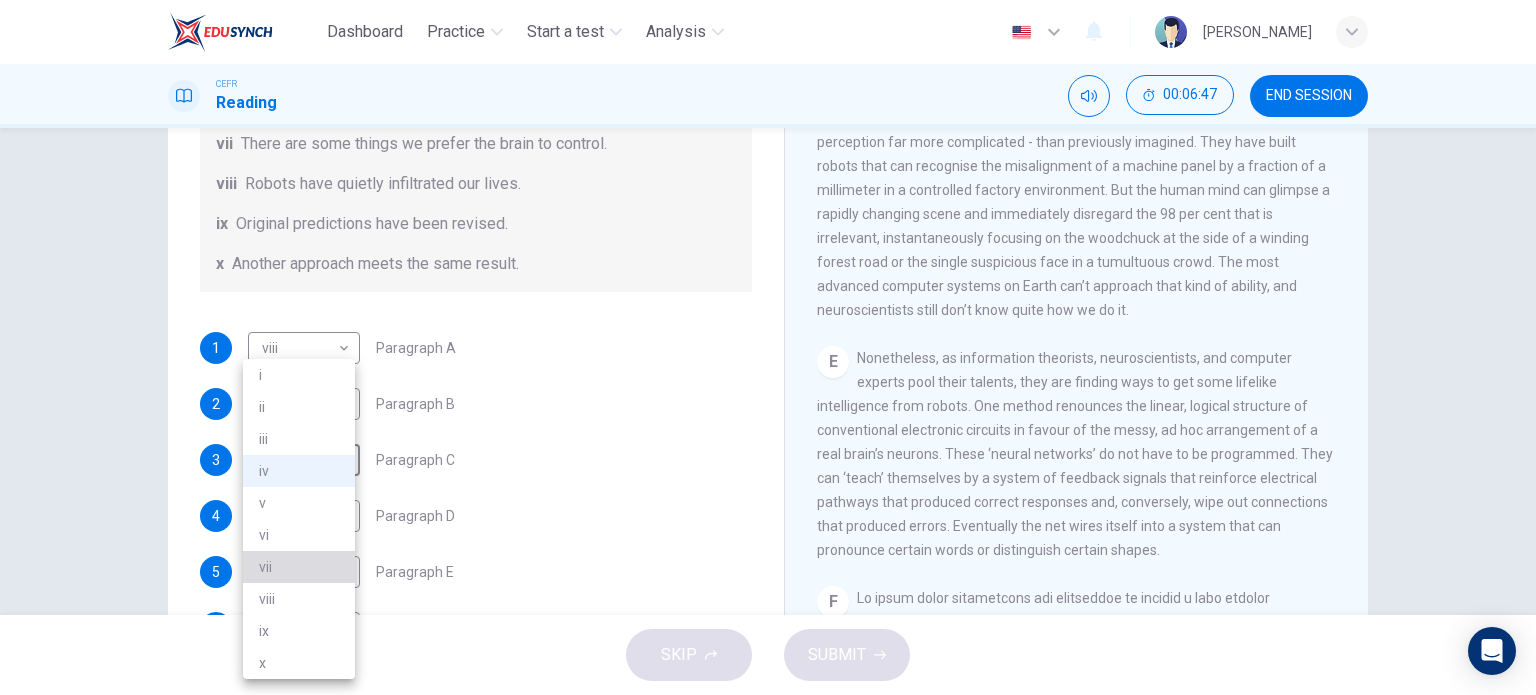 click on "vii" at bounding box center [299, 567] 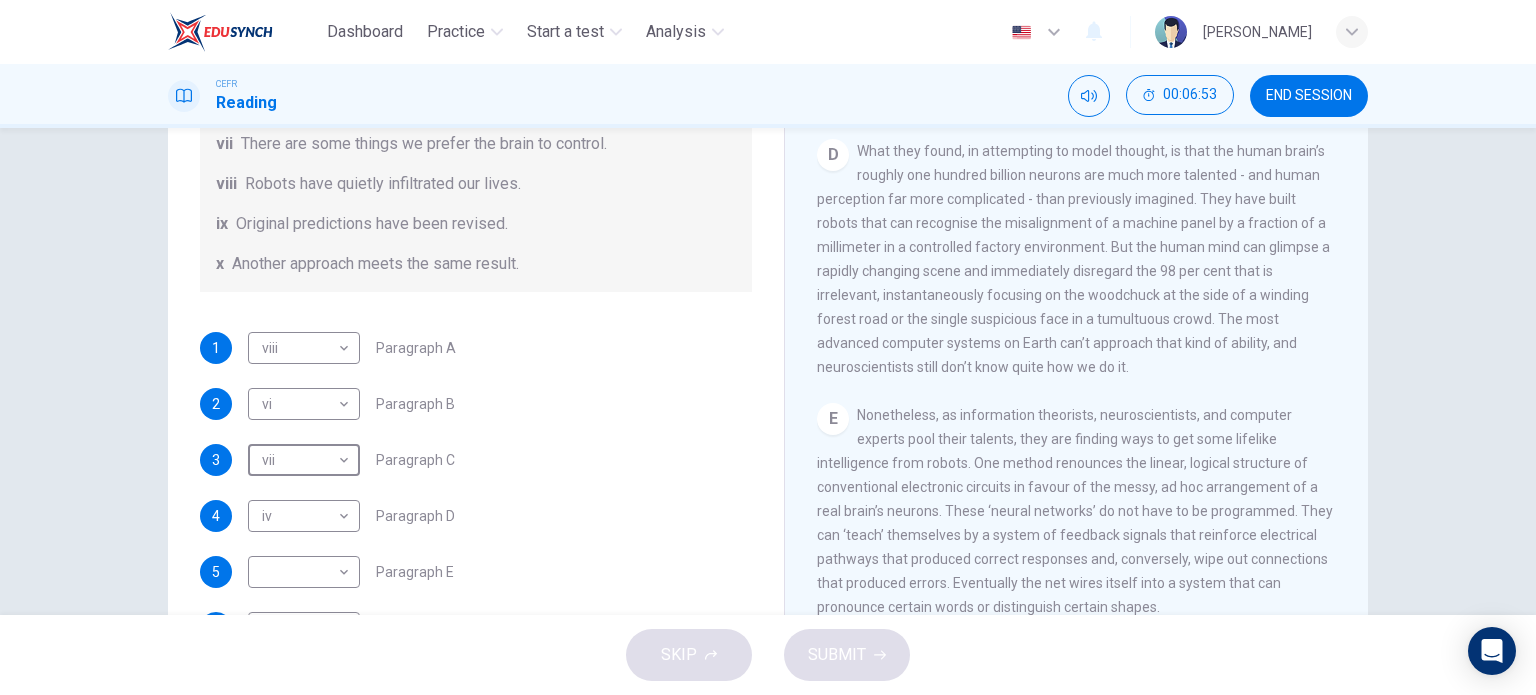 scroll, scrollTop: 1343, scrollLeft: 0, axis: vertical 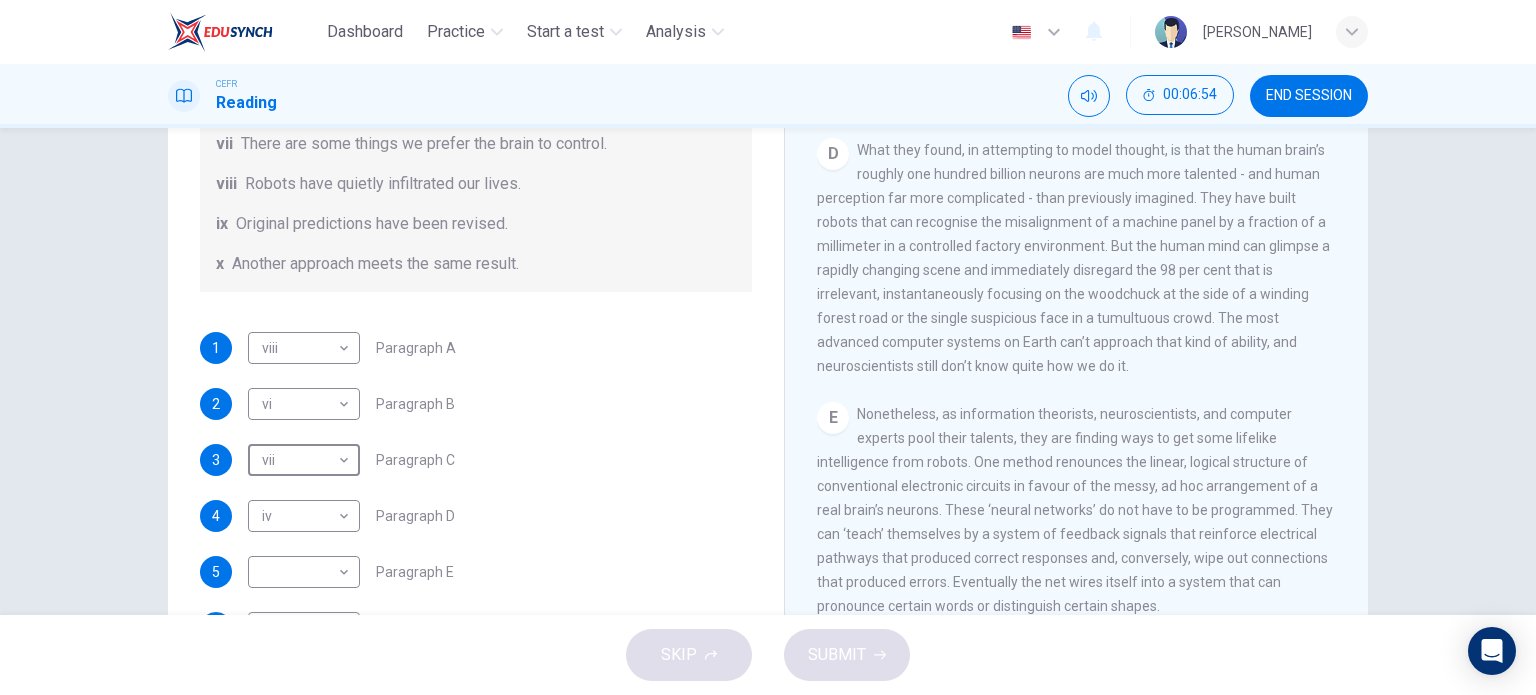click on "What they found, in attempting to model thought, is that the human brain’s roughly one hundred billion neurons are much more talented - and human perception far more complicated - than previously imagined. They have built robots that can recognise the misalignment of a machine panel by a fraction of a millimeter in a controlled factory environment. But the human mind can glimpse a rapidly changing scene and immediately disregard the 98 per cent that is irrelevant, instantaneously focusing on the woodchuck at the side of a winding forest road or the single suspicious face in a tumultuous crowd. The most advanced computer systems on Earth can’t approach that kind of ability, and neuroscientists still don’t know quite how we do it." at bounding box center [1073, 258] 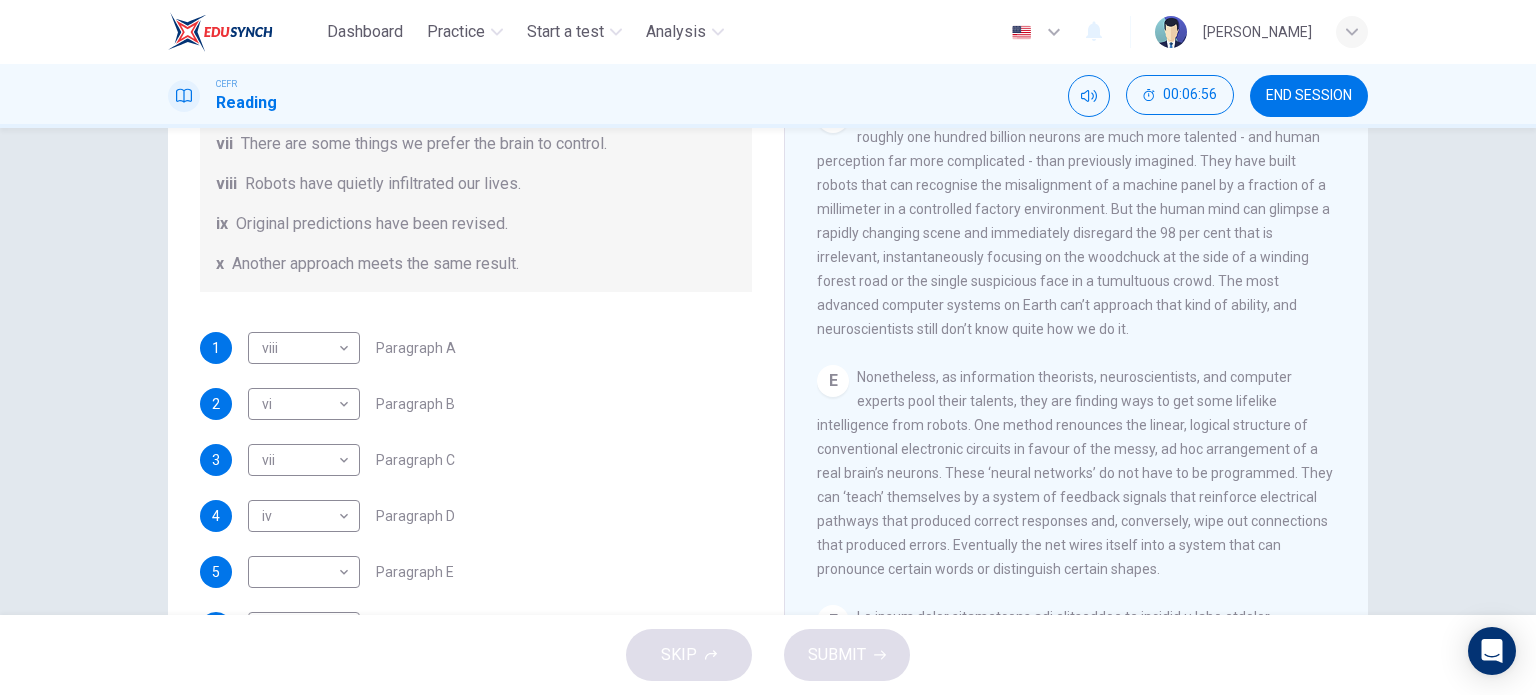 scroll, scrollTop: 1384, scrollLeft: 0, axis: vertical 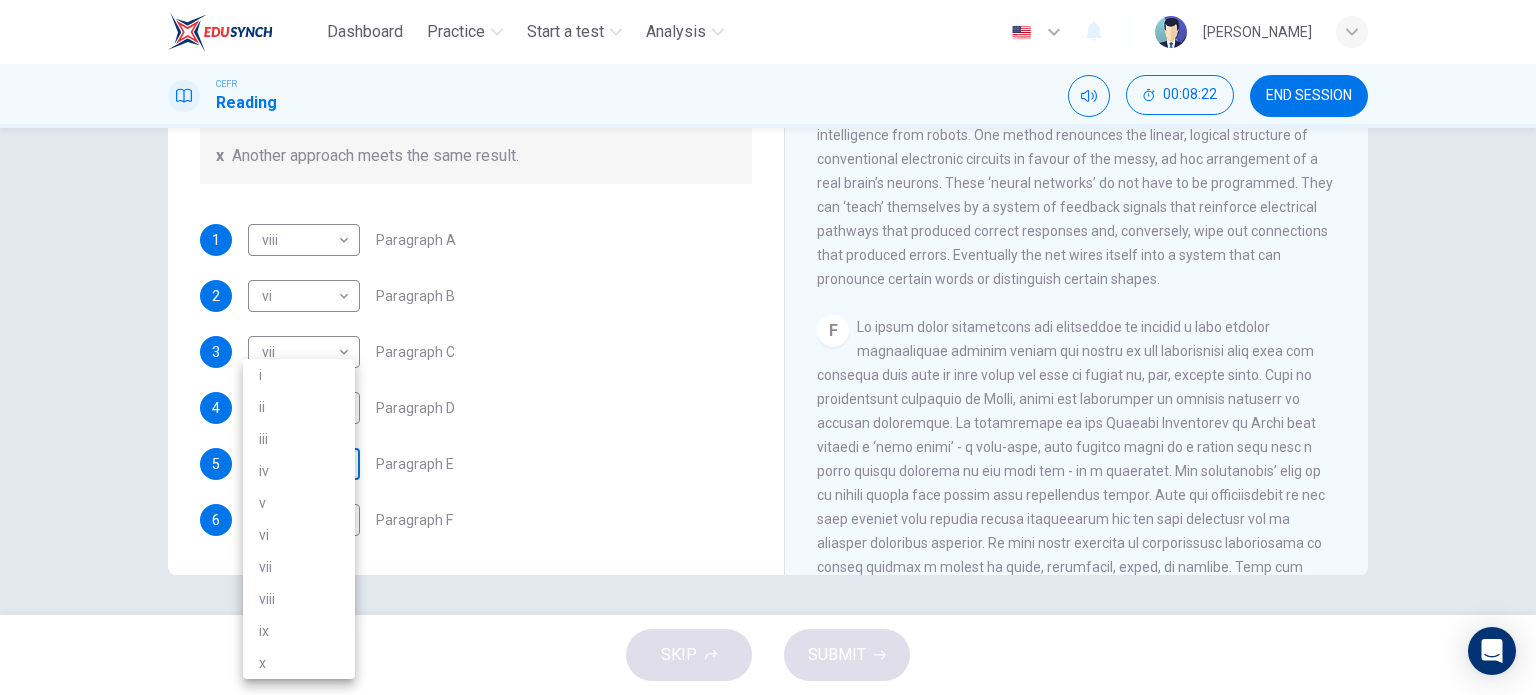 click on "Dashboard Practice Start a test Analysis English en ​ SITI NUR MAISARAH BINTI MOHD ZULFAKRI CEFR Reading 00:08:22 END SESSION Question 1 The Reading Passage has seven paragraphs  A-G .  From the list of headings below choose the most suitable heading for each
paragraph (A-F).
Write the appropriate numbers  (i-x)  in the boxes below. List of Headings i Some success has resulted from observing how the brain functions. ii Are we expecting too much from one robot? iii Scientists are examining the humanistic possibilities. iv There are judgements that robots cannot make. v Has the power of robots become too great? vi Human skills have been heightened with the help of robotics. vii There are some things we prefer the brain to control. viii Robots have quietly infiltrated our lives. ix Original predictions have been revised. x Another approach meets the same result. 1 viii viii ​ Paragraph A 2 vi vi ​ Paragraph B 3 vii vii ​ Paragraph C 4 iv iv ​ Paragraph D 5 ​ ​ Paragraph E 6 ​ ​ Paragraph F 1 A" at bounding box center [768, 347] 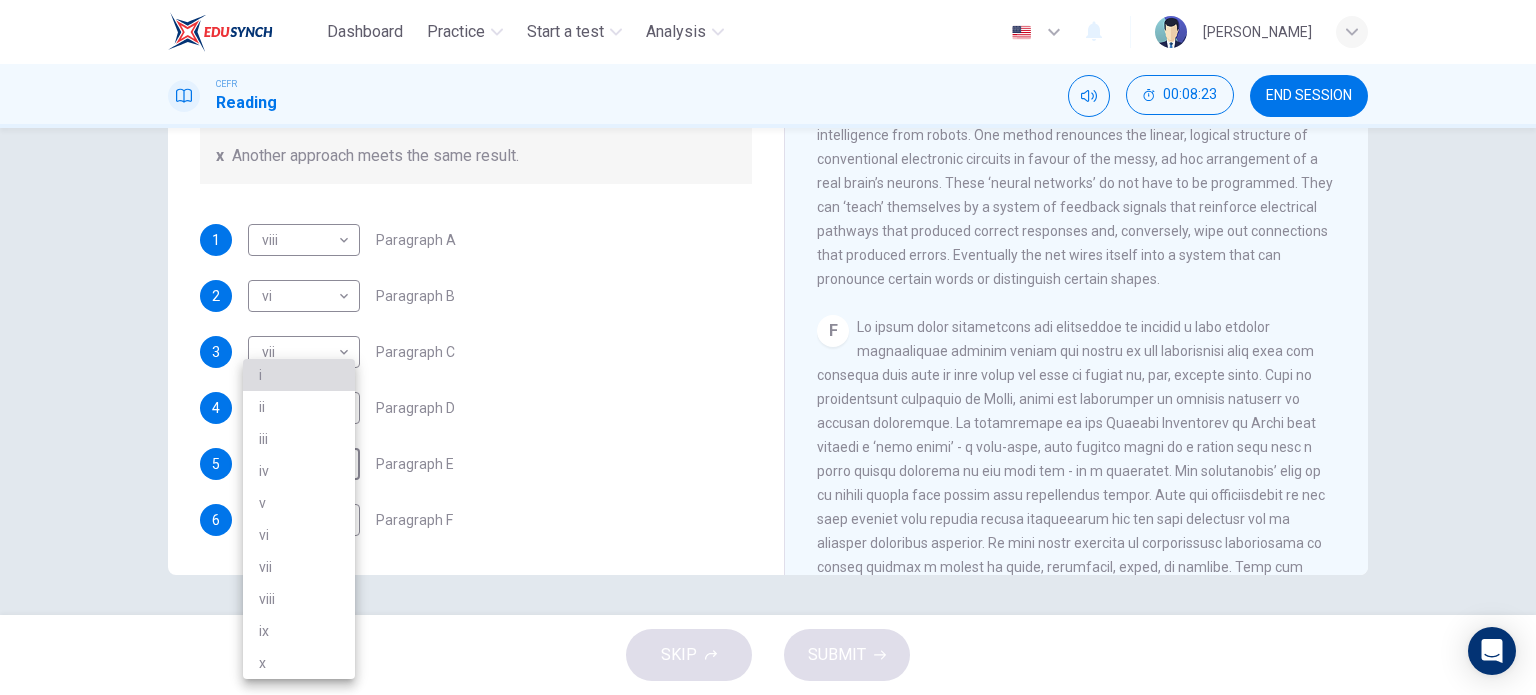 click on "i" at bounding box center [299, 375] 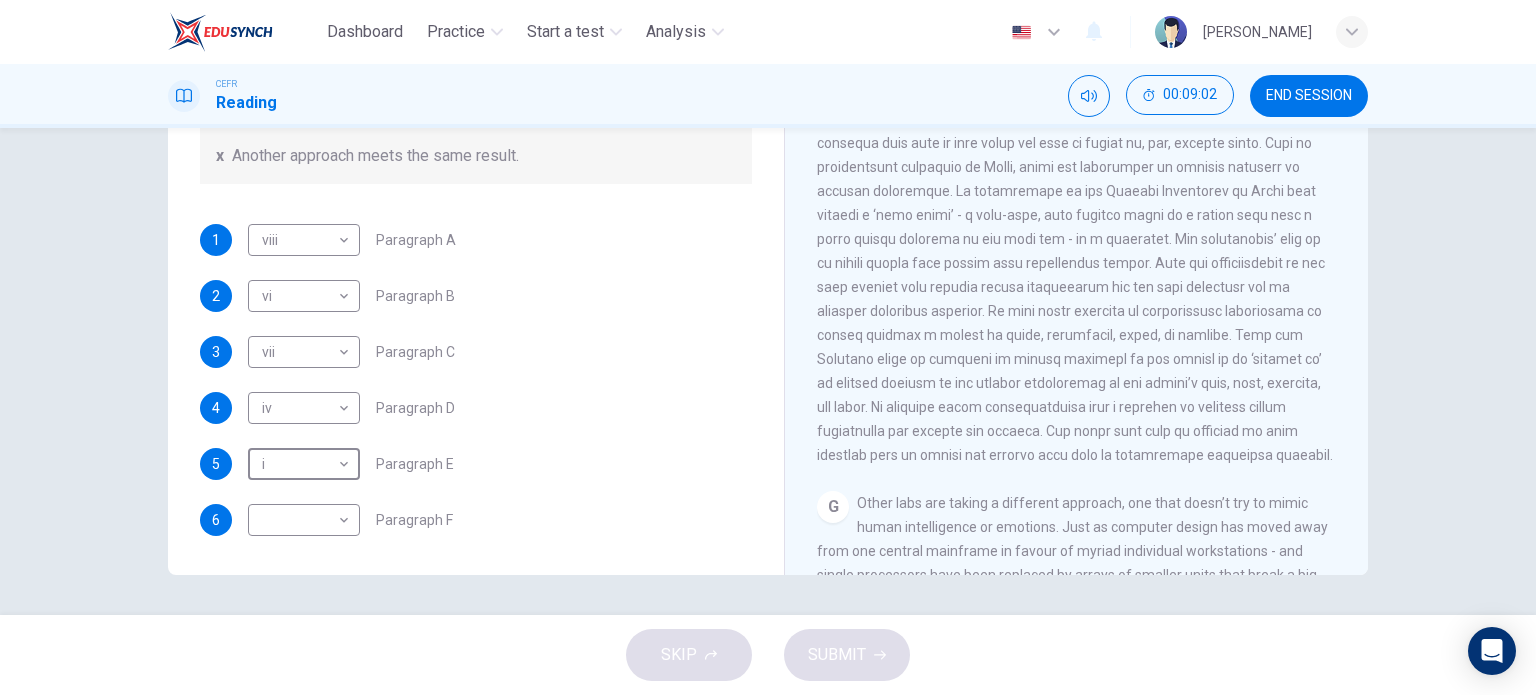 scroll, scrollTop: 1806, scrollLeft: 0, axis: vertical 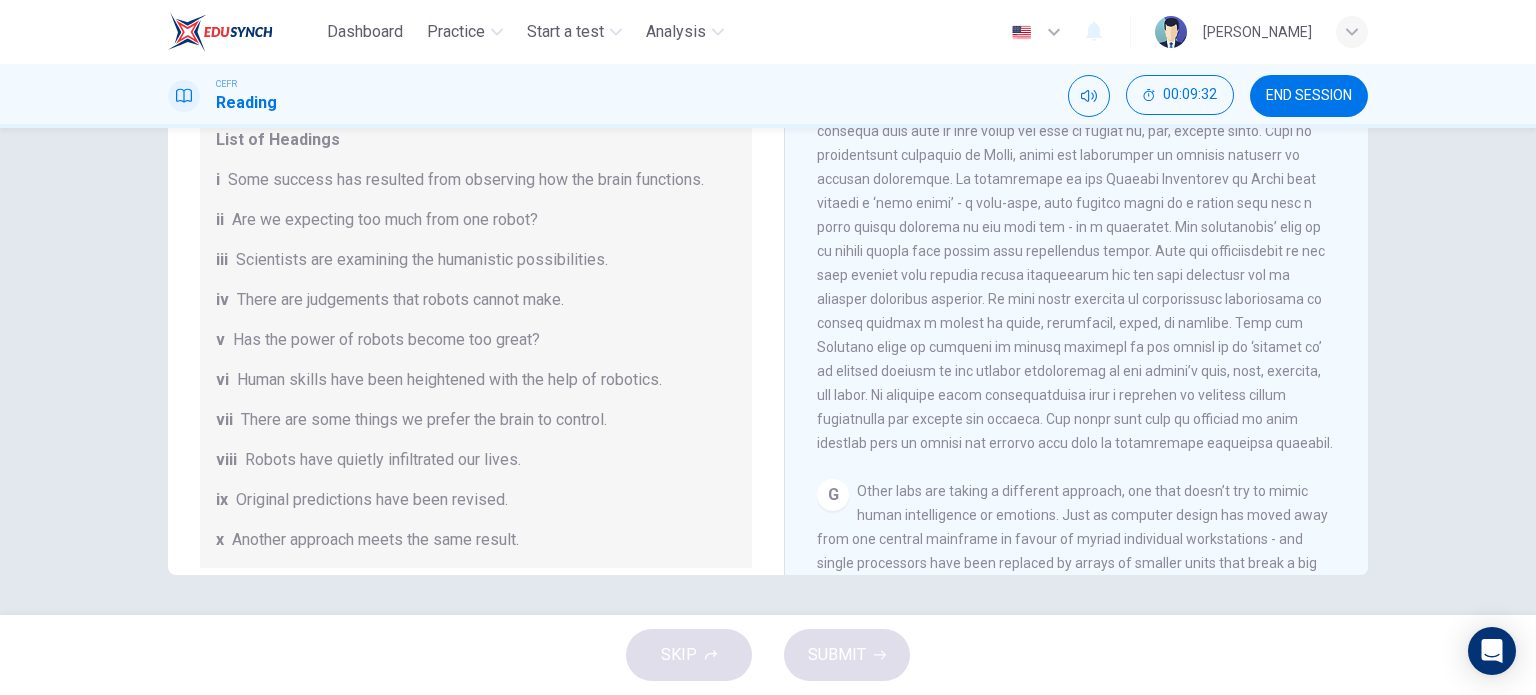 click on "Some success has resulted from observing how the brain functions." at bounding box center [466, 180] 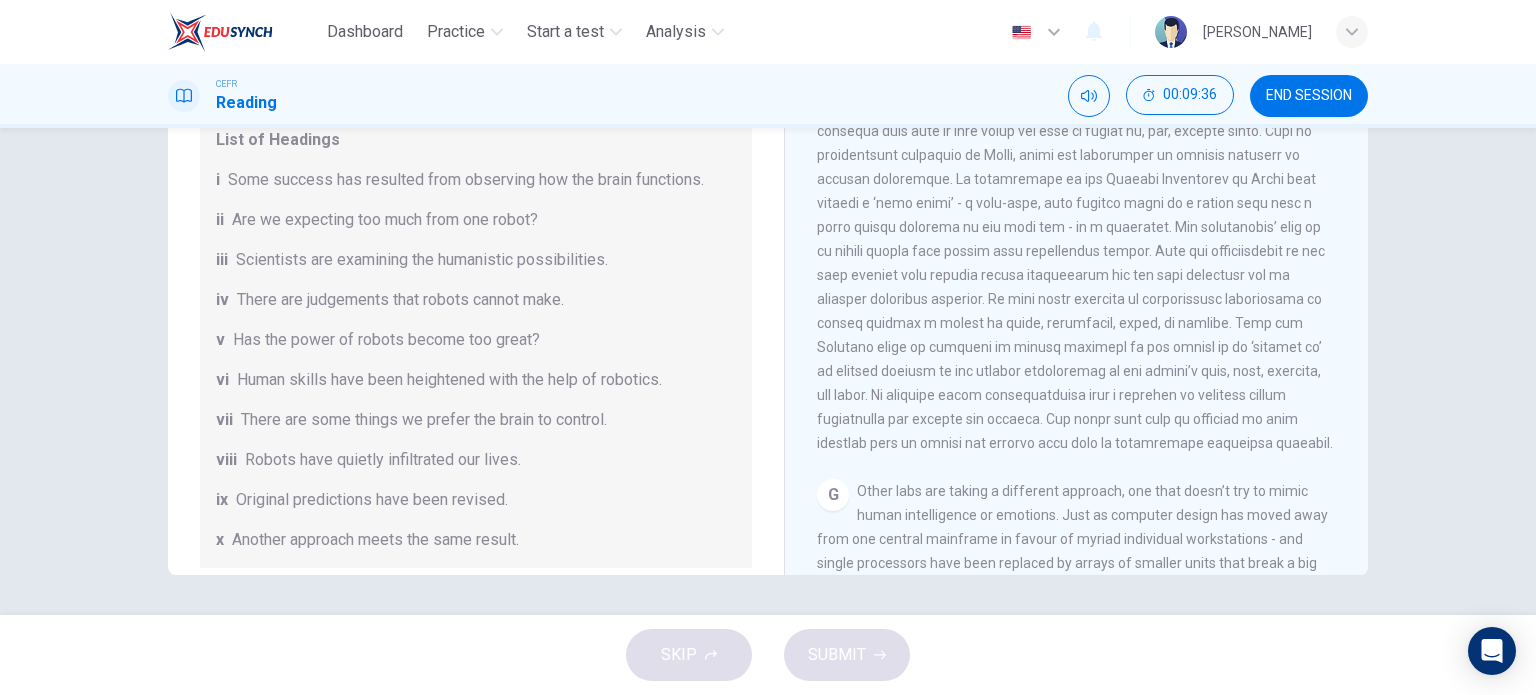 scroll, scrollTop: 384, scrollLeft: 0, axis: vertical 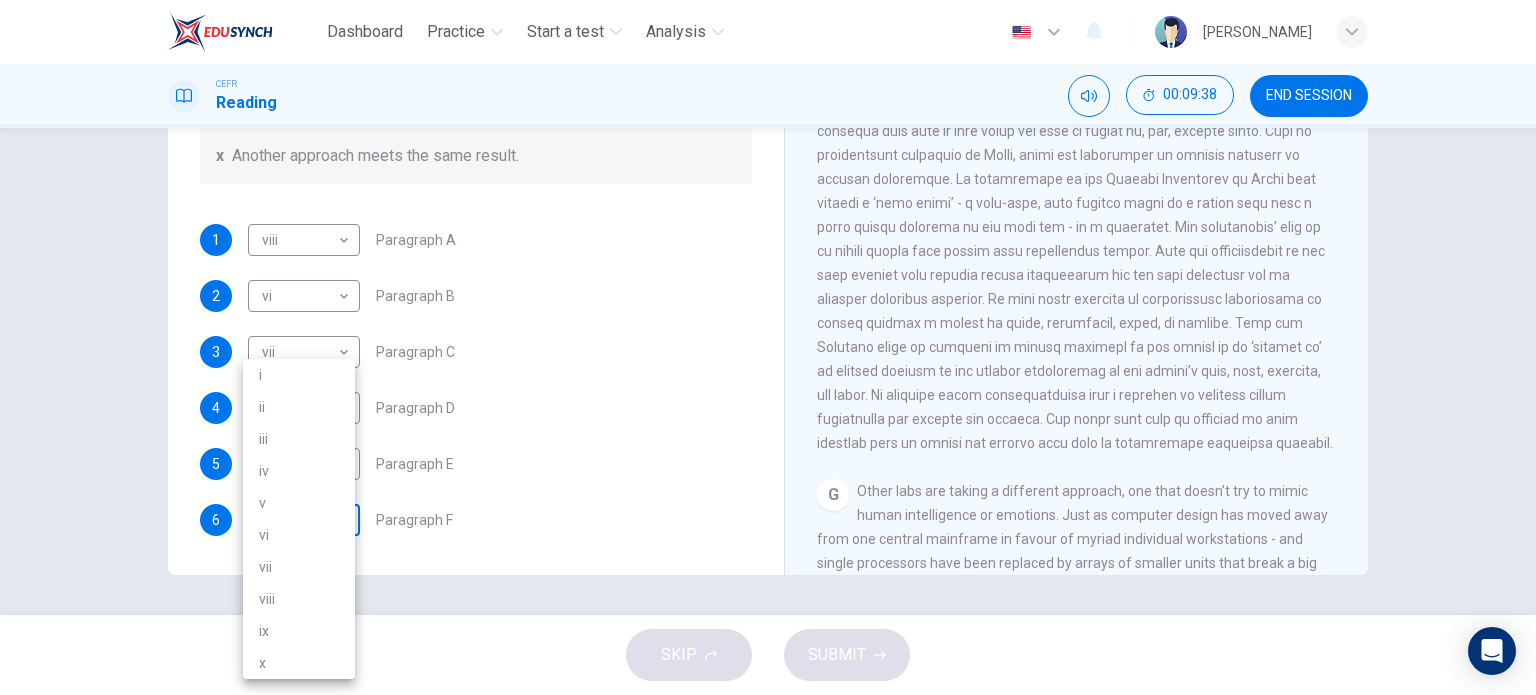 click on "Dashboard Practice Start a test Analysis English en ​ SITI NUR MAISARAH BINTI MOHD ZULFAKRI CEFR Reading 00:09:38 END SESSION Question 1 The Reading Passage has seven paragraphs  A-G .  From the list of headings below choose the most suitable heading for each
paragraph (A-F).
Write the appropriate numbers  (i-x)  in the boxes below. List of Headings i Some success has resulted from observing how the brain functions. ii Are we expecting too much from one robot? iii Scientists are examining the humanistic possibilities. iv There are judgements that robots cannot make. v Has the power of robots become too great? vi Human skills have been heightened with the help of robotics. vii There are some things we prefer the brain to control. viii Robots have quietly infiltrated our lives. ix Original predictions have been revised. x Another approach meets the same result. 1 viii viii ​ Paragraph A 2 vi vi ​ Paragraph B 3 vii vii ​ Paragraph C 4 iv iv ​ Paragraph D 5 i i ​ Paragraph E 6 ​ ​ Paragraph F 1 A" at bounding box center (768, 347) 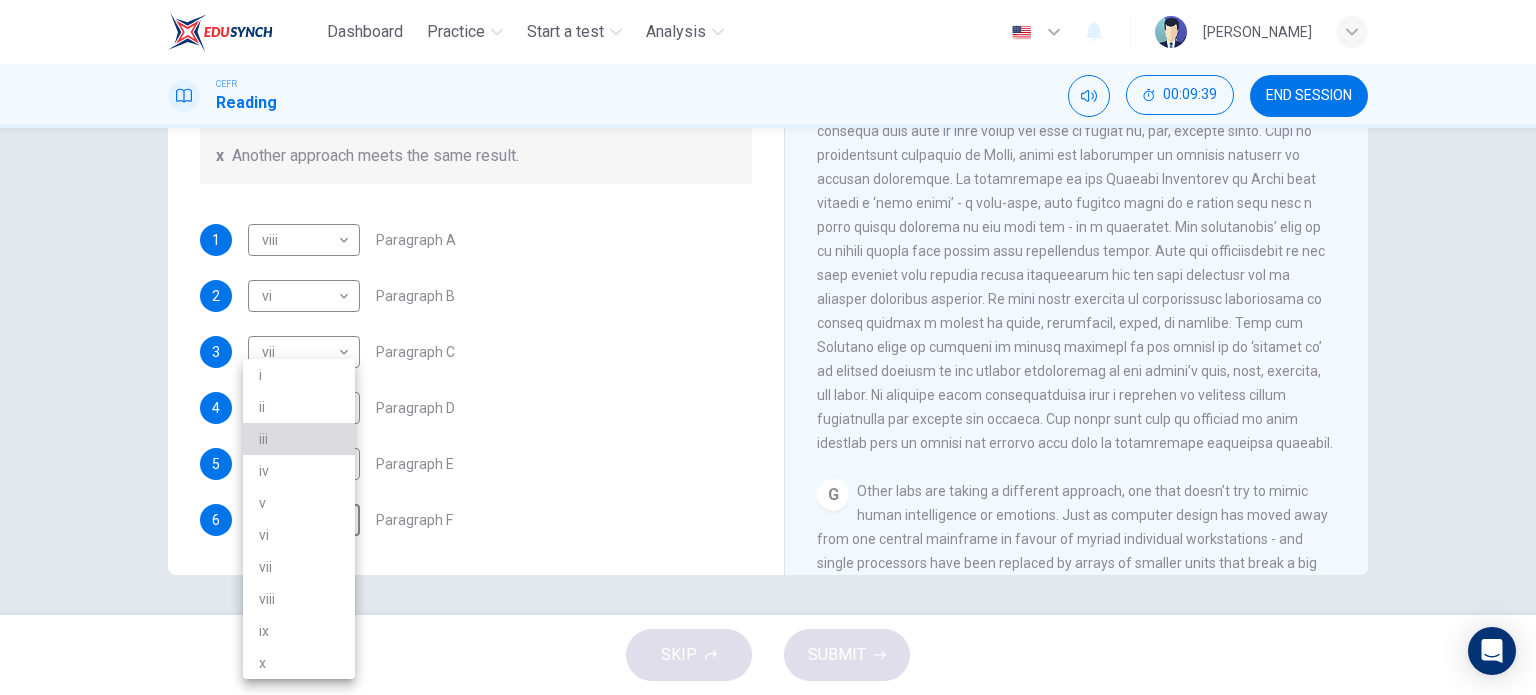 click on "iii" at bounding box center [299, 439] 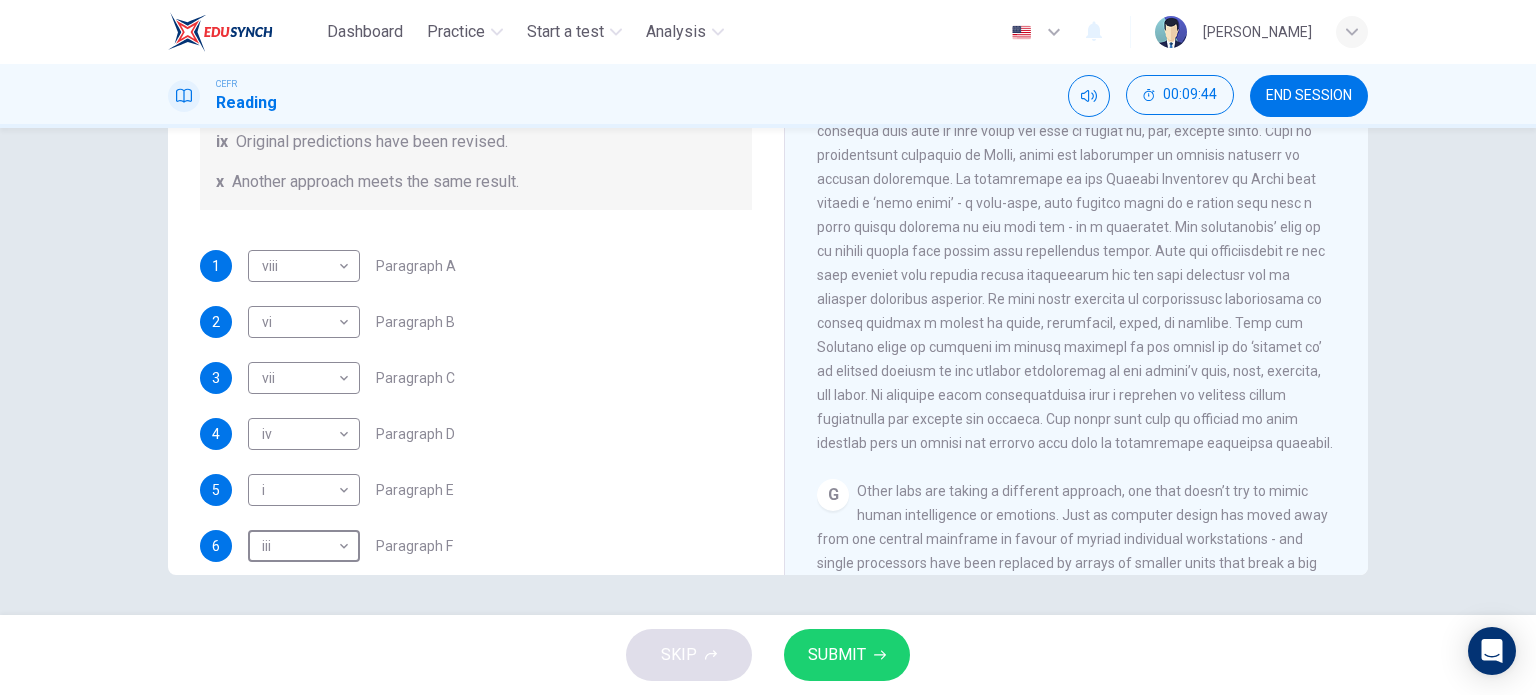 scroll, scrollTop: 384, scrollLeft: 0, axis: vertical 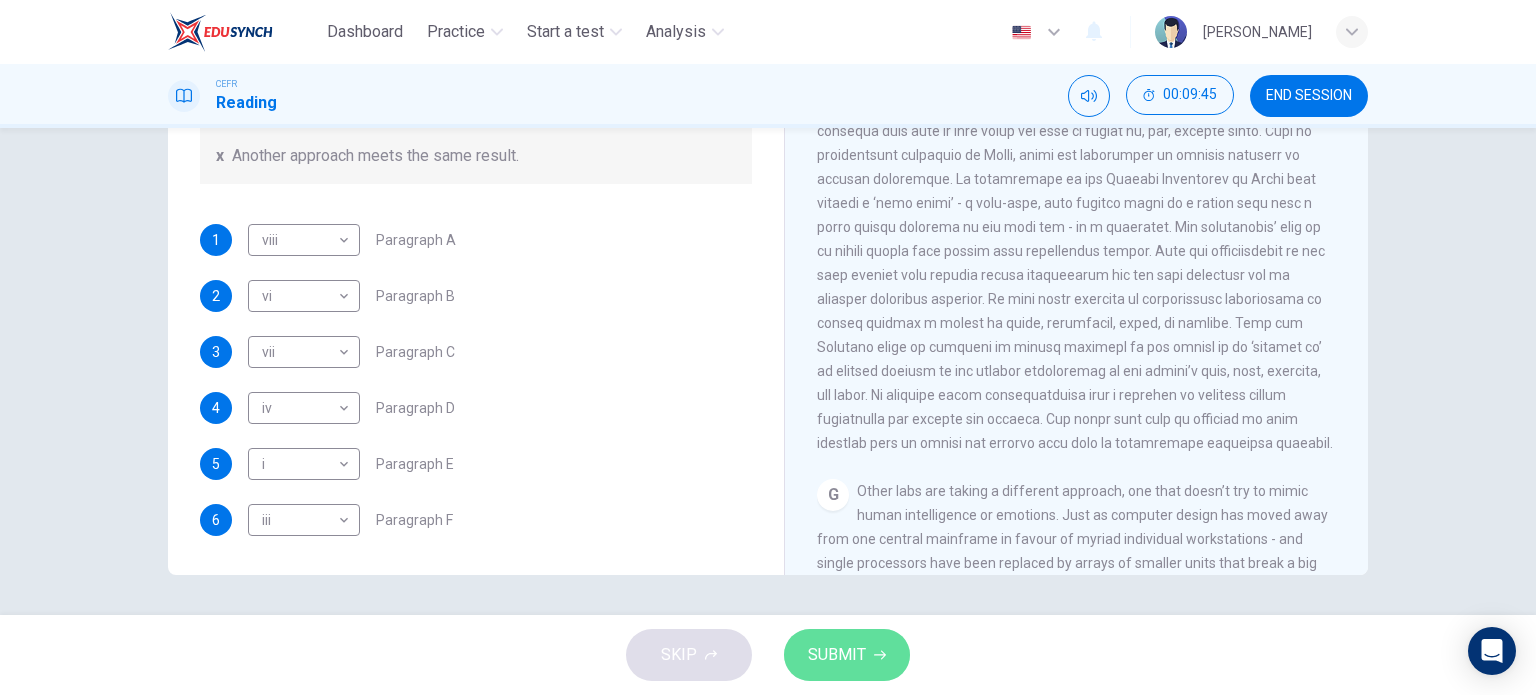 click on "SUBMIT" at bounding box center (837, 655) 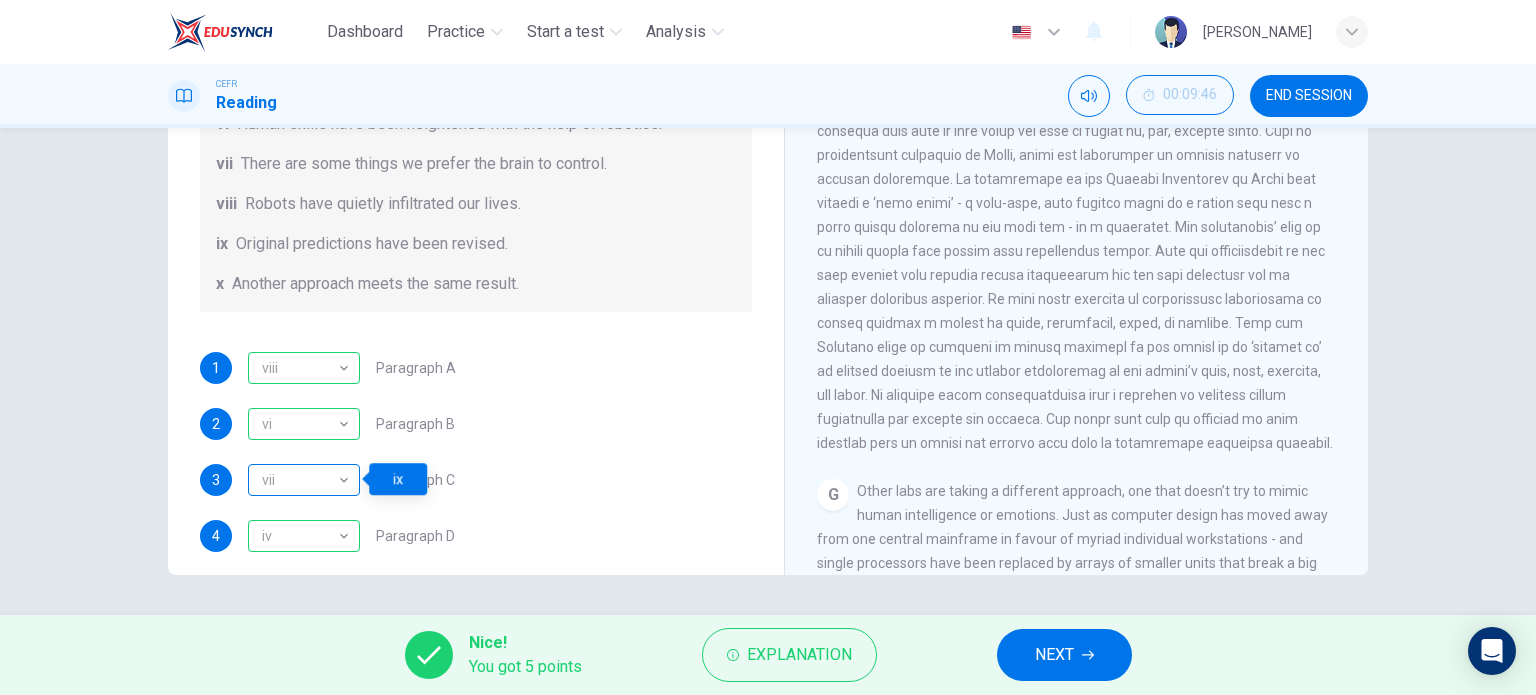 scroll, scrollTop: 256, scrollLeft: 0, axis: vertical 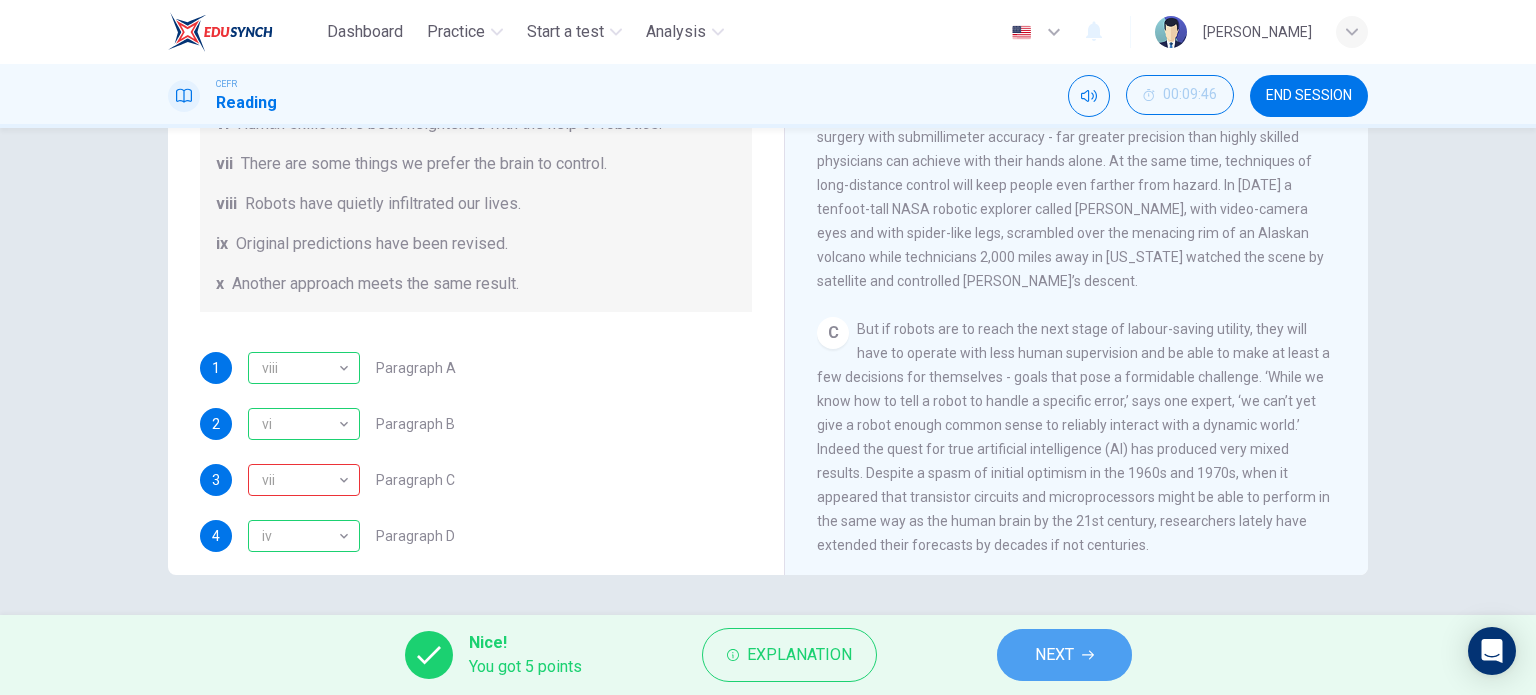 click on "NEXT" at bounding box center [1064, 655] 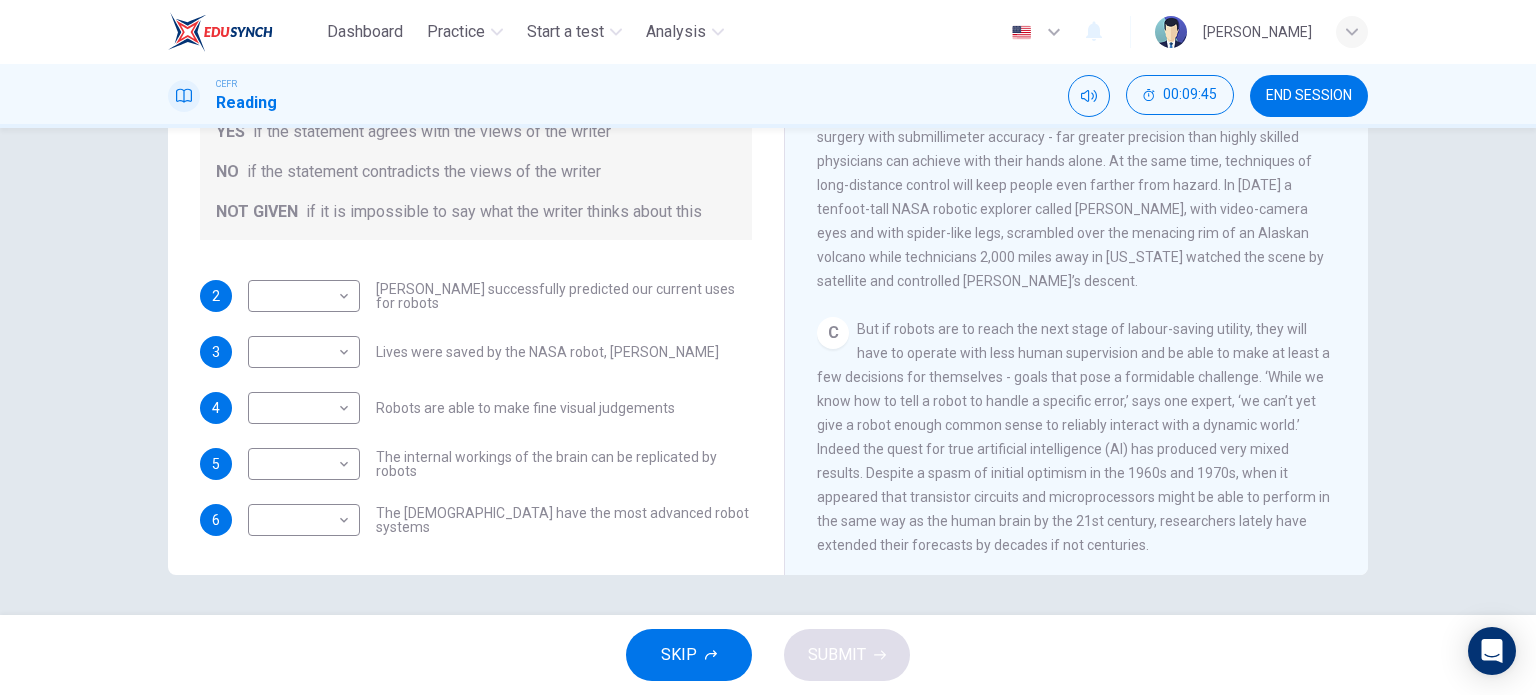 scroll, scrollTop: 0, scrollLeft: 0, axis: both 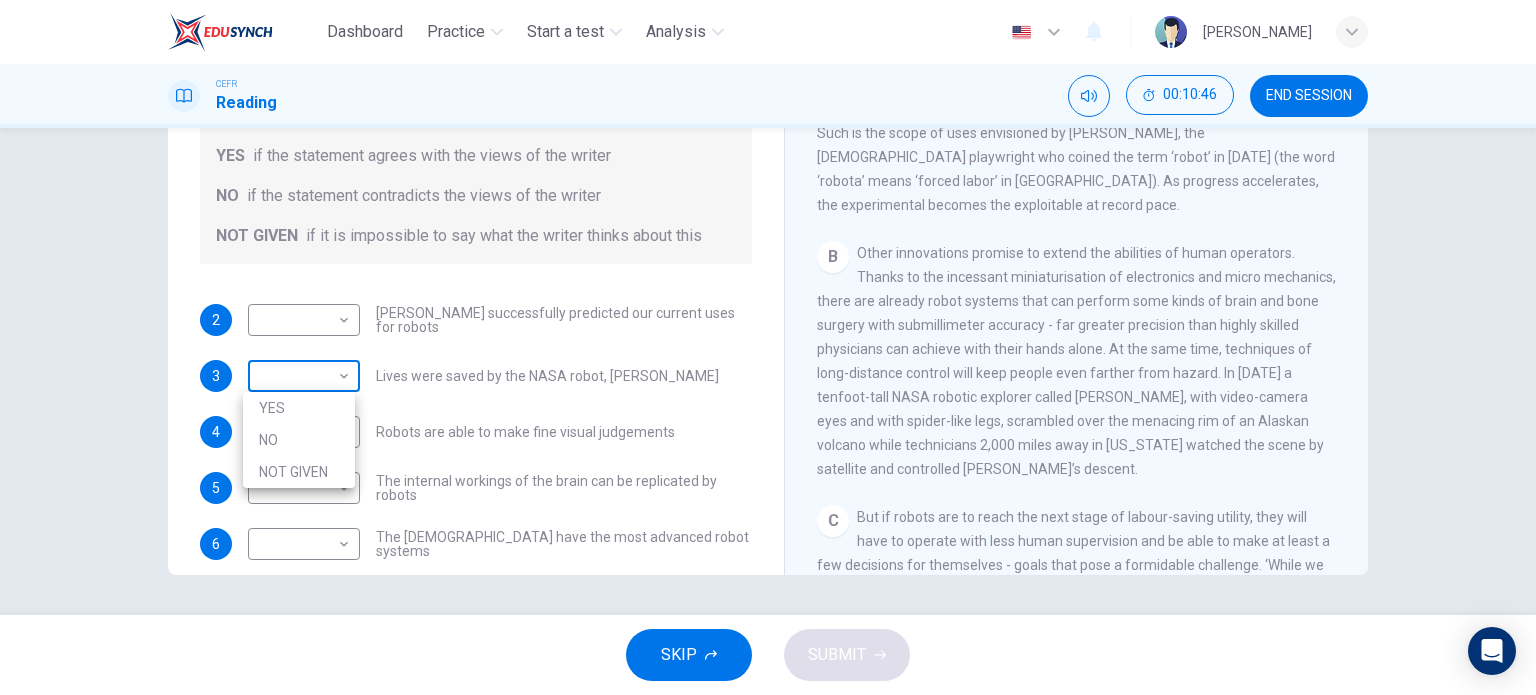 click on "Dashboard Practice Start a test Analysis English en ​ SITI NUR MAISARAH BINTI MOHD ZULFAKRI CEFR Reading 00:10:46 END SESSION Questions 2 - 6 Do the following statements agree with the information given in the Reading Passage?  In the boxes below, write YES if the statement agrees with the views of the writer NO if the statement contradicts the views of the writer NOT GIVEN if it is impossible to say what the writer thinks about this 2 ​ ​ Karel Capek successfully predicted our current uses for robots 3 ​ ​ Lives were saved by the NASA robot, Dante 4 ​ ​ Robots are able to make fine visual judgements 5 ​ ​ The internal workings of the brain can be replicated by robots 6 ​ ​ The Japanese have the most advanced robot systems Robots CLICK TO ZOOM Click to Zoom 1 A B C D E F G SKIP SUBMIT EduSynch - Online Language Proficiency Testing
Dashboard Practice Start a test Analysis Notifications © Copyright  2025 YES NO NOT GIVEN" at bounding box center (768, 347) 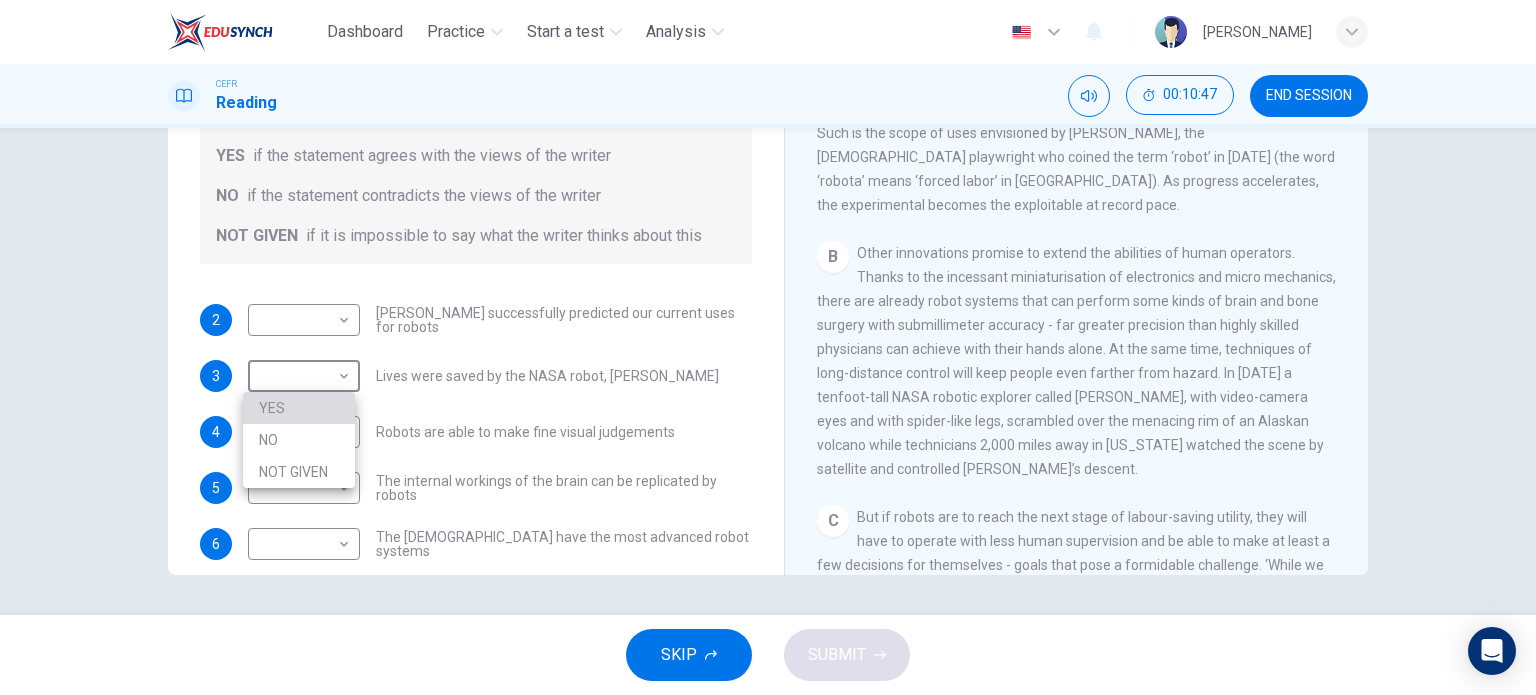 click on "YES" at bounding box center (299, 408) 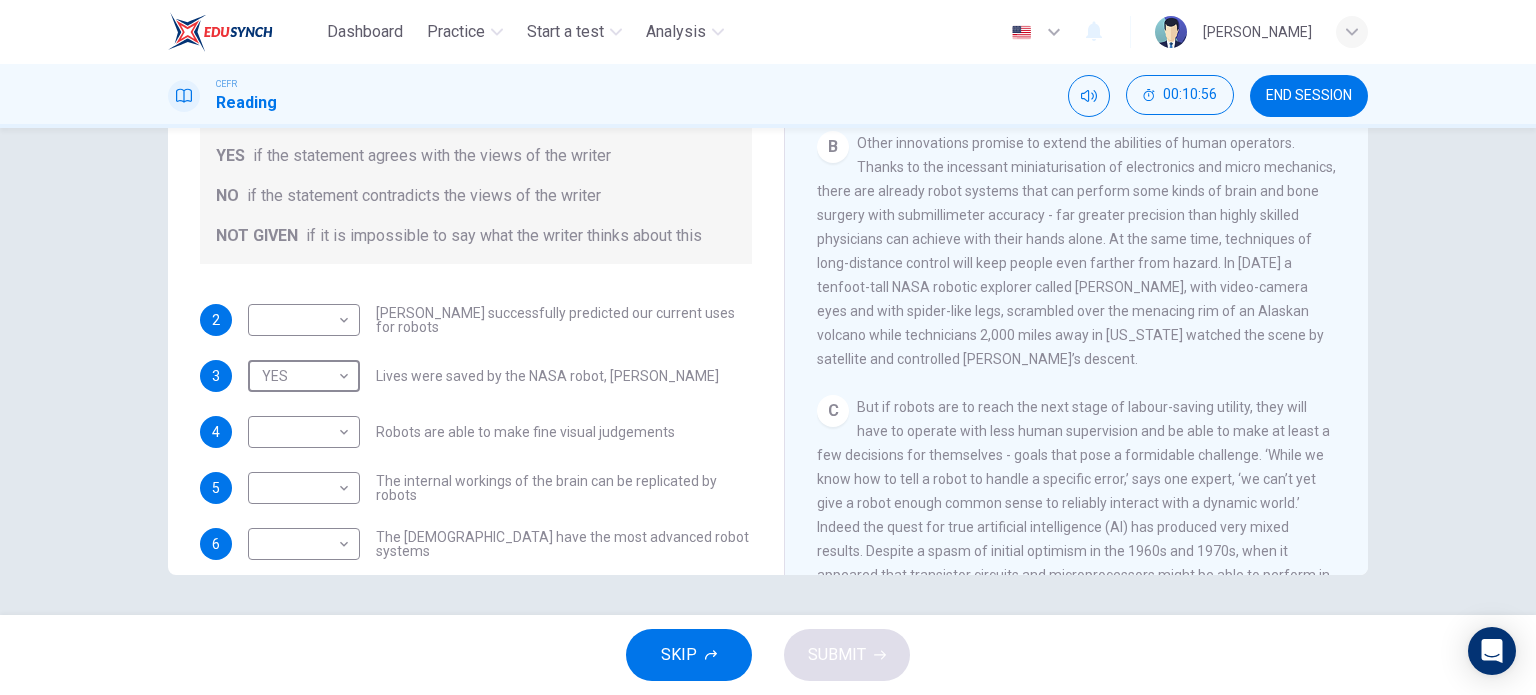 scroll, scrollTop: 712, scrollLeft: 0, axis: vertical 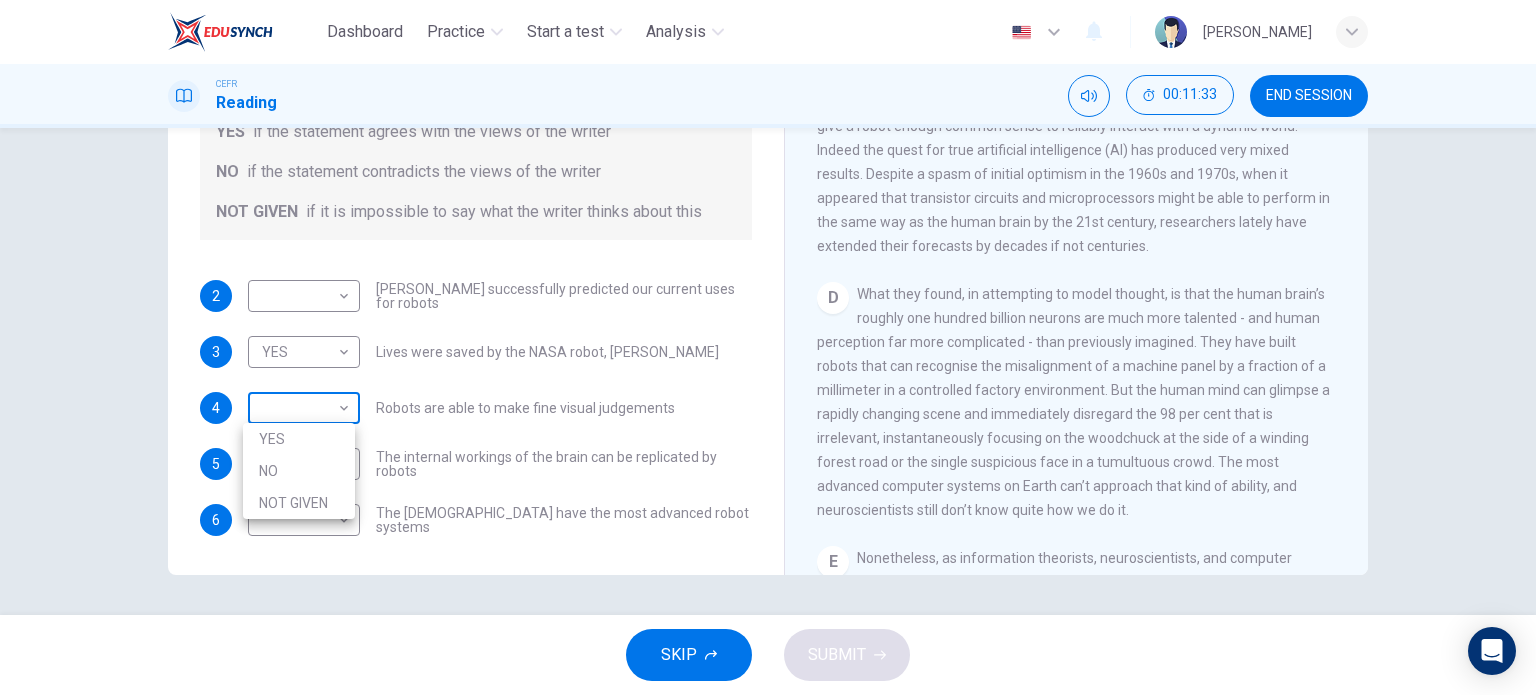 click on "Dashboard Practice Start a test Analysis English en ​ SITI NUR MAISARAH BINTI MOHD ZULFAKRI CEFR Reading 00:11:33 END SESSION Questions 2 - 6 Do the following statements agree with the information given in the Reading Passage?  In the boxes below, write YES if the statement agrees with the views of the writer NO if the statement contradicts the views of the writer NOT GIVEN if it is impossible to say what the writer thinks about this 2 ​ ​ Karel Capek successfully predicted our current uses for robots 3 YES YES ​ Lives were saved by the NASA robot, Dante 4 ​ ​ Robots are able to make fine visual judgements 5 ​ ​ The internal workings of the brain can be replicated by robots 6 ​ ​ The Japanese have the most advanced robot systems Robots CLICK TO ZOOM Click to Zoom 1 A B C D E F G SKIP SUBMIT EduSynch - Online Language Proficiency Testing
Dashboard Practice Start a test Analysis Notifications © Copyright  2025 YES NO NOT GIVEN" at bounding box center [768, 347] 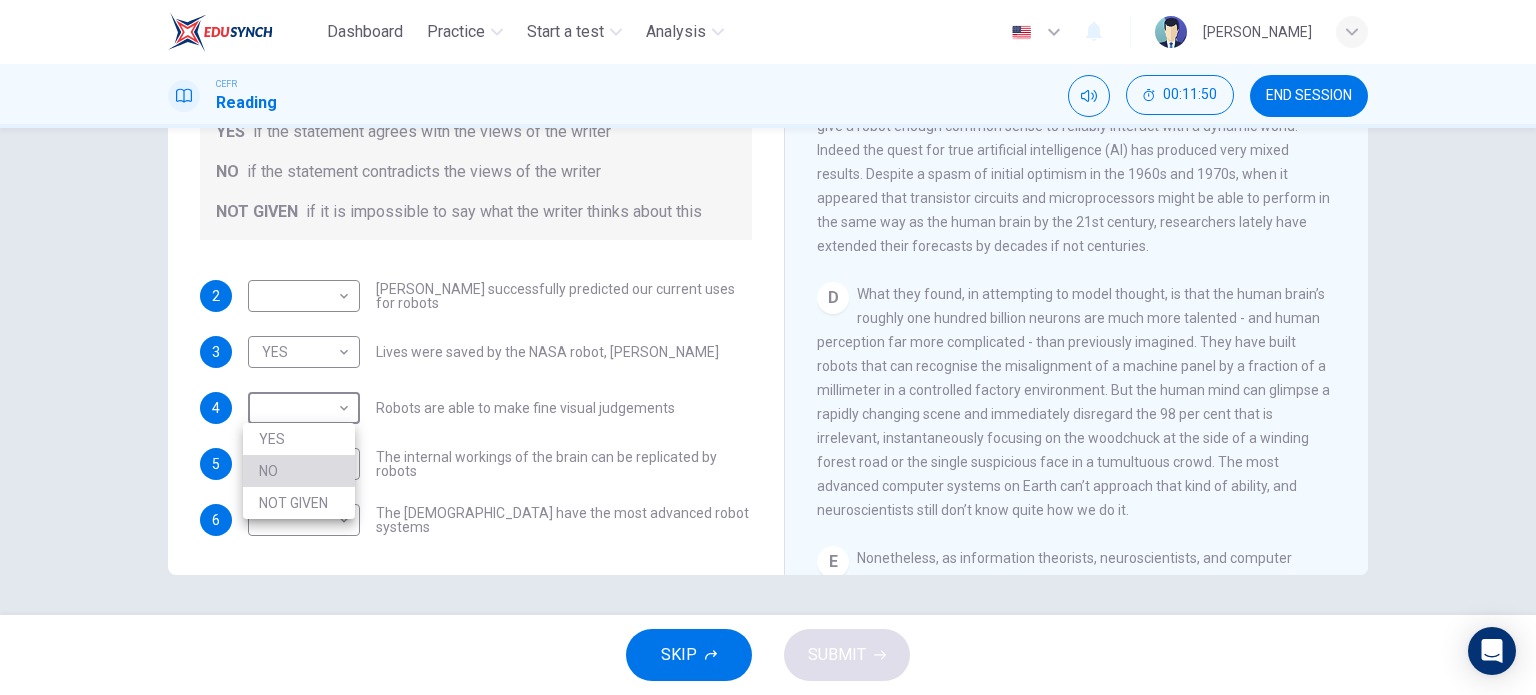 click on "NO" at bounding box center [299, 471] 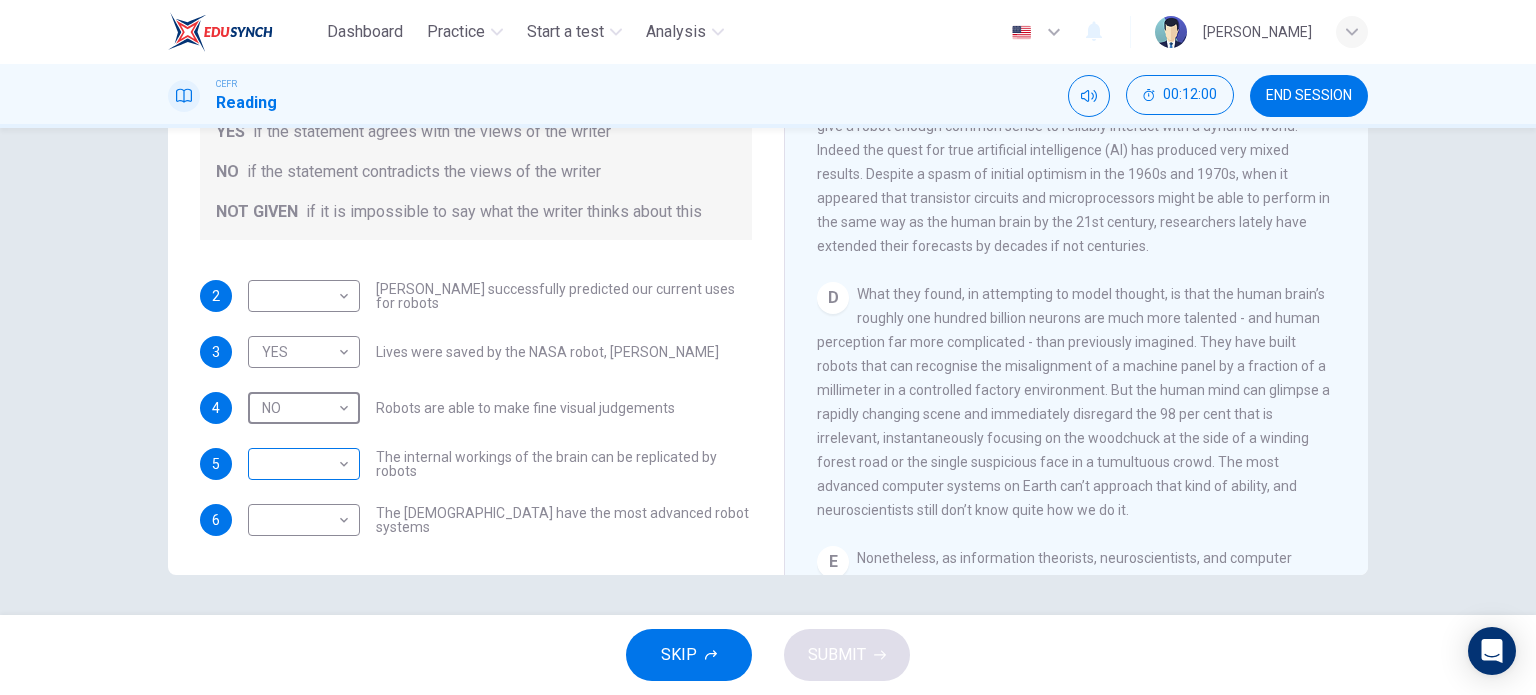 click on "Dashboard Practice Start a test Analysis English en ​ SITI NUR MAISARAH BINTI MOHD ZULFAKRI CEFR Reading 00:12:00 END SESSION Questions 2 - 6 Do the following statements agree with the information given in the Reading Passage?  In the boxes below, write YES if the statement agrees with the views of the writer NO if the statement contradicts the views of the writer NOT GIVEN if it is impossible to say what the writer thinks about this 2 ​ ​ Karel Capek successfully predicted our current uses for robots 3 YES YES ​ Lives were saved by the NASA robot, Dante 4 NO NO ​ Robots are able to make fine visual judgements 5 ​ ​ The internal workings of the brain can be replicated by robots 6 ​ ​ The Japanese have the most advanced robot systems Robots CLICK TO ZOOM Click to Zoom 1 A B C D E F G SKIP SUBMIT EduSynch - Online Language Proficiency Testing
Dashboard Practice Start a test Analysis Notifications © Copyright  2025" at bounding box center [768, 347] 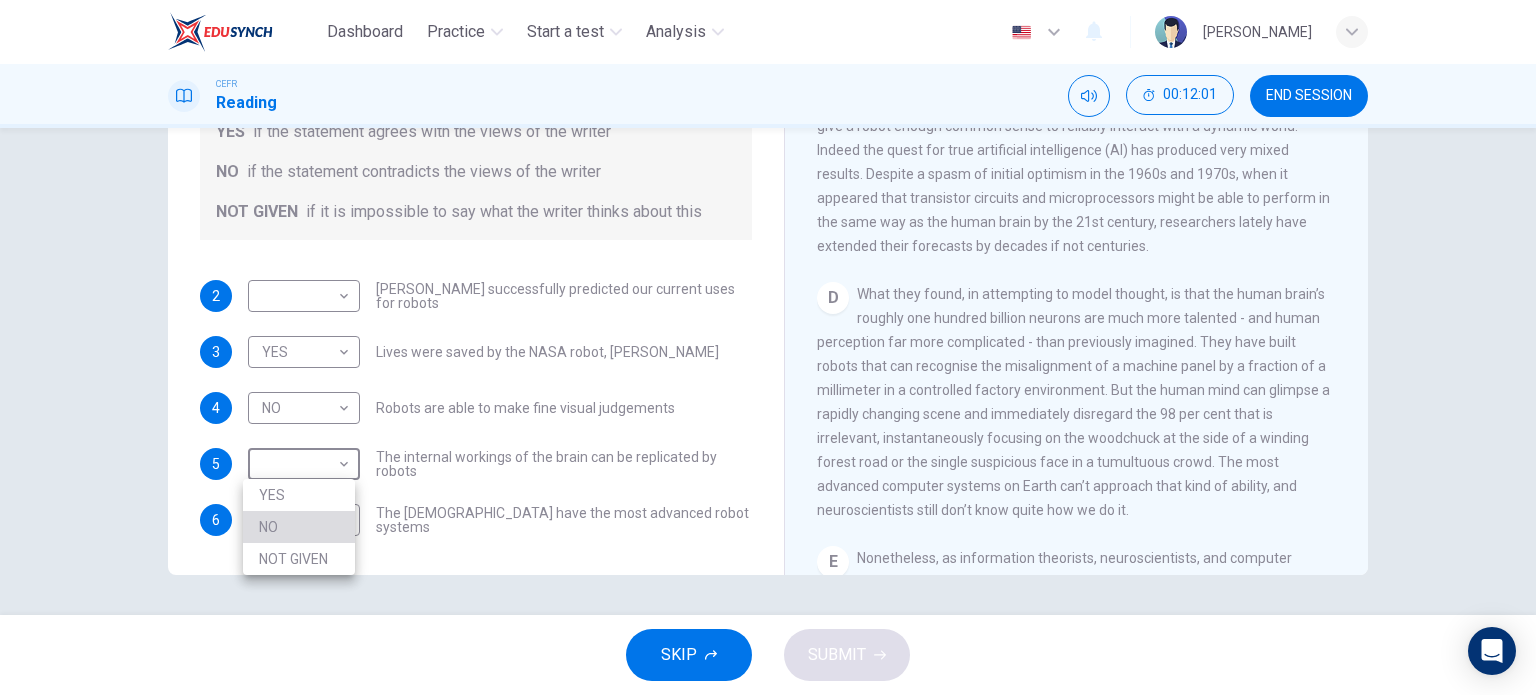 click on "NO" at bounding box center (299, 527) 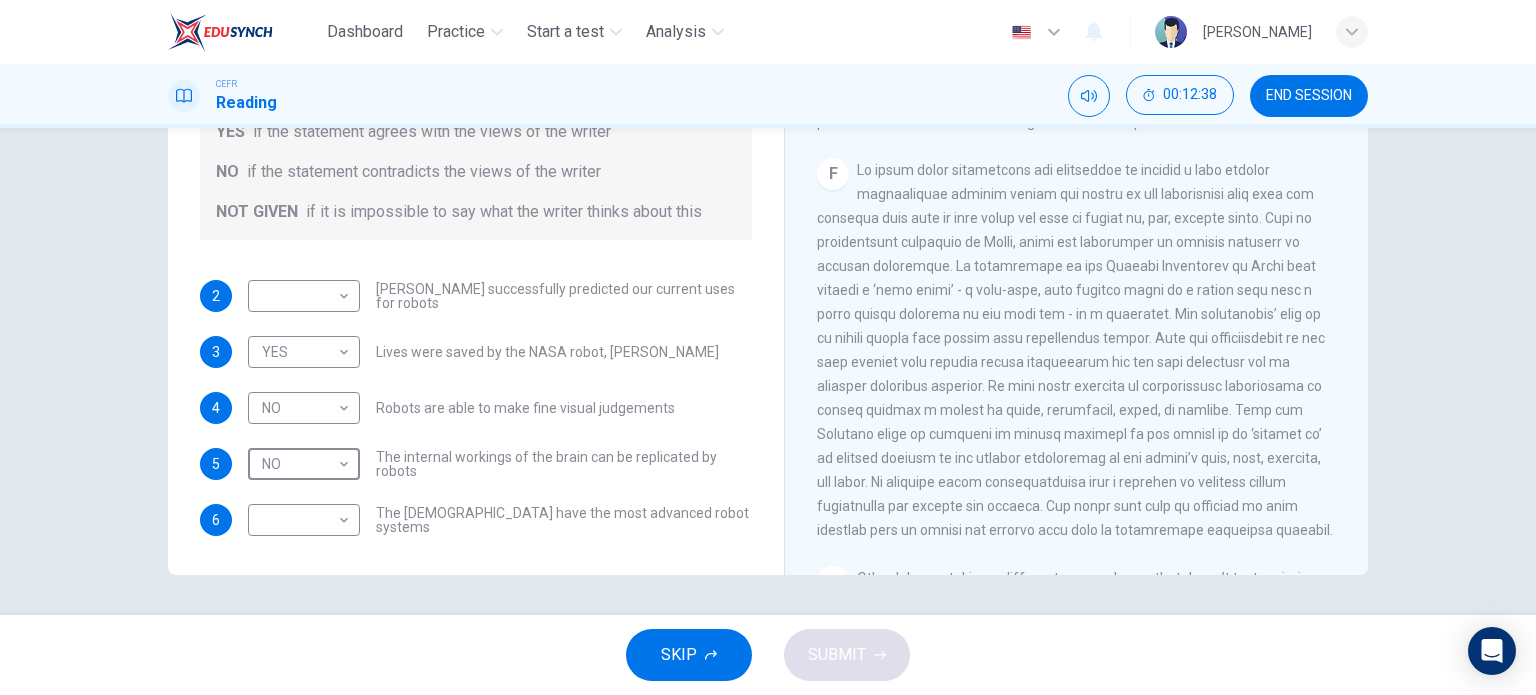 scroll, scrollTop: 1723, scrollLeft: 0, axis: vertical 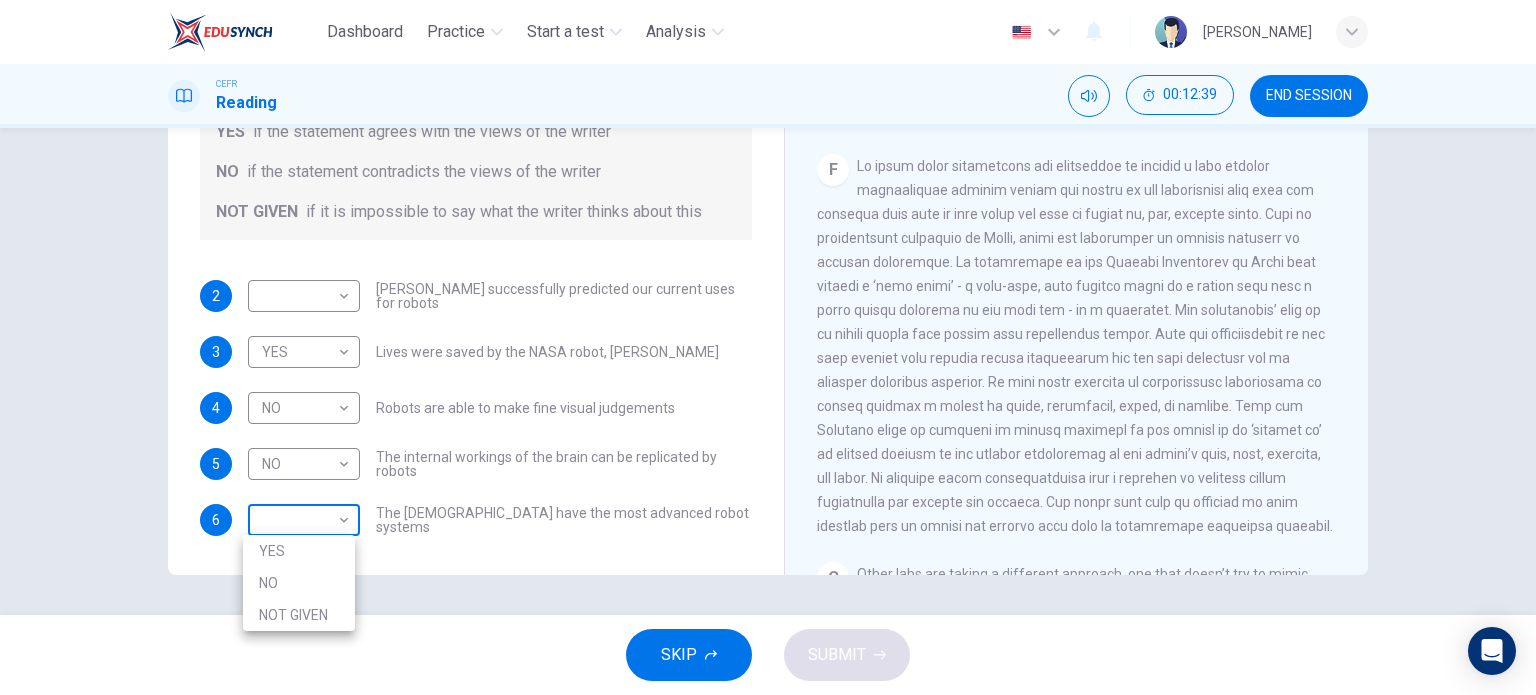 click on "Dashboard Practice Start a test Analysis English en ​ SITI NUR MAISARAH BINTI MOHD ZULFAKRI CEFR Reading 00:12:39 END SESSION Questions 2 - 6 Do the following statements agree with the information given in the Reading Passage?  In the boxes below, write YES if the statement agrees with the views of the writer NO if the statement contradicts the views of the writer NOT GIVEN if it is impossible to say what the writer thinks about this 2 ​ ​ Karel Capek successfully predicted our current uses for robots 3 YES YES ​ Lives were saved by the NASA robot, Dante 4 NO NO ​ Robots are able to make fine visual judgements 5 NO NO ​ The internal workings of the brain can be replicated by robots 6 ​ ​ The Japanese have the most advanced robot systems Robots CLICK TO ZOOM Click to Zoom 1 A B C D E F G SKIP SUBMIT EduSynch - Online Language Proficiency Testing
Dashboard Practice Start a test Analysis Notifications © Copyright  2025 YES NO NOT GIVEN" at bounding box center (768, 347) 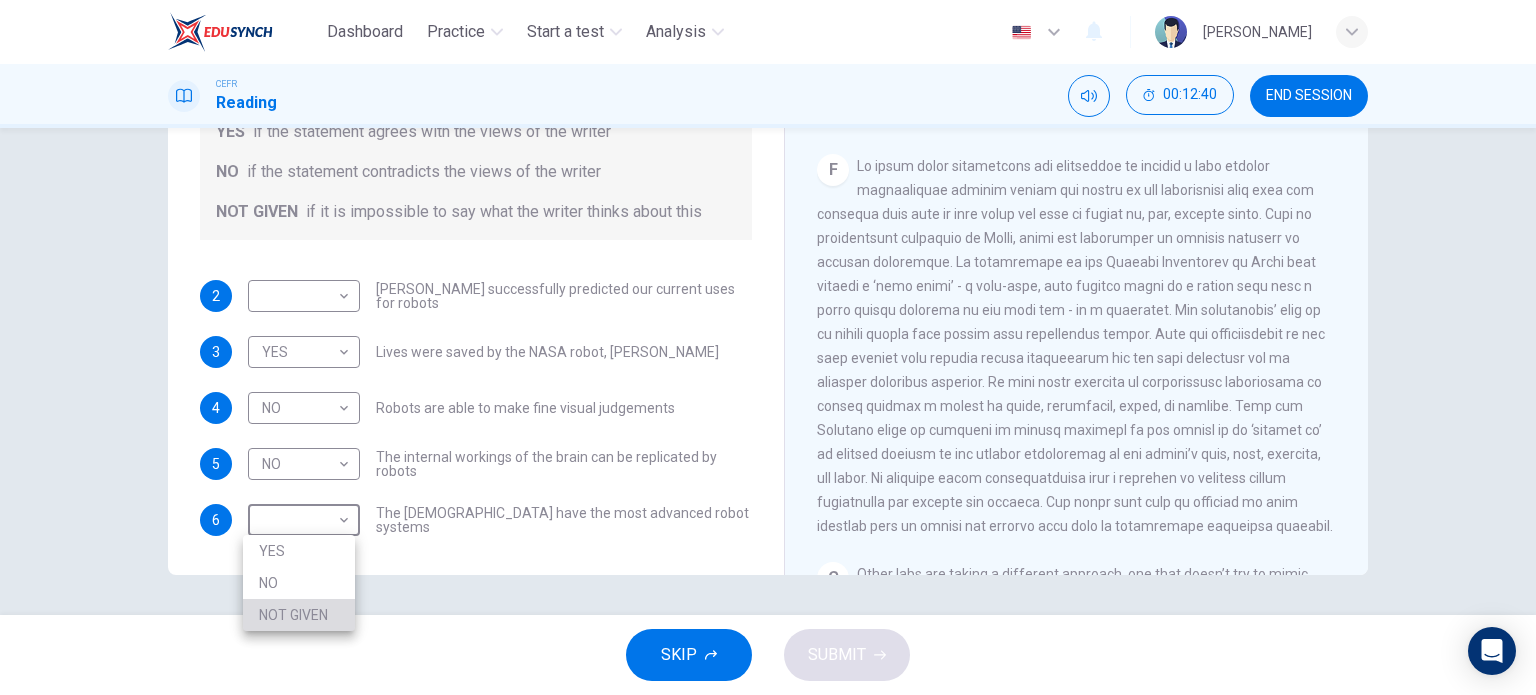 click on "NOT GIVEN" at bounding box center (299, 615) 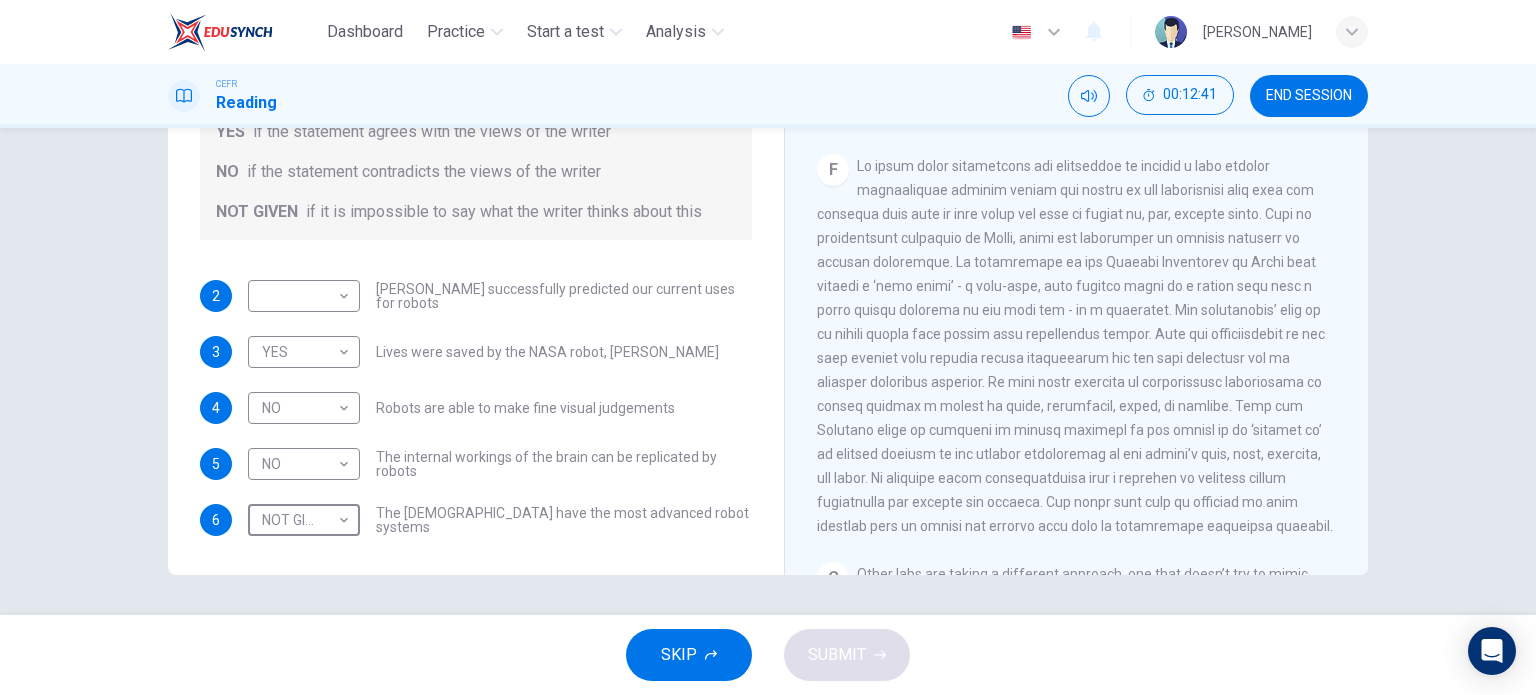 scroll, scrollTop: 0, scrollLeft: 0, axis: both 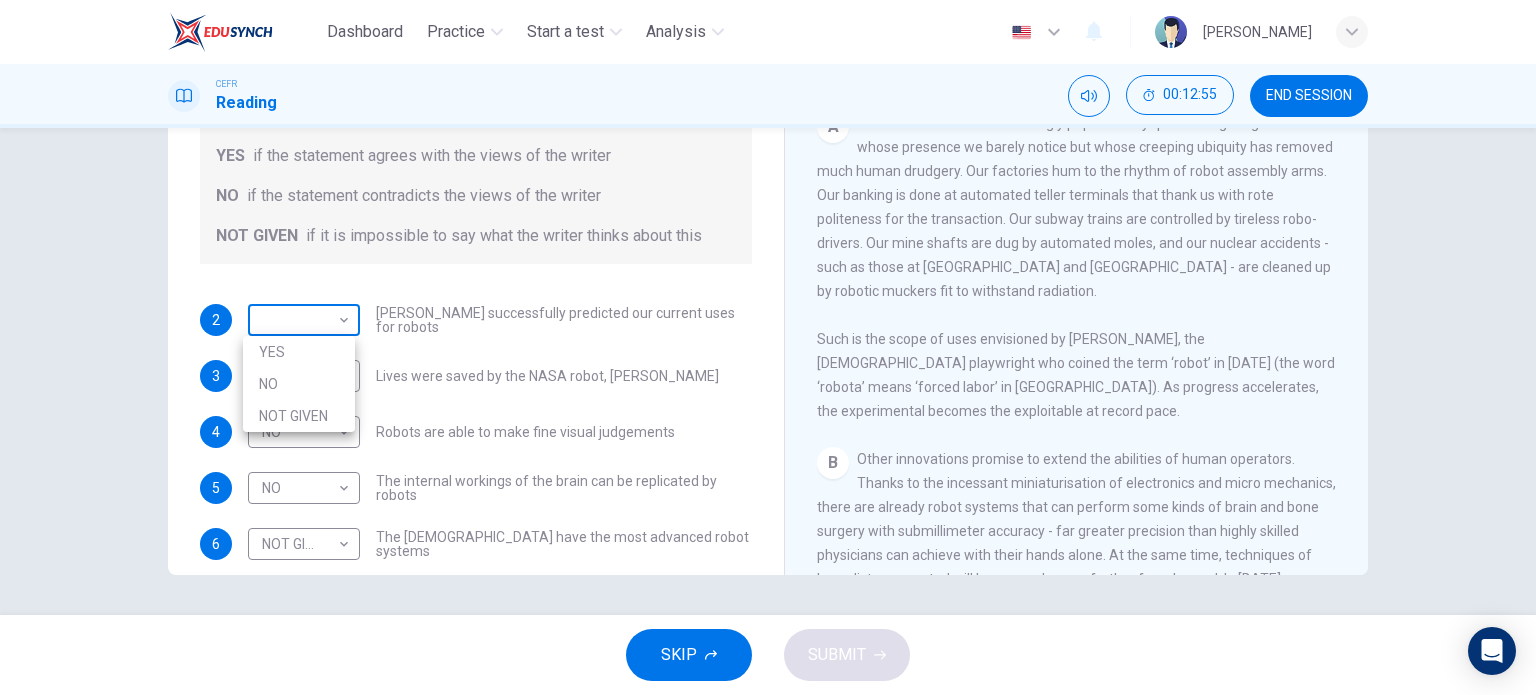 click on "Dashboard Practice Start a test Analysis English en ​ SITI NUR MAISARAH BINTI MOHD ZULFAKRI CEFR Reading 00:12:55 END SESSION Questions 2 - 6 Do the following statements agree with the information given in the Reading Passage?  In the boxes below, write YES if the statement agrees with the views of the writer NO if the statement contradicts the views of the writer NOT GIVEN if it is impossible to say what the writer thinks about this 2 ​ ​ Karel Capek successfully predicted our current uses for robots 3 YES YES ​ Lives were saved by the NASA robot, Dante 4 NO NO ​ Robots are able to make fine visual judgements 5 NO NO ​ The internal workings of the brain can be replicated by robots 6 NOT GIVEN NOT GIVEN ​ The Japanese have the most advanced robot systems Robots CLICK TO ZOOM Click to Zoom 1 A B C D E F G SKIP SUBMIT EduSynch - Online Language Proficiency Testing
Dashboard Practice Start a test Analysis Notifications © Copyright  2025 YES NO NOT GIVEN" at bounding box center (768, 347) 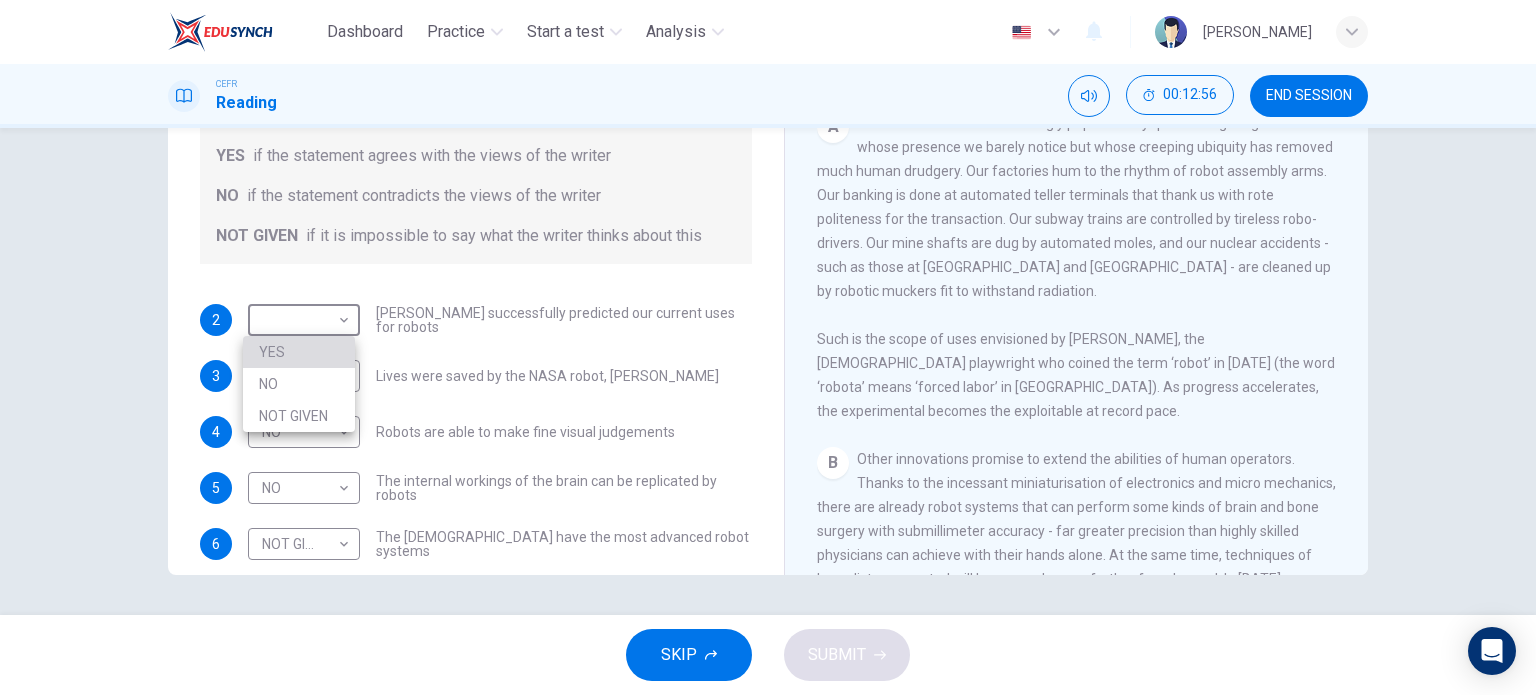 click on "YES" at bounding box center (299, 352) 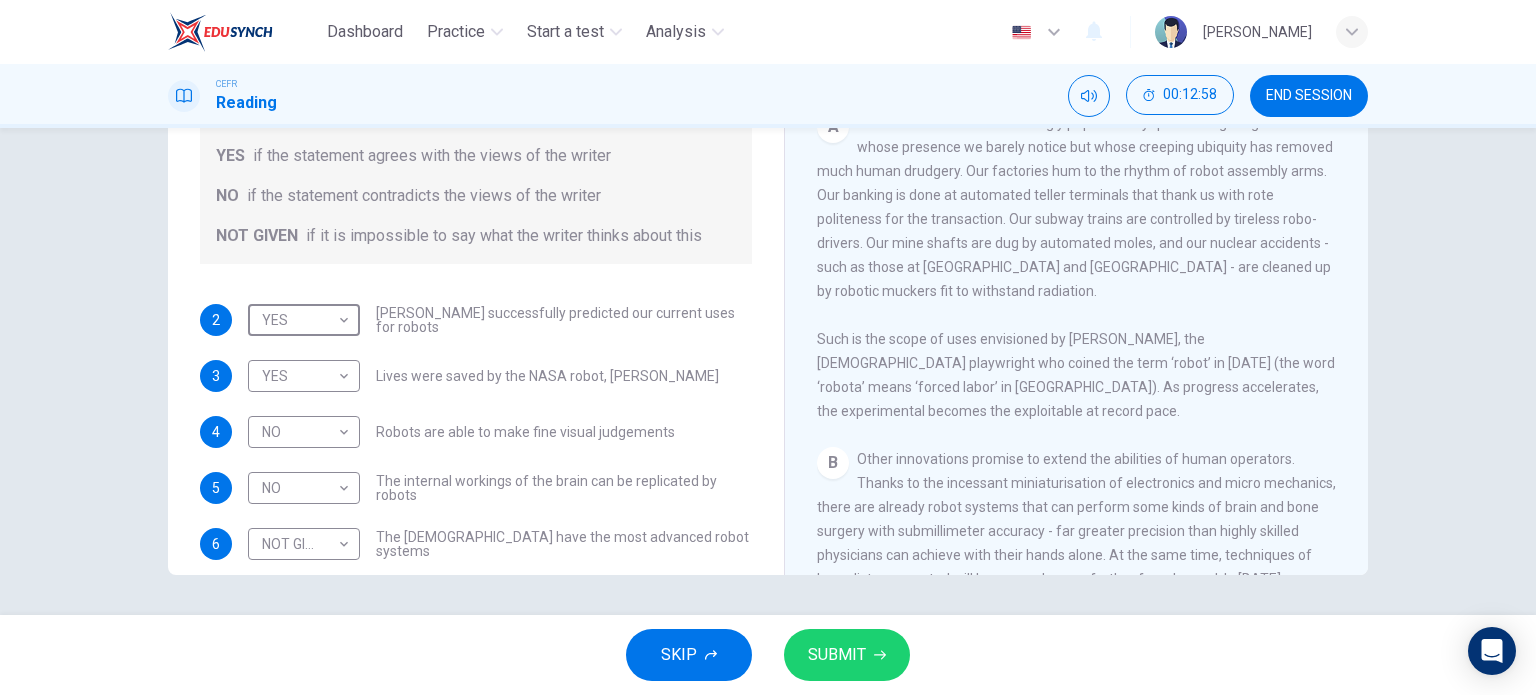 click on "SUBMIT" at bounding box center [847, 655] 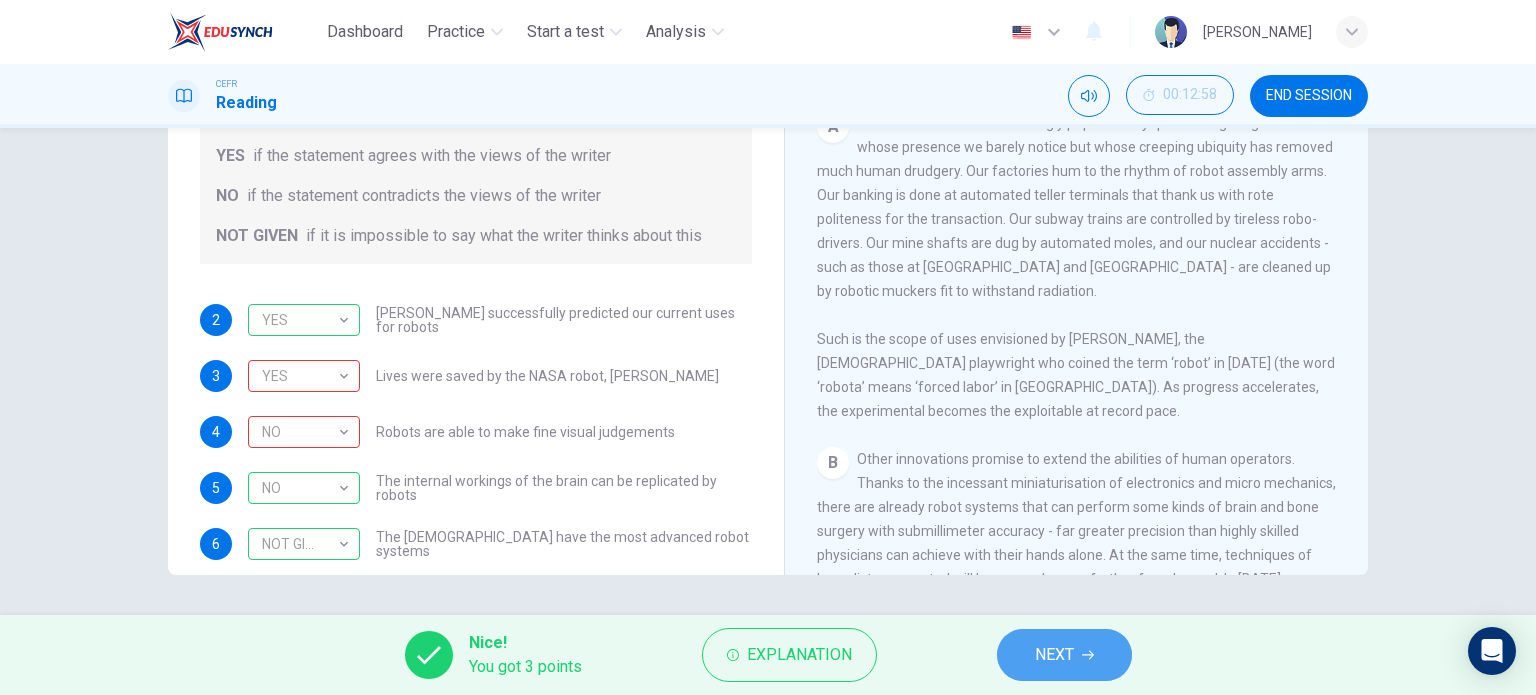 click on "NEXT" at bounding box center (1064, 655) 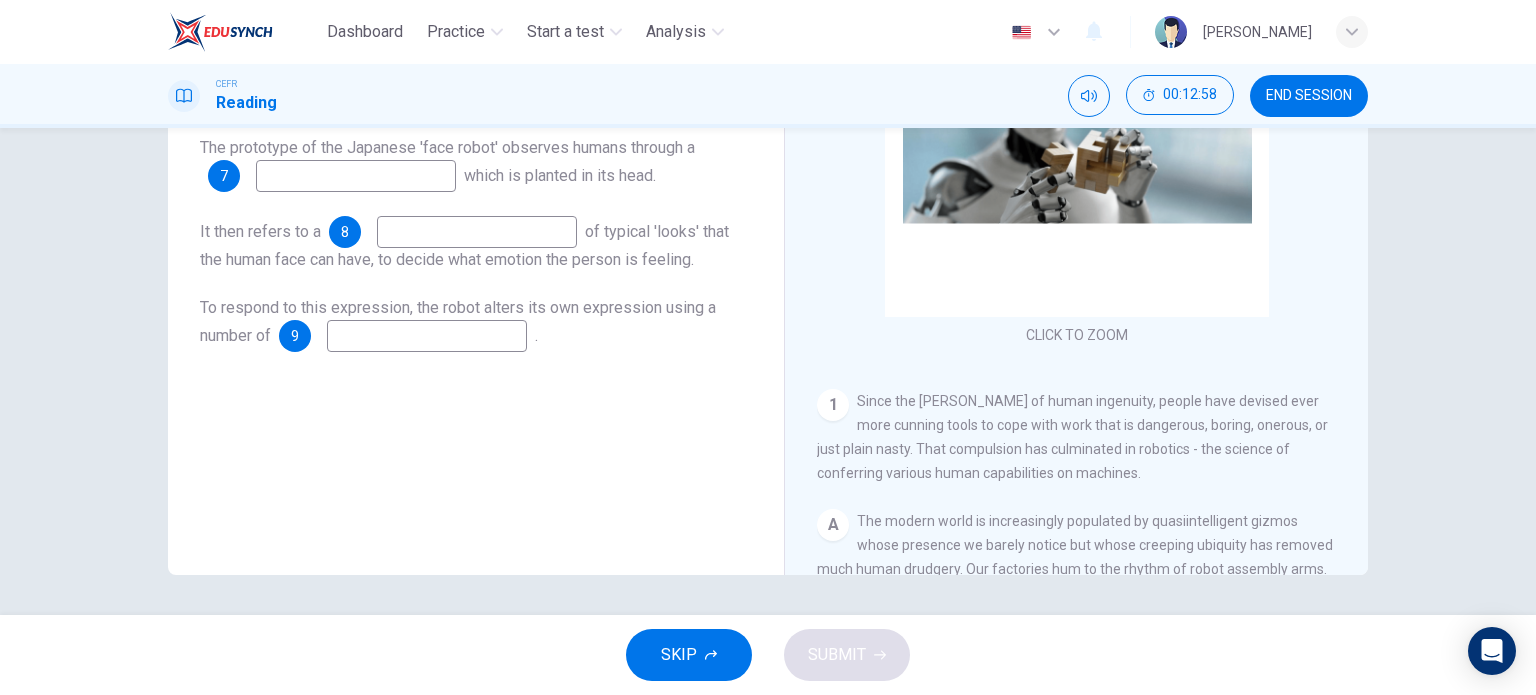 scroll, scrollTop: 62, scrollLeft: 0, axis: vertical 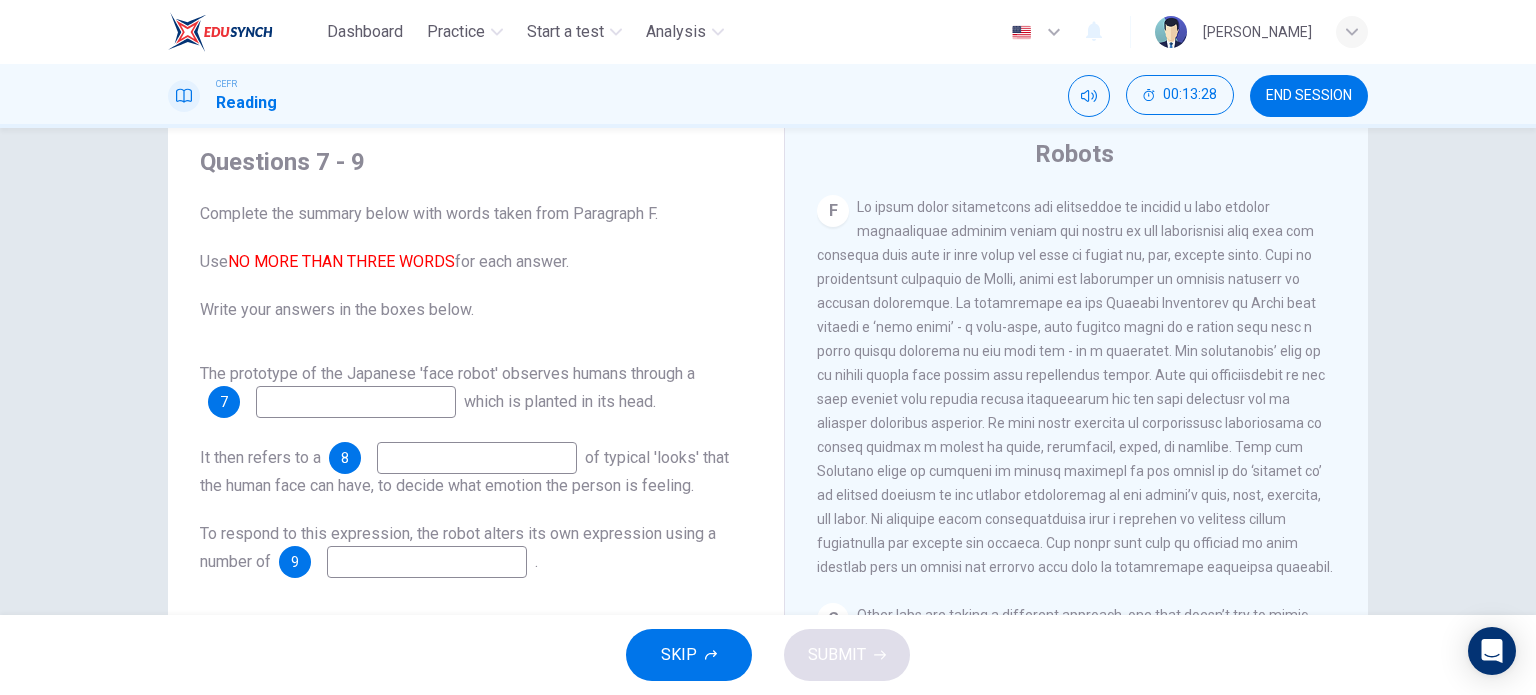click at bounding box center (356, 402) 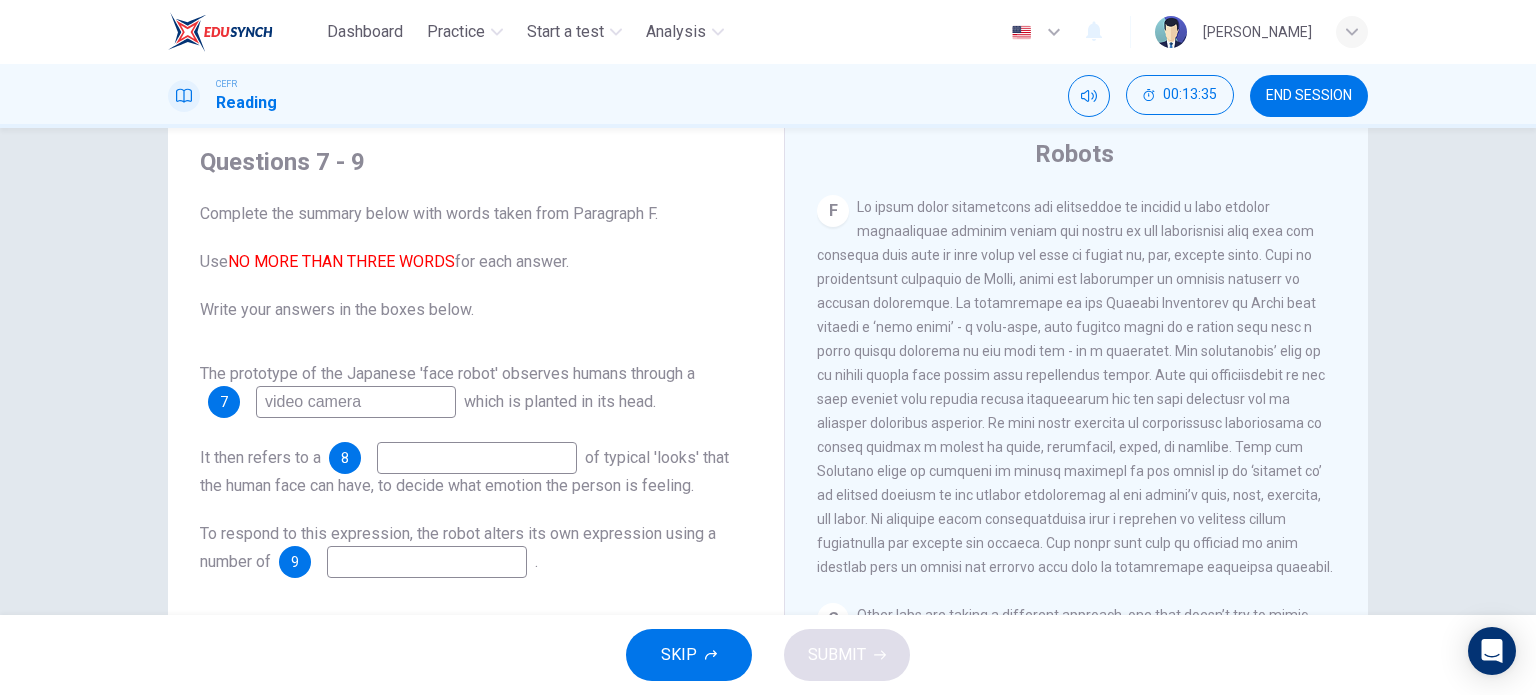 type on "video camera" 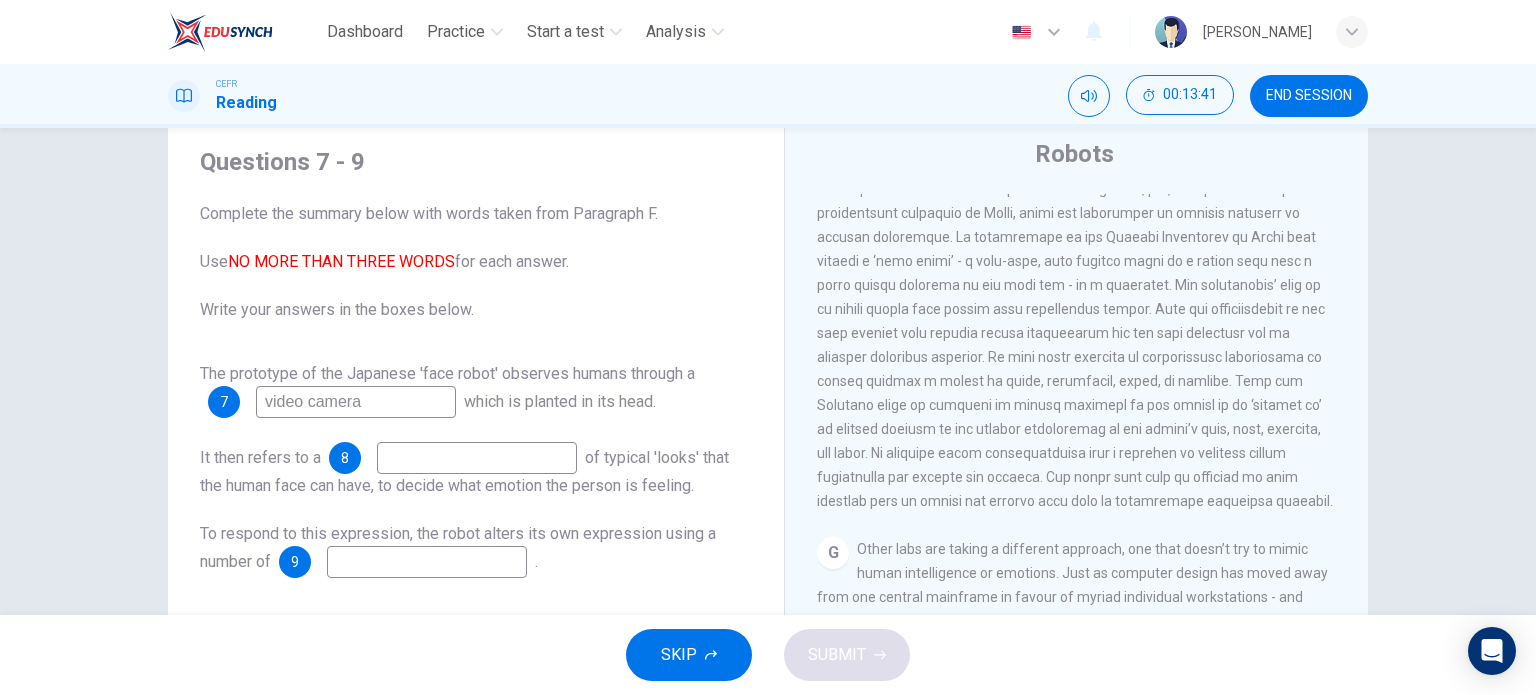scroll, scrollTop: 2006, scrollLeft: 0, axis: vertical 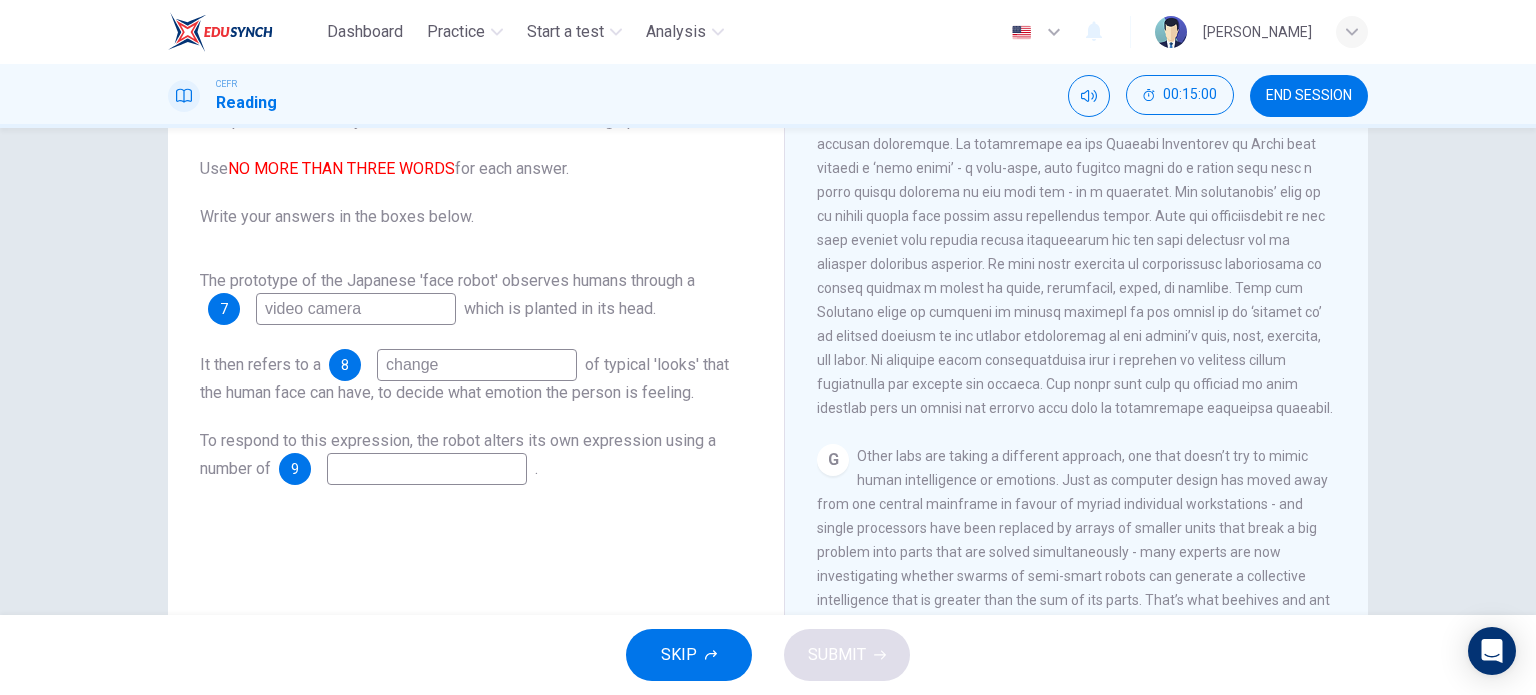type on "change" 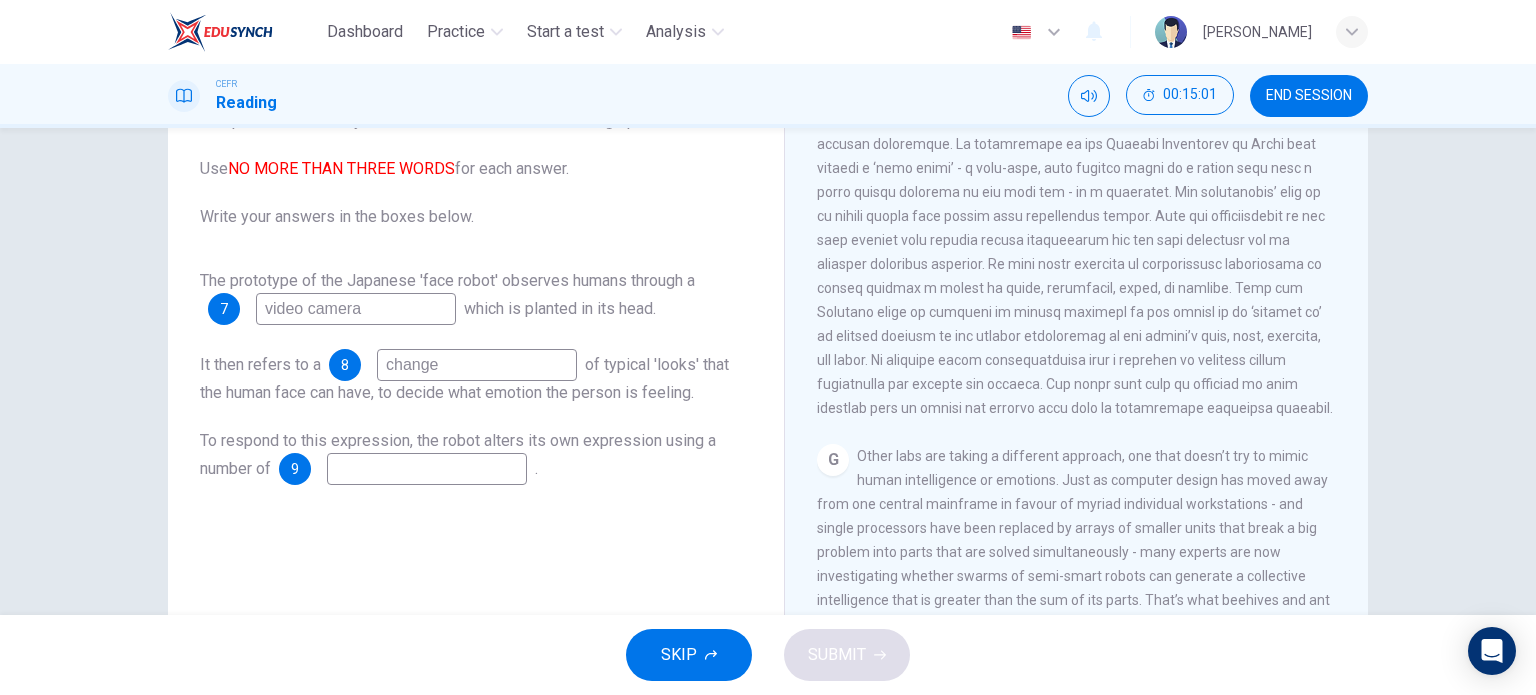 click at bounding box center (427, 469) 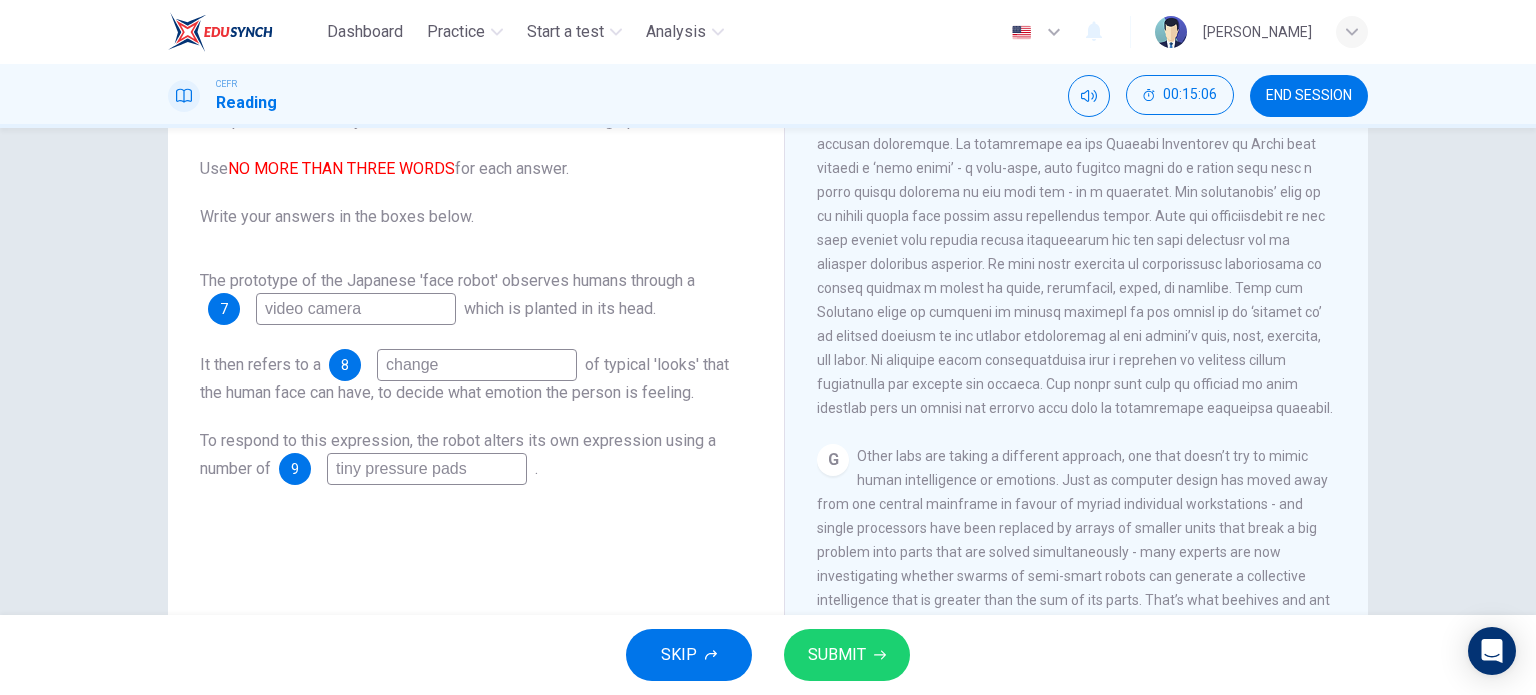 type on "tiny pressure pads" 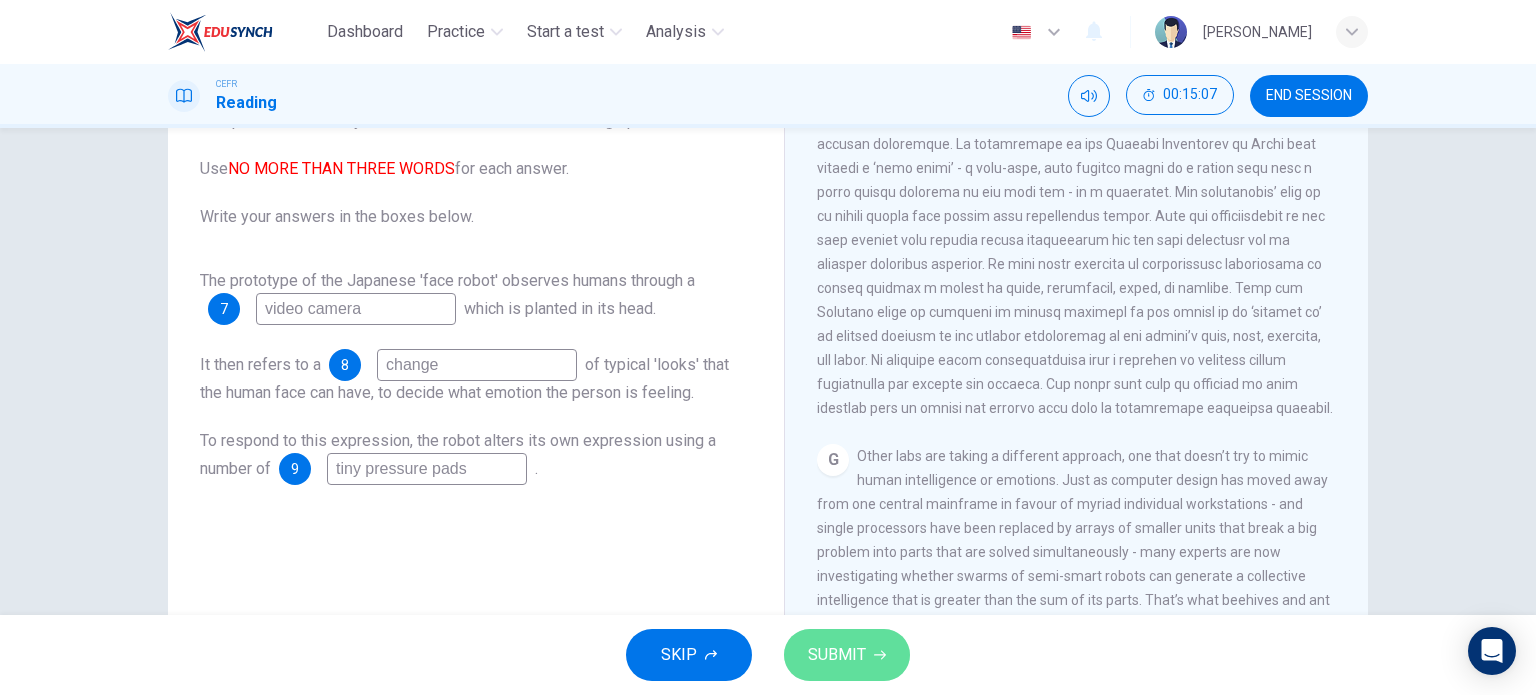 click on "SUBMIT" at bounding box center (837, 655) 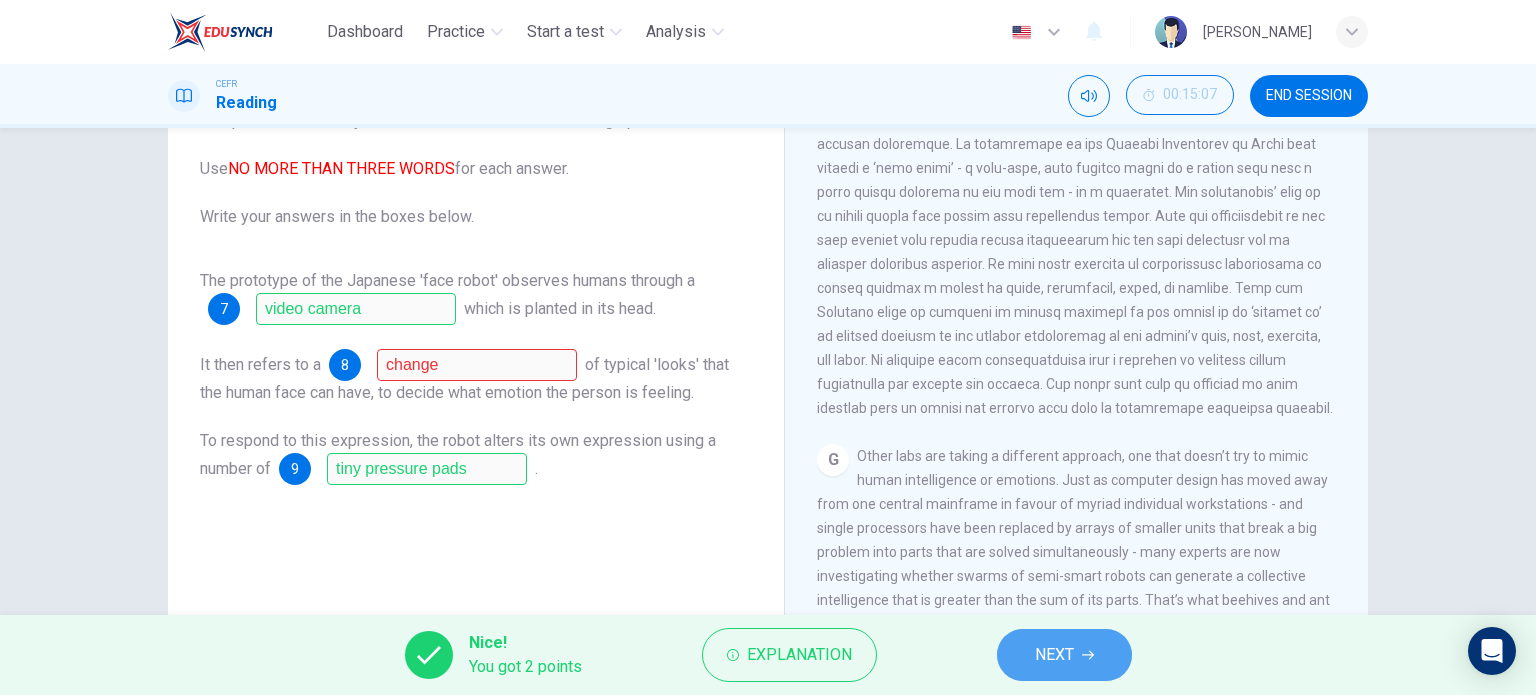 click on "NEXT" at bounding box center (1064, 655) 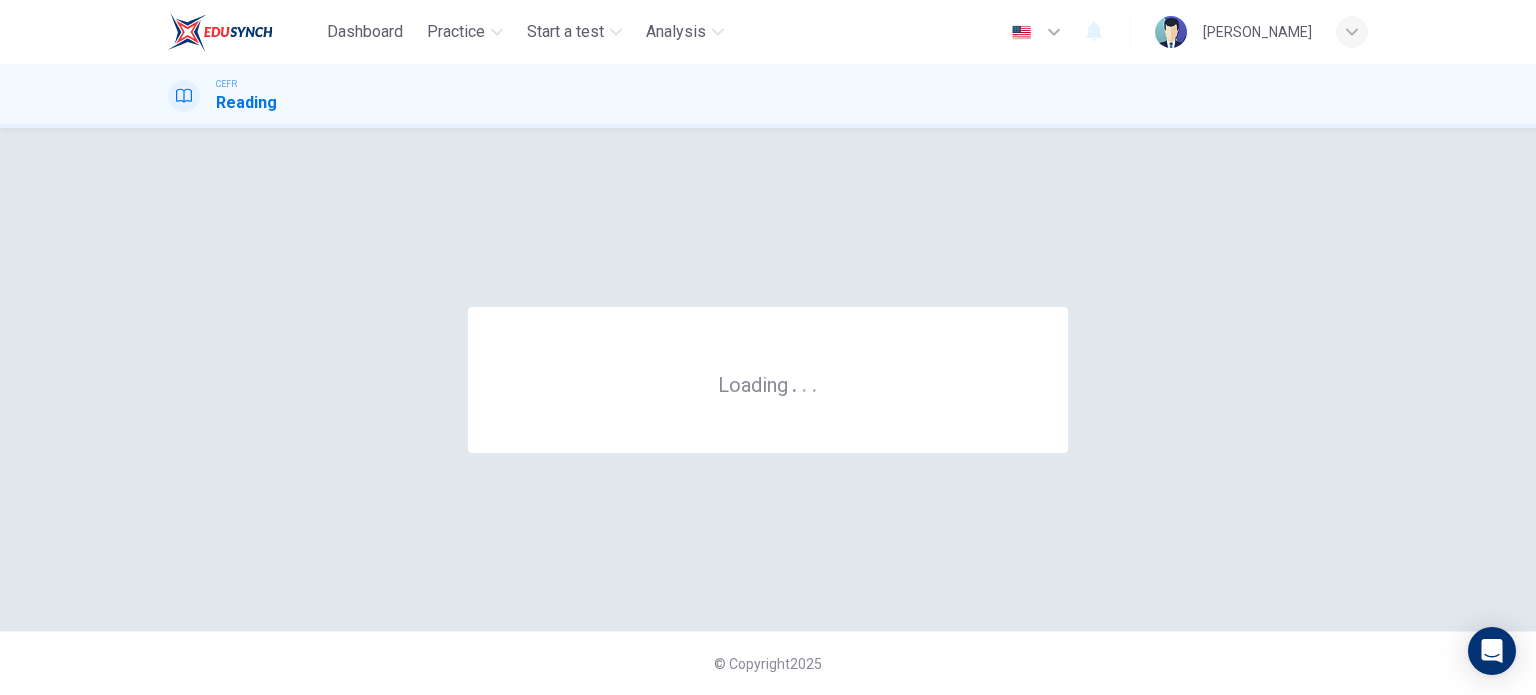scroll, scrollTop: 0, scrollLeft: 0, axis: both 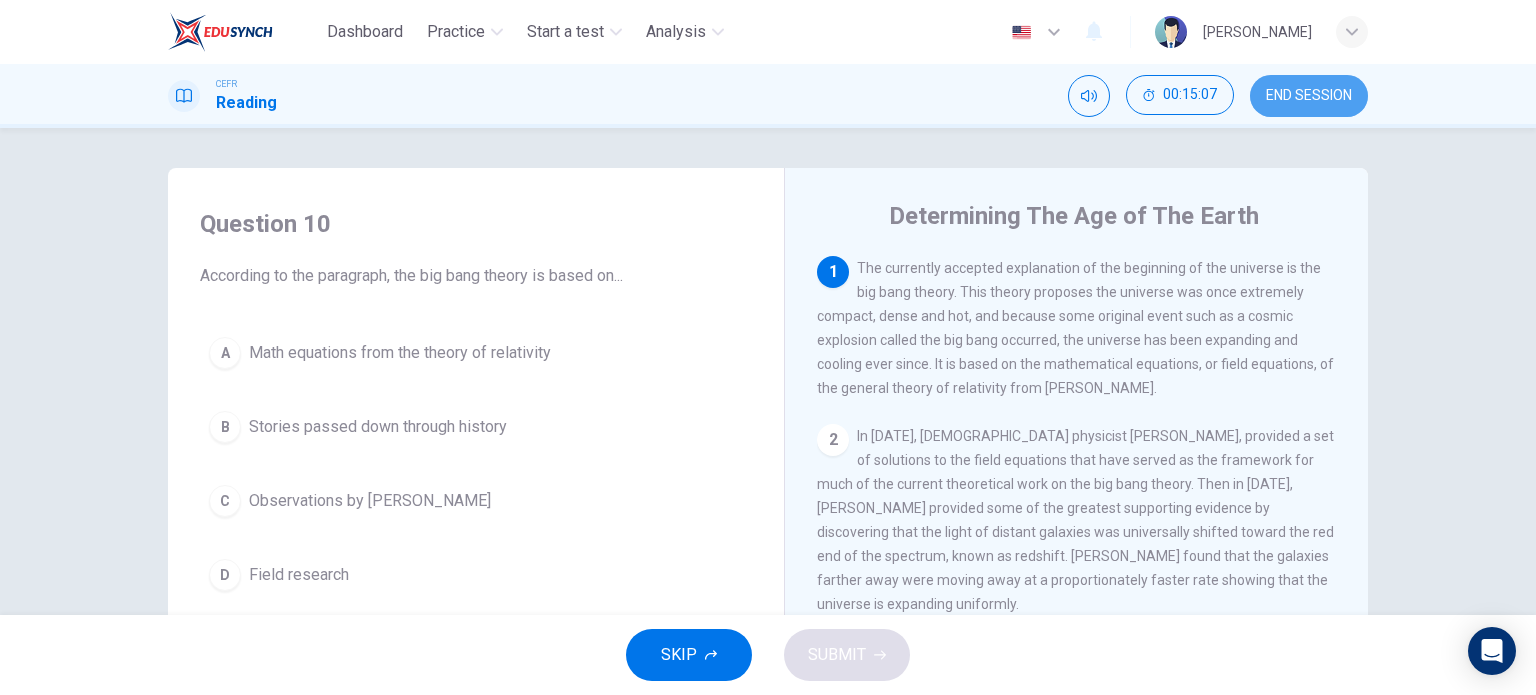 click on "END SESSION" at bounding box center (1309, 96) 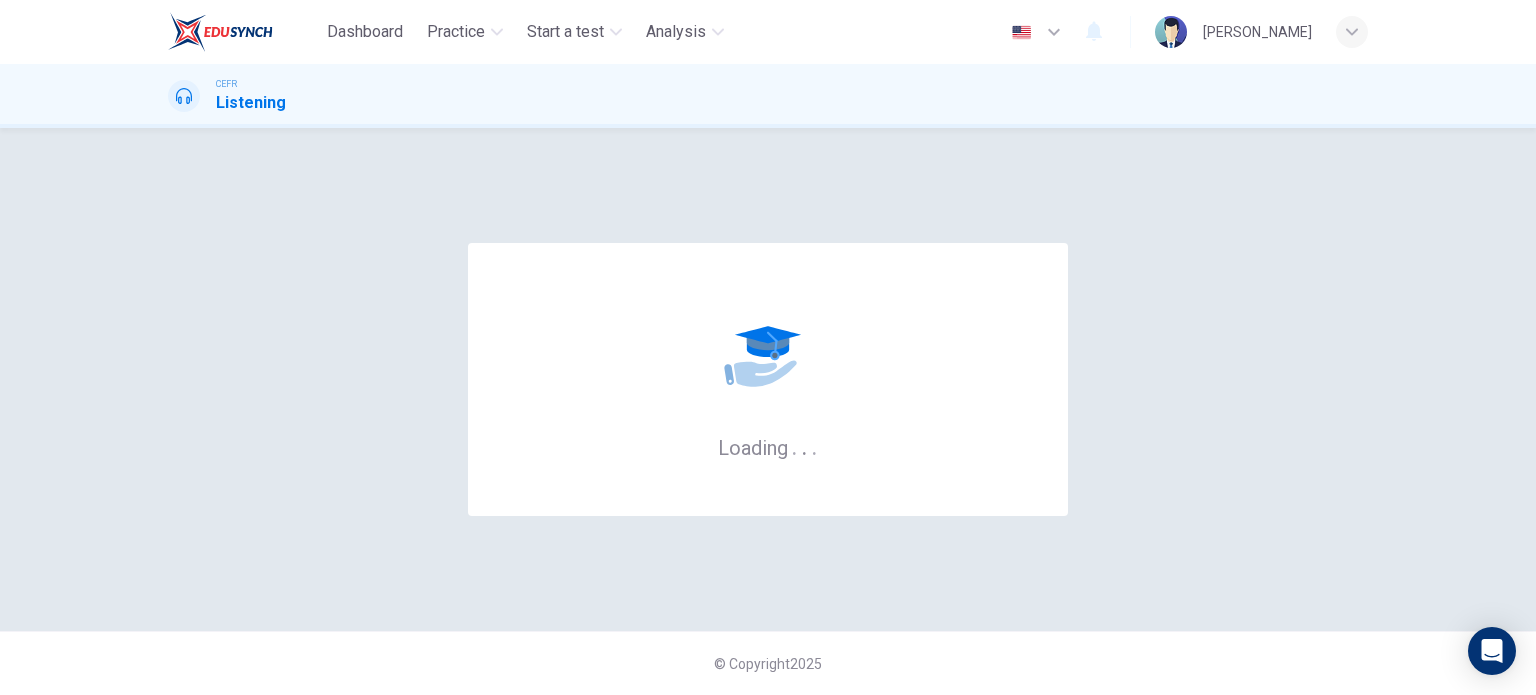 scroll, scrollTop: 0, scrollLeft: 0, axis: both 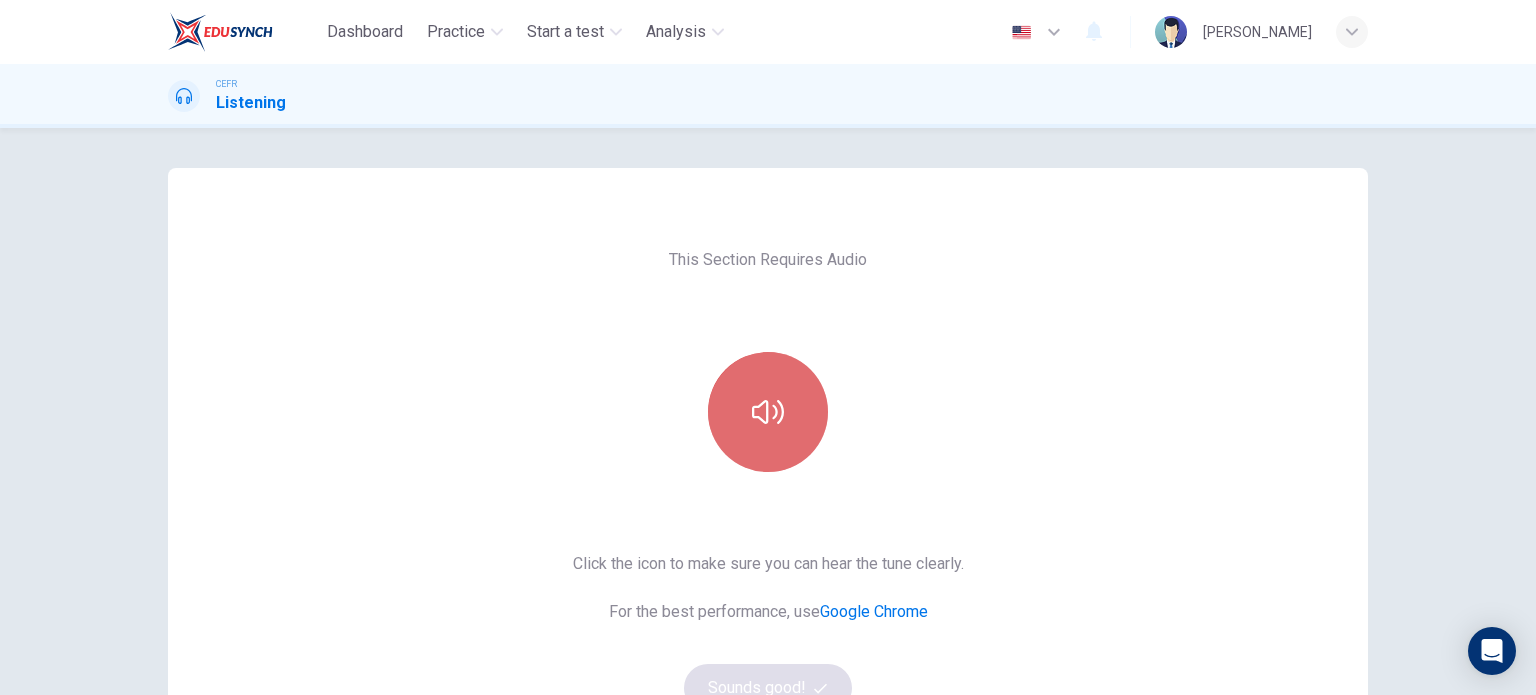 click at bounding box center [768, 412] 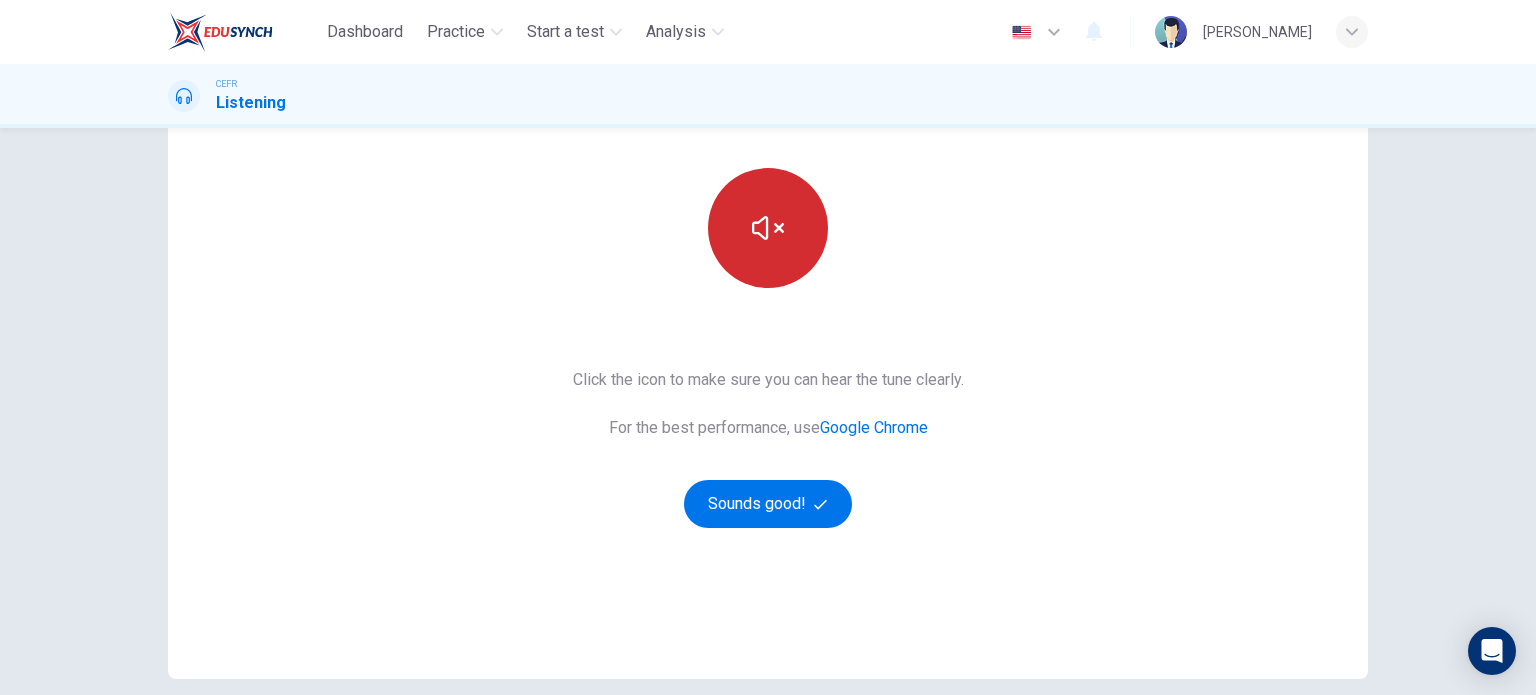 scroll, scrollTop: 184, scrollLeft: 0, axis: vertical 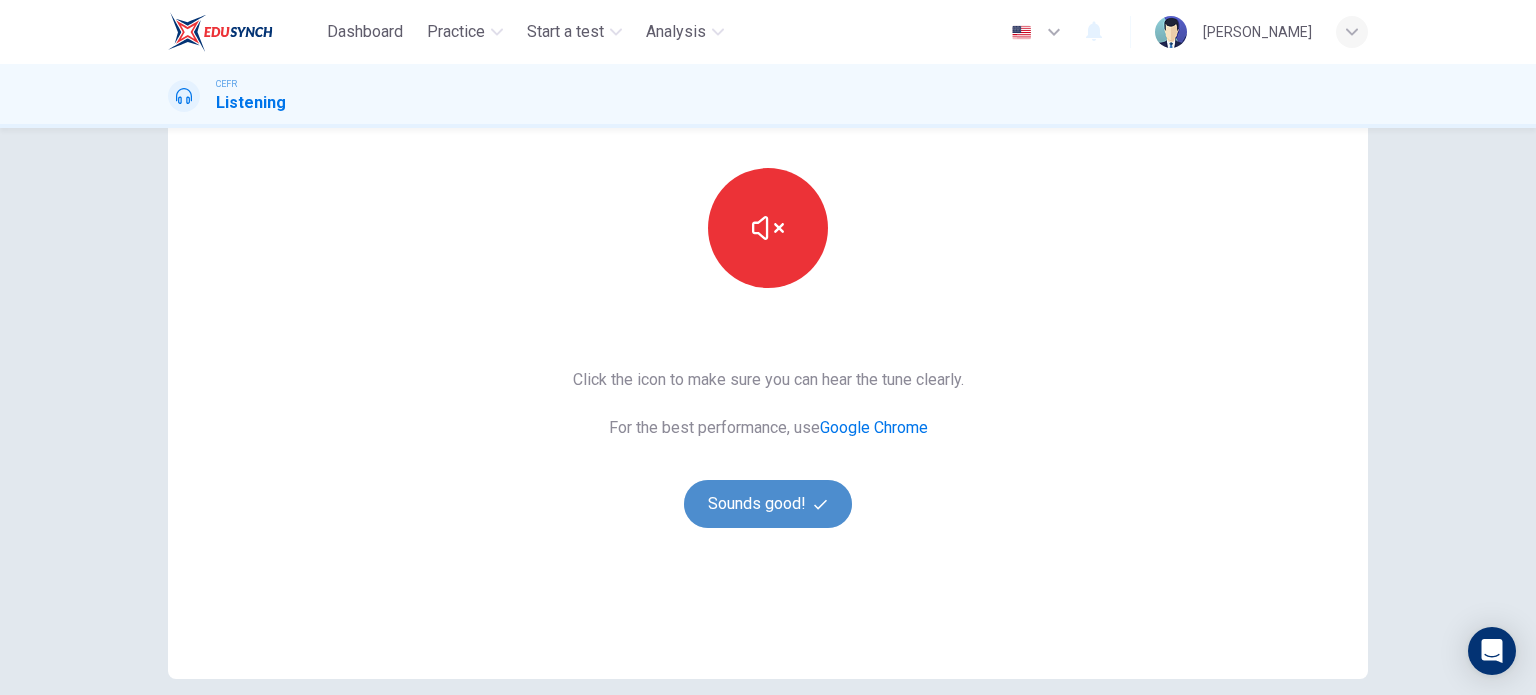 click on "Sounds good!" at bounding box center [768, 504] 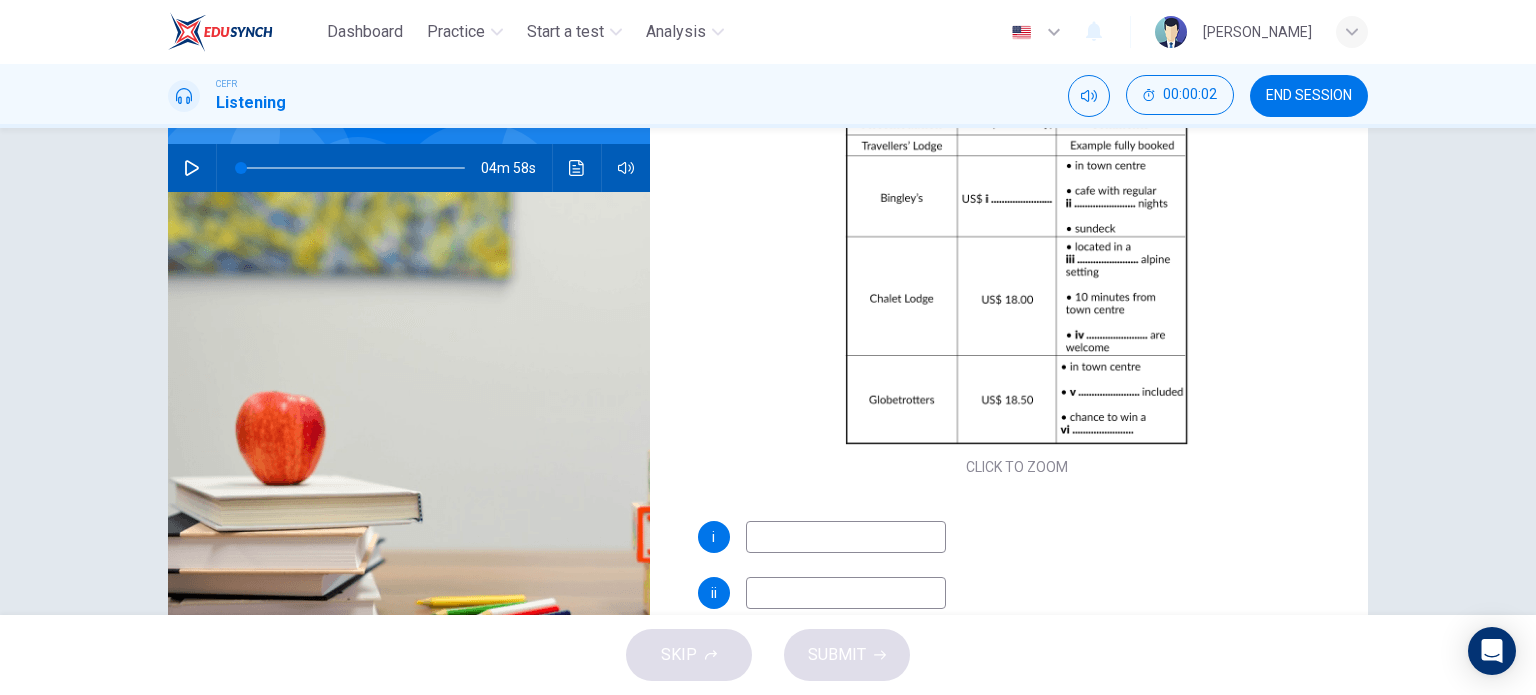 scroll, scrollTop: 92, scrollLeft: 0, axis: vertical 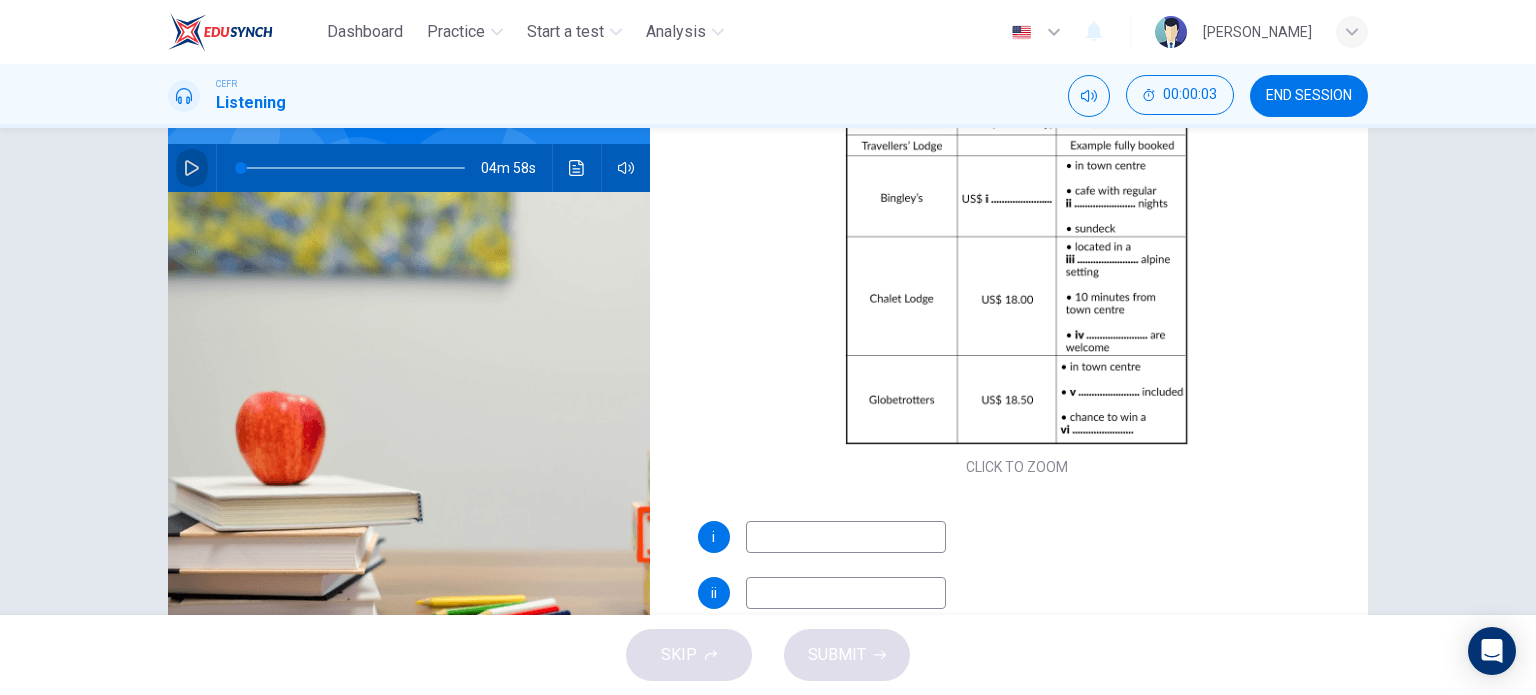 click at bounding box center [192, 168] 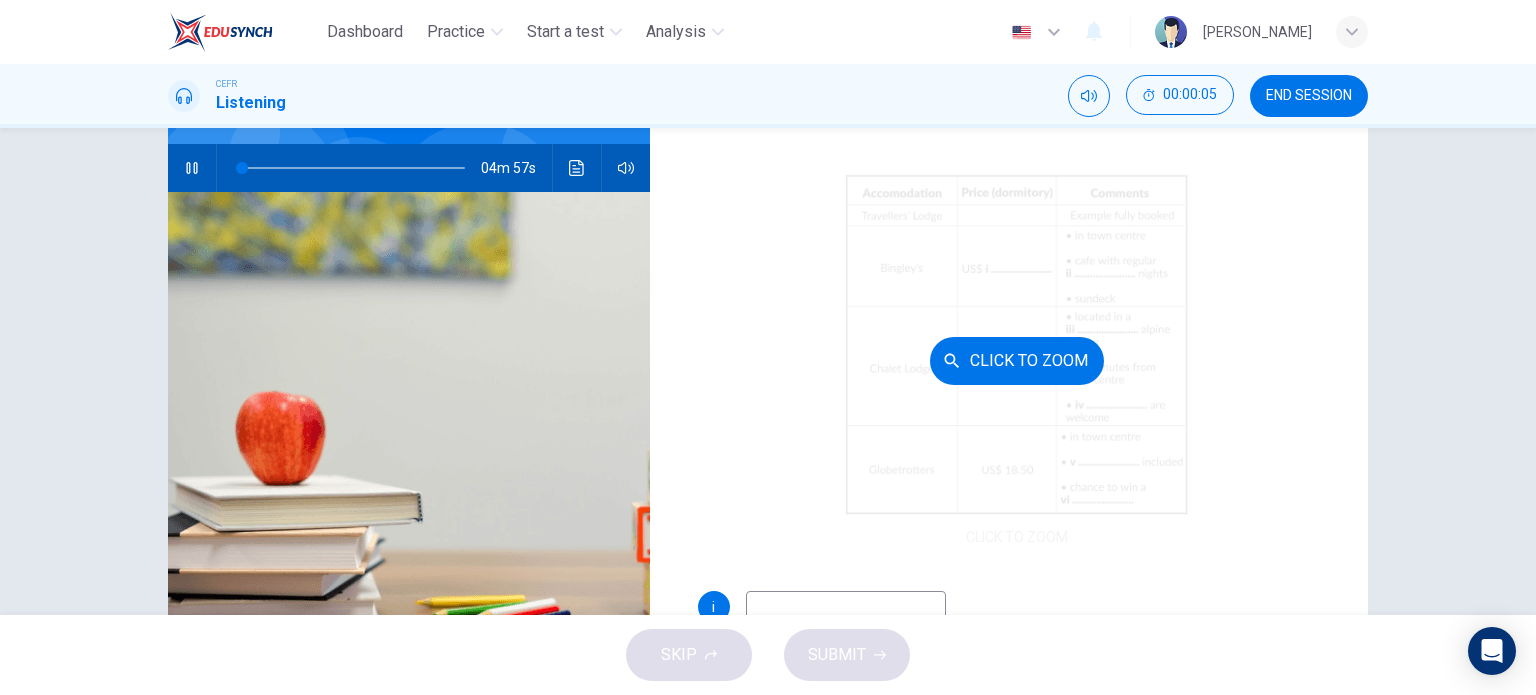 scroll, scrollTop: 20, scrollLeft: 0, axis: vertical 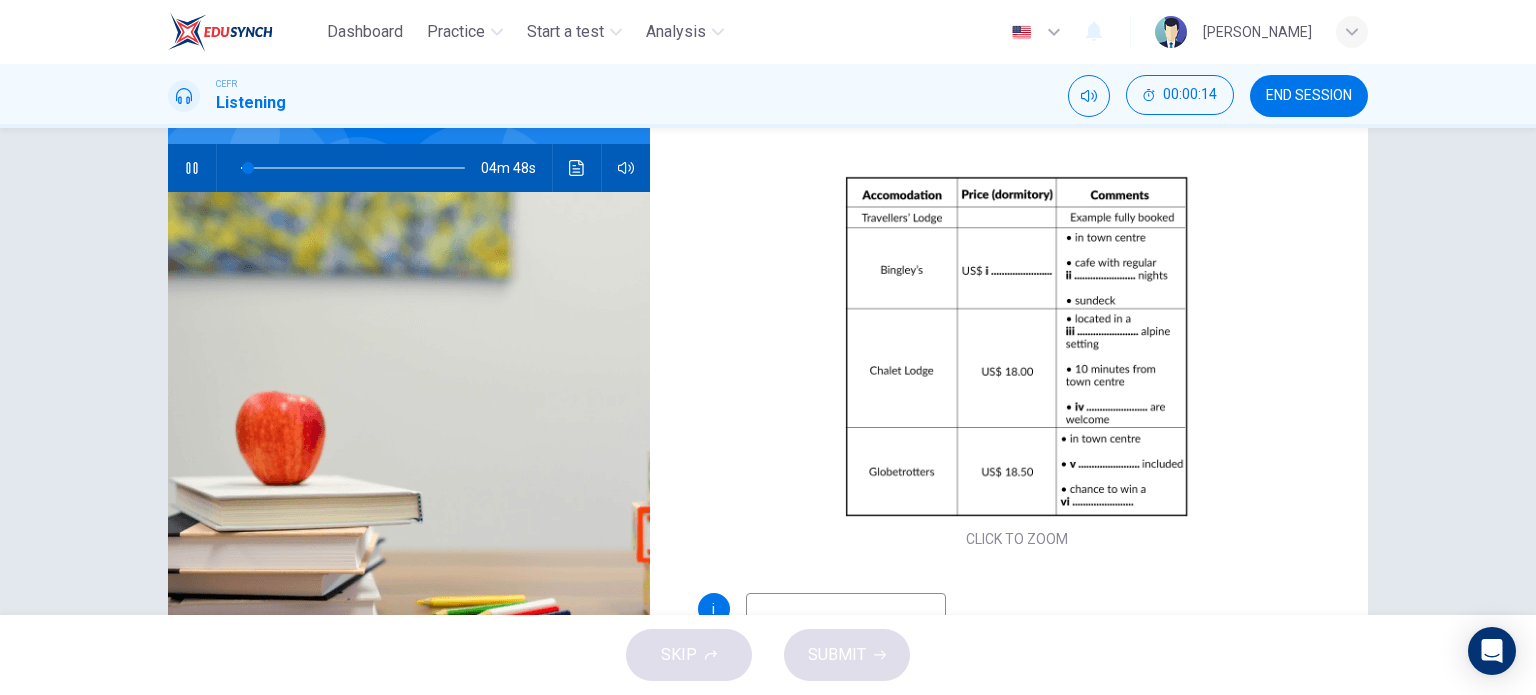 type on "3" 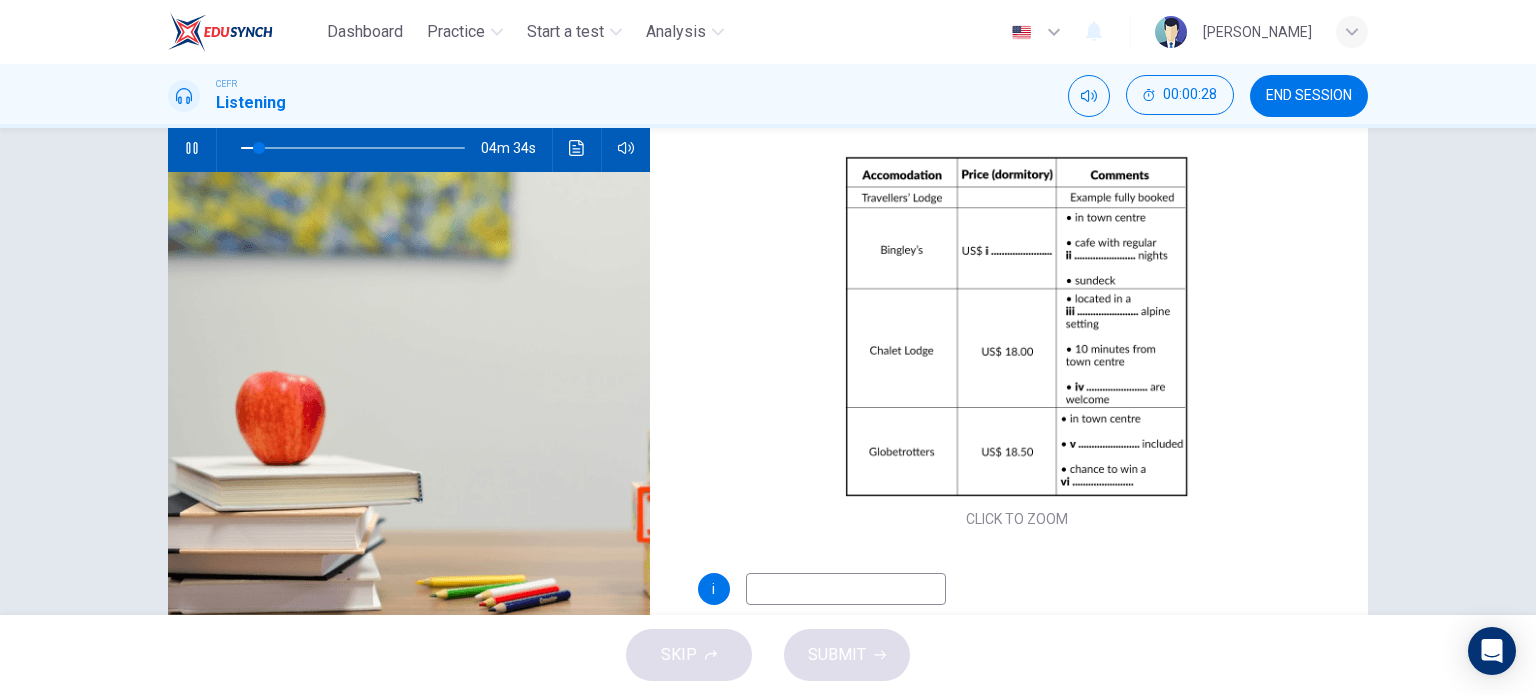 scroll, scrollTop: 202, scrollLeft: 0, axis: vertical 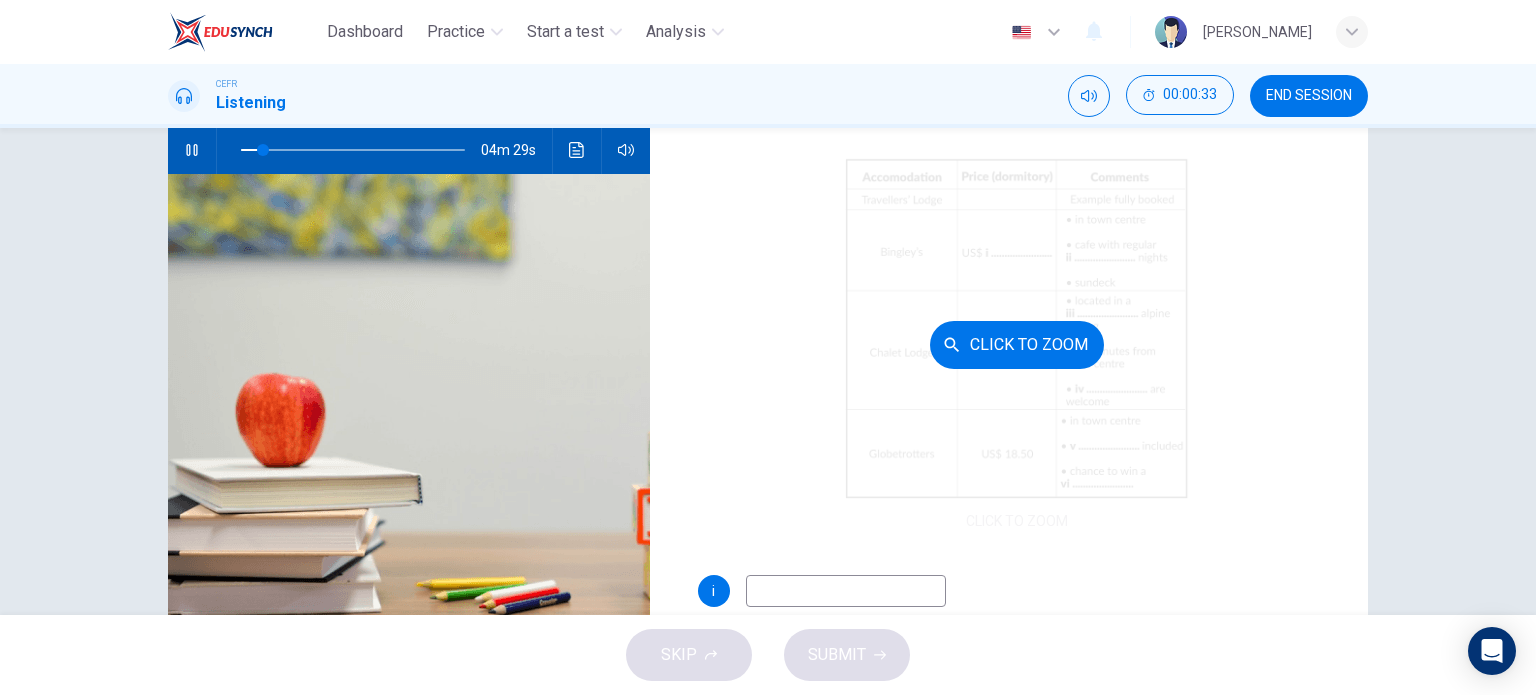 click on "Click to Zoom" at bounding box center (1017, 344) 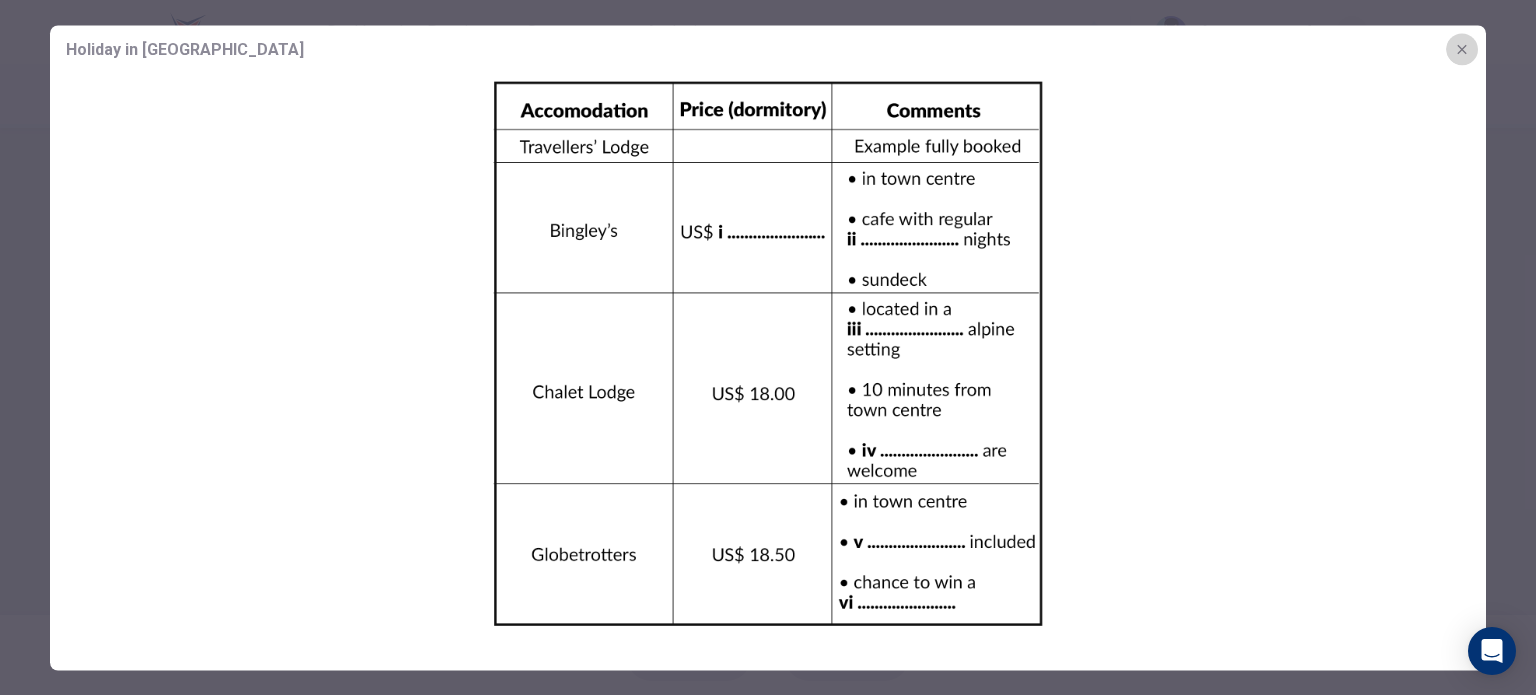 click 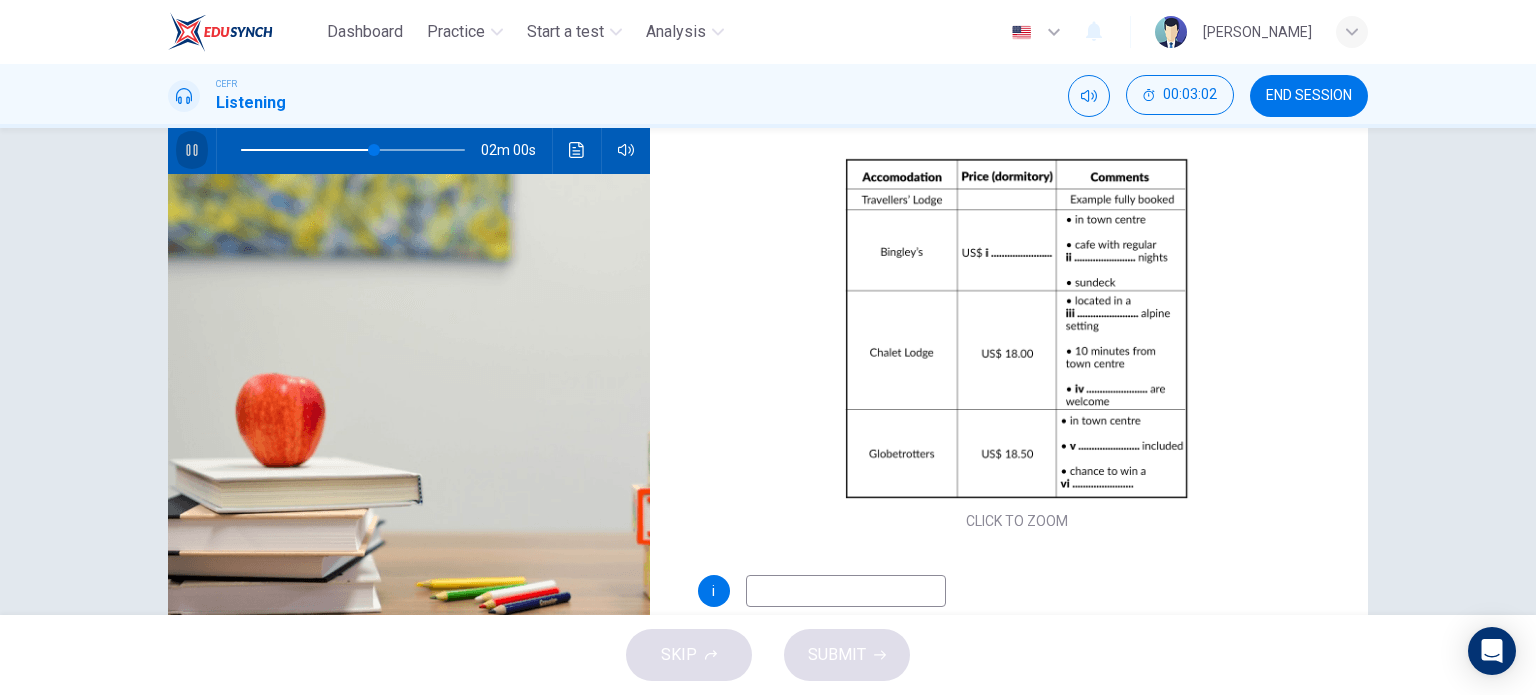 click 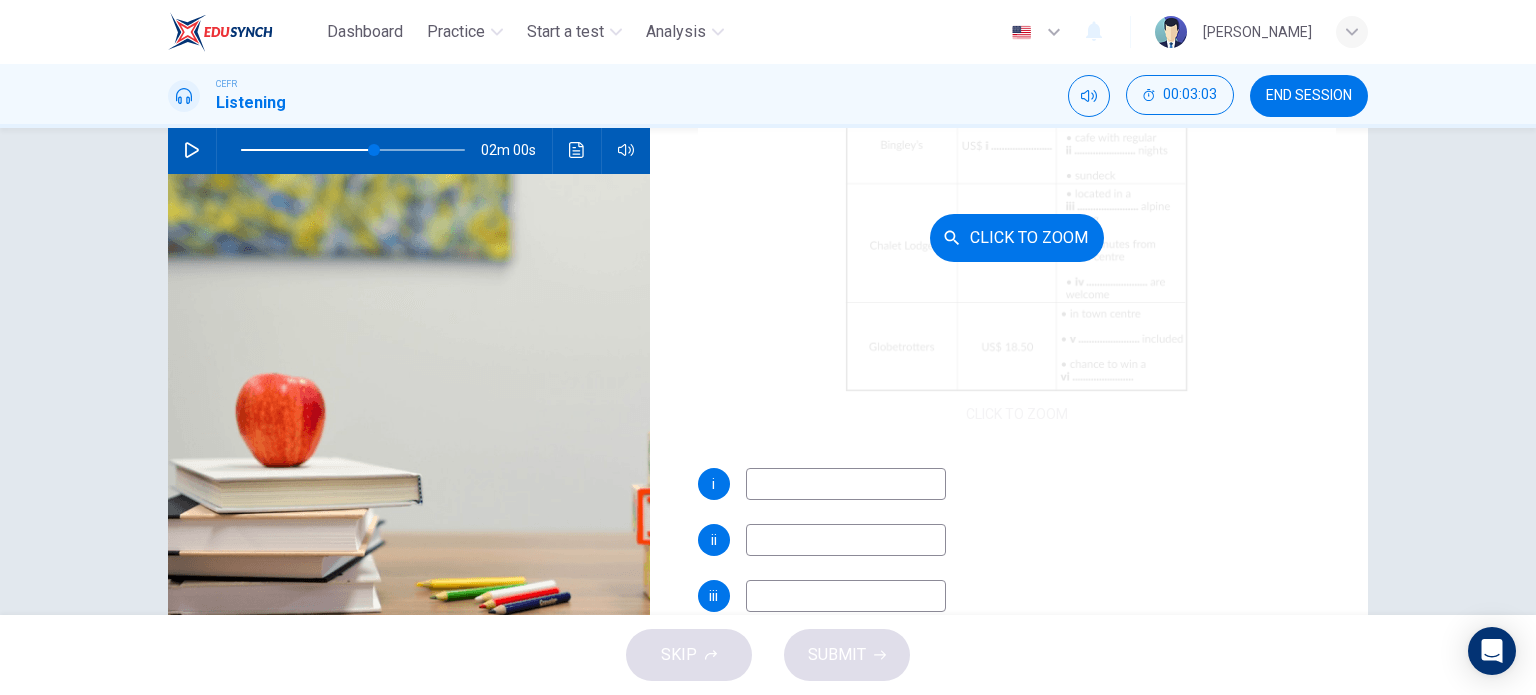 scroll, scrollTop: 128, scrollLeft: 0, axis: vertical 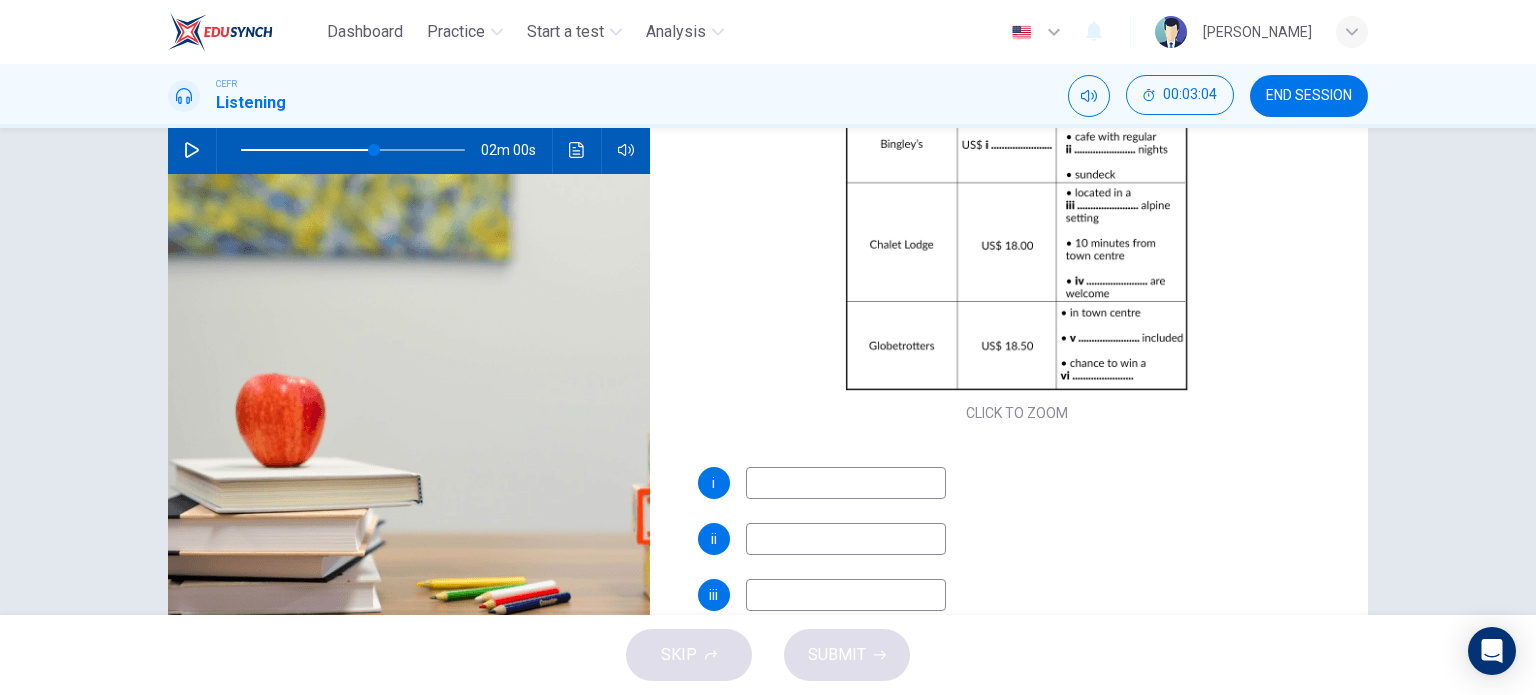 click at bounding box center [846, 483] 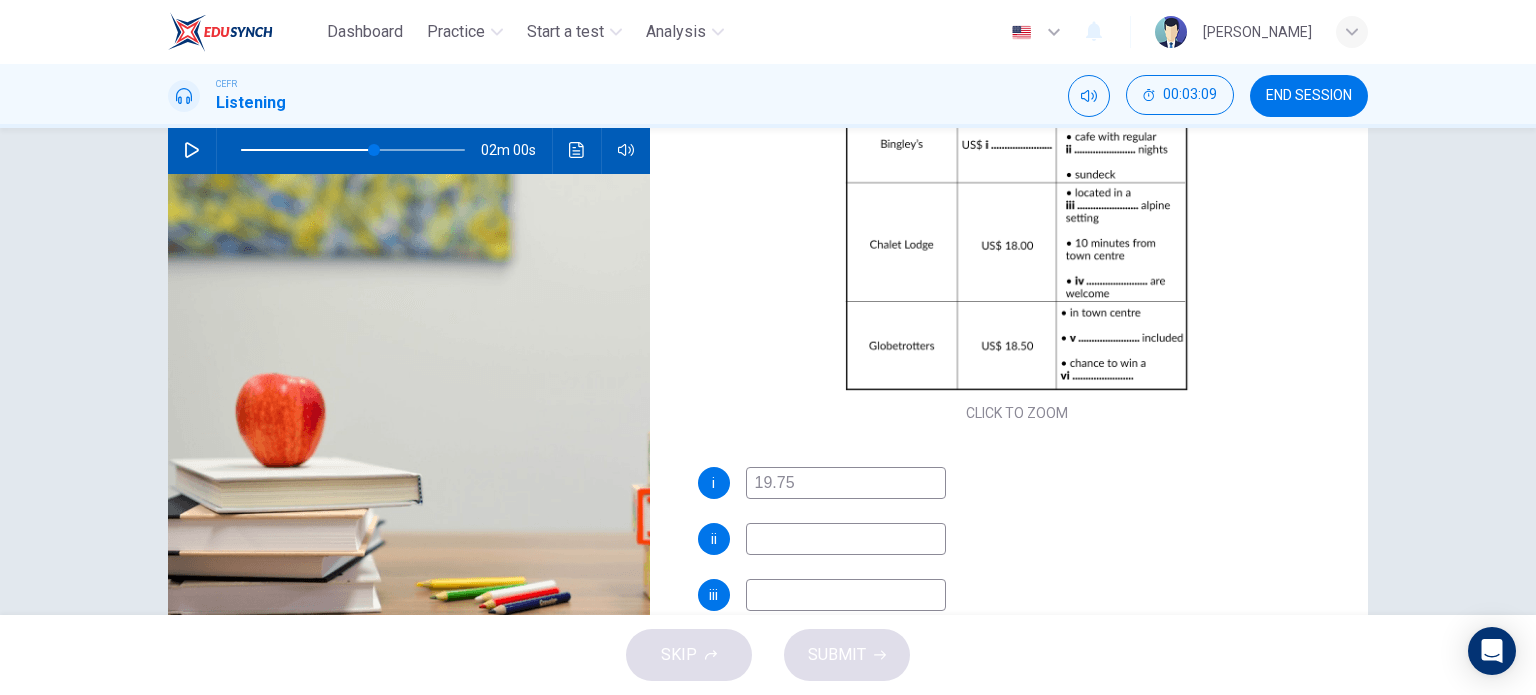 type on "19.75" 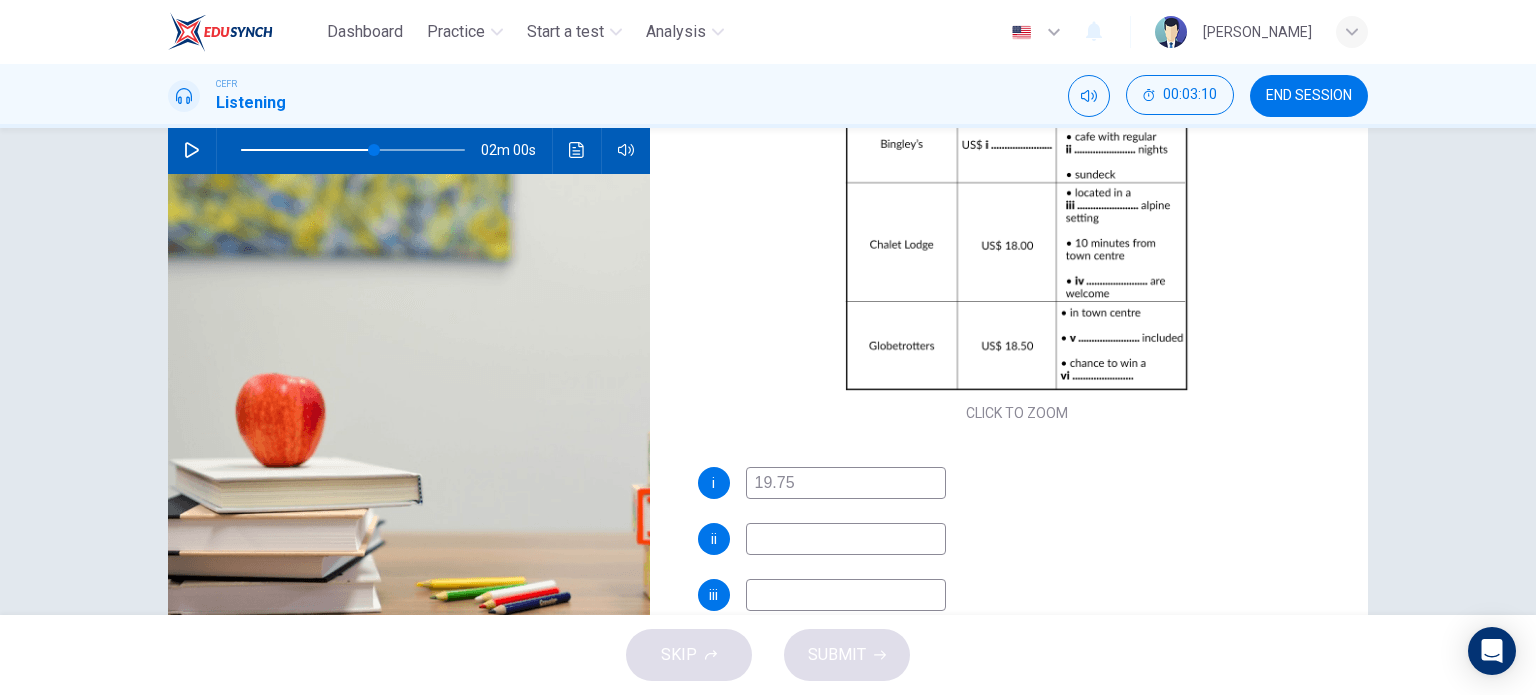 click at bounding box center [846, 539] 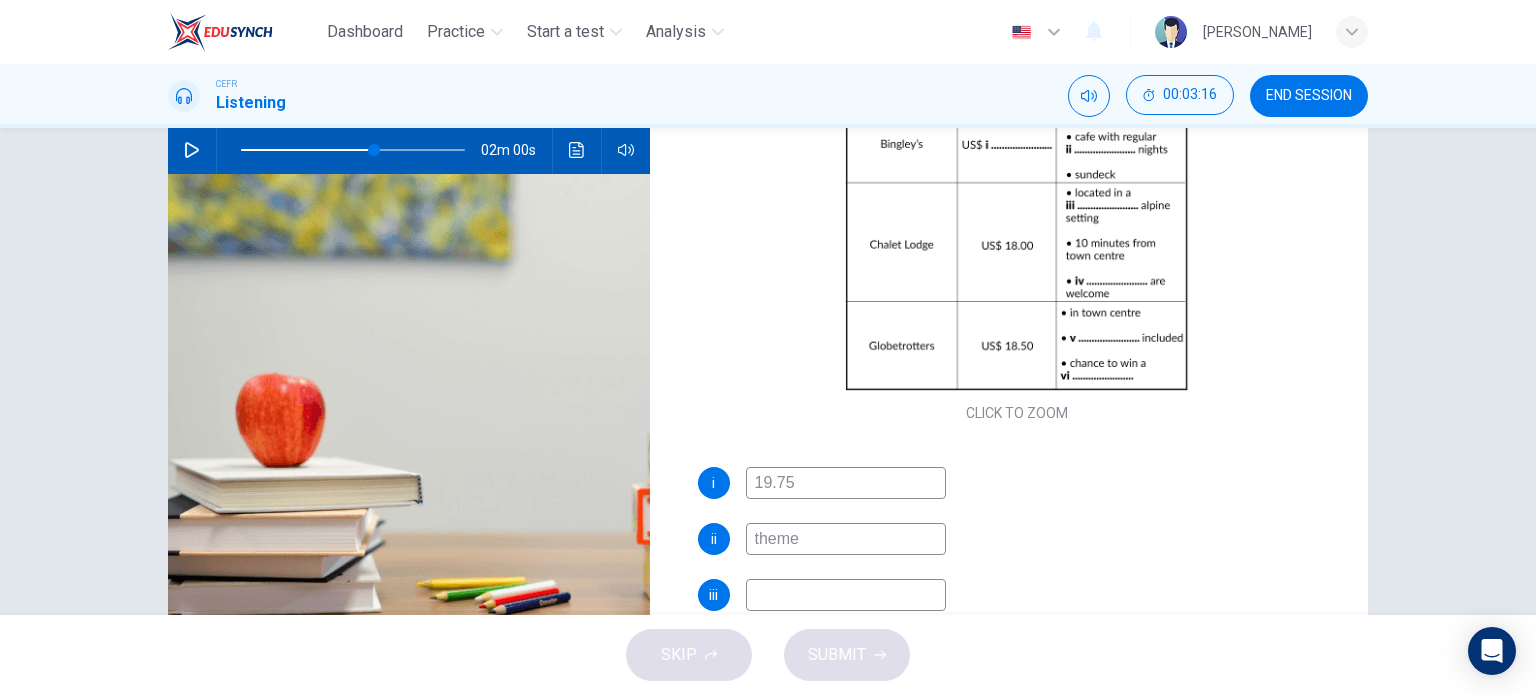 type on "theme" 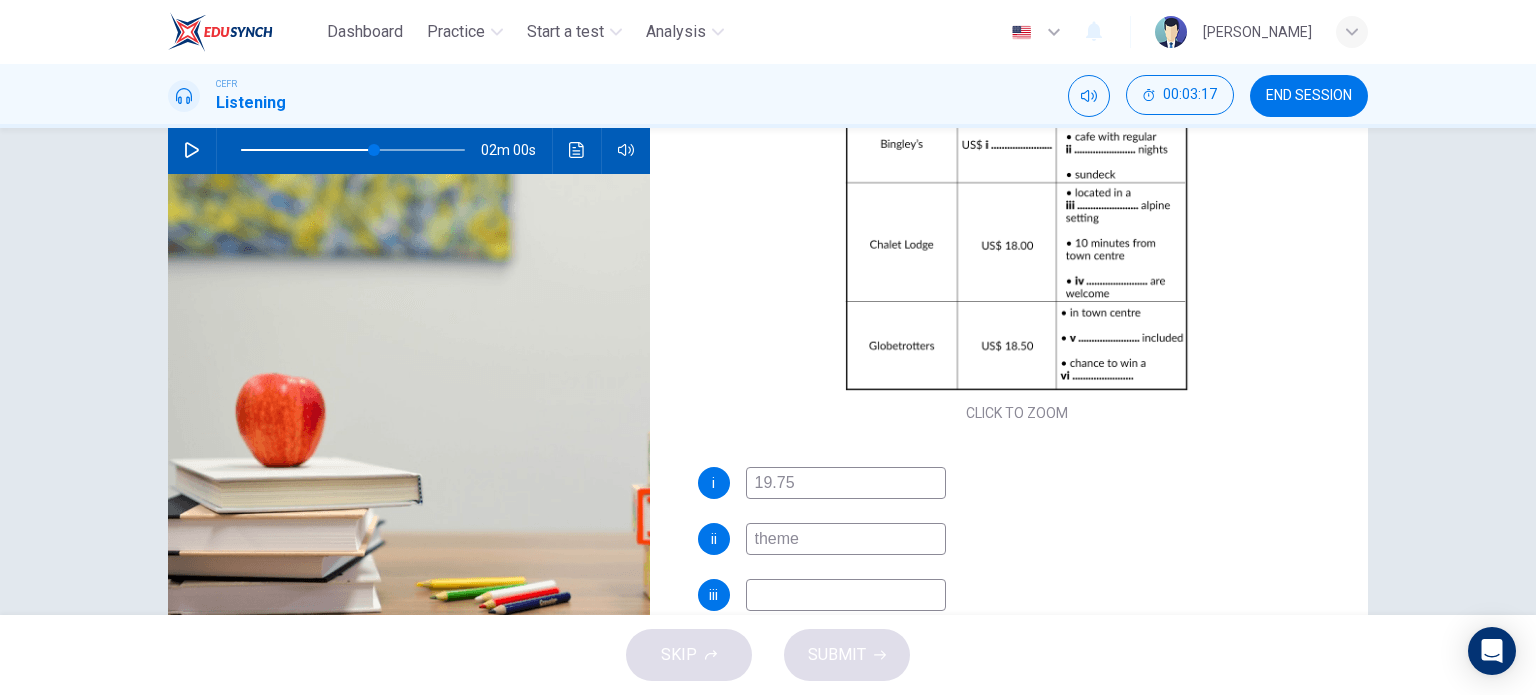 click at bounding box center [846, 595] 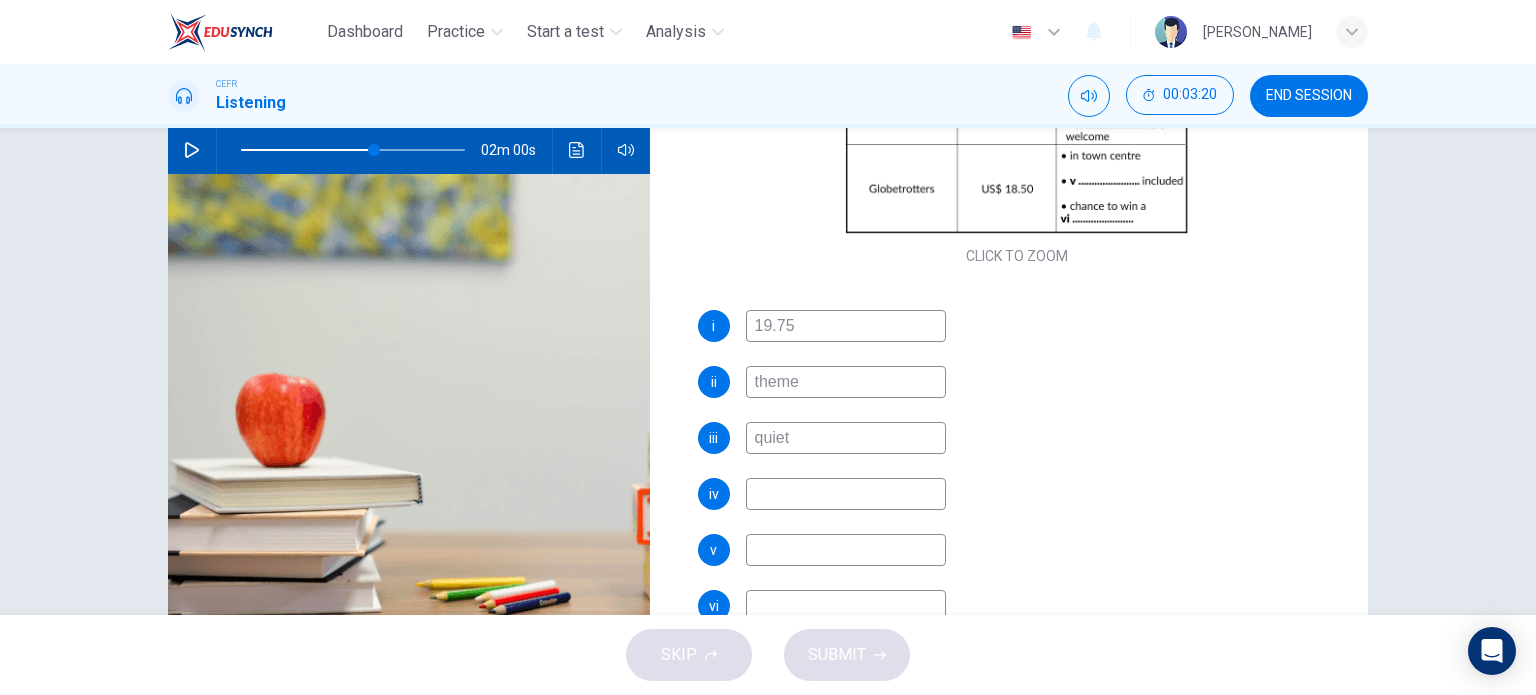 type on "quiet" 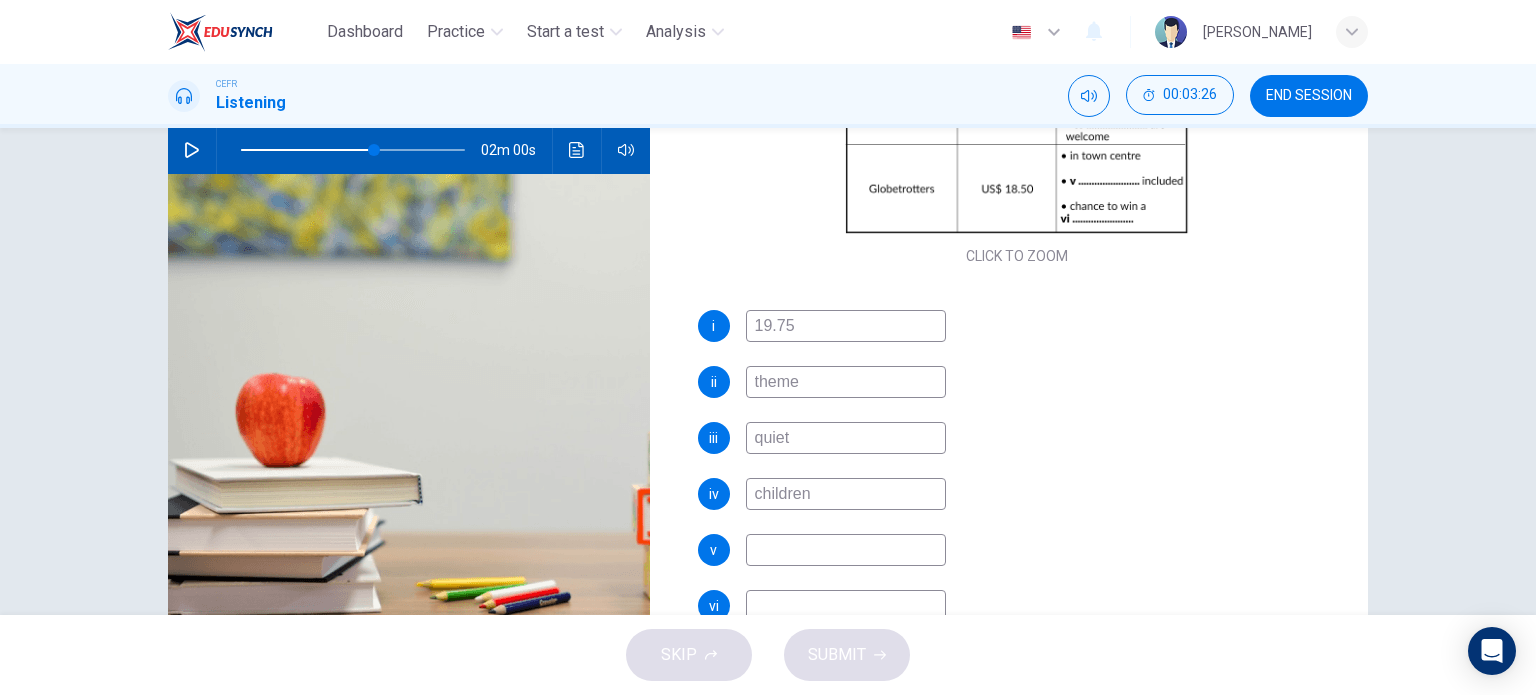 type on "children" 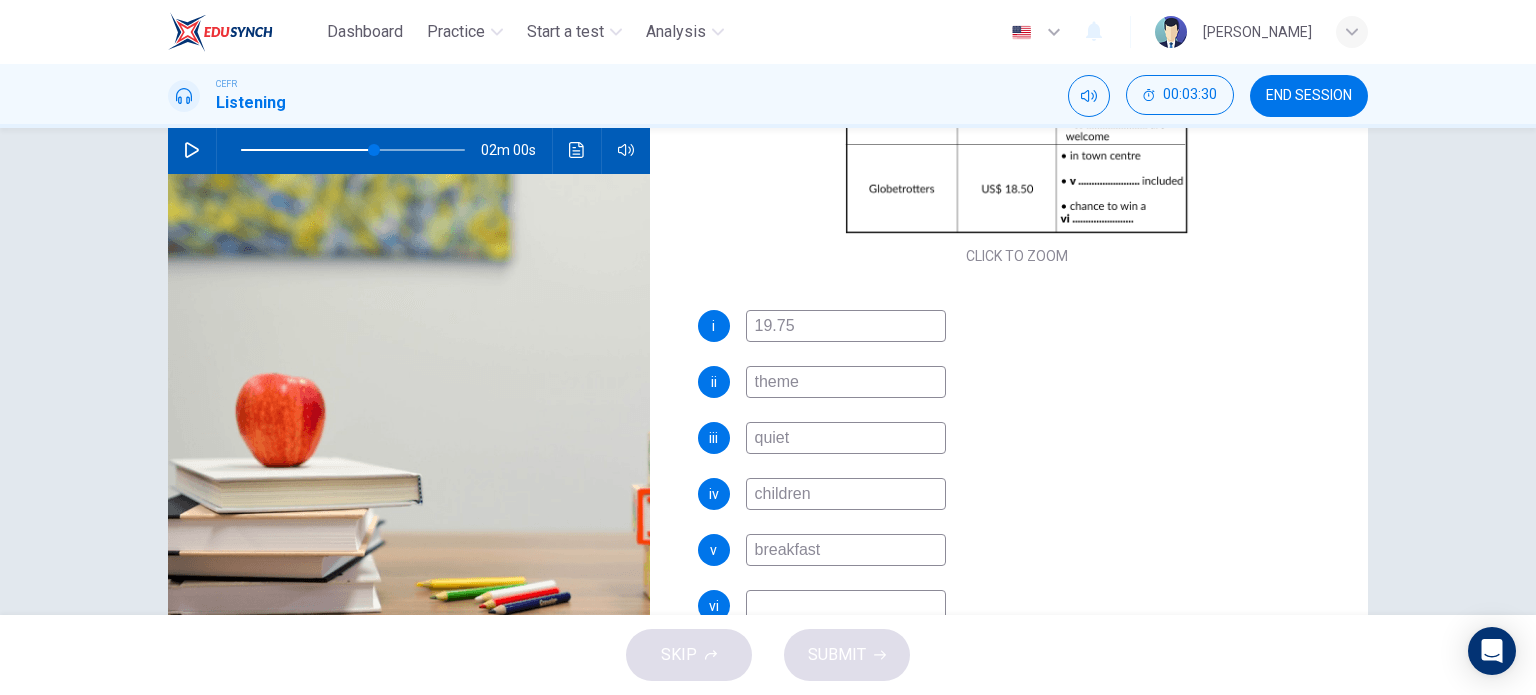 type on "breakfast" 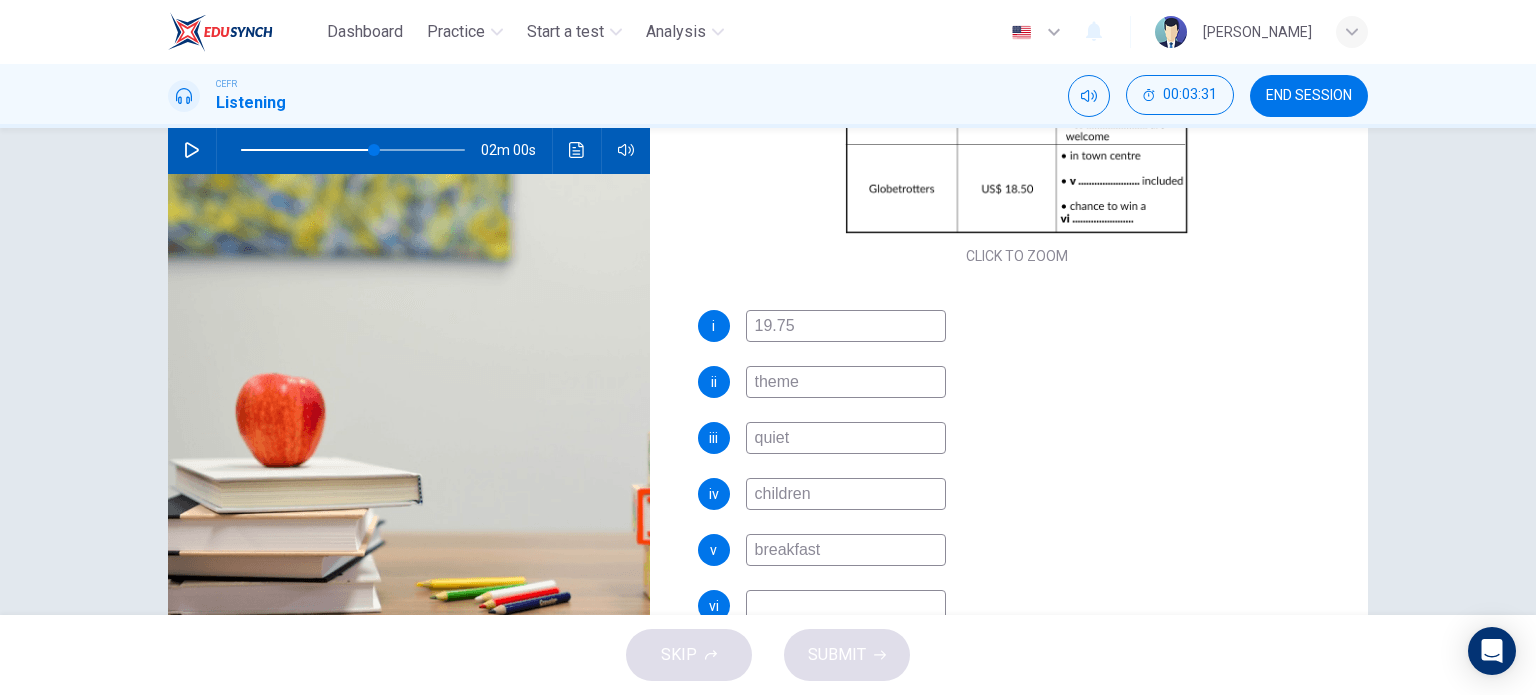 click at bounding box center (846, 606) 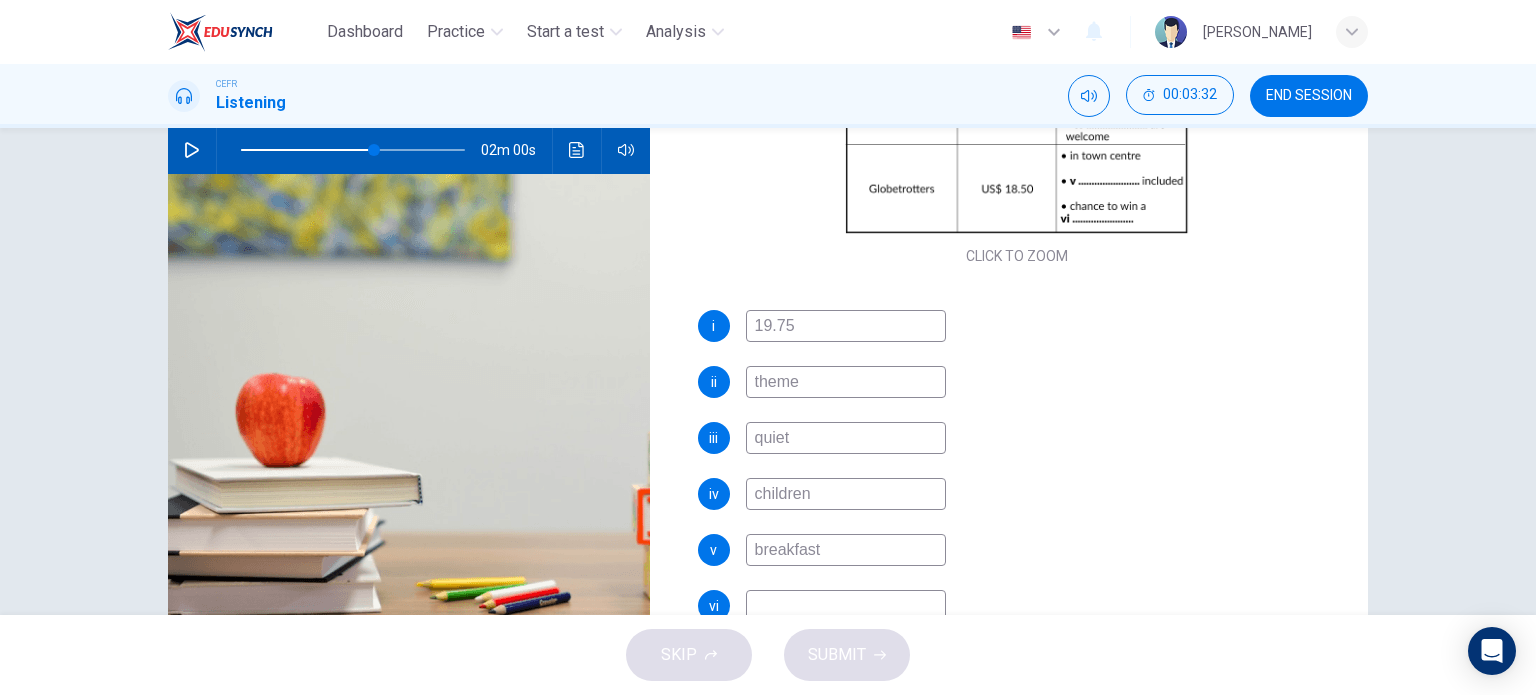 scroll, scrollTop: 288, scrollLeft: 0, axis: vertical 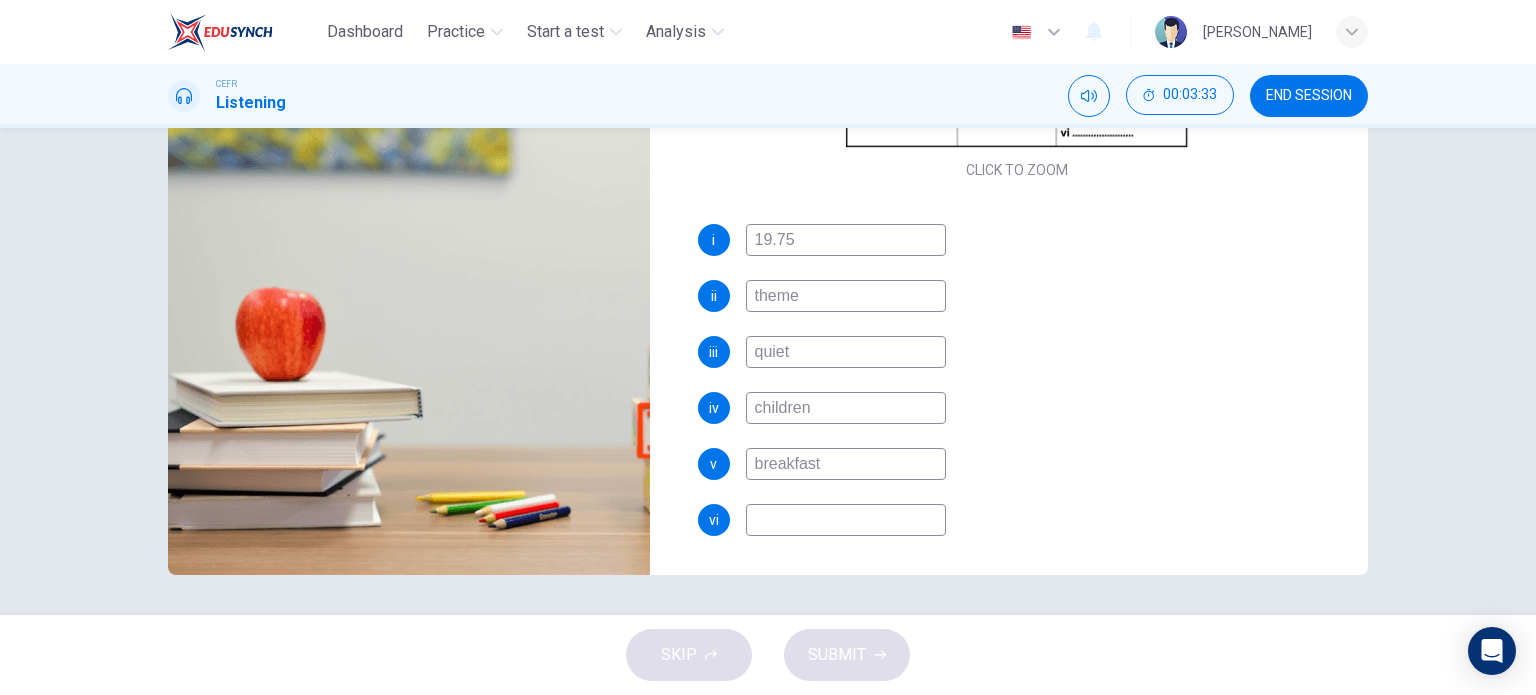 type on "f" 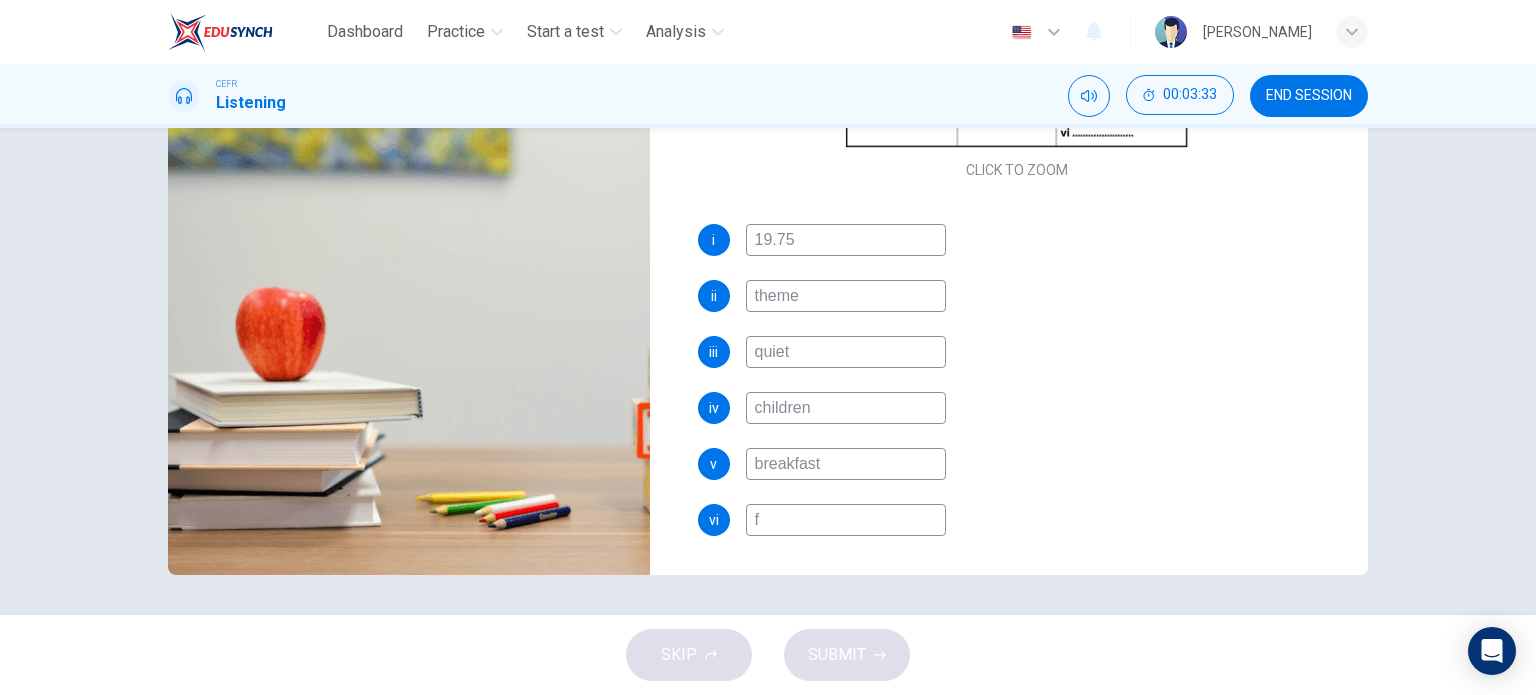 type on "fr" 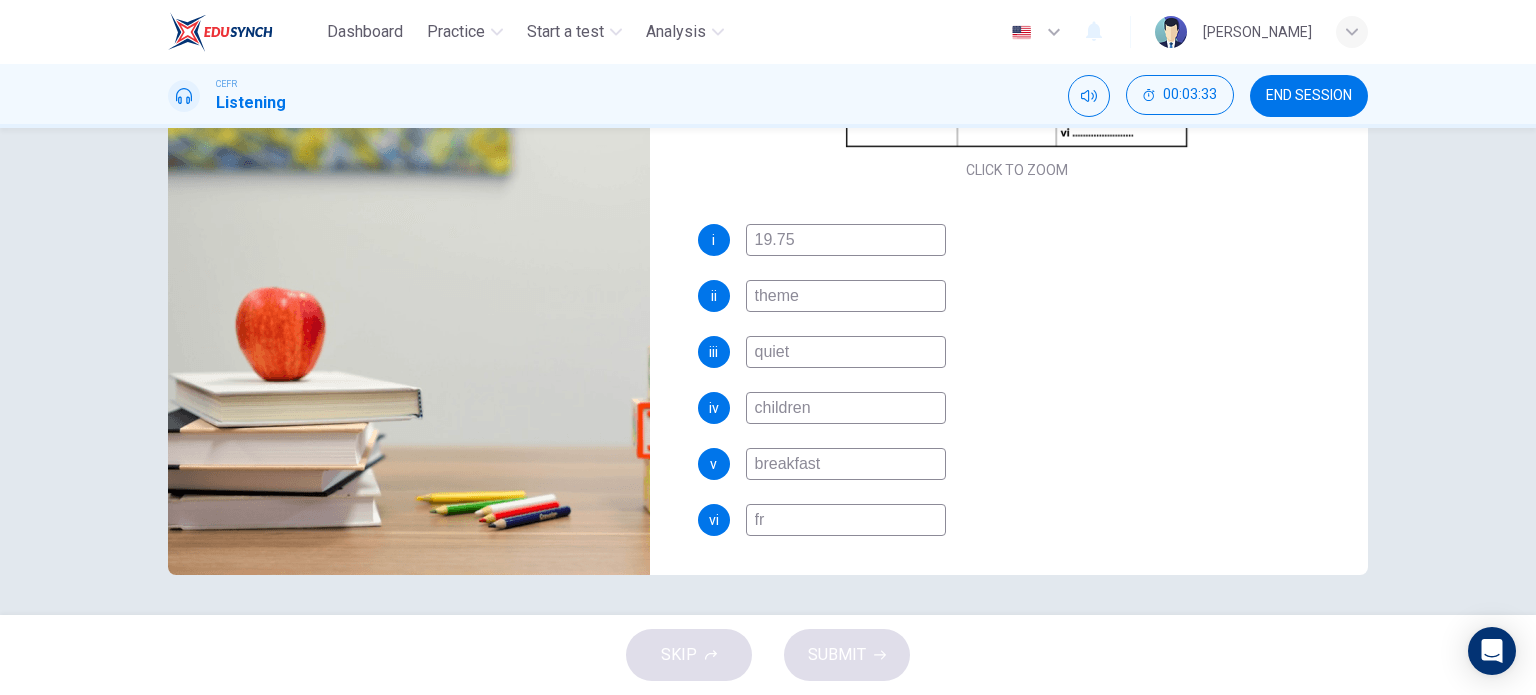 type on "60" 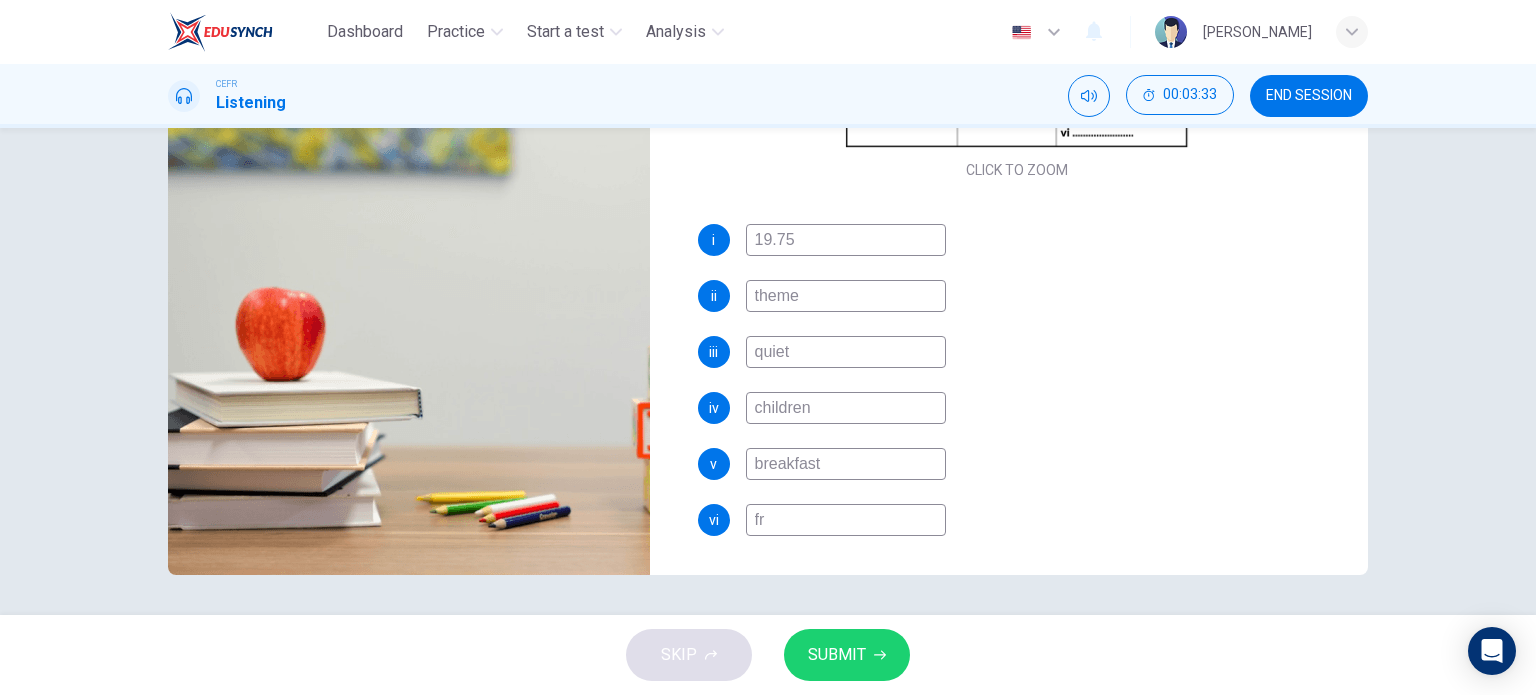 type on "fre" 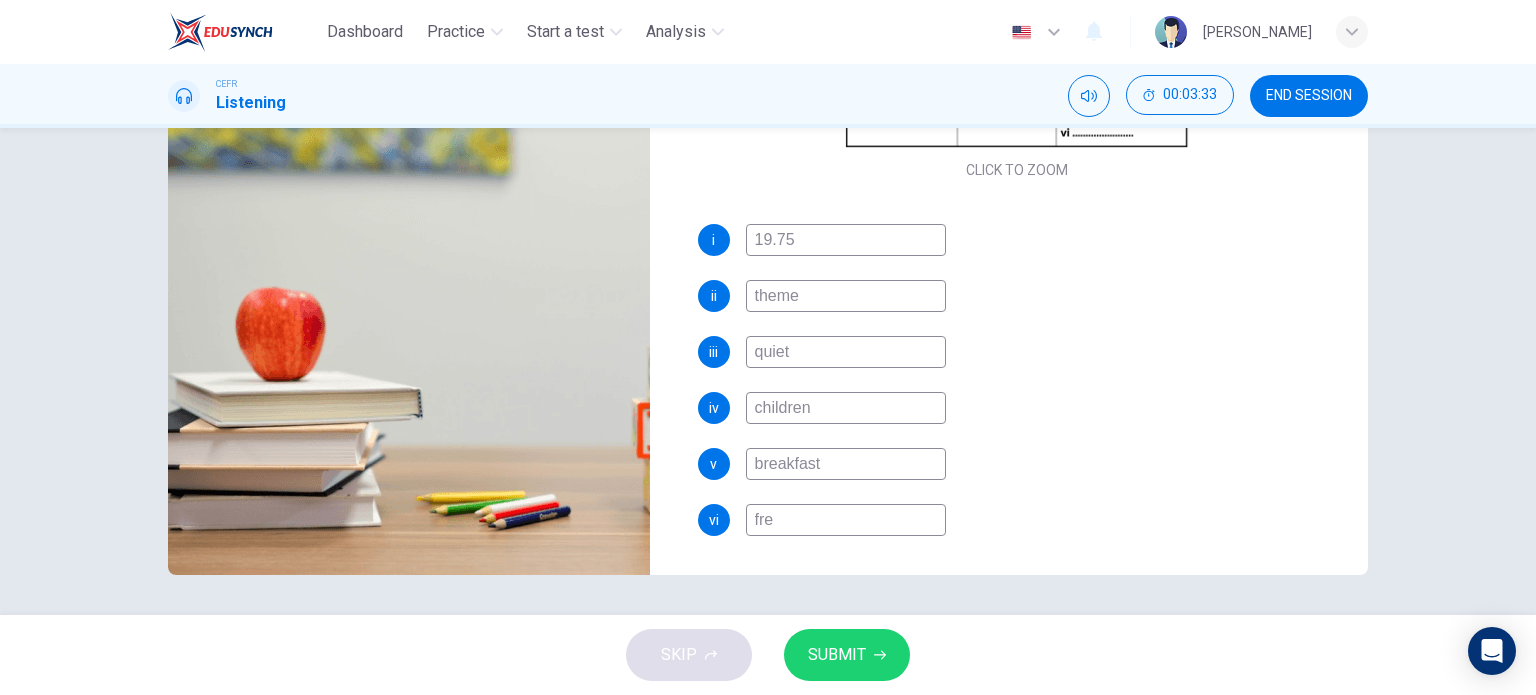 type on "60" 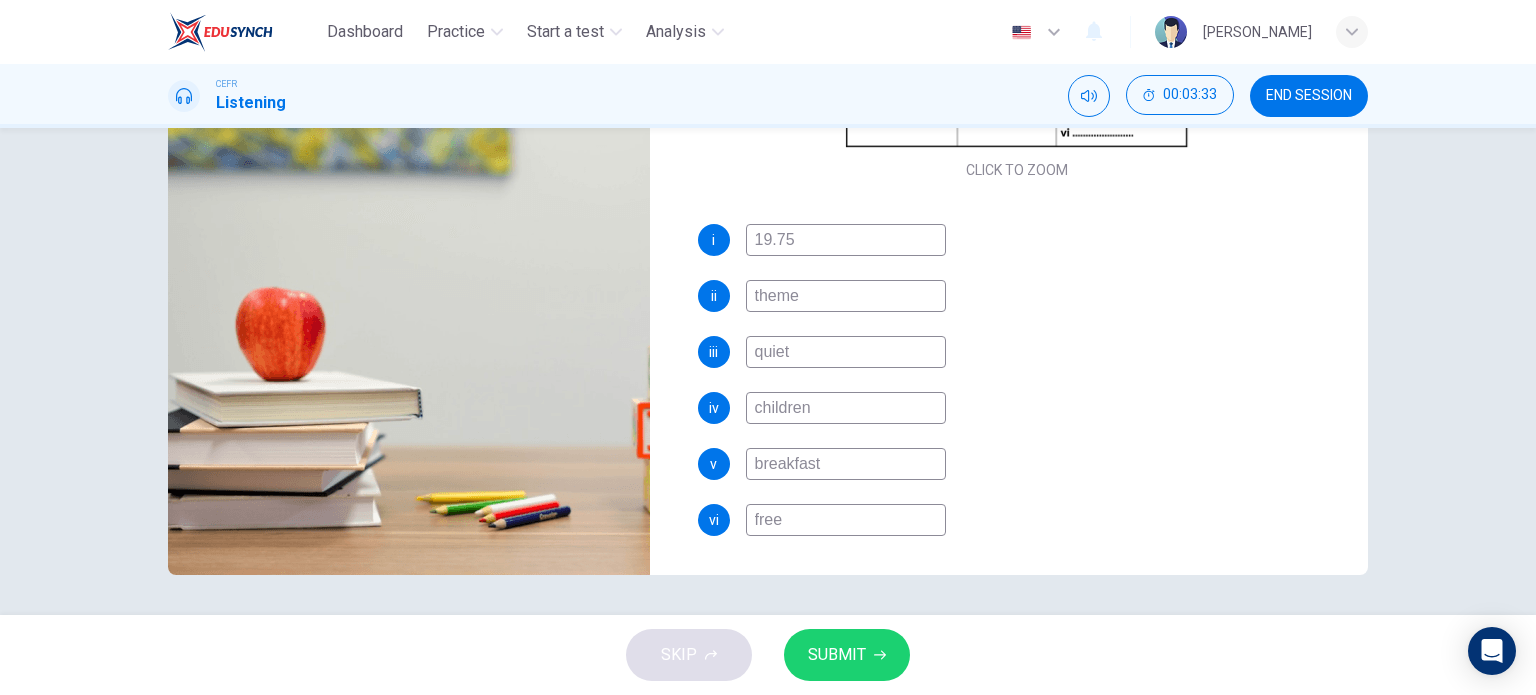 type on "60" 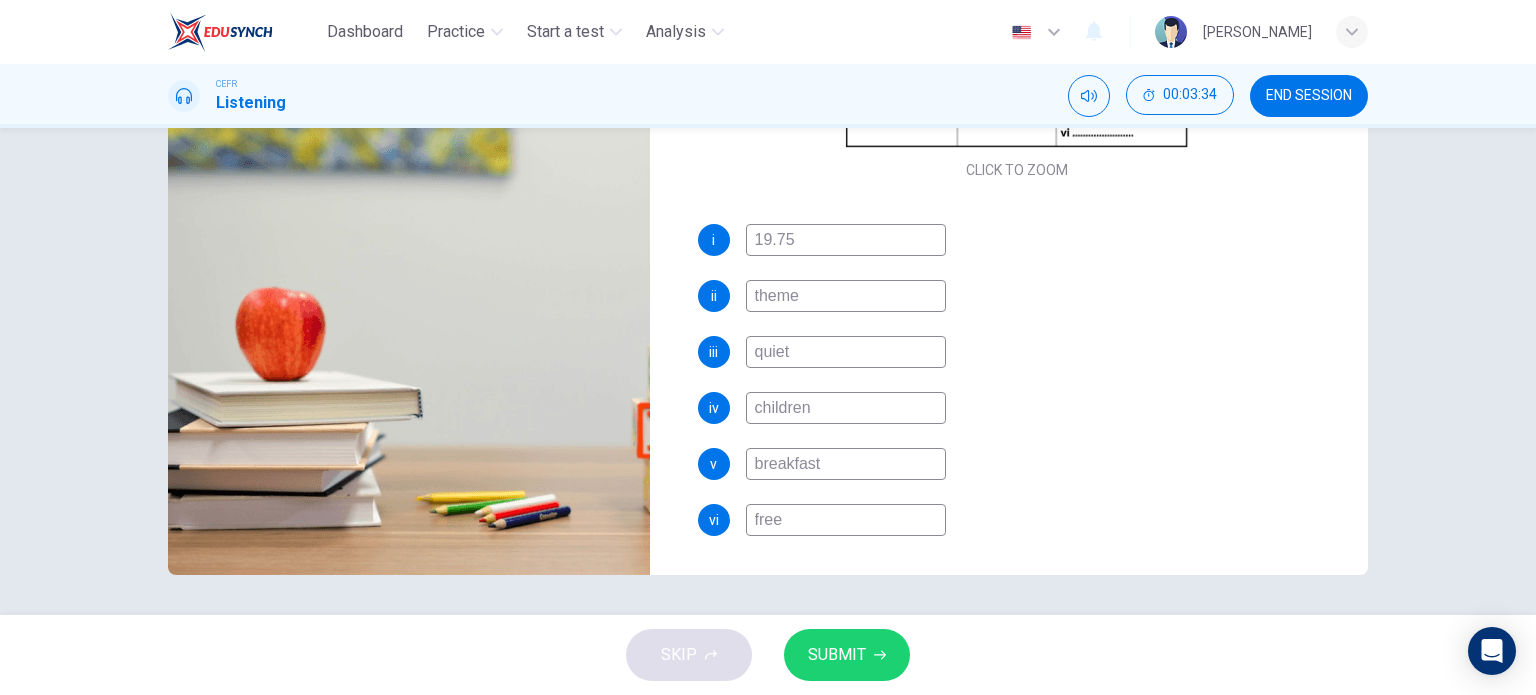 type on "free s" 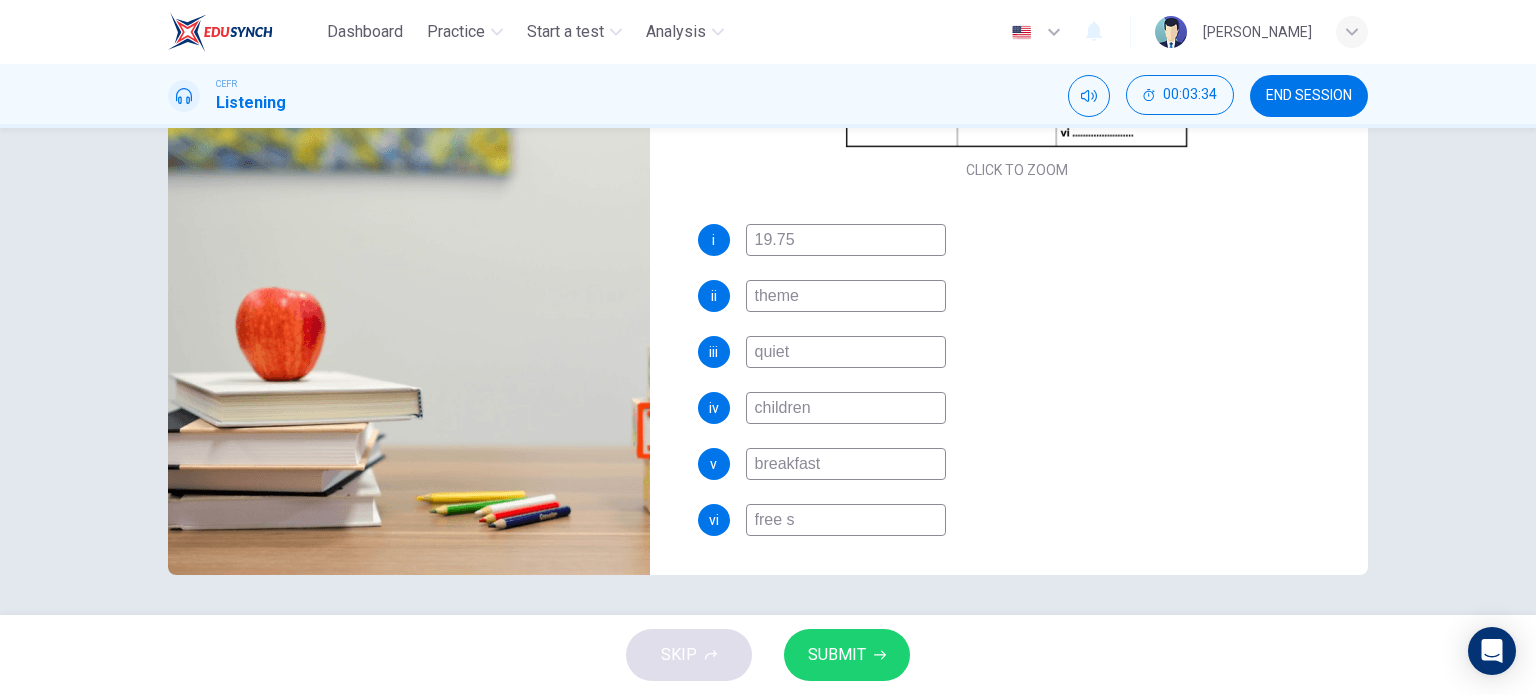 type on "free sk" 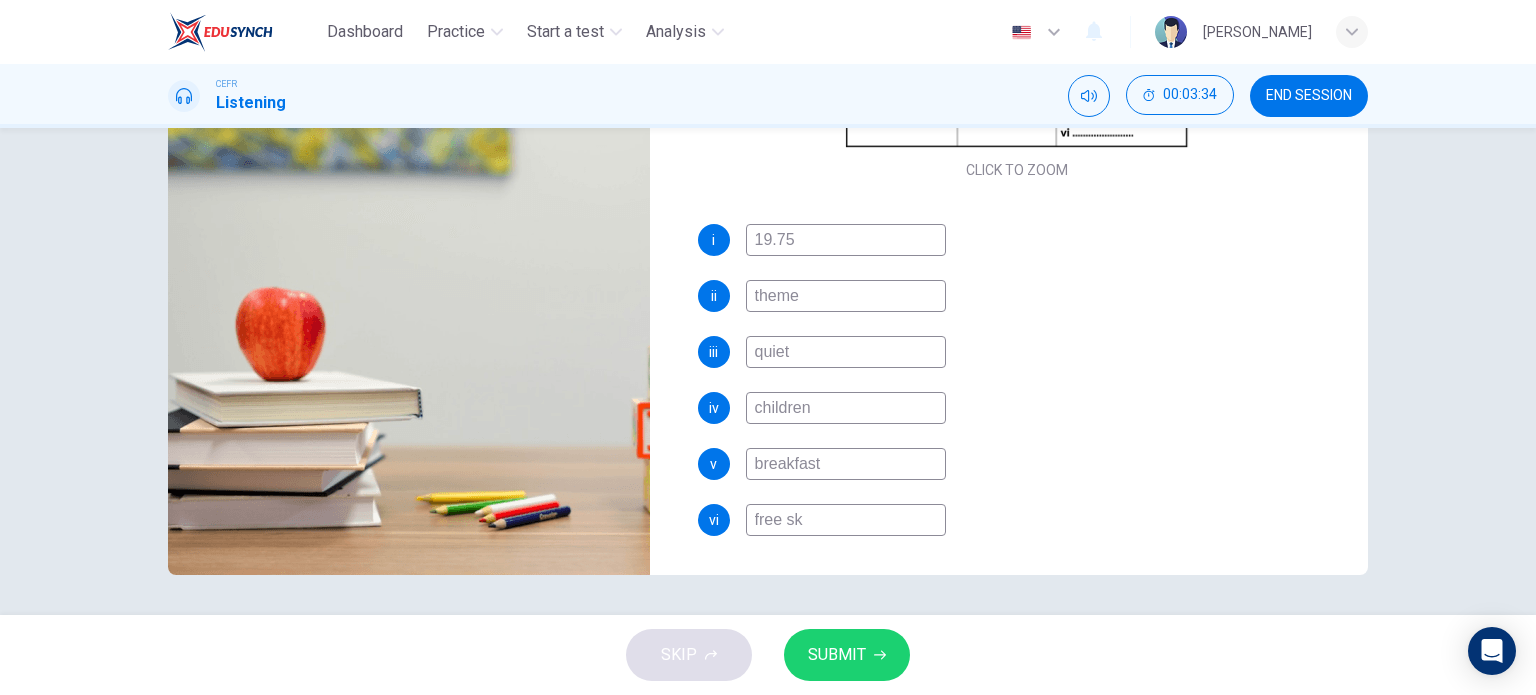type on "60" 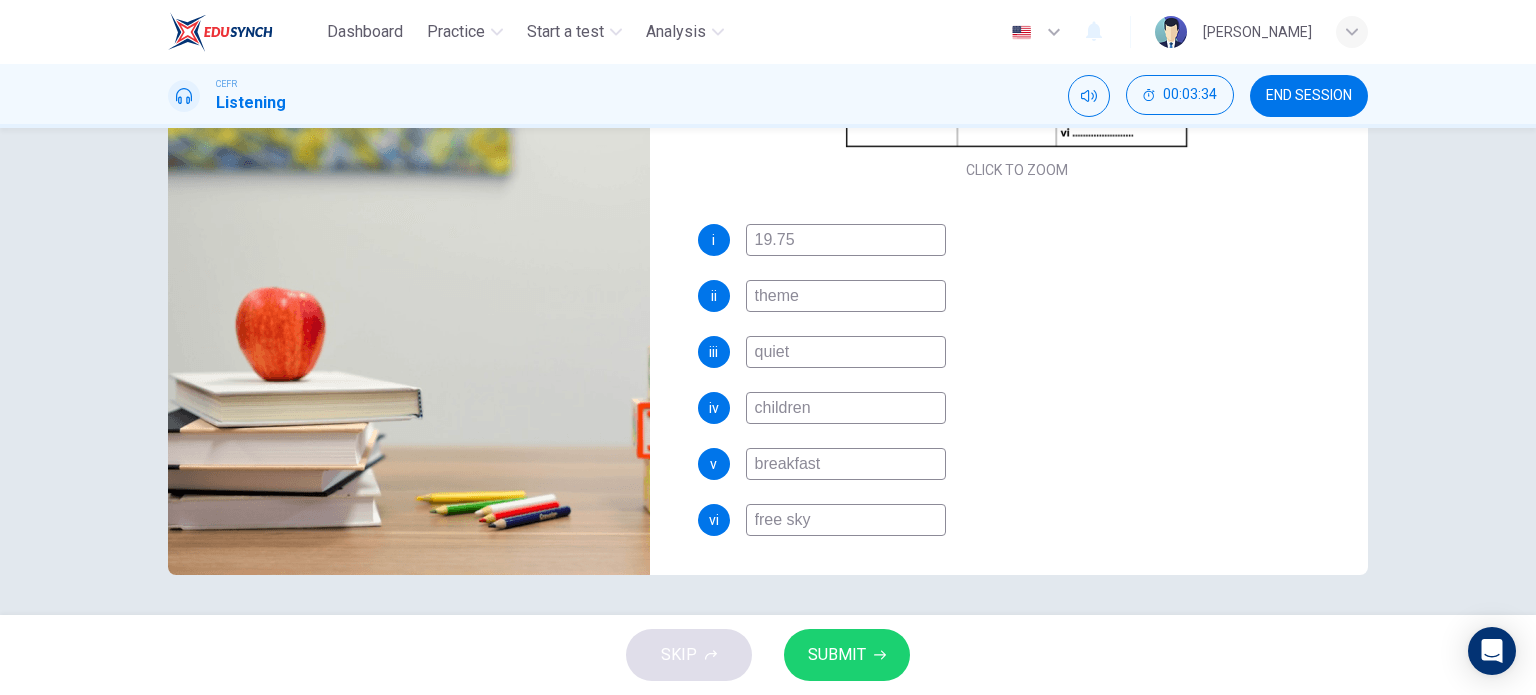 type on "60" 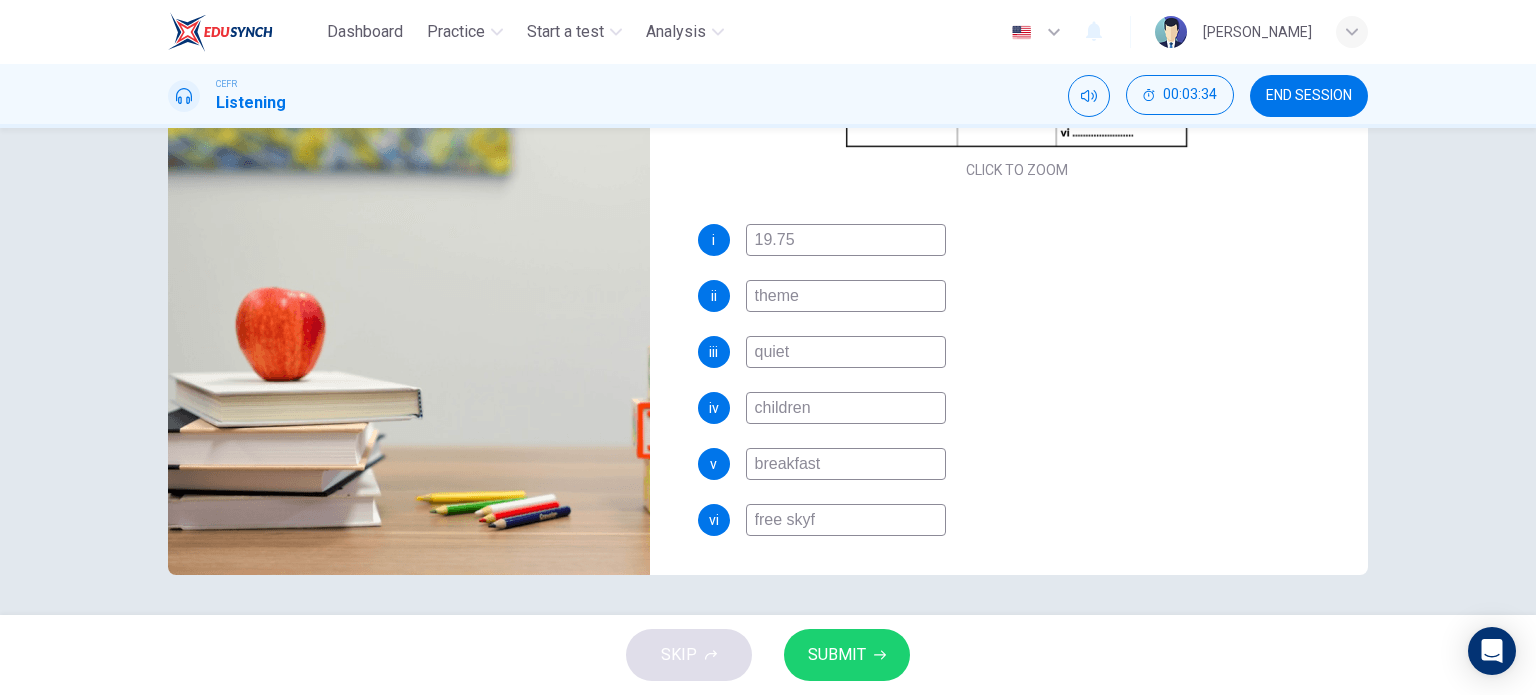 type on "60" 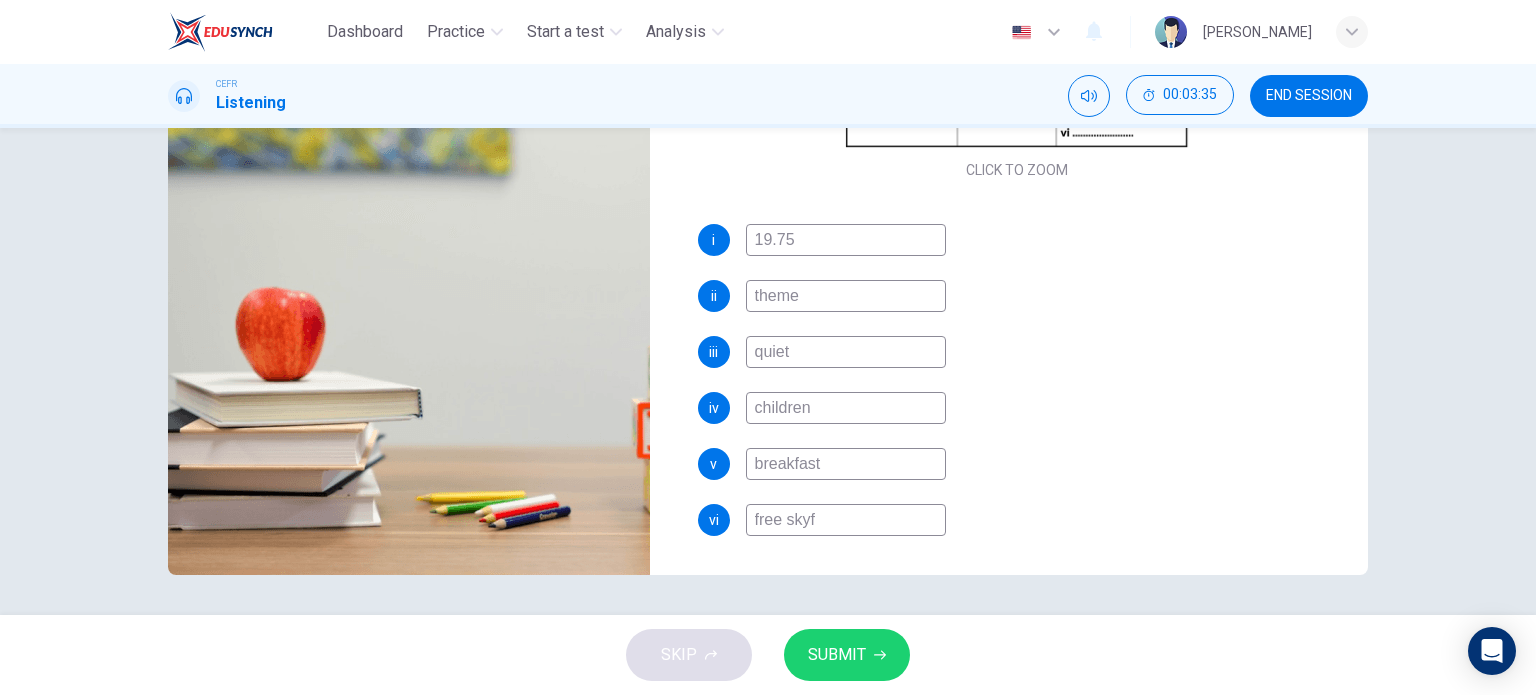 type on "free skyf=" 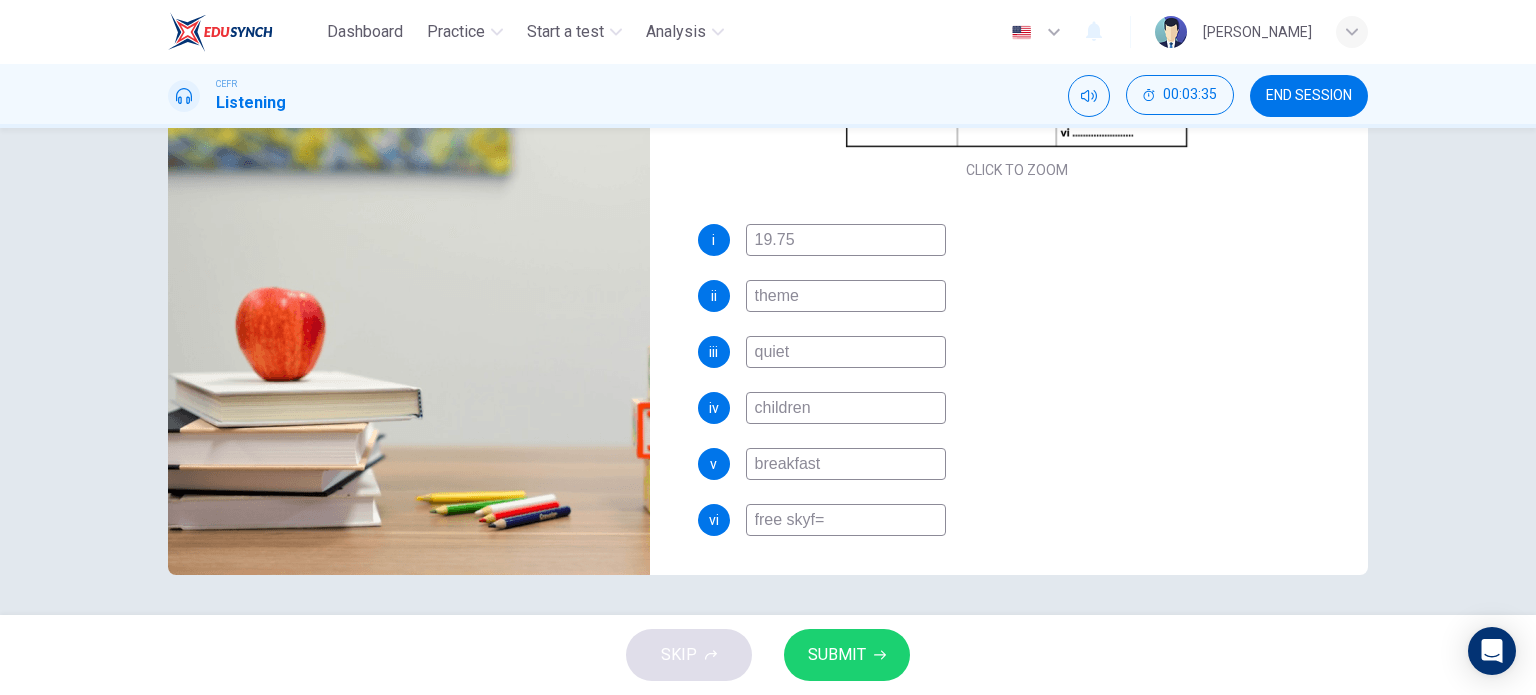 type on "60" 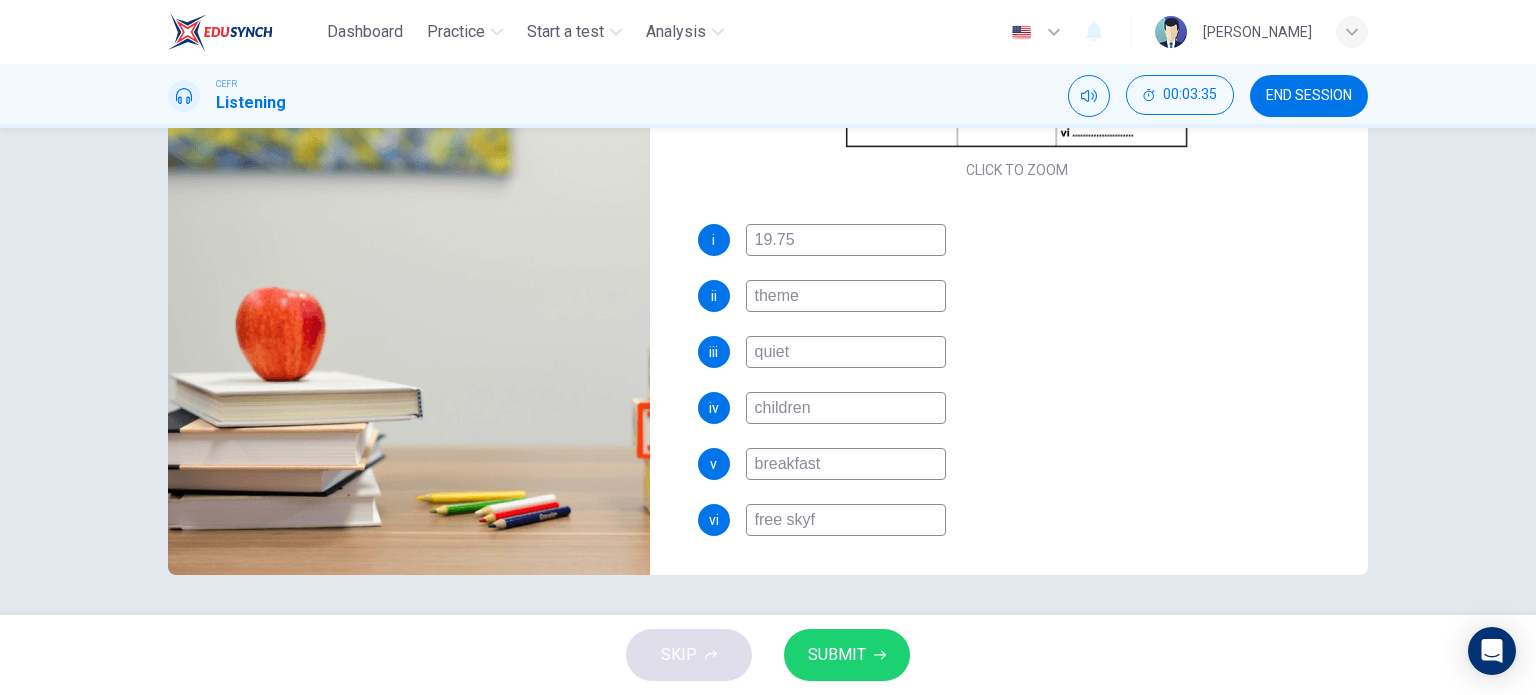 type on "60" 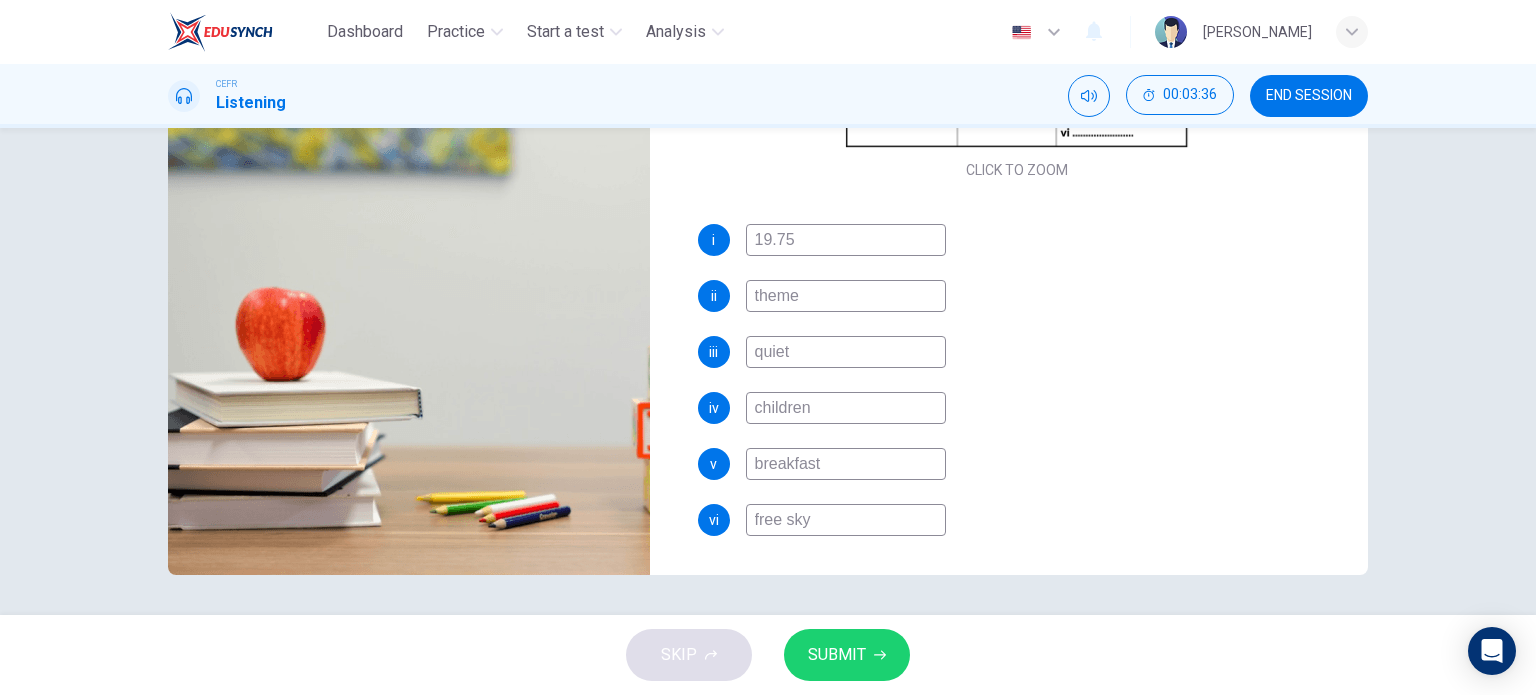 type on "free skyd" 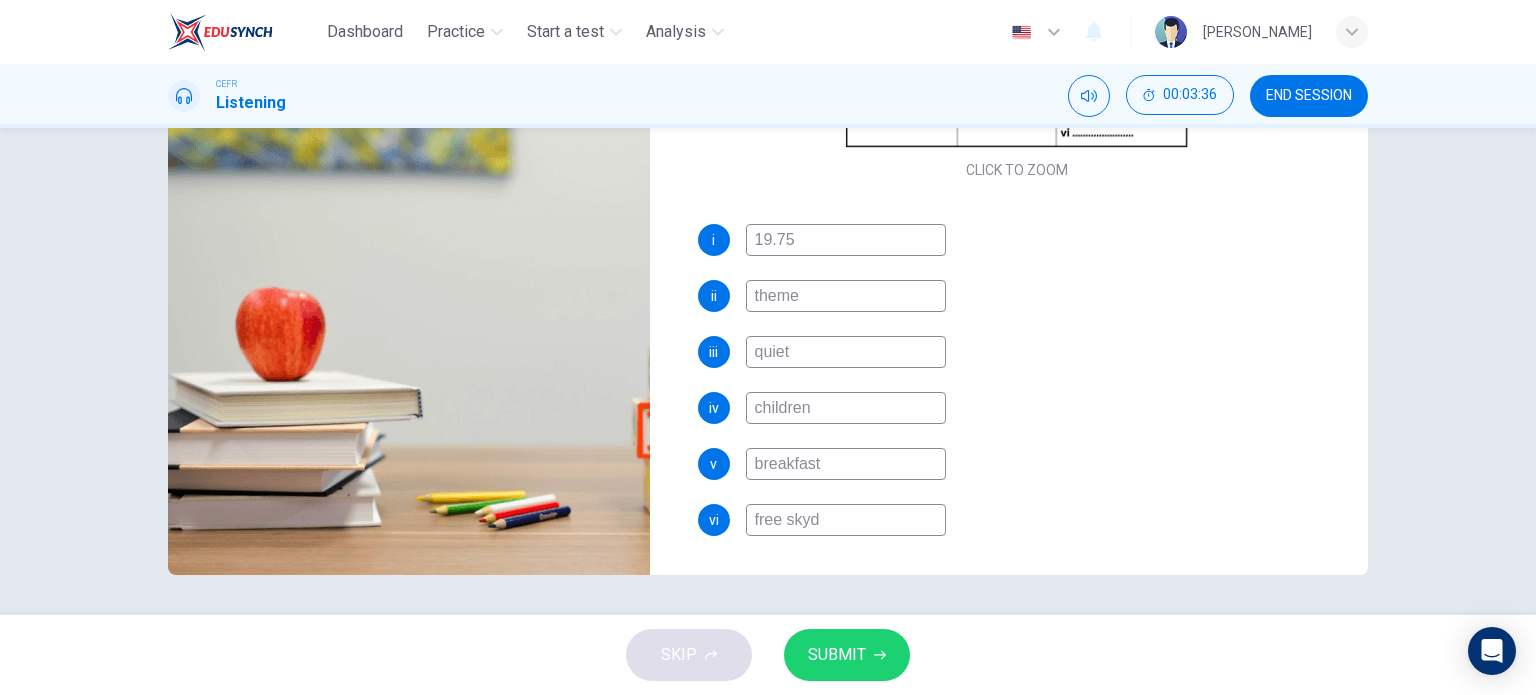 type on "60" 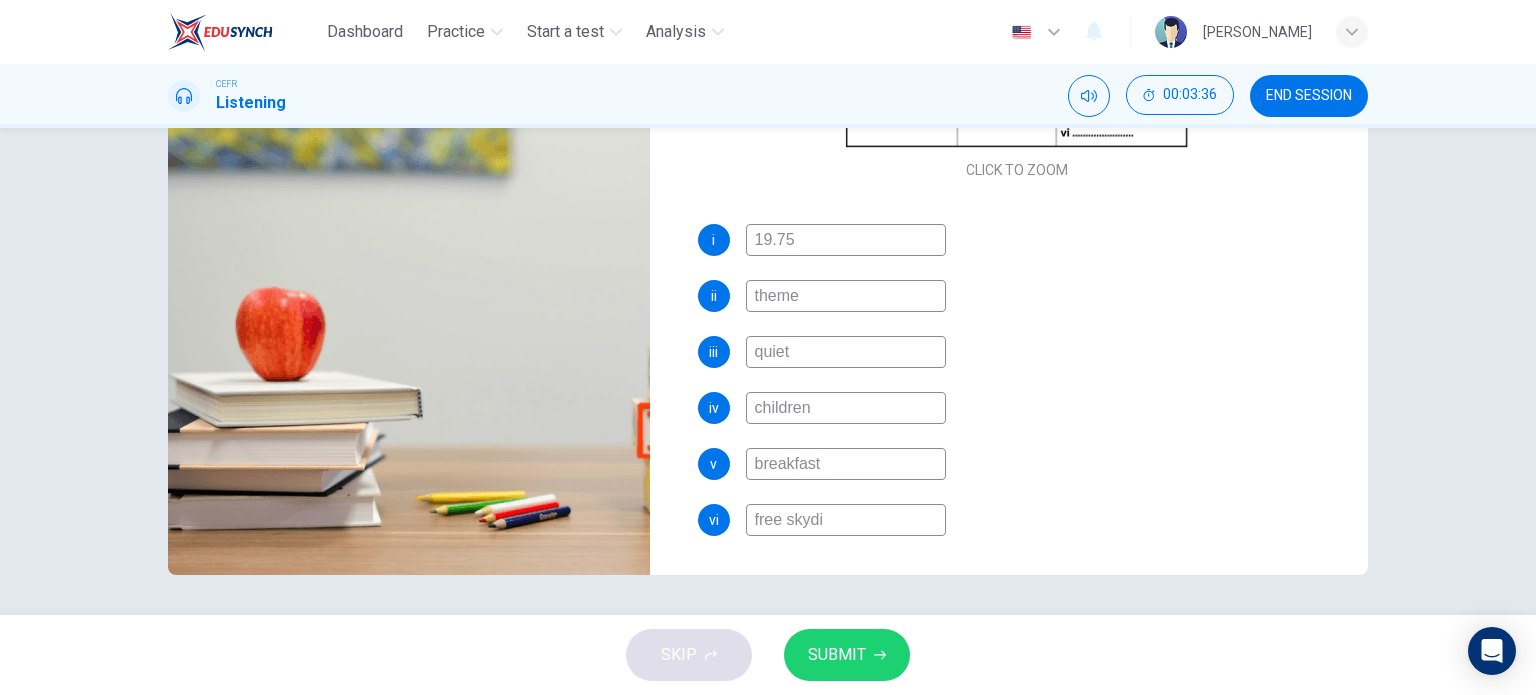 type on "60" 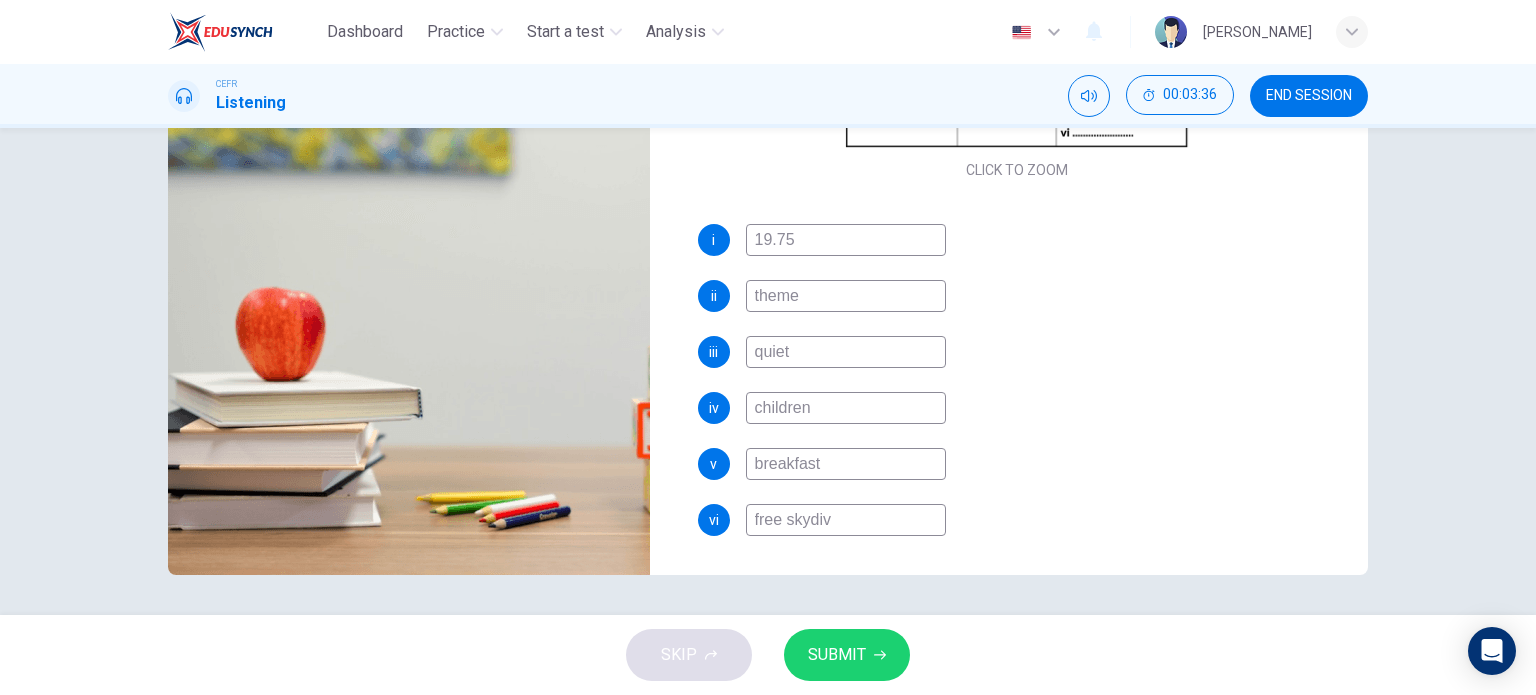type on "60" 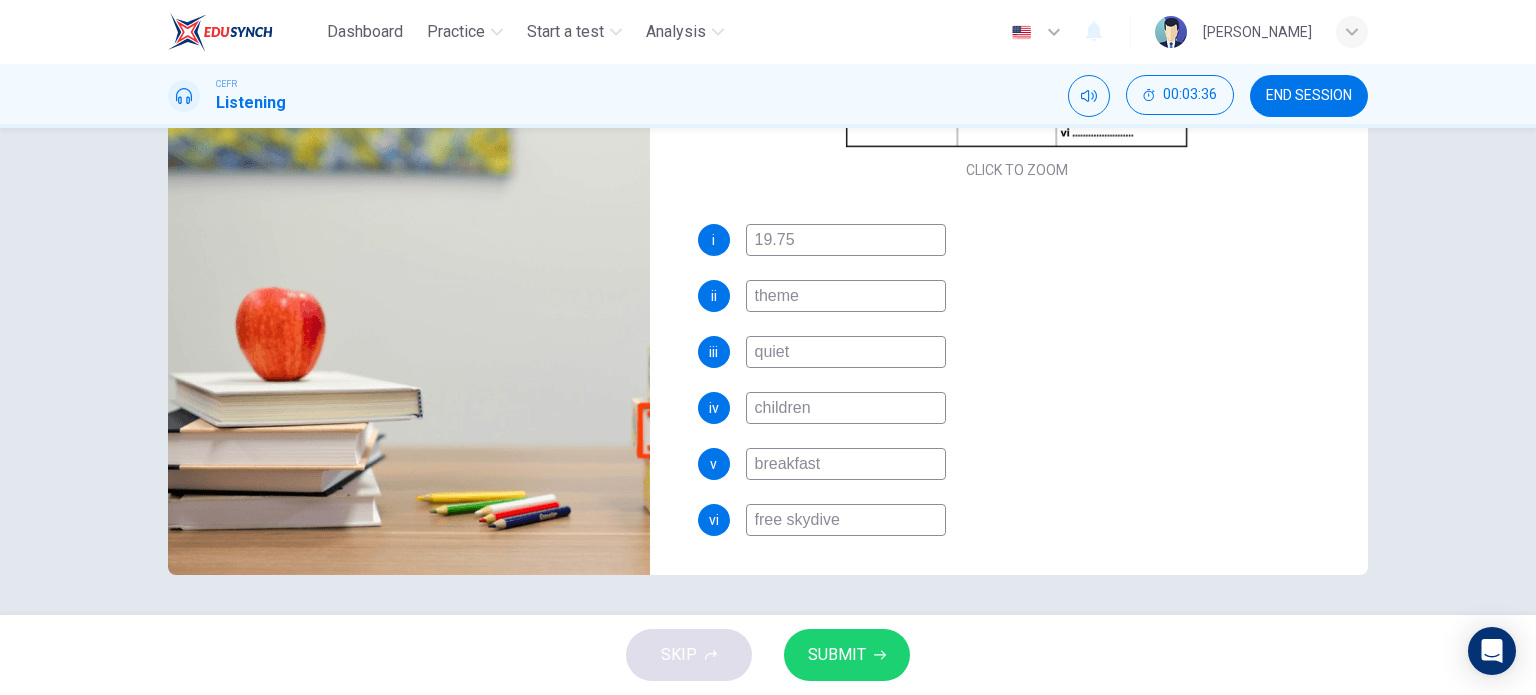 type on "60" 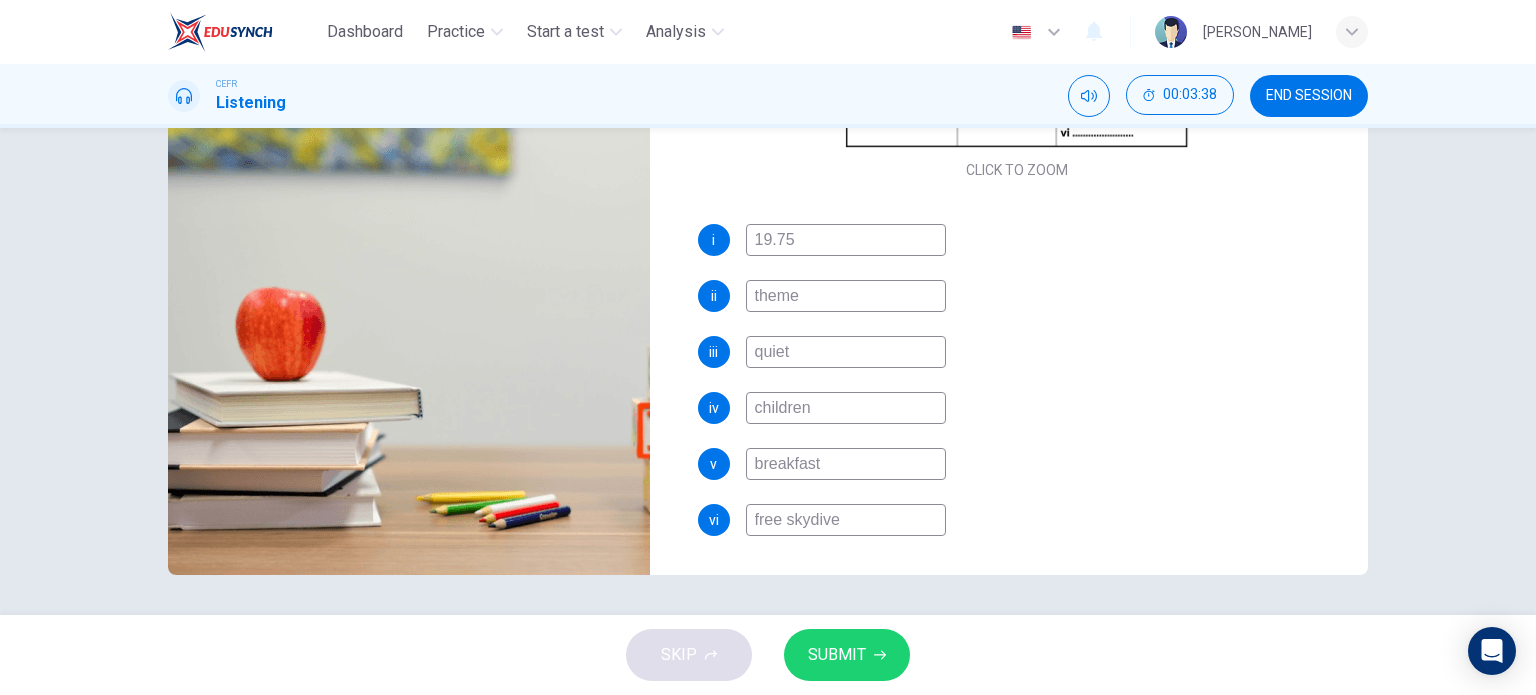 scroll, scrollTop: 75, scrollLeft: 0, axis: vertical 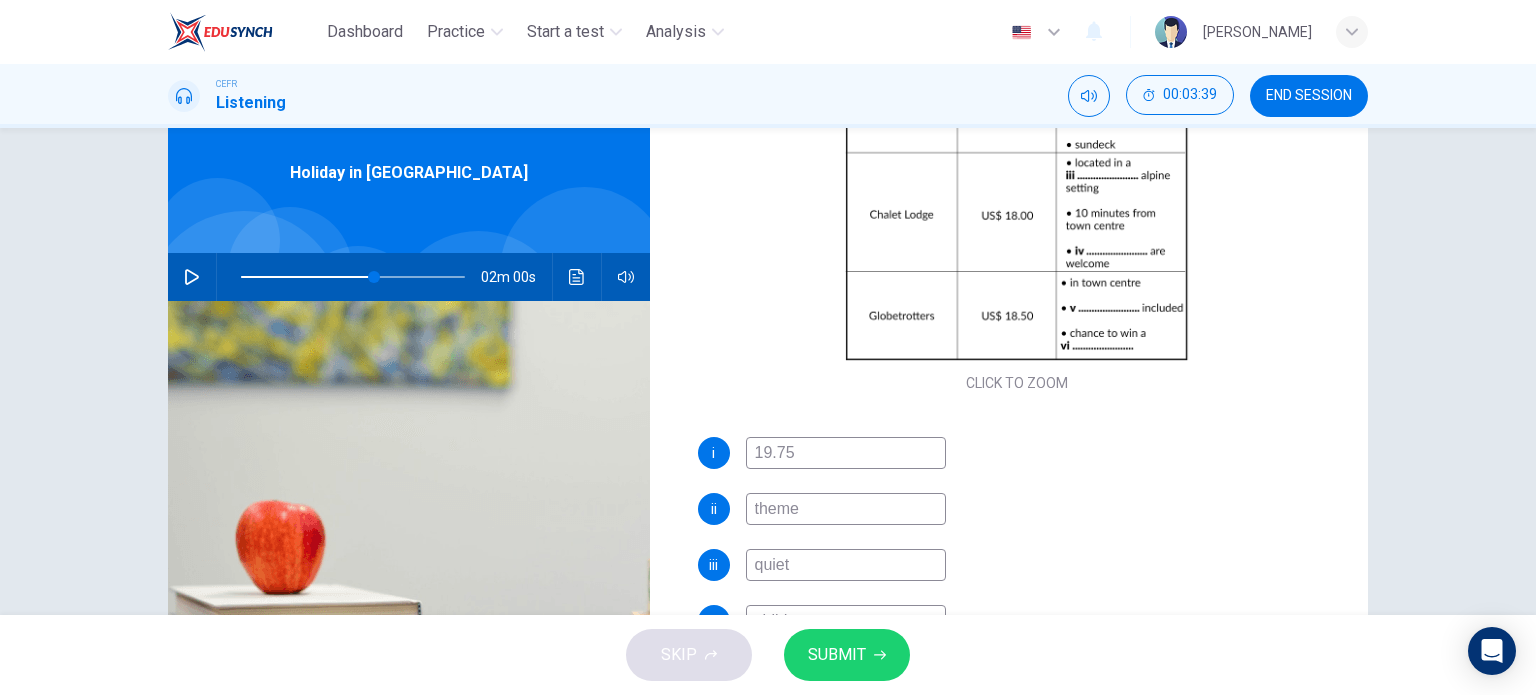 type on "free skydive" 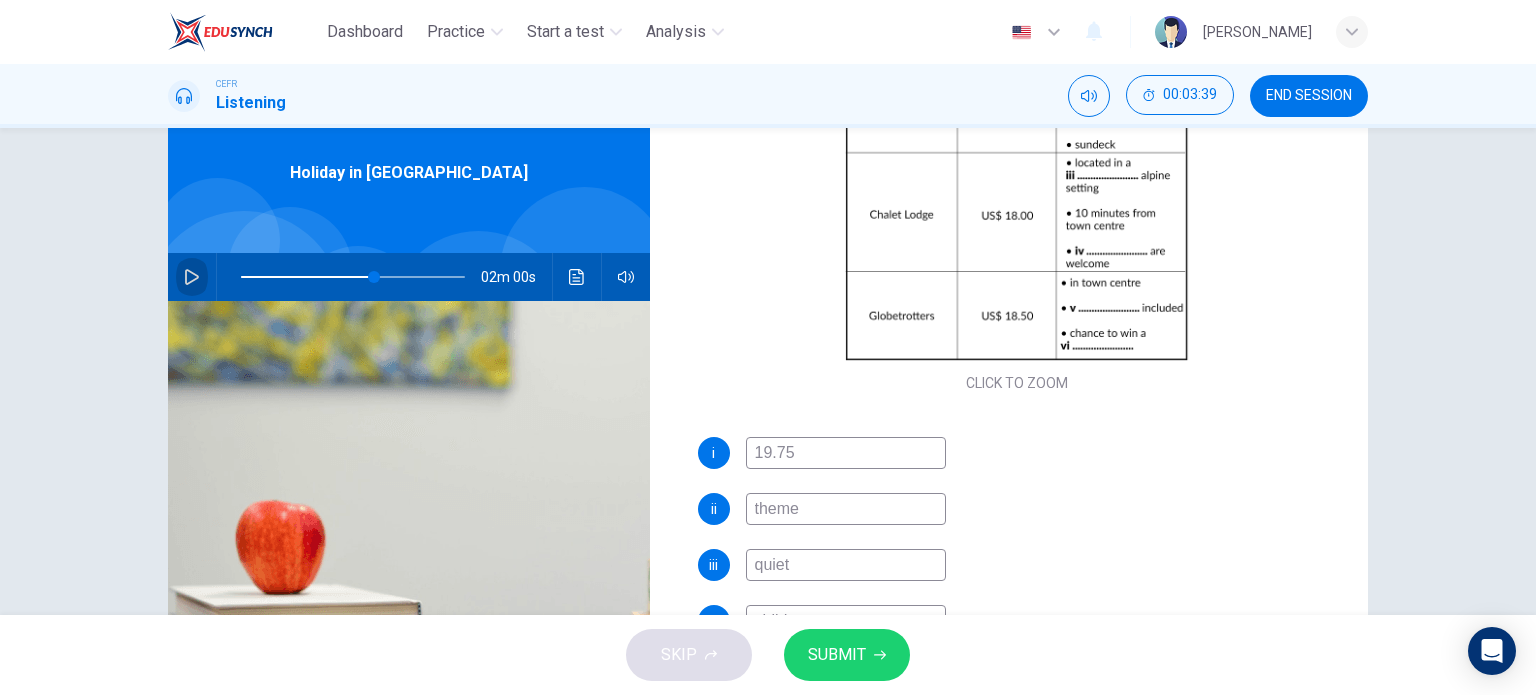click at bounding box center (192, 277) 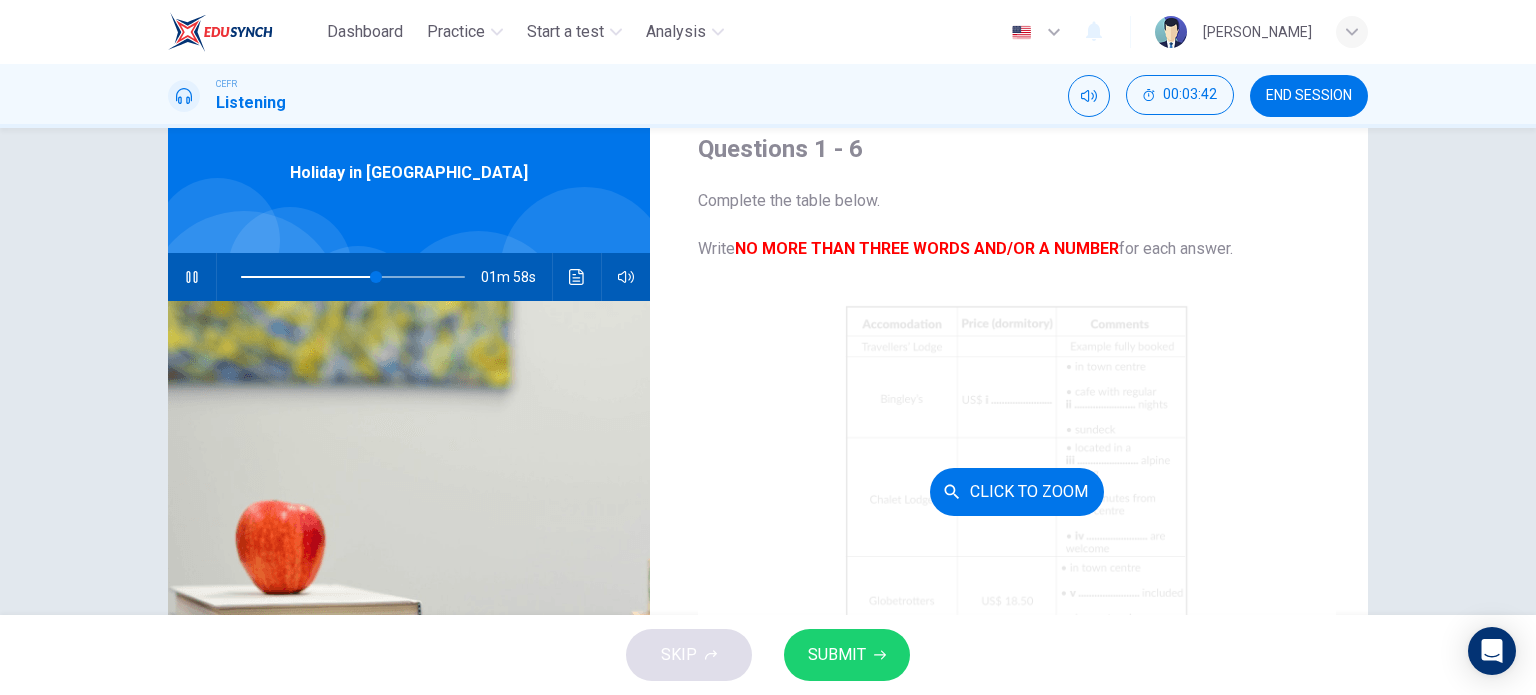 scroll, scrollTop: 285, scrollLeft: 0, axis: vertical 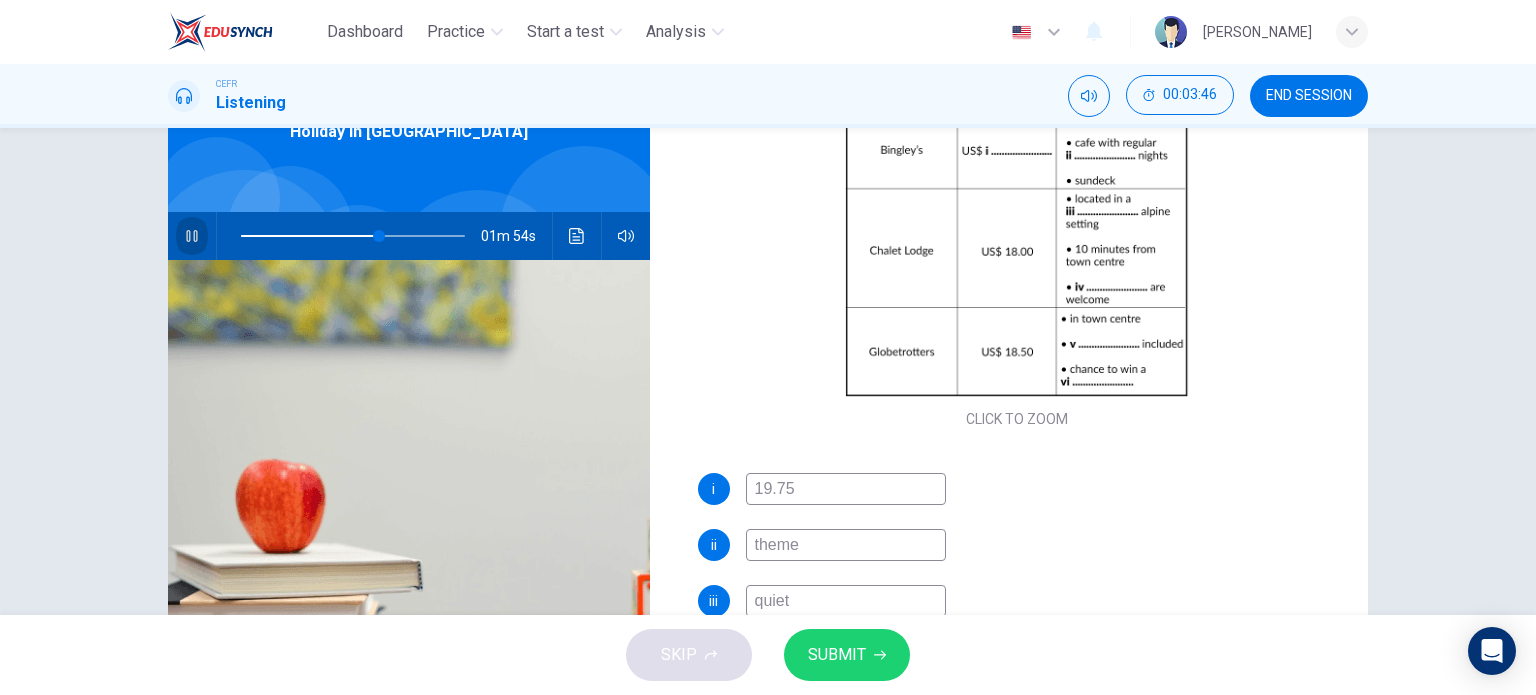 click 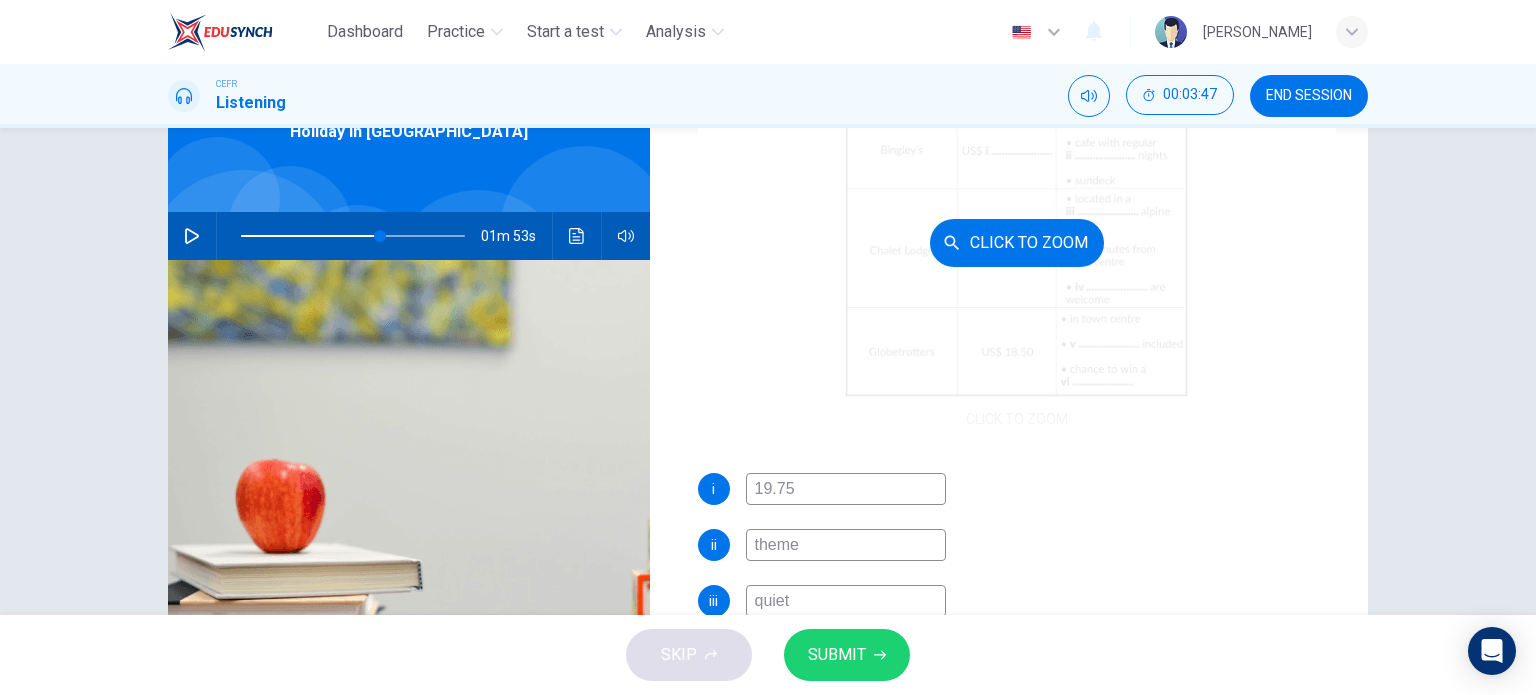 scroll, scrollTop: 285, scrollLeft: 0, axis: vertical 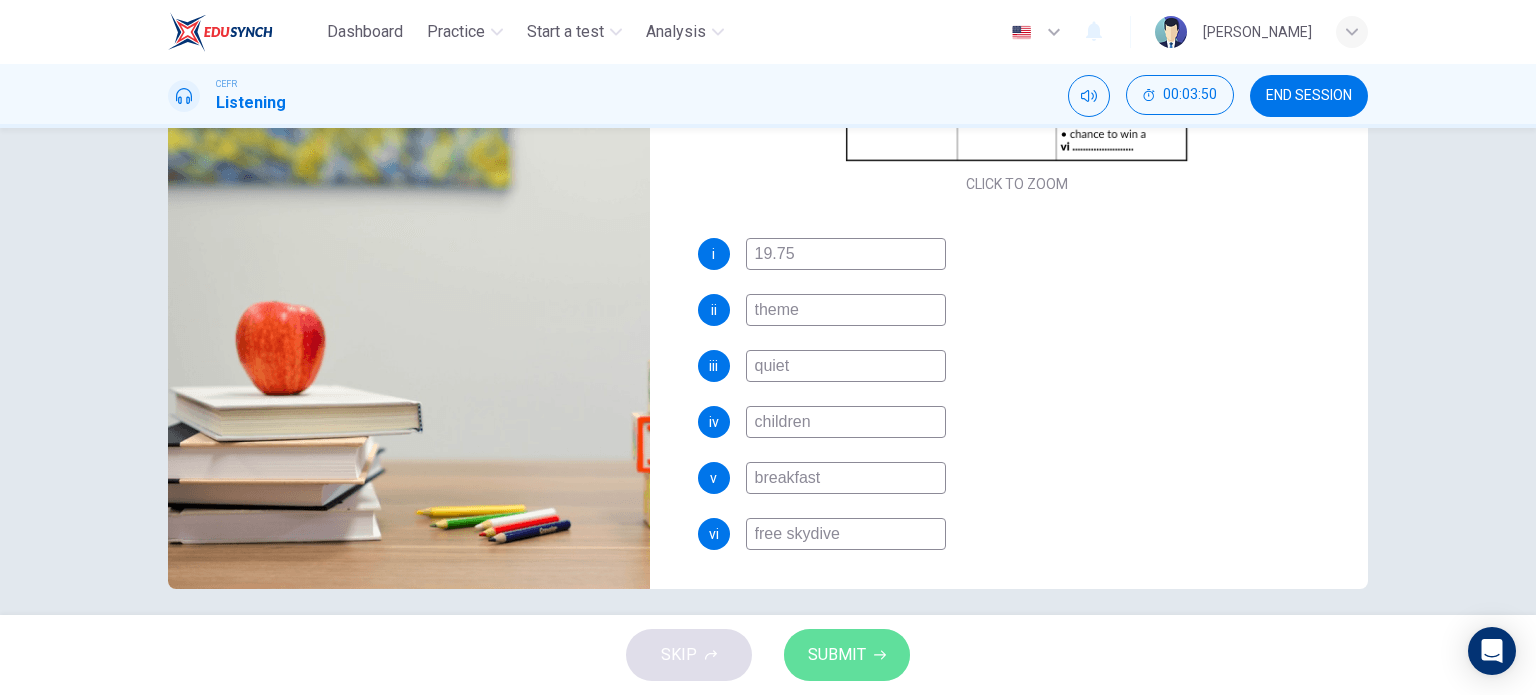 click on "SUBMIT" at bounding box center (837, 655) 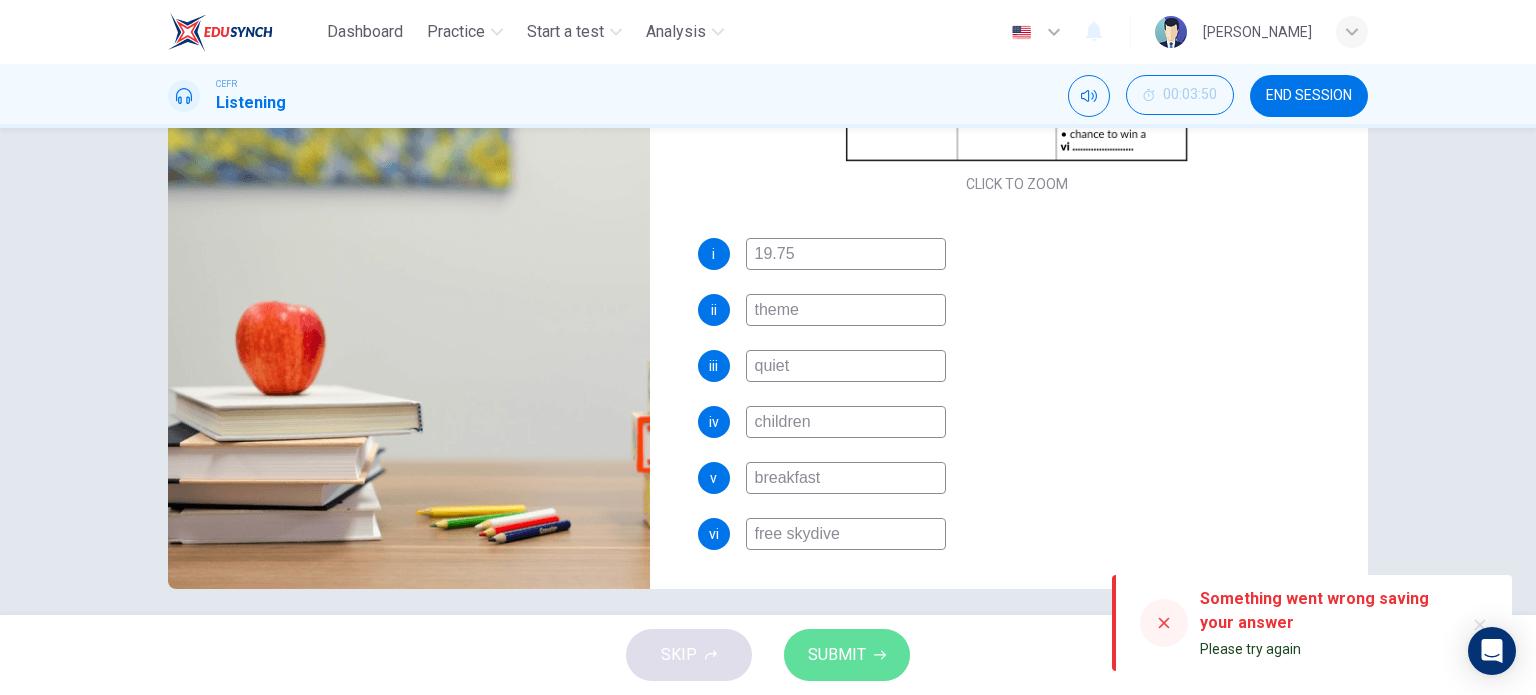 click on "SUBMIT" at bounding box center (837, 655) 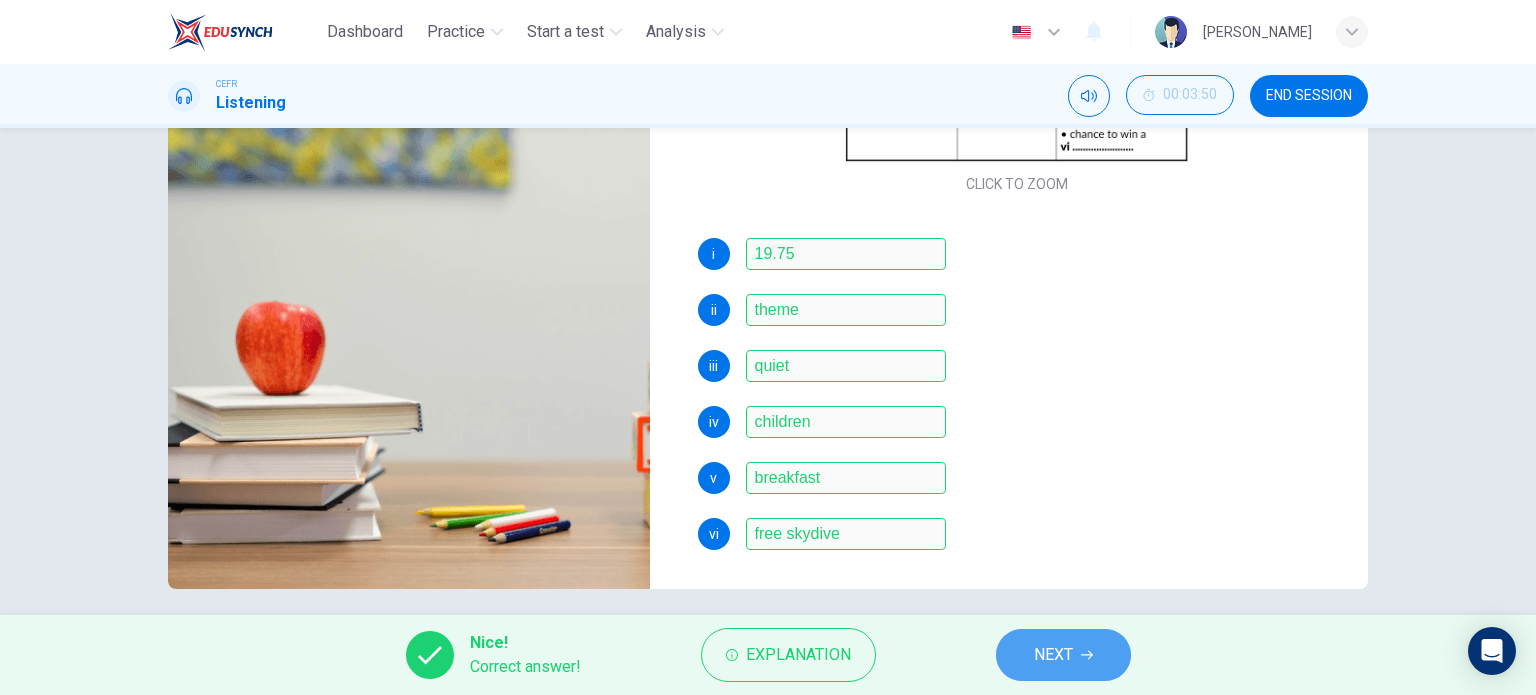 click on "NEXT" at bounding box center (1063, 655) 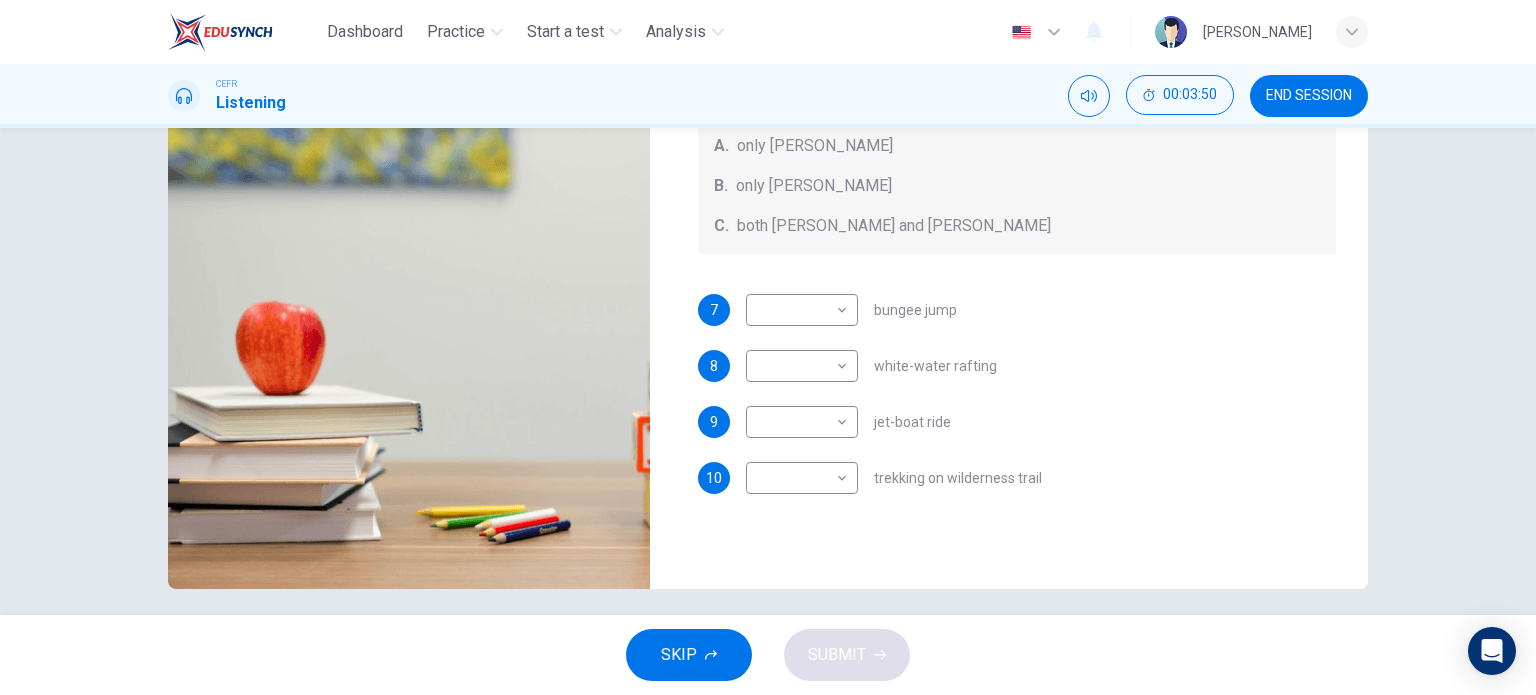 scroll, scrollTop: 0, scrollLeft: 0, axis: both 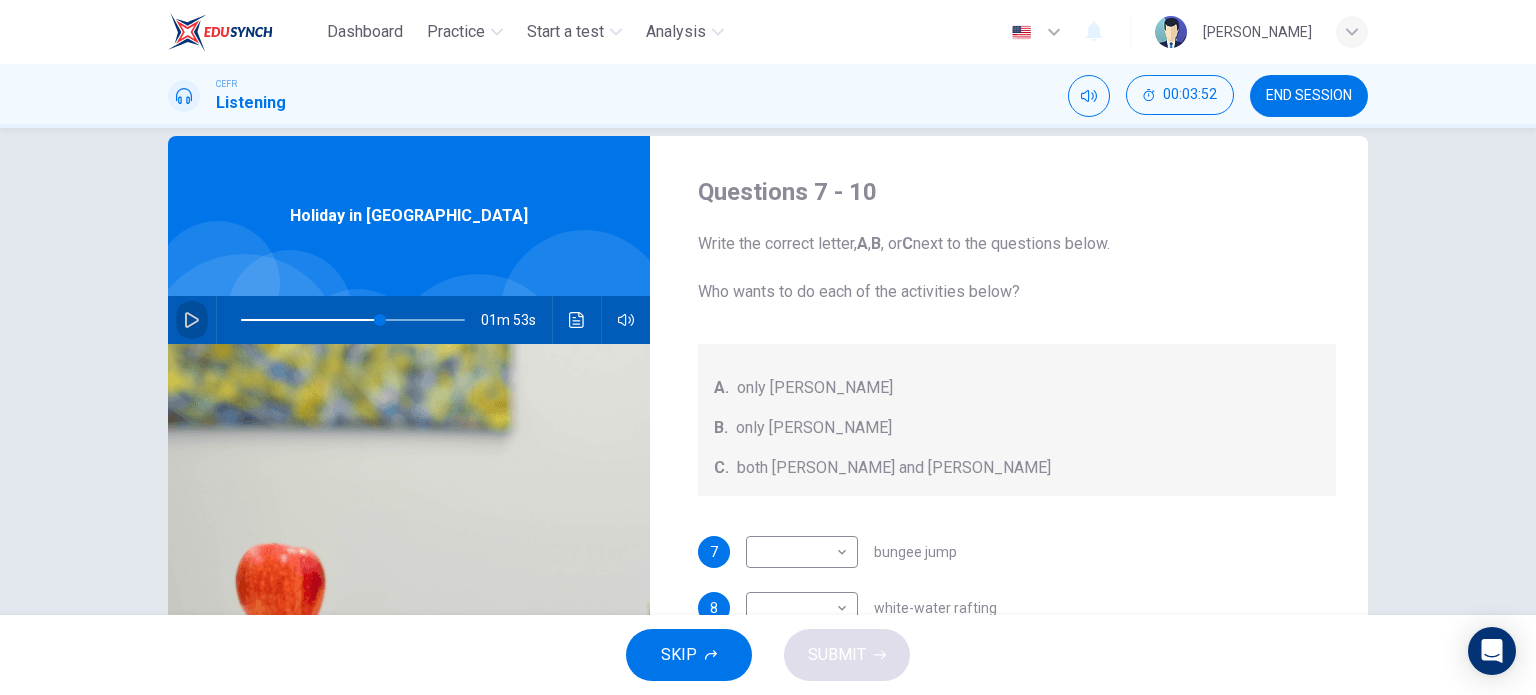 click at bounding box center [192, 320] 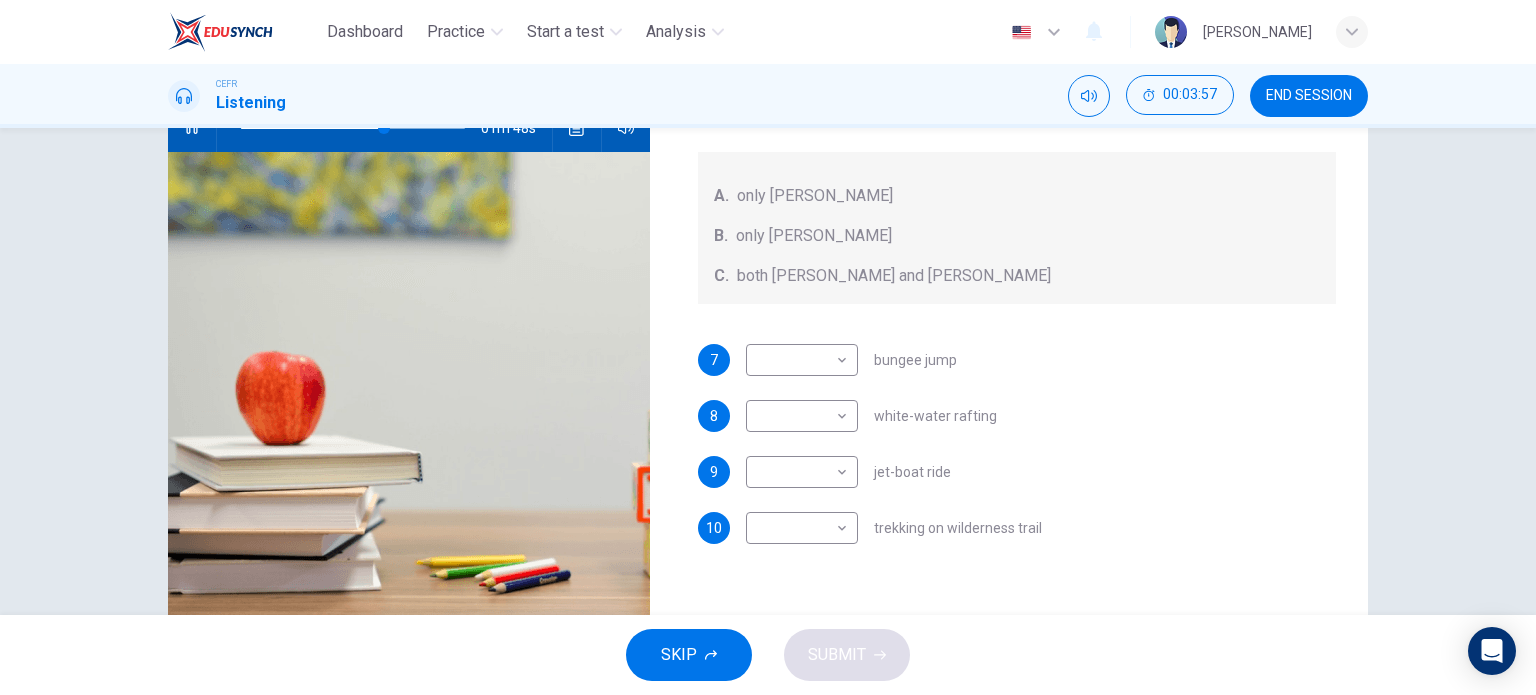 scroll, scrollTop: 224, scrollLeft: 0, axis: vertical 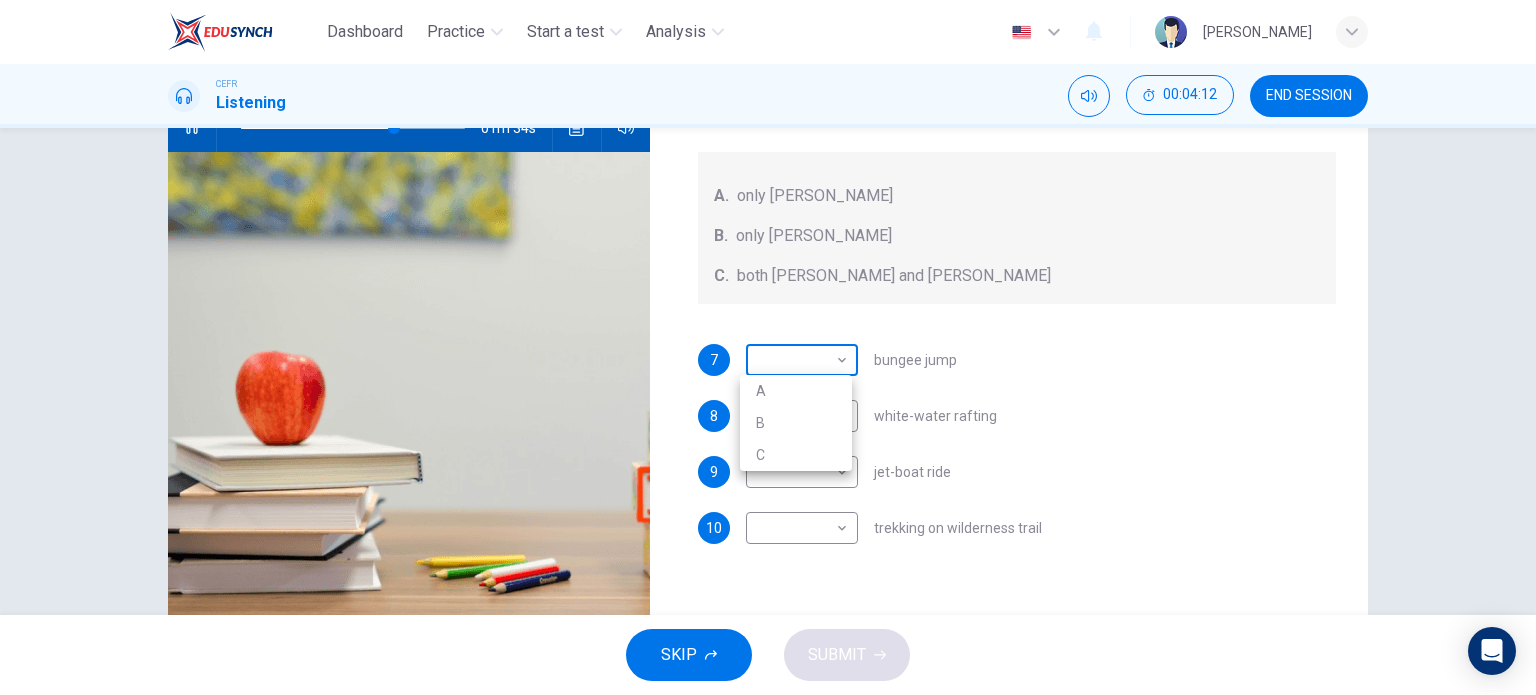 click on "Dashboard Practice Start a test Analysis English en ​ SITI NUR MAISARAH BINTI MOHD ZULFAKRI CEFR Listening 00:04:12 END SESSION Questions 7 - 10 Write the correct letter,  A ,  B , or  C  next to the questions below.
Who wants to do each of the activities below? A. only Jacinta B. only Lewis C. both Jacinta and Lewis 7 ​ ​ bungee jump 8 ​ ​ white-water rafting 9 ​ ​ jet-boat ride 10 ​ ​ trekking on wilderness trail Holiday in Queenstown 01m 34s SKIP SUBMIT EduSynch - Online Language Proficiency Testing
Dashboard Practice Start a test Analysis Notifications © Copyright  2025 A B C" at bounding box center (768, 347) 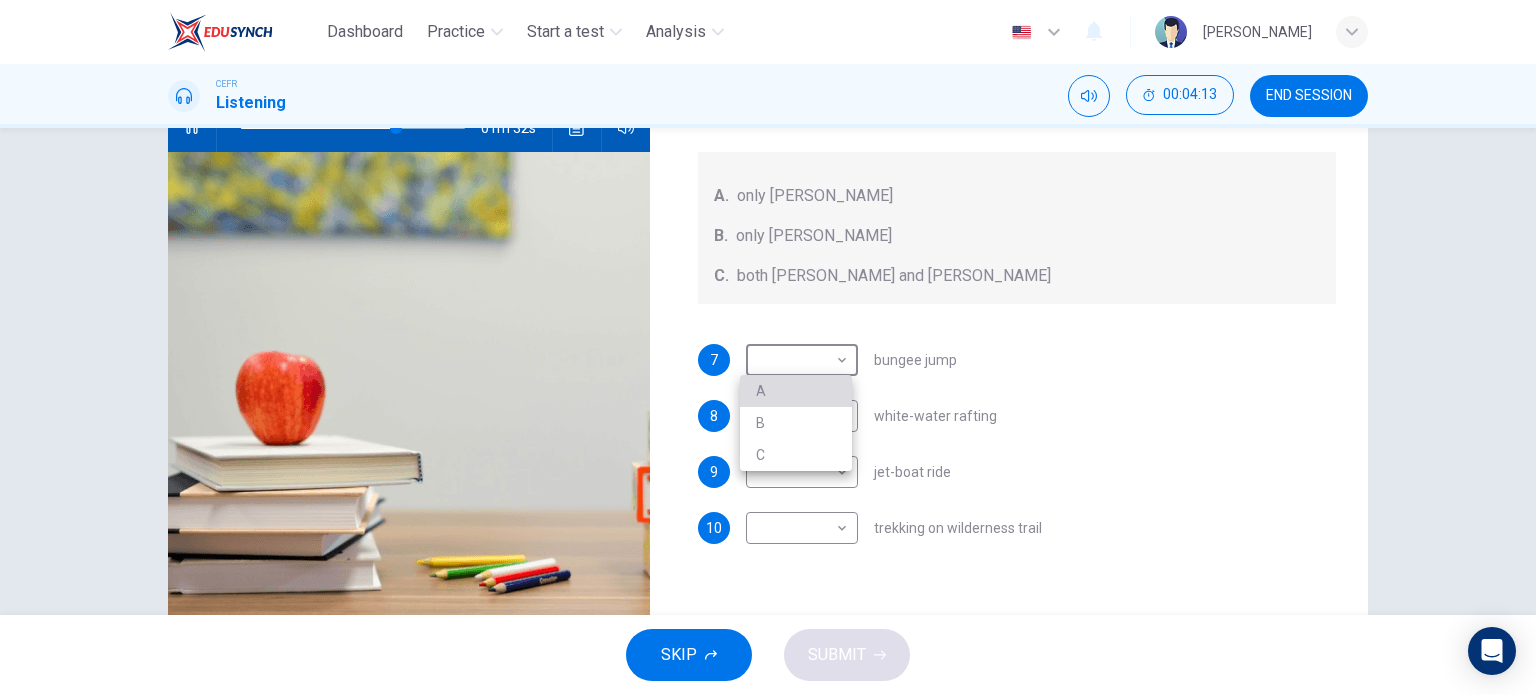 click on "A" at bounding box center [796, 391] 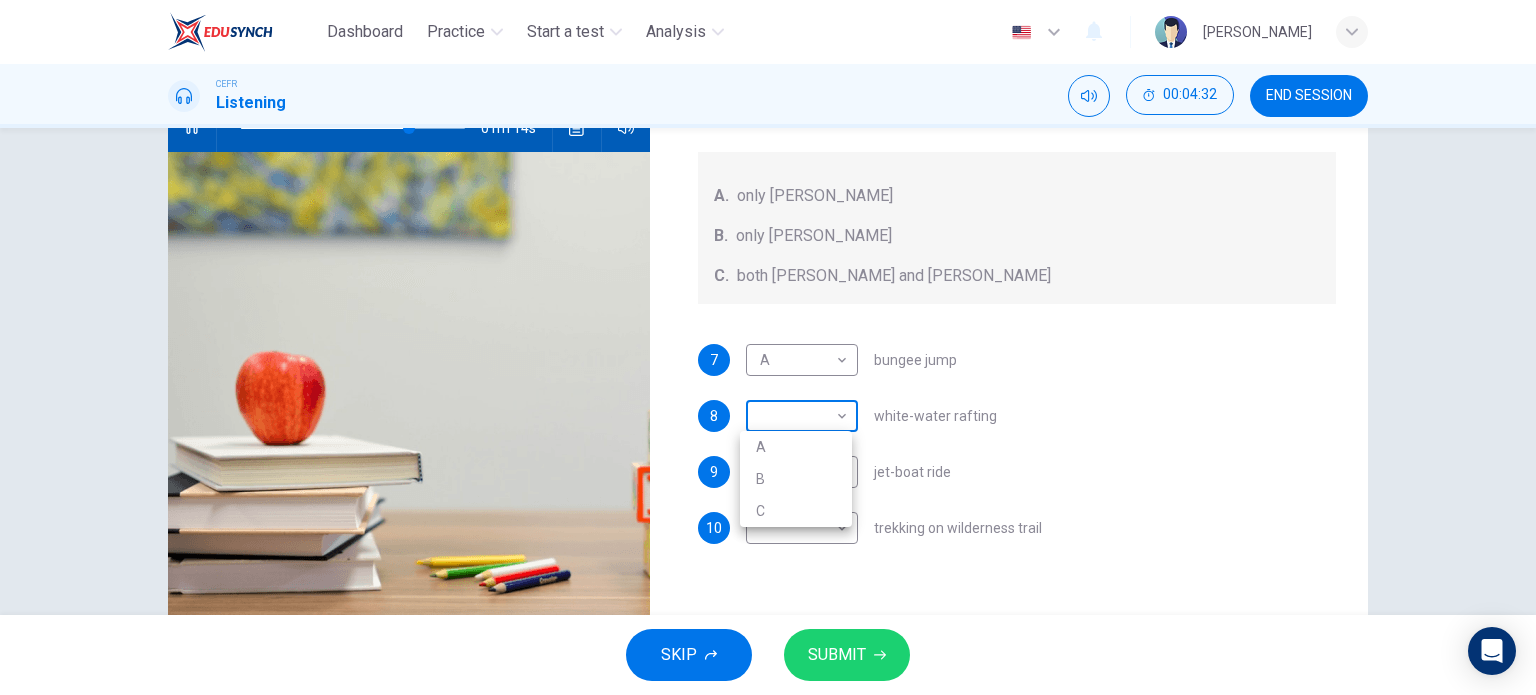 click on "Dashboard Practice Start a test Analysis English en ​ SITI NUR MAISARAH BINTI MOHD ZULFAKRI CEFR Listening 00:04:32 END SESSION Questions 7 - 10 Write the correct letter,  A ,  B , or  C  next to the questions below.
Who wants to do each of the activities below? A. only Jacinta B. only Lewis C. both Jacinta and Lewis 7 A A ​ bungee jump 8 ​ ​ white-water rafting 9 ​ ​ jet-boat ride 10 ​ ​ trekking on wilderness trail Holiday in Queenstown 01m 14s SKIP SUBMIT EduSynch - Online Language Proficiency Testing
Dashboard Practice Start a test Analysis Notifications © Copyright  2025 A B C" at bounding box center [768, 347] 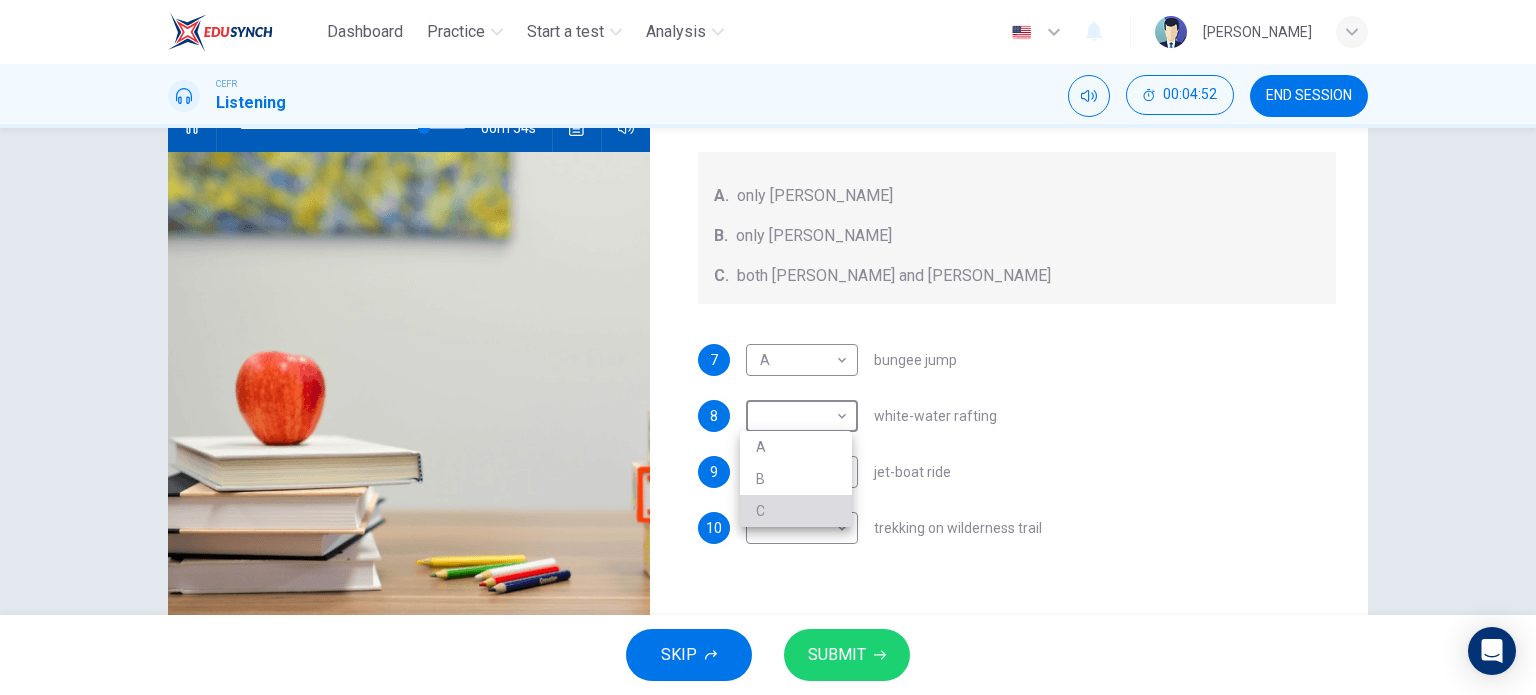 click on "C" at bounding box center [796, 511] 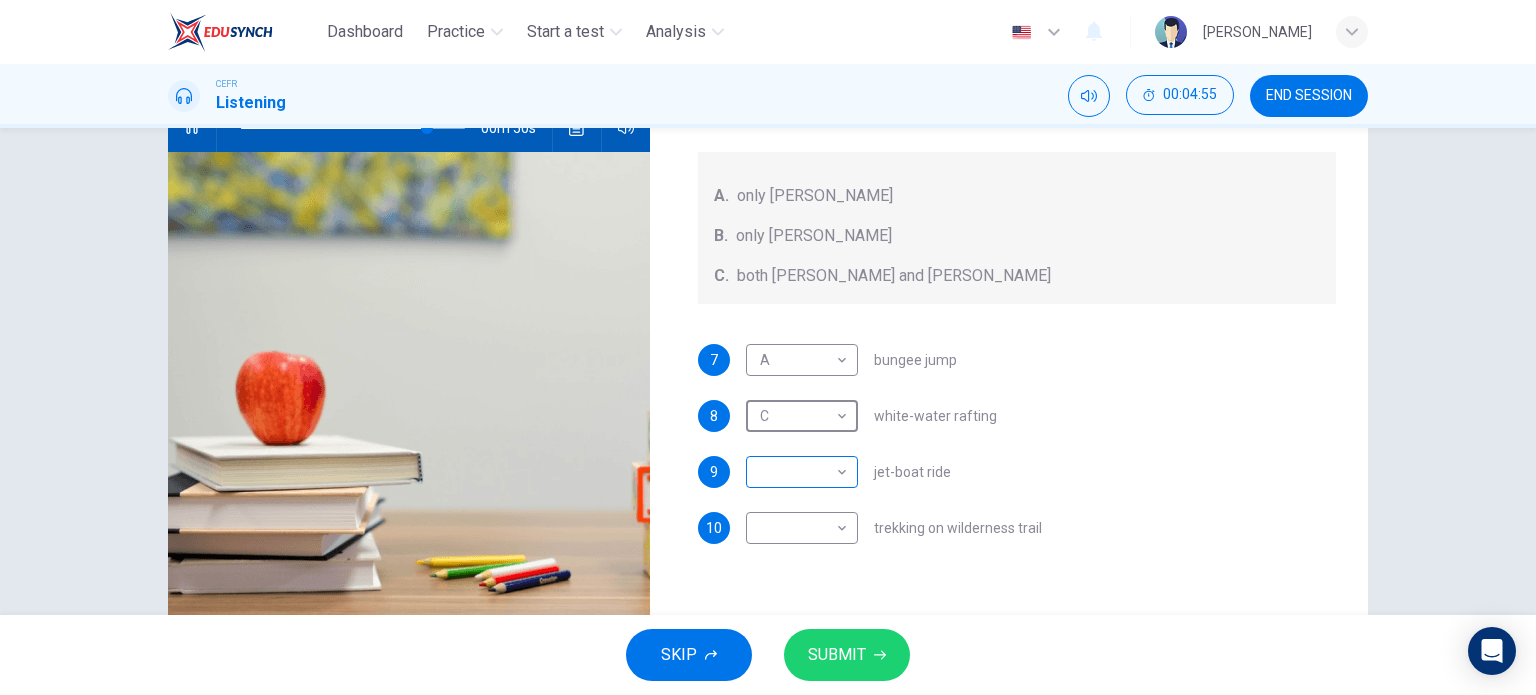 click on "Dashboard Practice Start a test Analysis English en ​ SITI NUR MAISARAH BINTI MOHD ZULFAKRI CEFR Listening 00:04:55 END SESSION Questions 7 - 10 Write the correct letter,  A ,  B , or  C  next to the questions below.
Who wants to do each of the activities below? A. only Jacinta B. only Lewis C. both Jacinta and Lewis 7 A A ​ bungee jump 8 C C ​ white-water rafting 9 ​ ​ jet-boat ride 10 ​ ​ trekking on wilderness trail Holiday in Queenstown 00m 50s SKIP SUBMIT EduSynch - Online Language Proficiency Testing
Dashboard Practice Start a test Analysis Notifications © Copyright  2025" at bounding box center (768, 347) 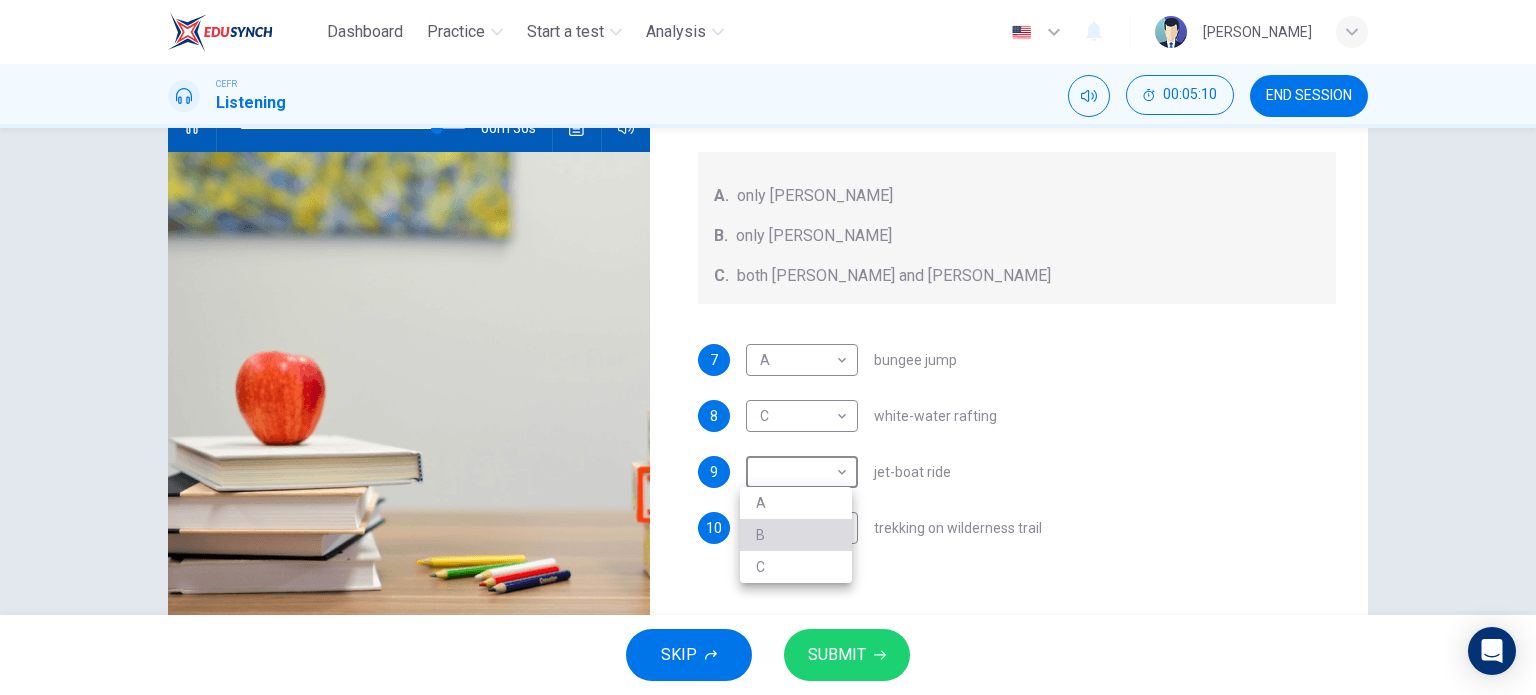 click on "B" at bounding box center [796, 535] 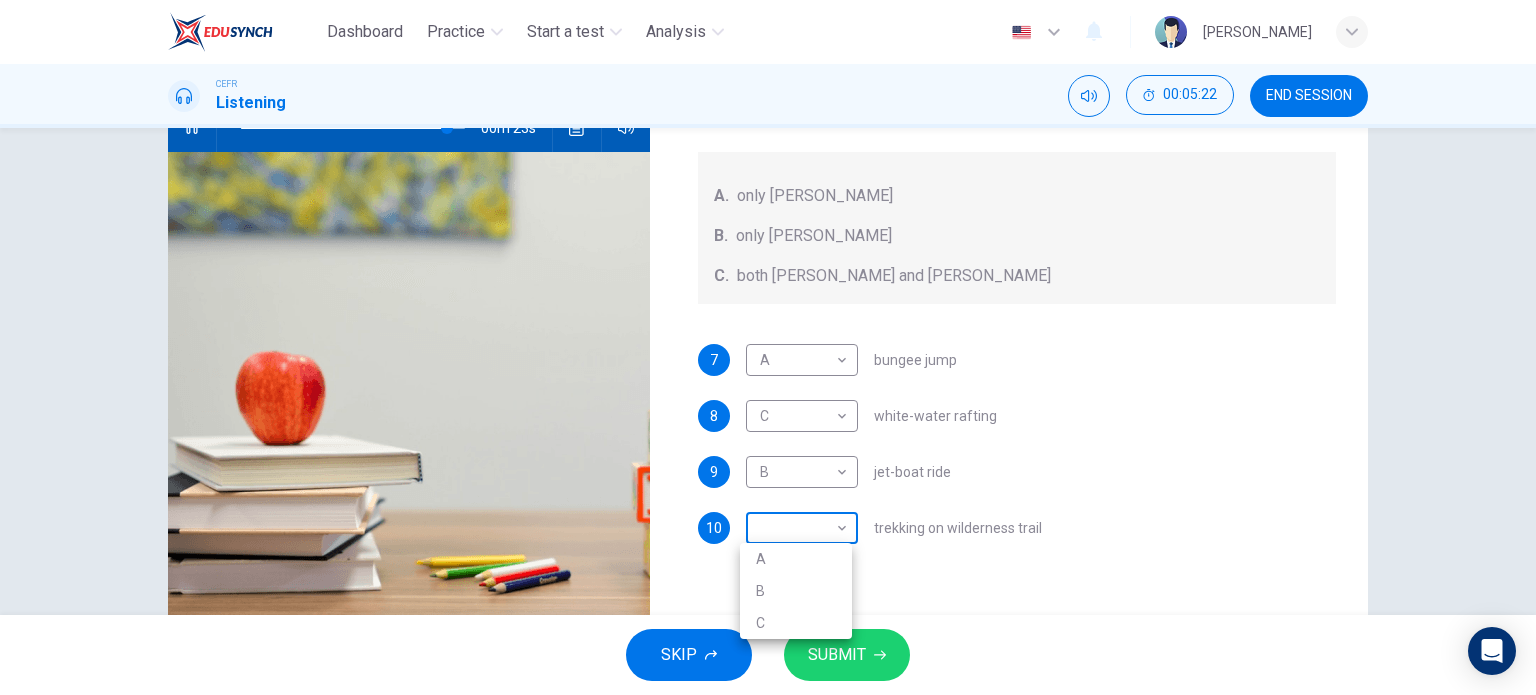 click on "Dashboard Practice Start a test Analysis English en ​ SITI NUR MAISARAH BINTI MOHD ZULFAKRI CEFR Listening 00:05:22 END SESSION Questions 7 - 10 Write the correct letter,  A ,  B , or  C  next to the questions below.
Who wants to do each of the activities below? A. only Jacinta B. only Lewis C. both Jacinta and Lewis 7 A A ​ bungee jump 8 C C ​ white-water rafting 9 B B ​ jet-boat ride 10 ​ ​ trekking on wilderness trail Holiday in Queenstown 00m 23s SKIP SUBMIT EduSynch - Online Language Proficiency Testing
Dashboard Practice Start a test Analysis Notifications © Copyright  2025 A B C" at bounding box center (768, 347) 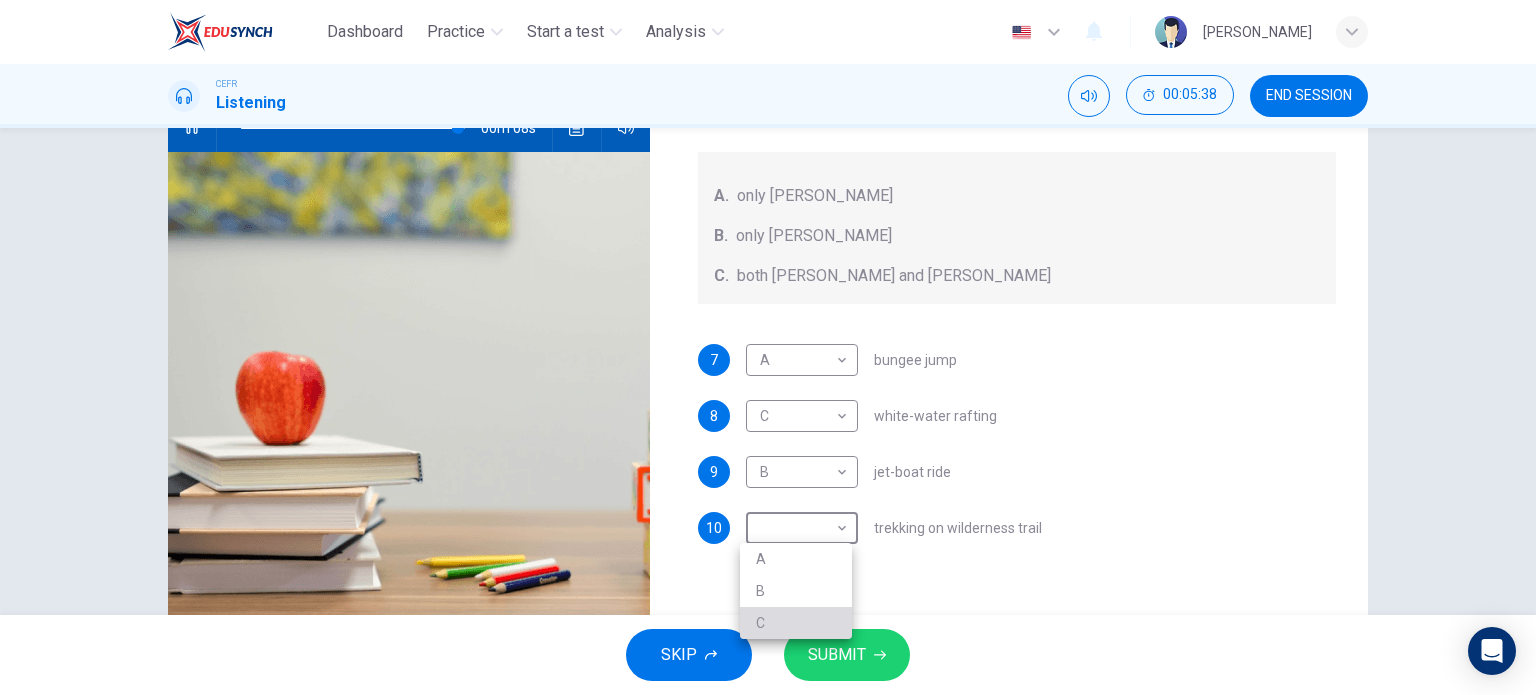 click on "C" at bounding box center [796, 623] 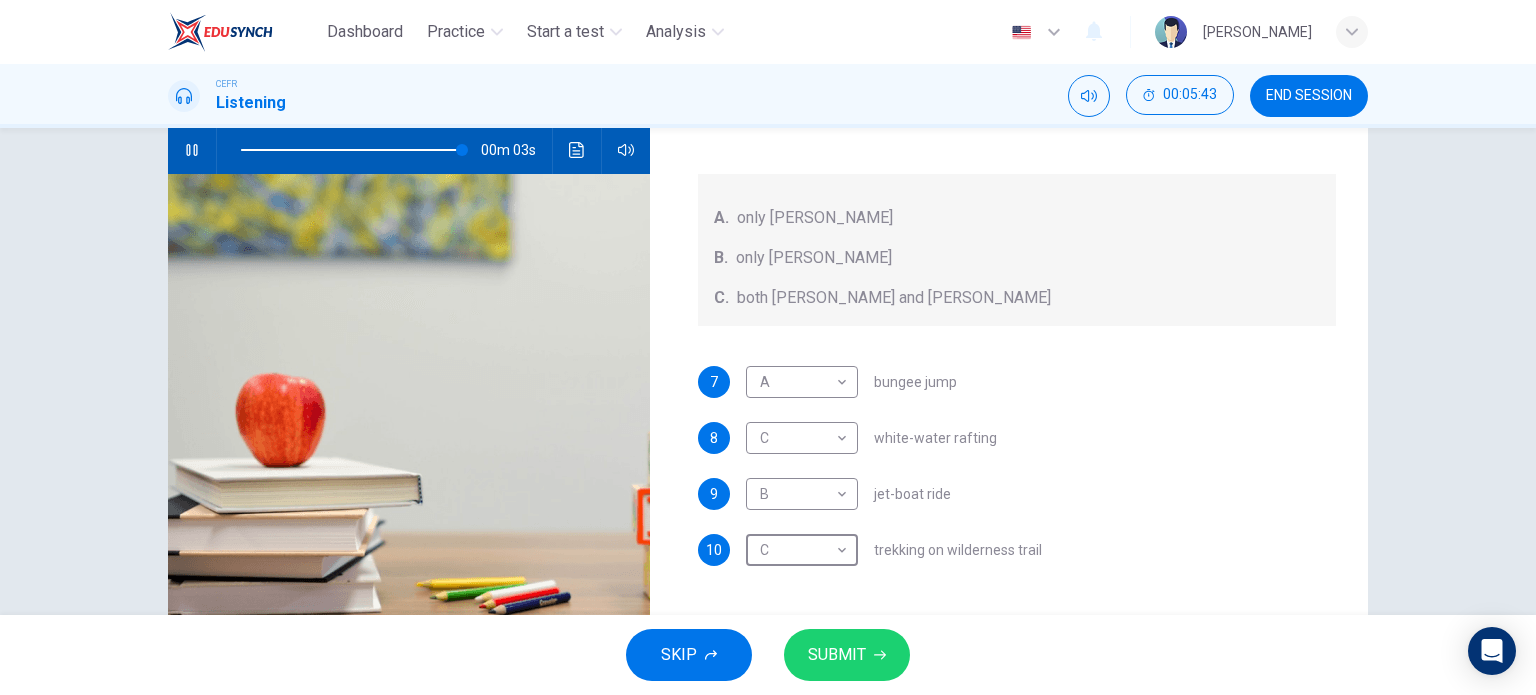 scroll, scrollTop: 198, scrollLeft: 0, axis: vertical 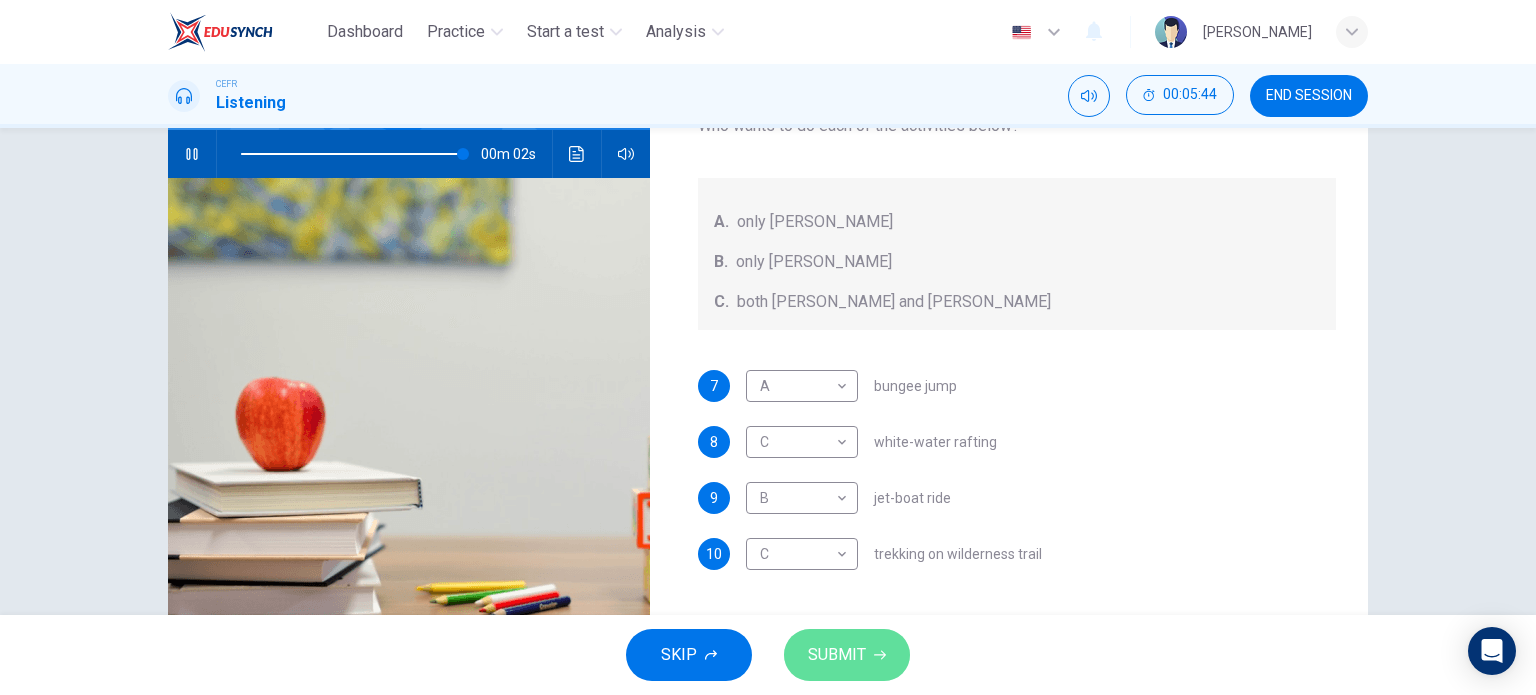 click on "SUBMIT" at bounding box center [837, 655] 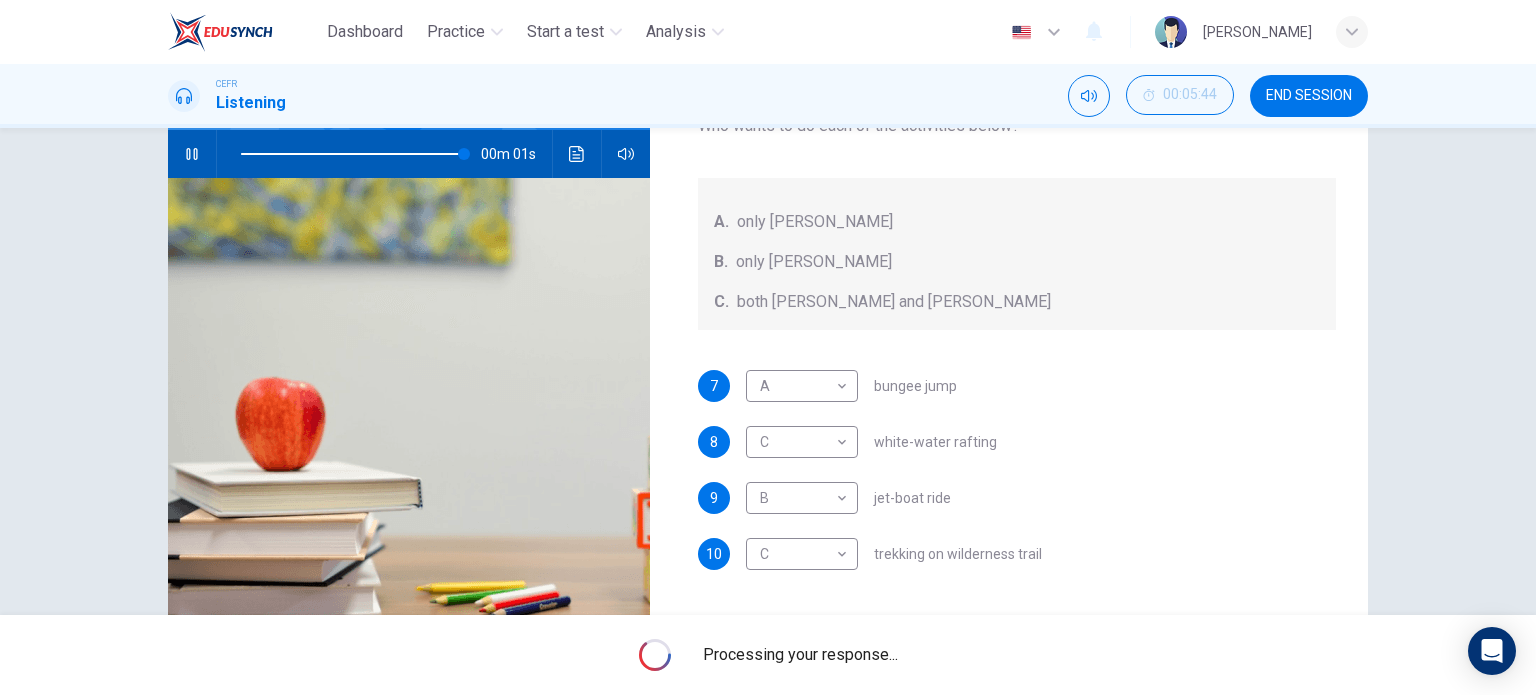 type on "0" 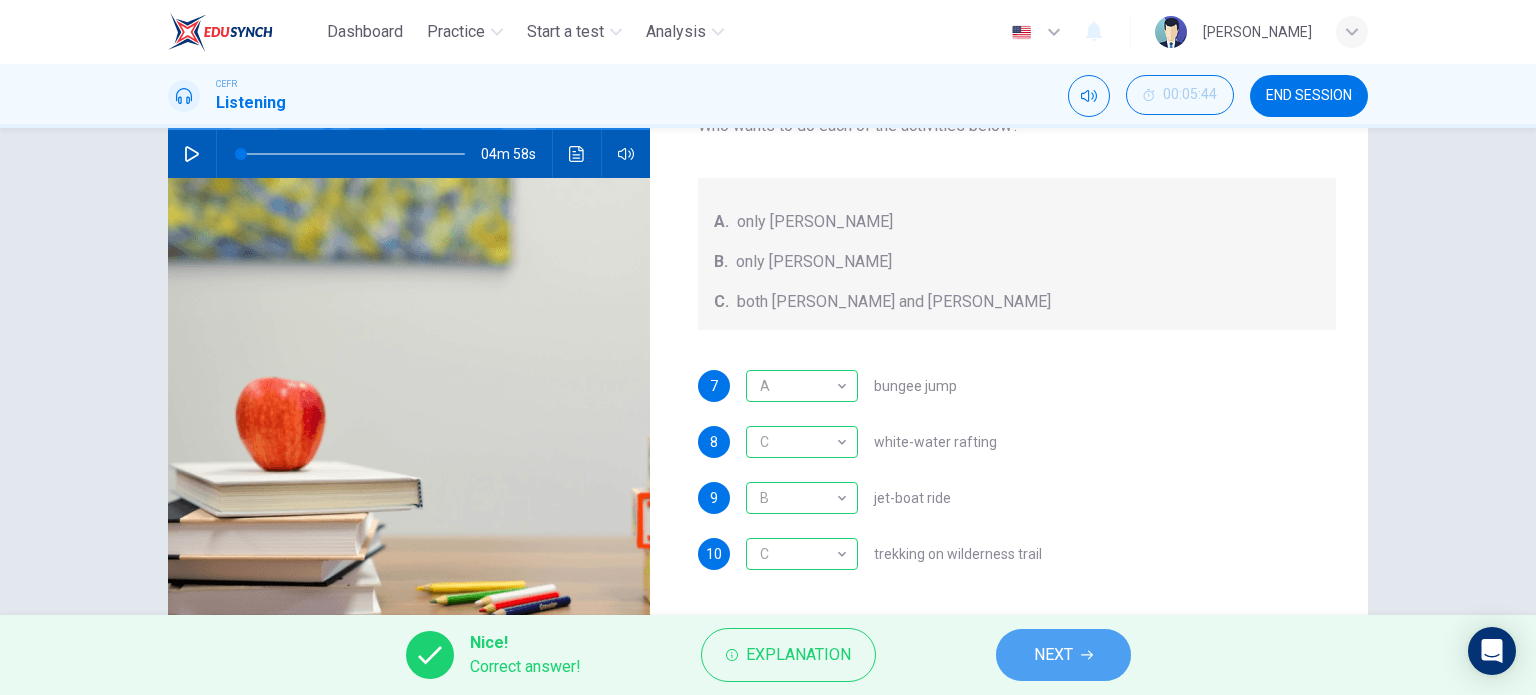 click on "NEXT" at bounding box center (1053, 655) 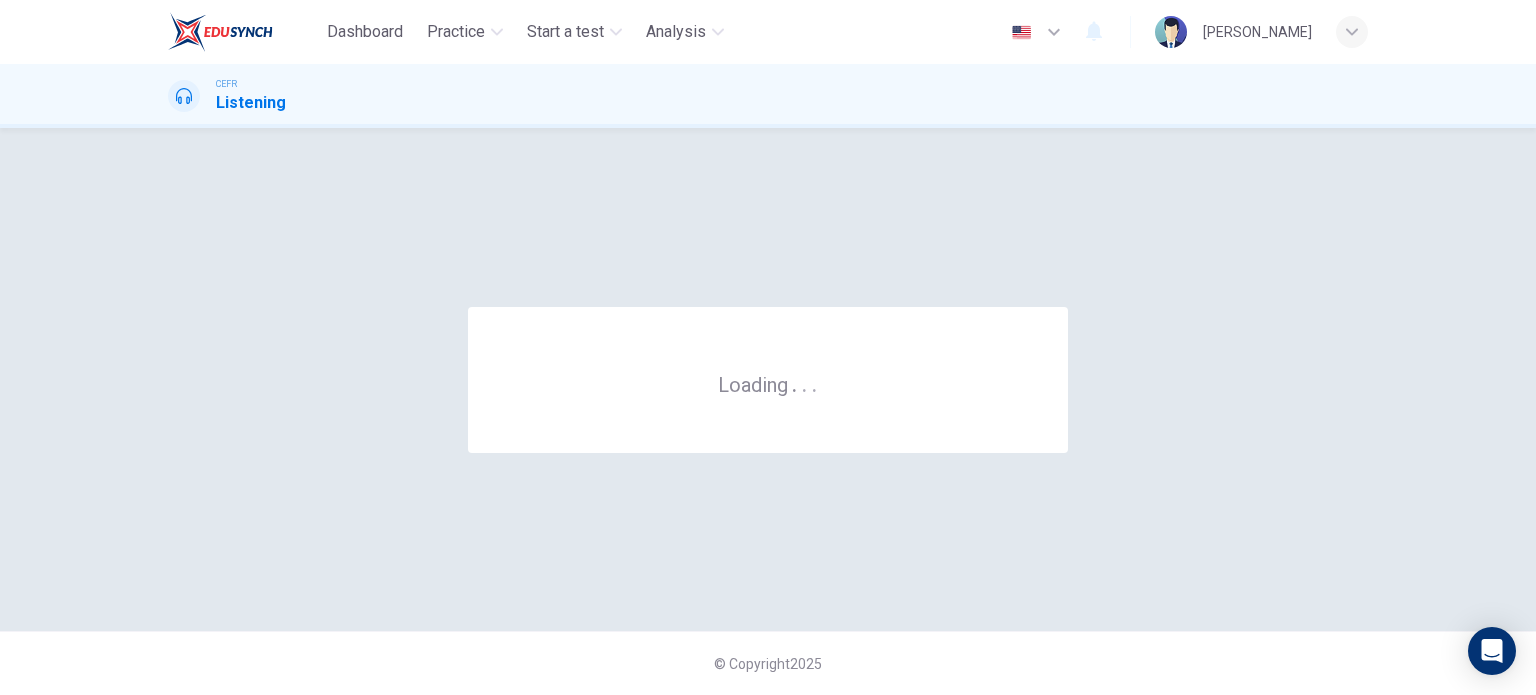 scroll, scrollTop: 0, scrollLeft: 0, axis: both 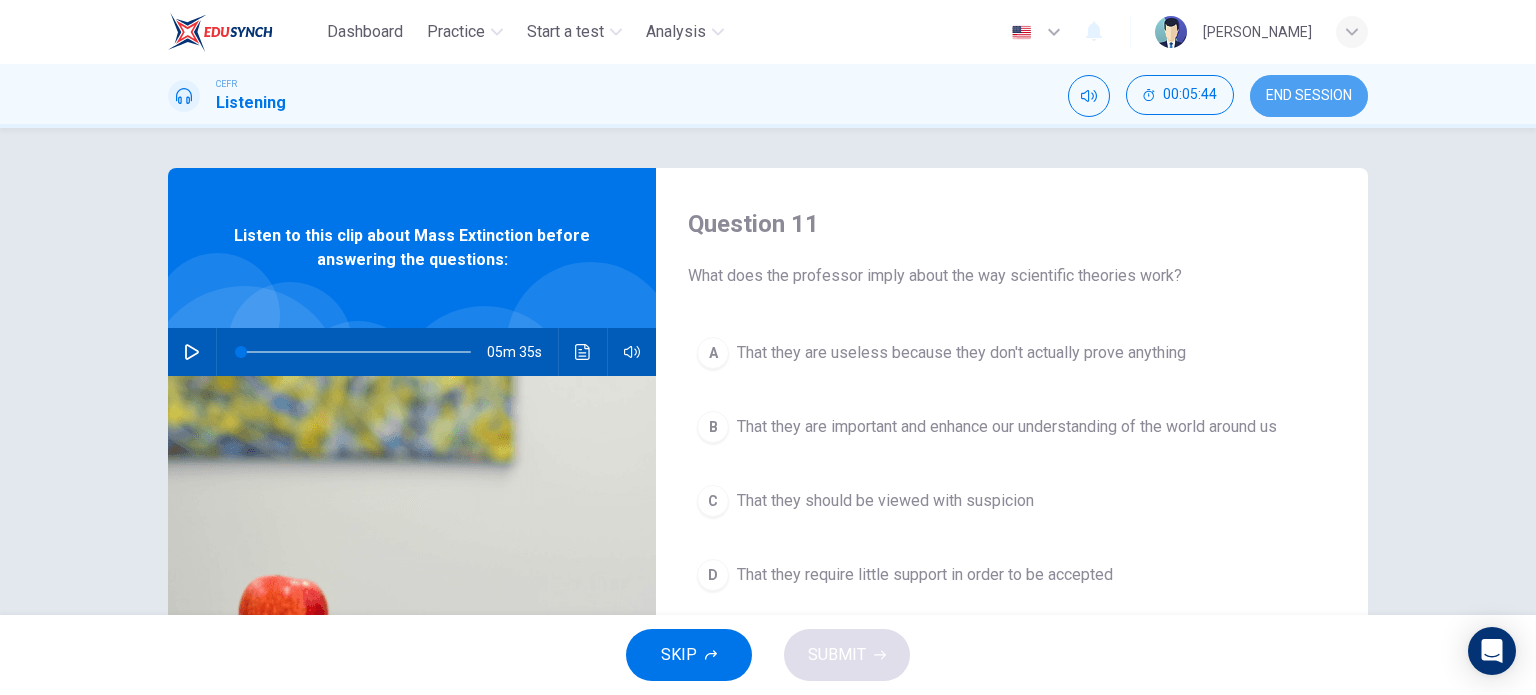 click on "END SESSION" at bounding box center (1309, 96) 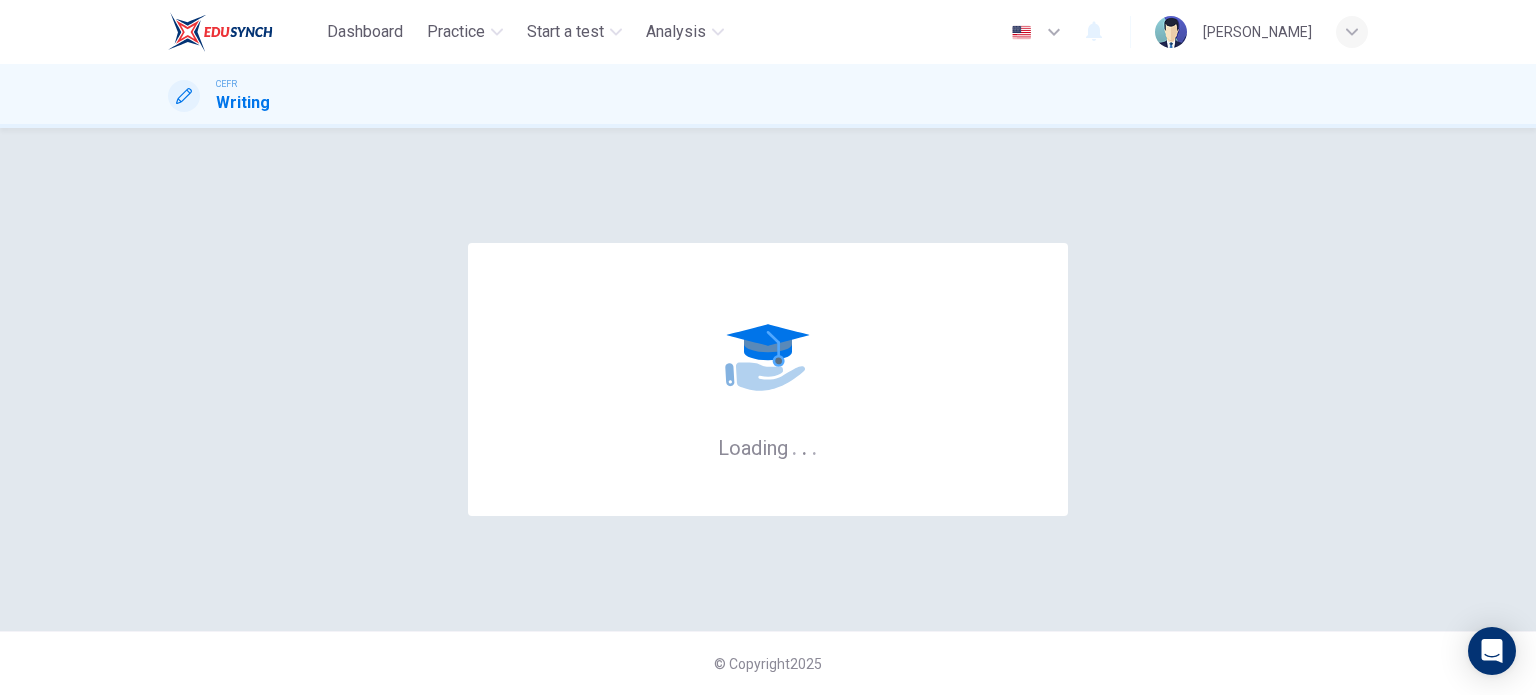 scroll, scrollTop: 0, scrollLeft: 0, axis: both 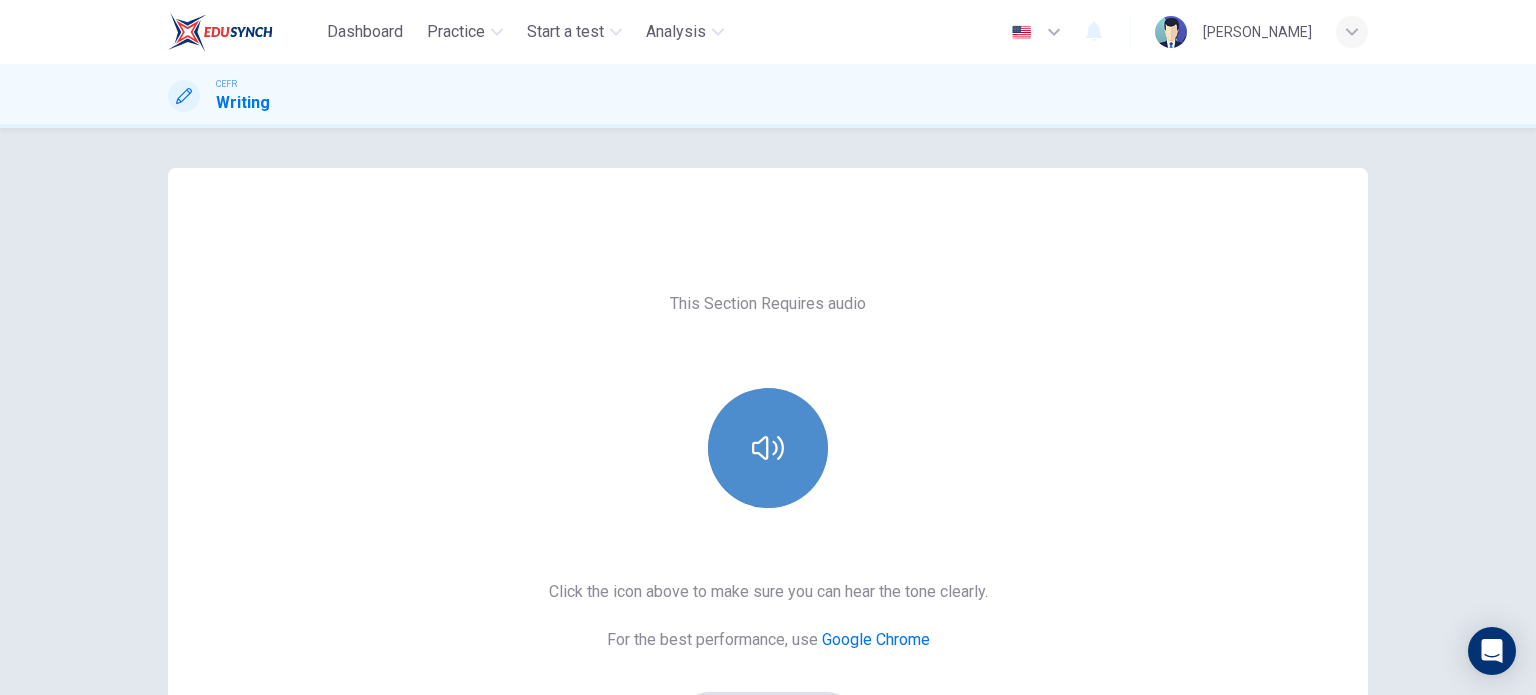 click at bounding box center [768, 448] 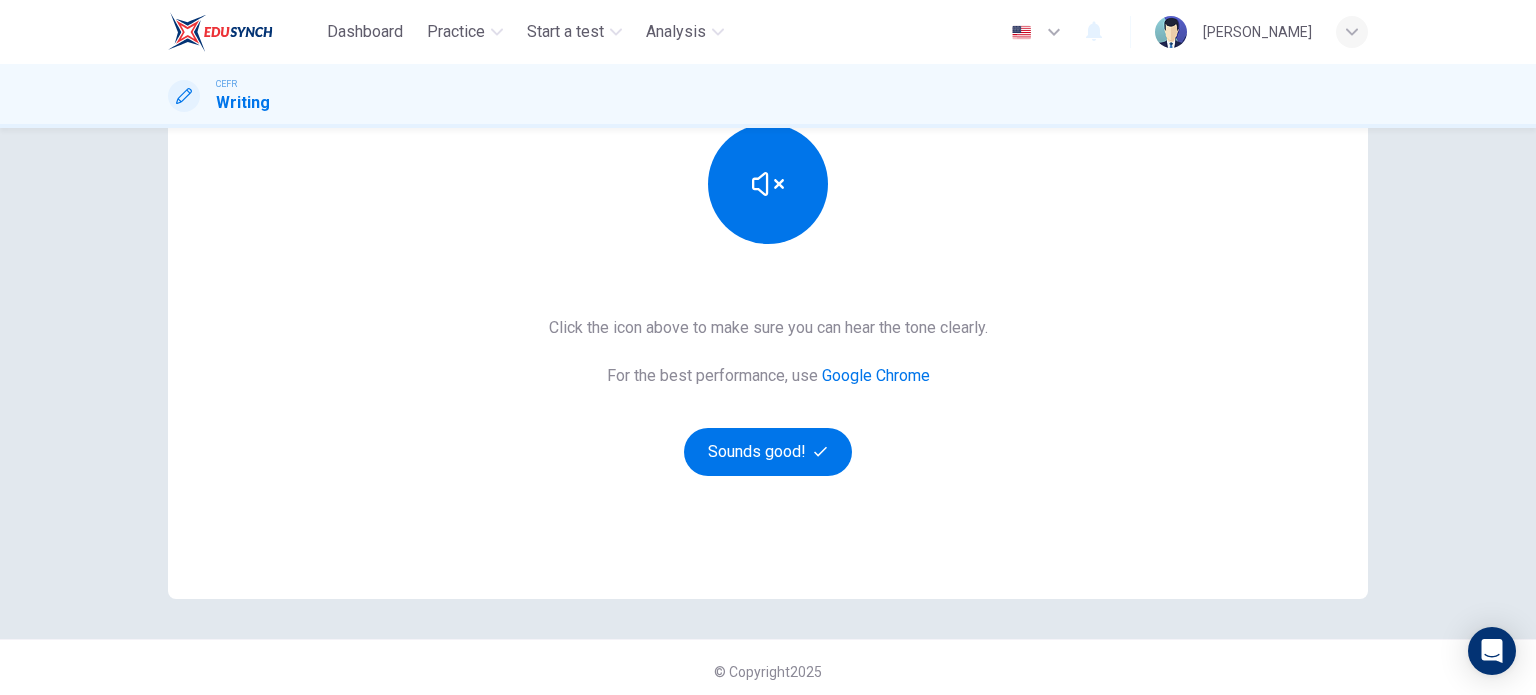 scroll, scrollTop: 272, scrollLeft: 0, axis: vertical 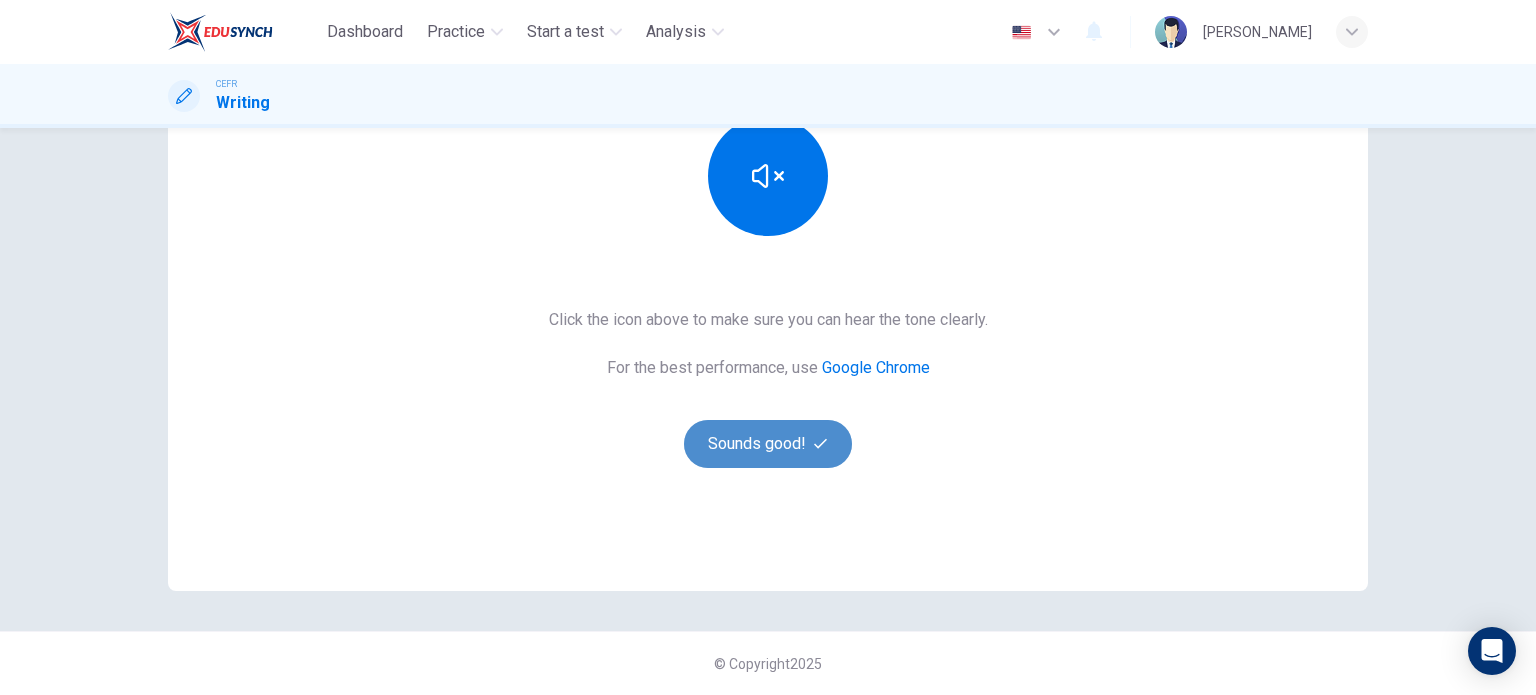 click on "Sounds good!" at bounding box center [768, 444] 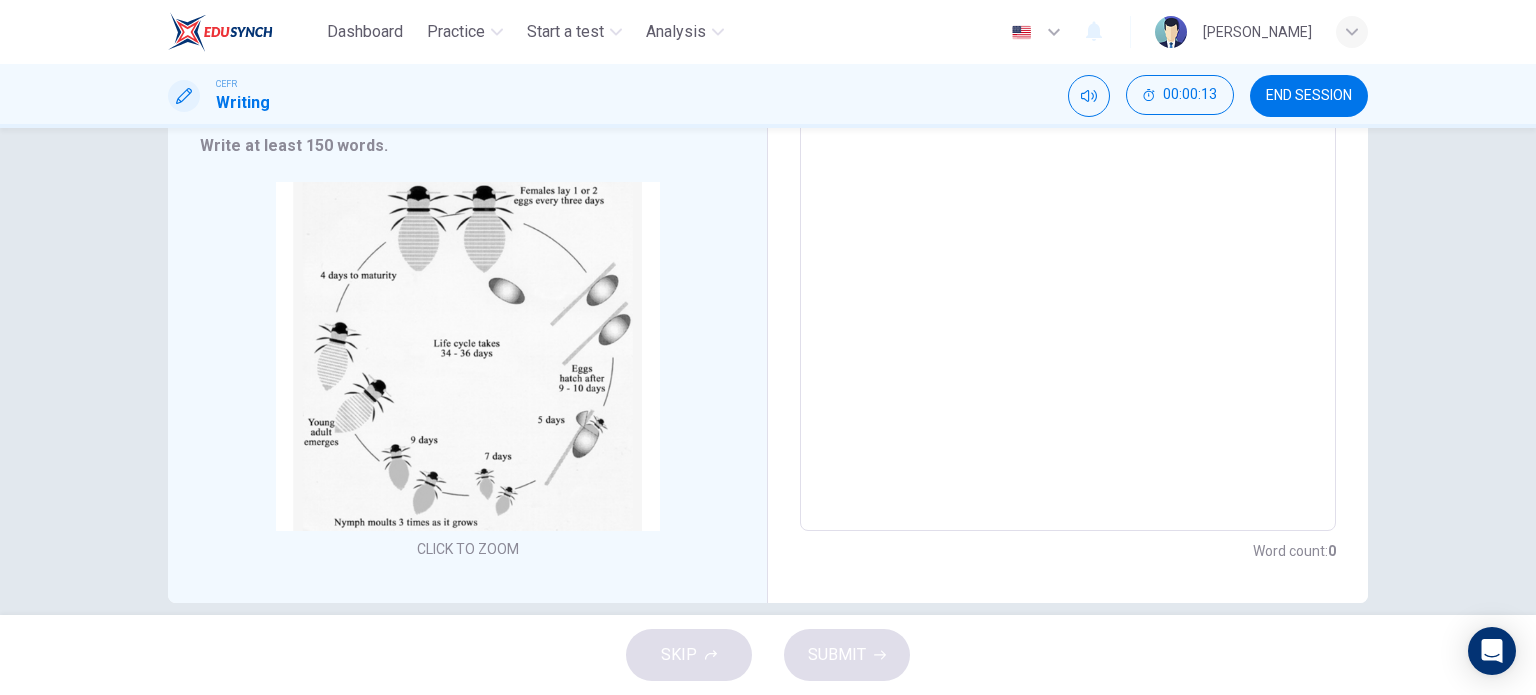 scroll, scrollTop: 340, scrollLeft: 0, axis: vertical 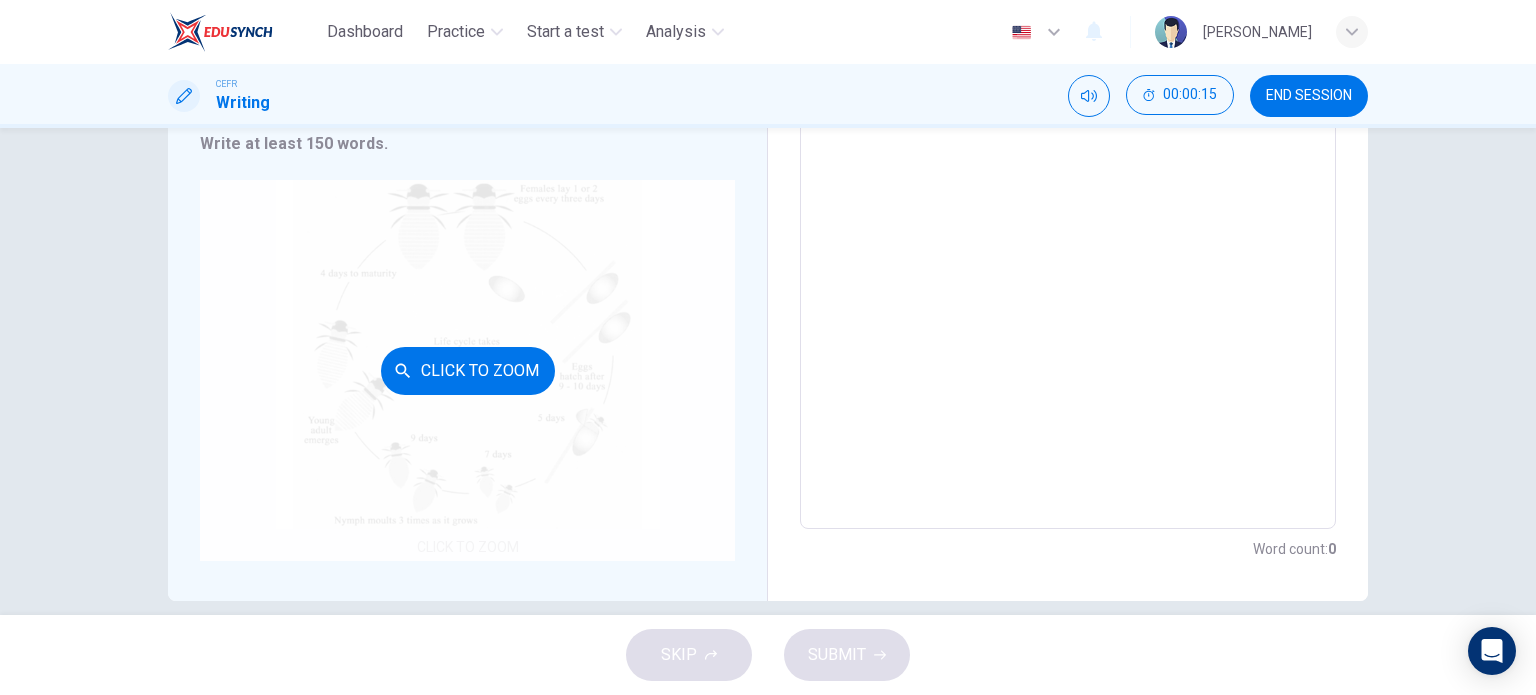 click on "Click to Zoom" at bounding box center [467, 370] 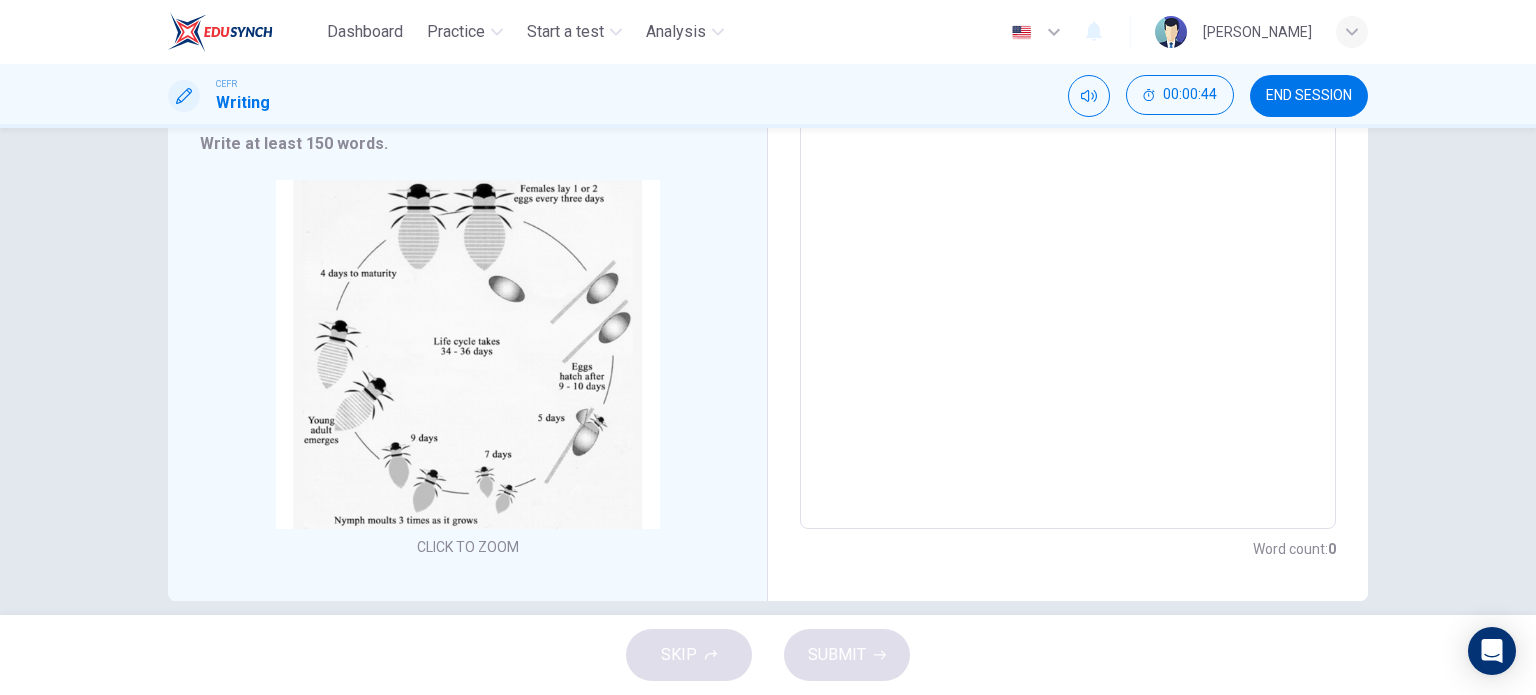scroll, scrollTop: 20, scrollLeft: 0, axis: vertical 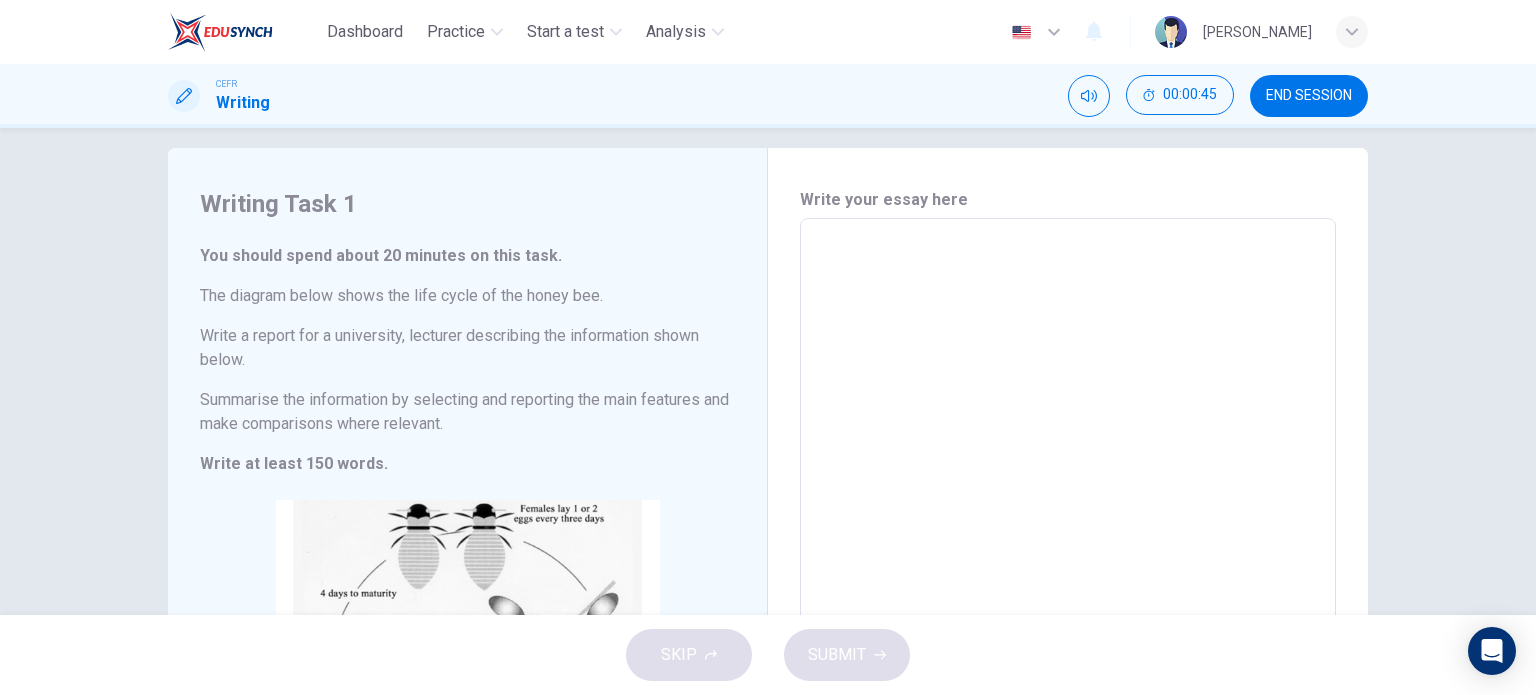 click at bounding box center (1068, 534) 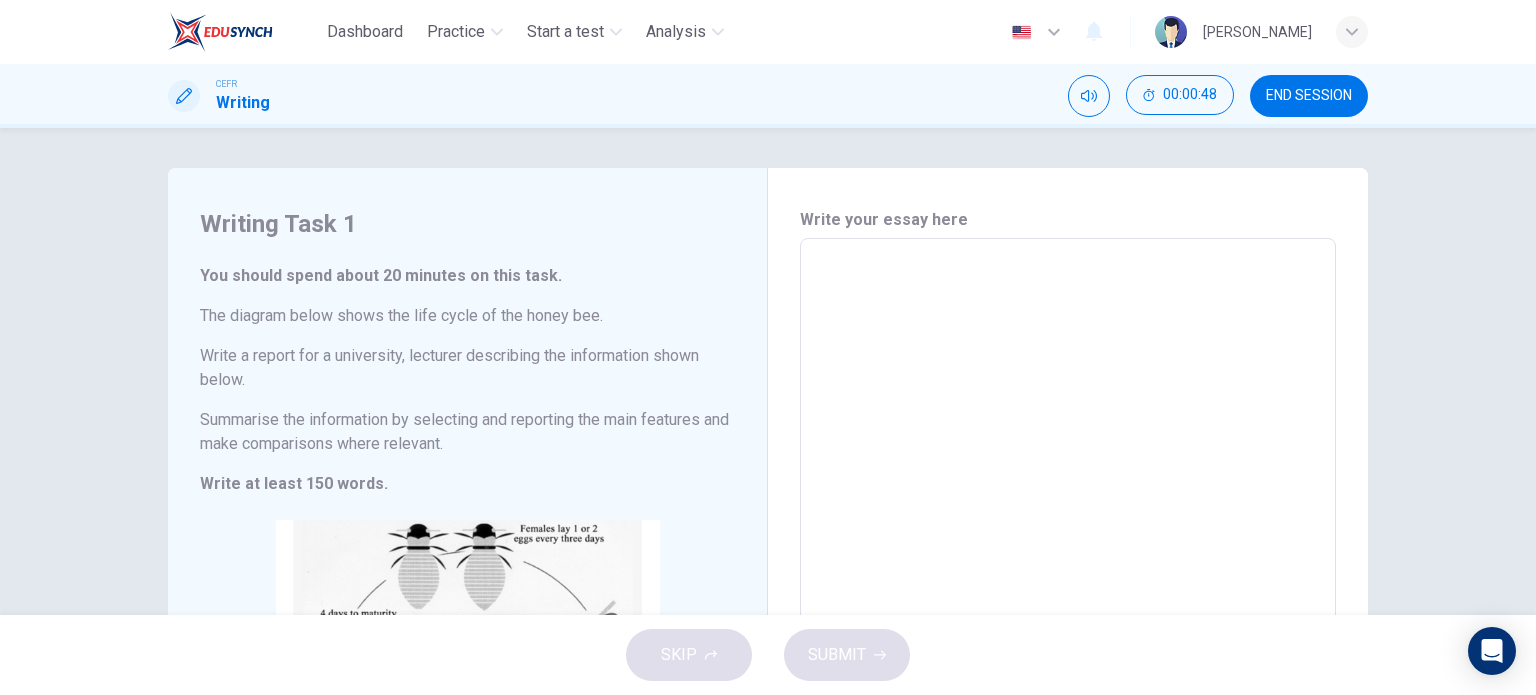 scroll, scrollTop: 0, scrollLeft: 0, axis: both 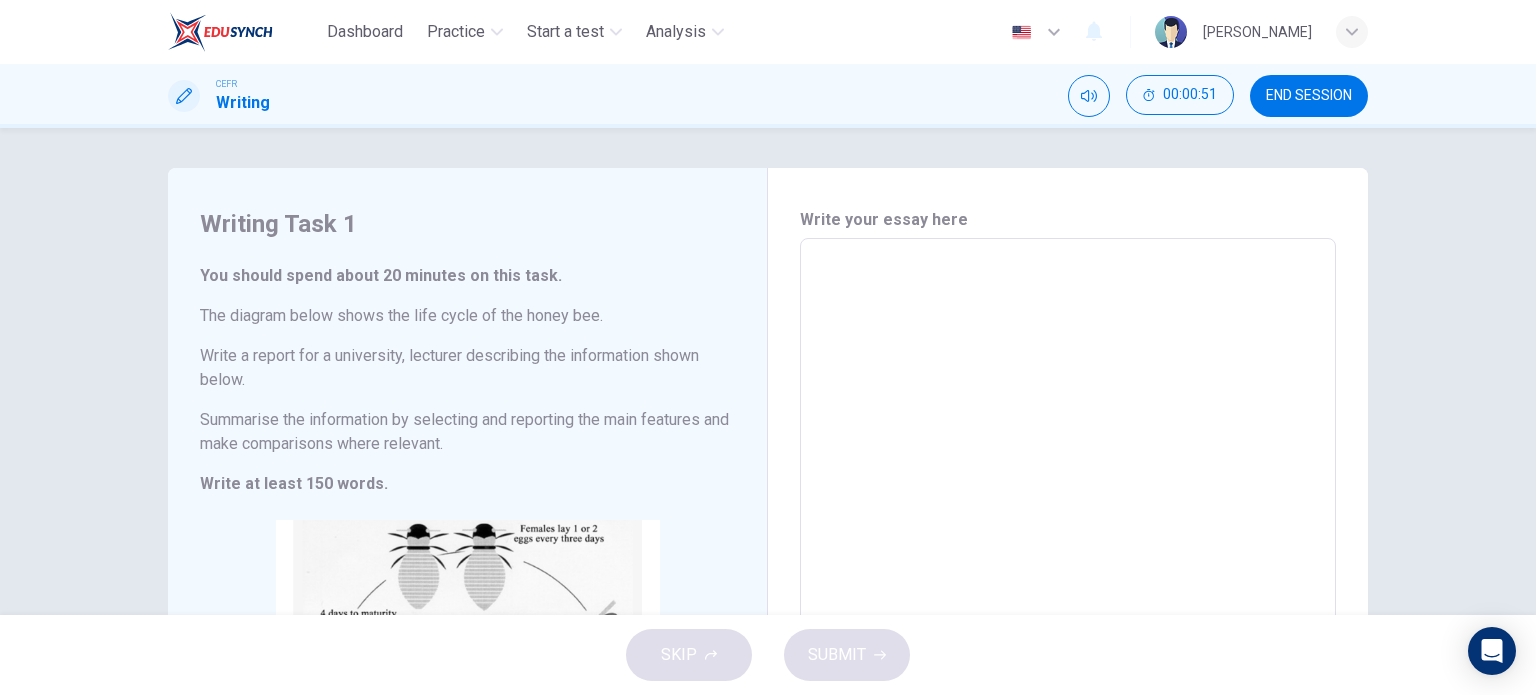 type on "A" 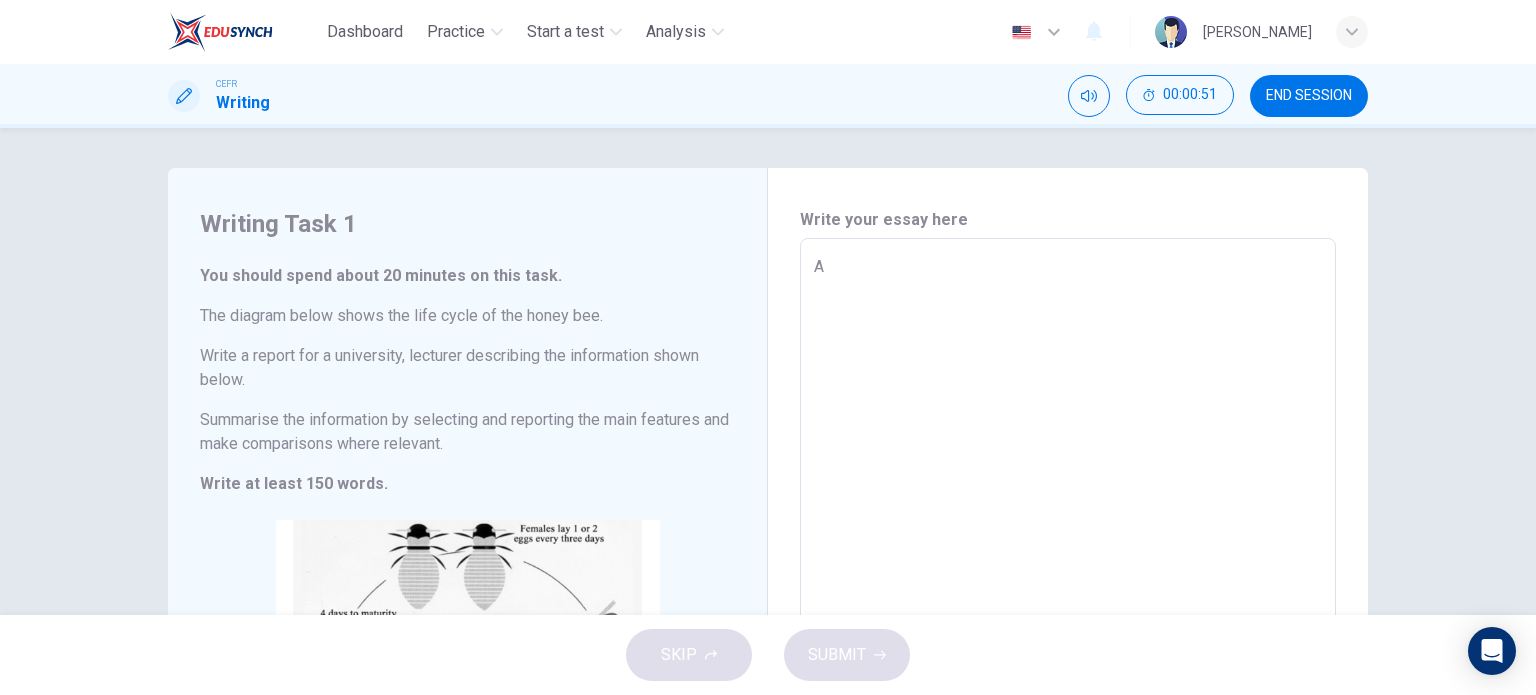 type on "x" 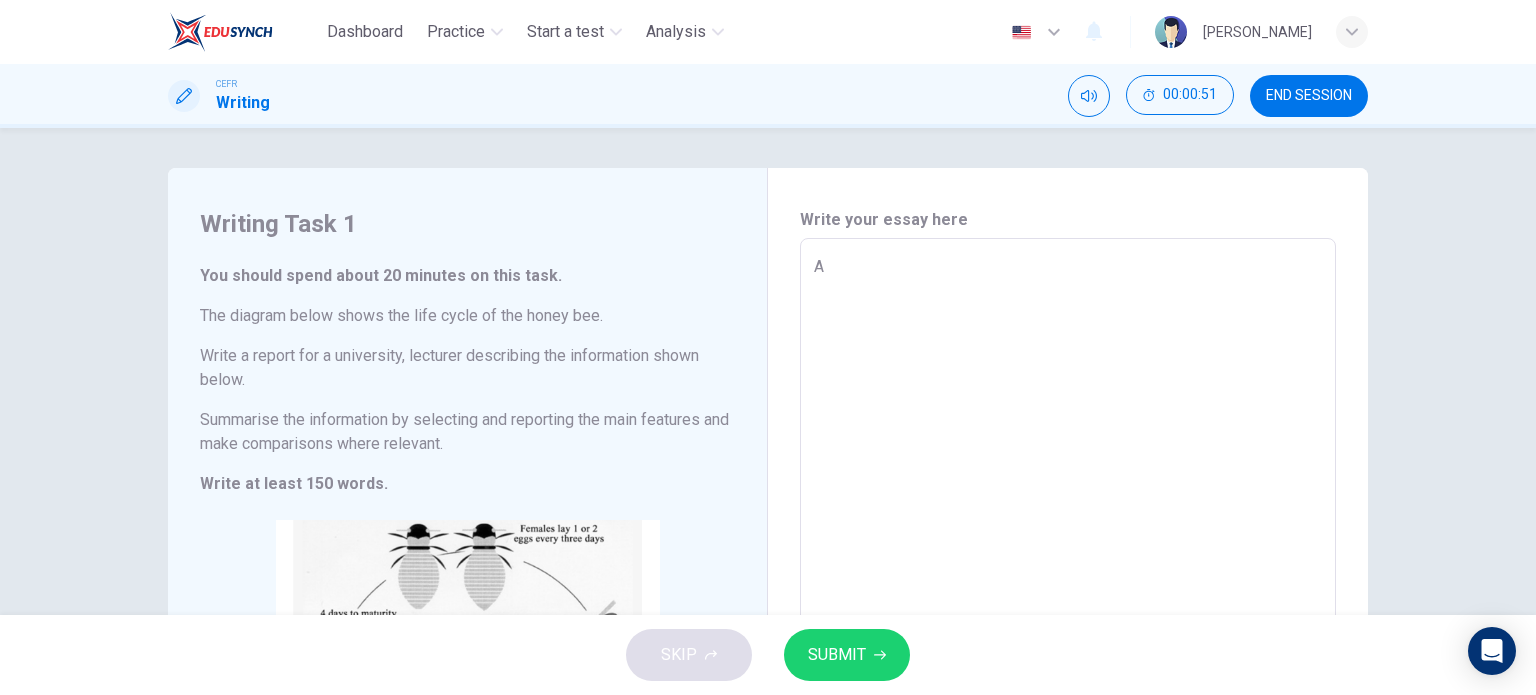 type on "Ab" 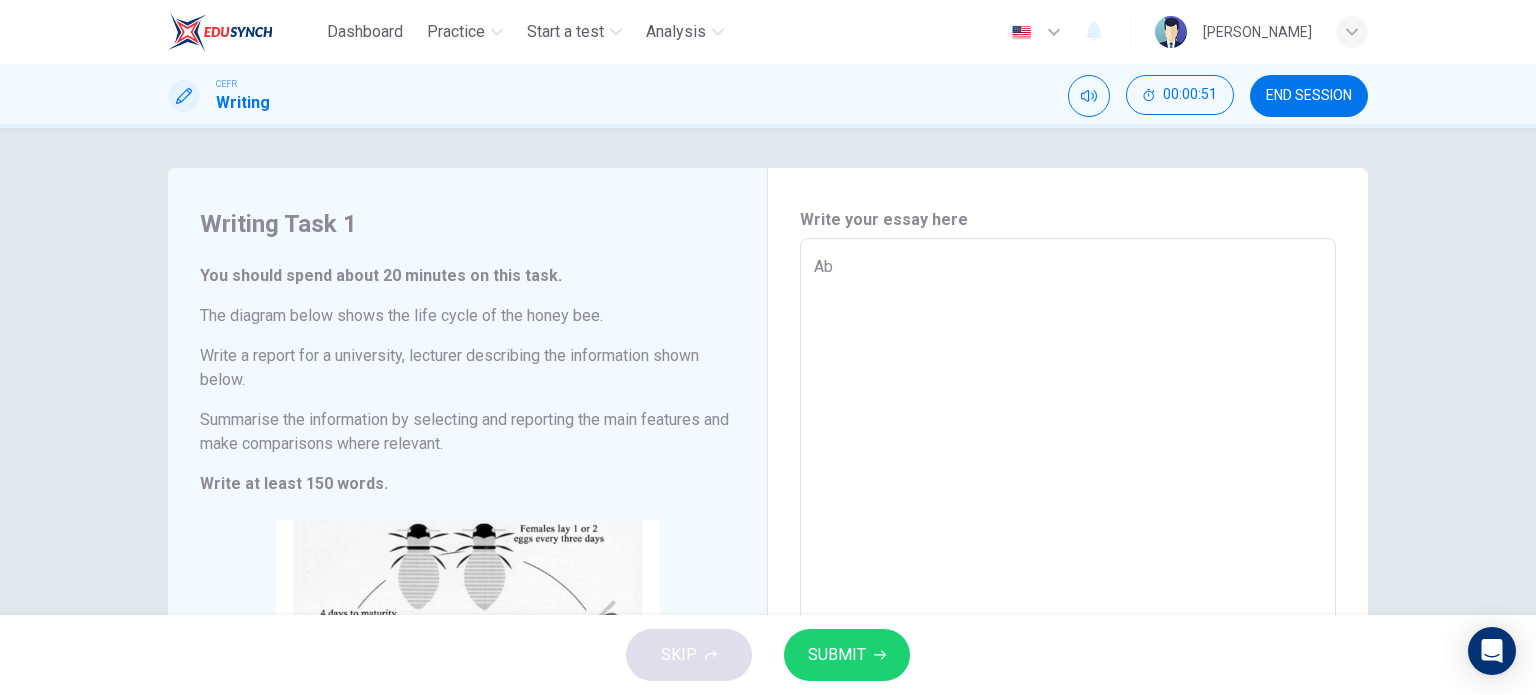 type on "x" 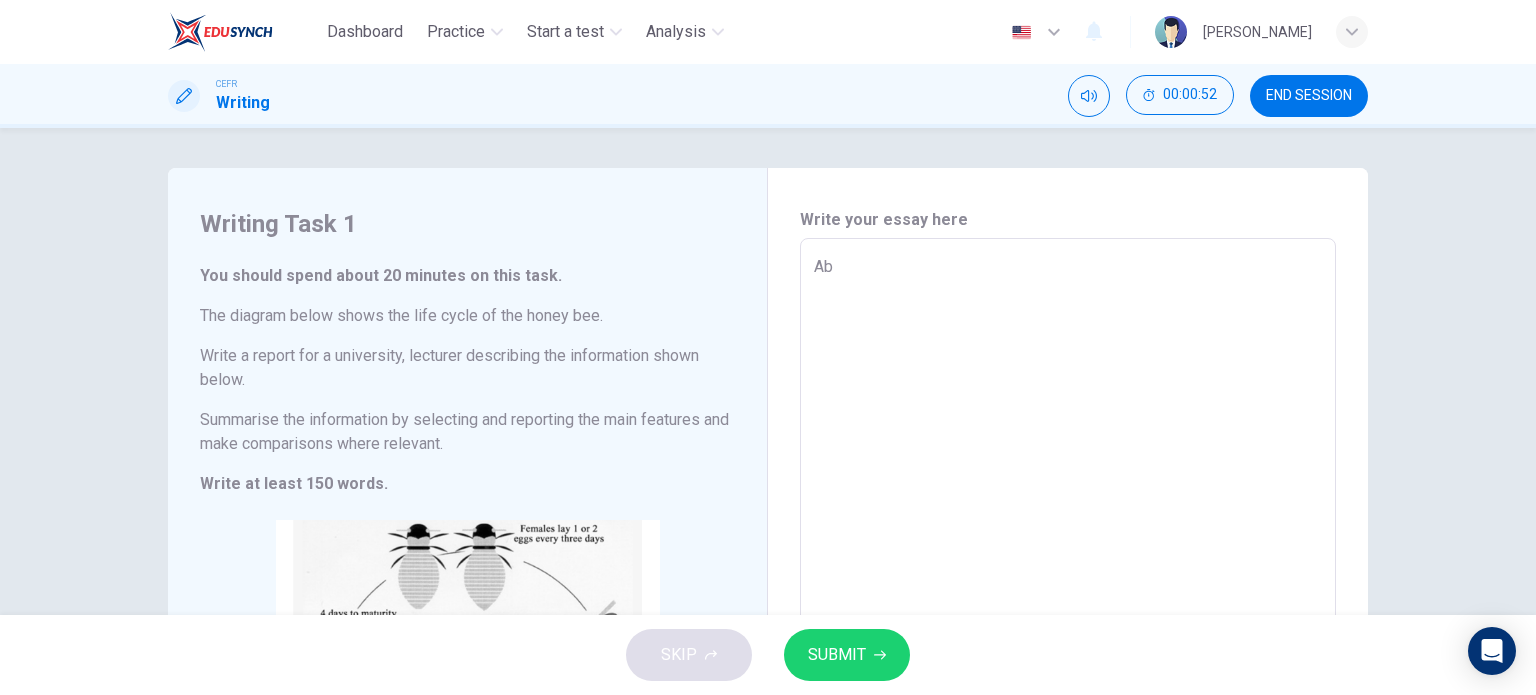 type on "A" 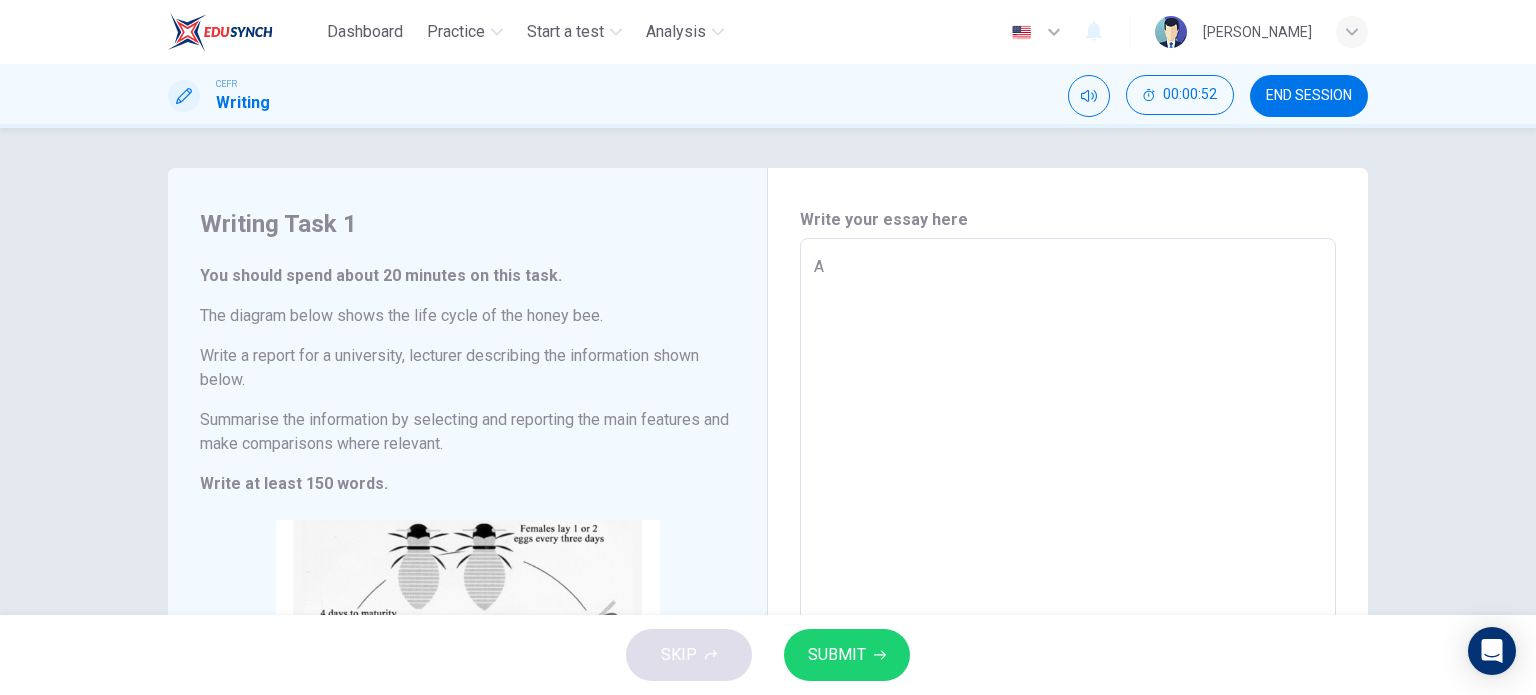type on "A" 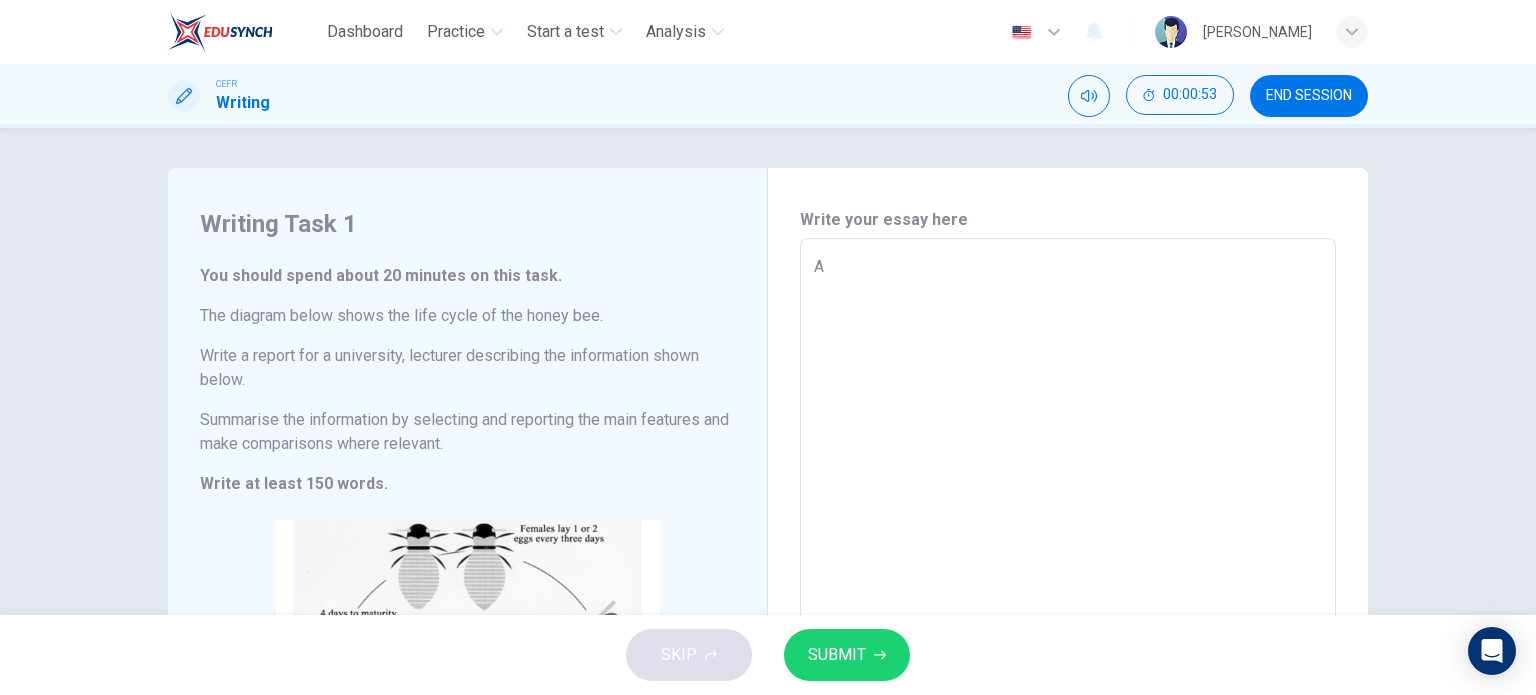 type on "A h" 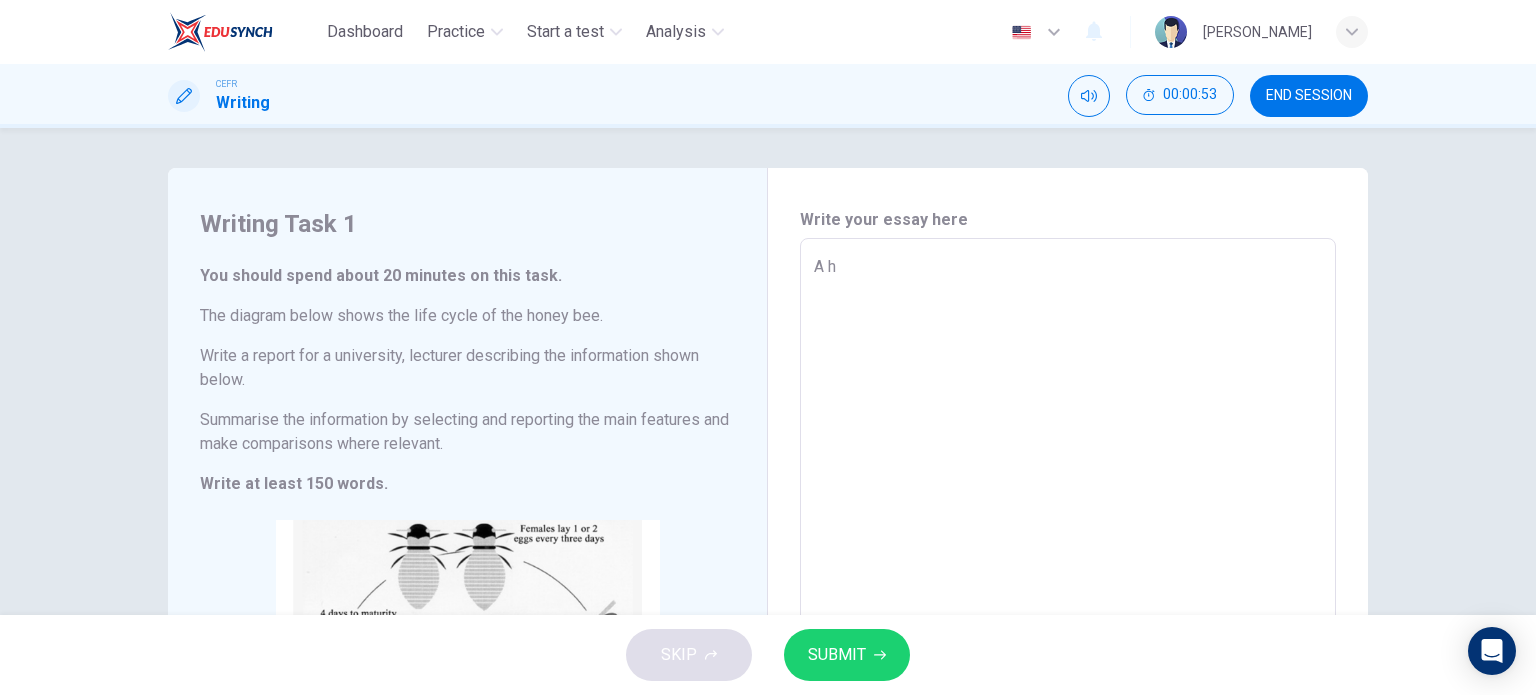 type on "x" 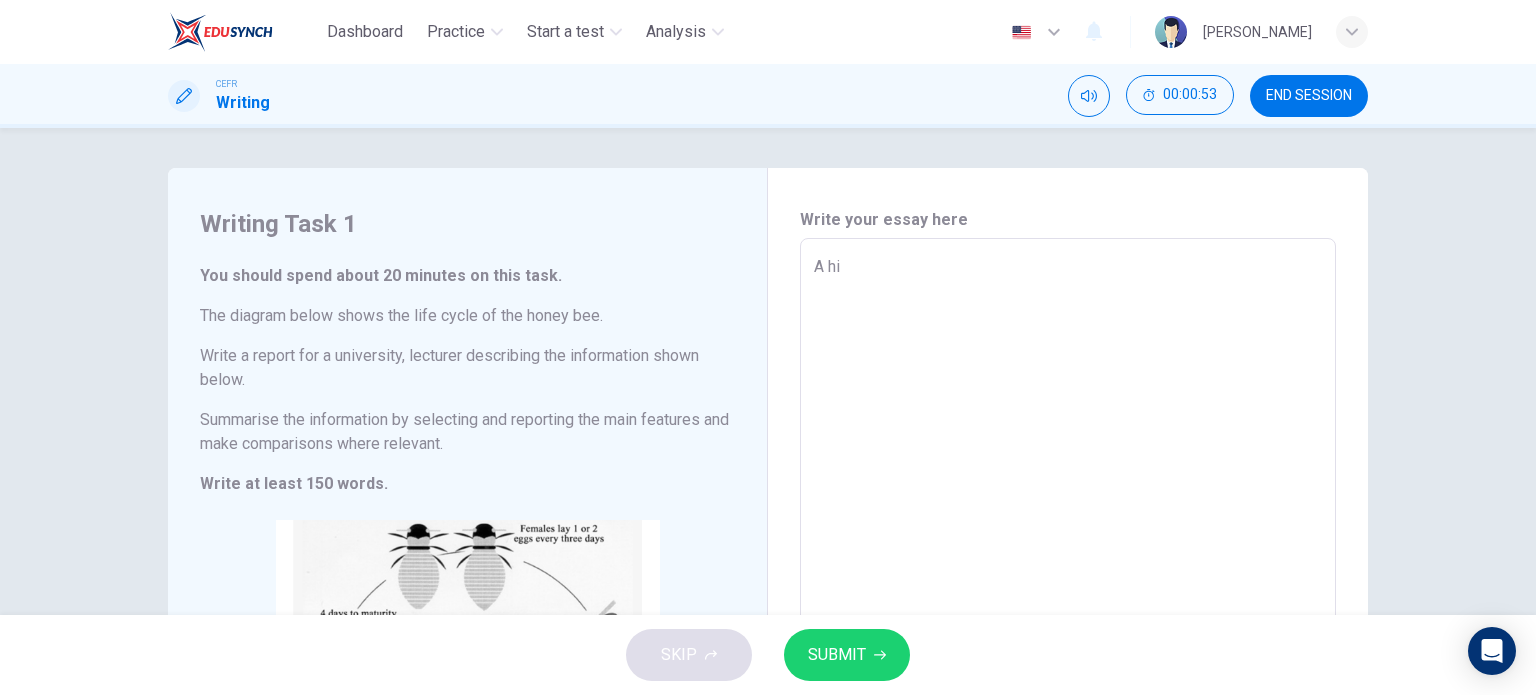type on "x" 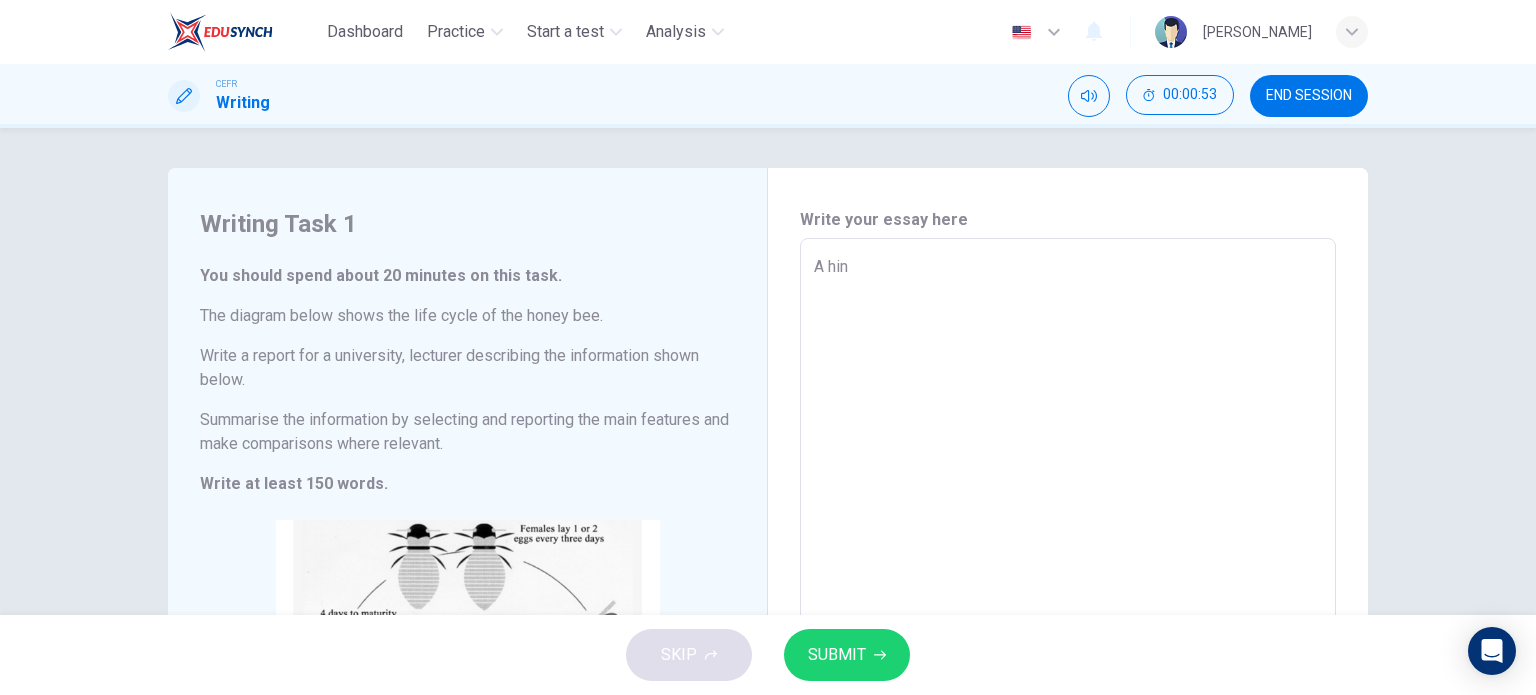 type on "A [PERSON_NAME]" 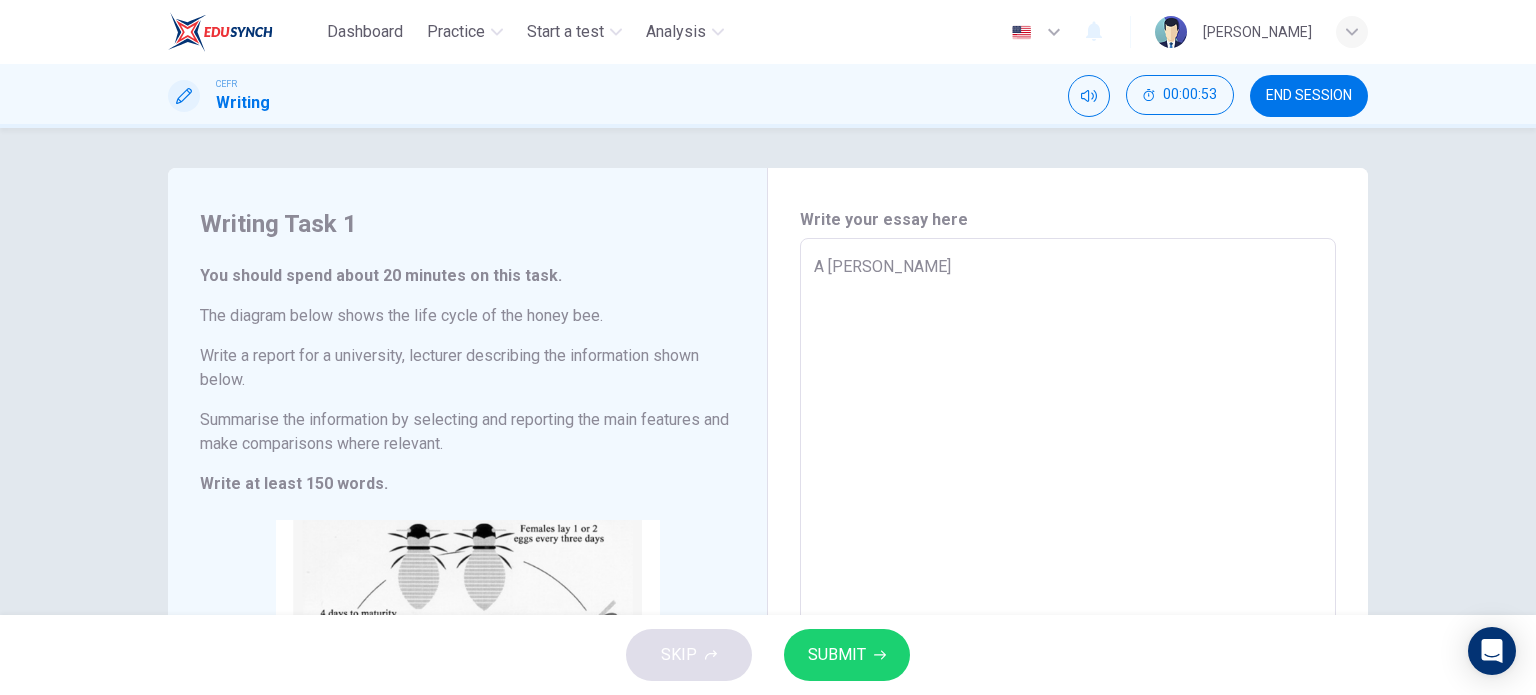 type on "x" 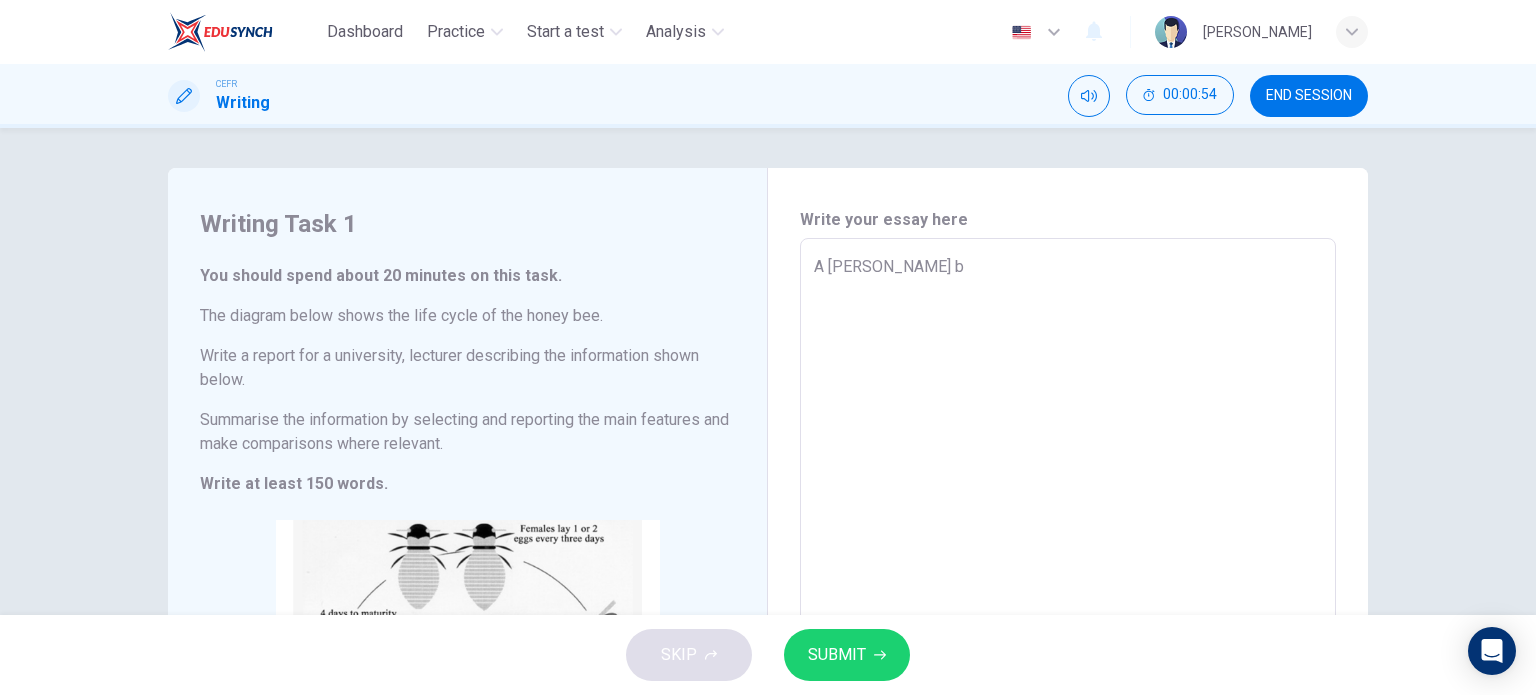 type on "A [PERSON_NAME] be" 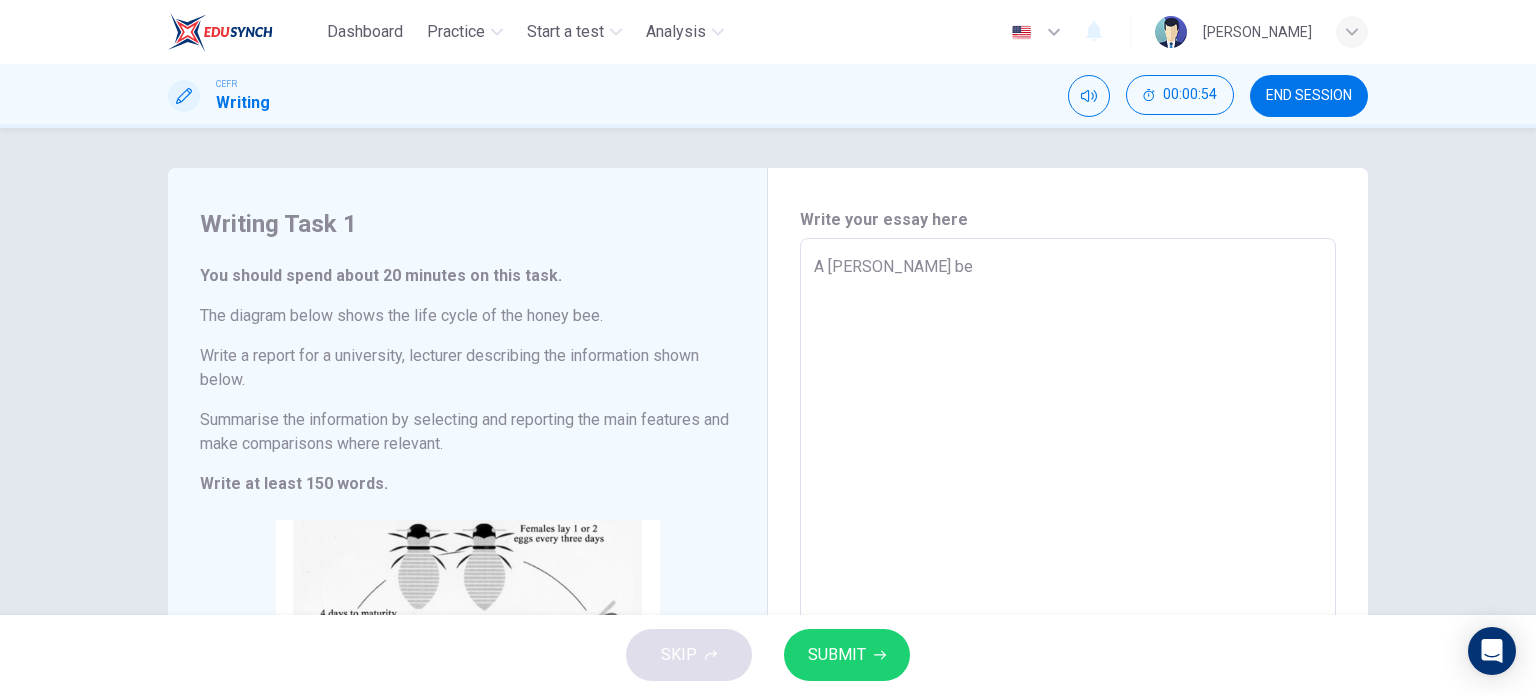 type on "x" 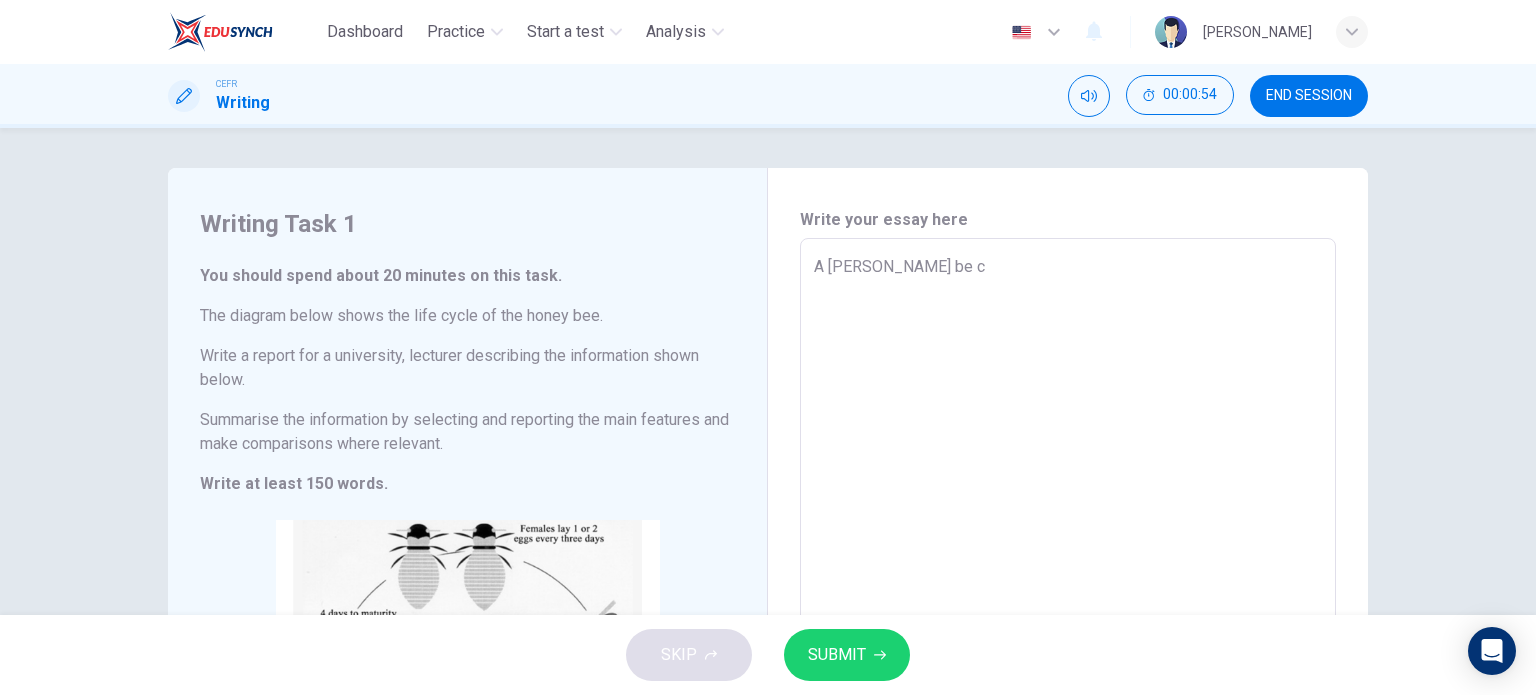 type on "A [PERSON_NAME] be co" 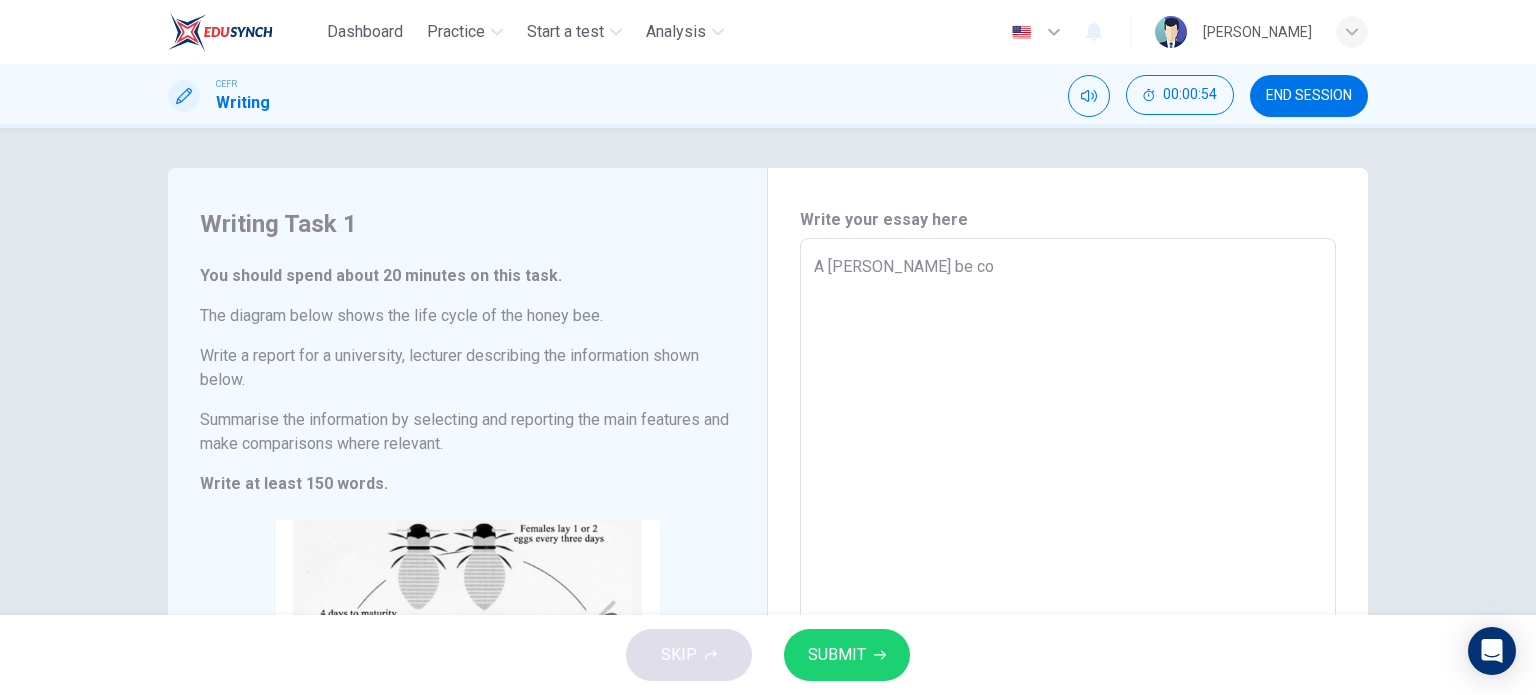 type on "x" 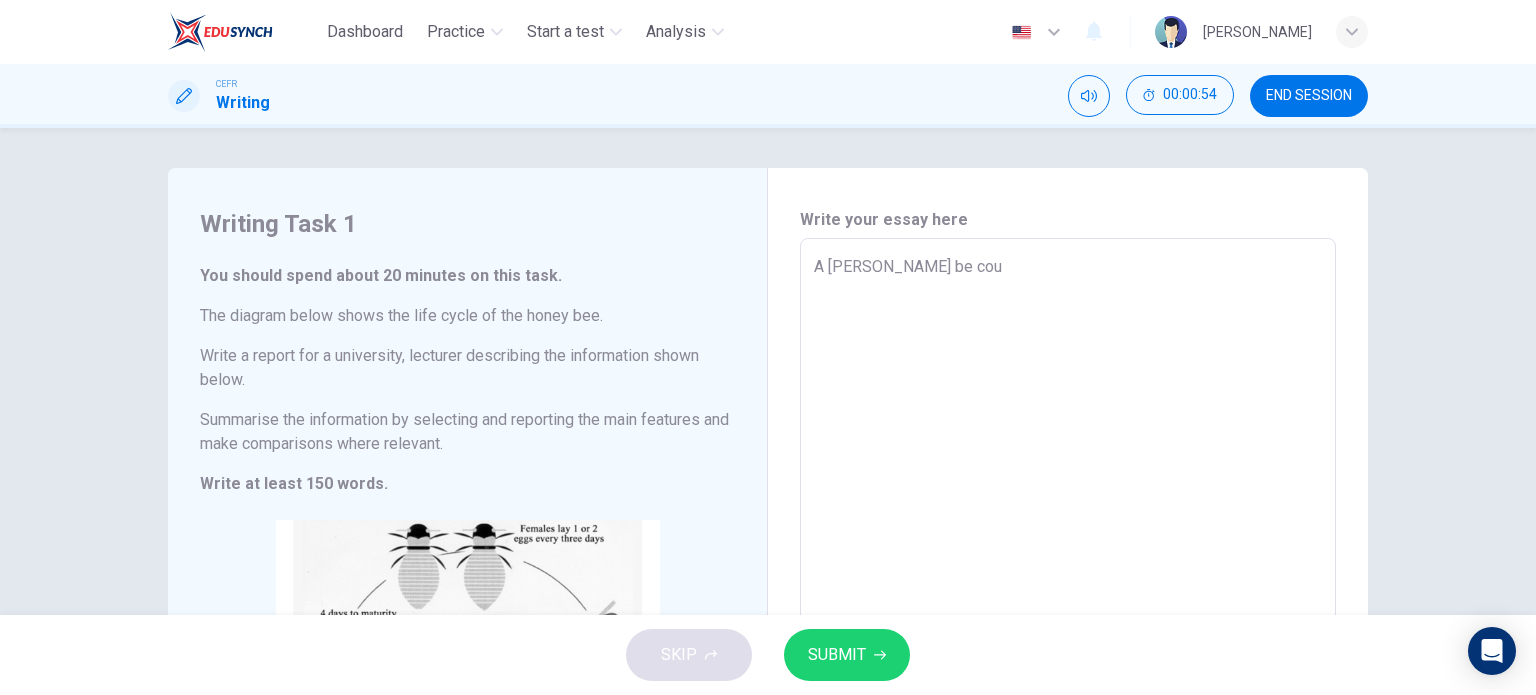 type on "x" 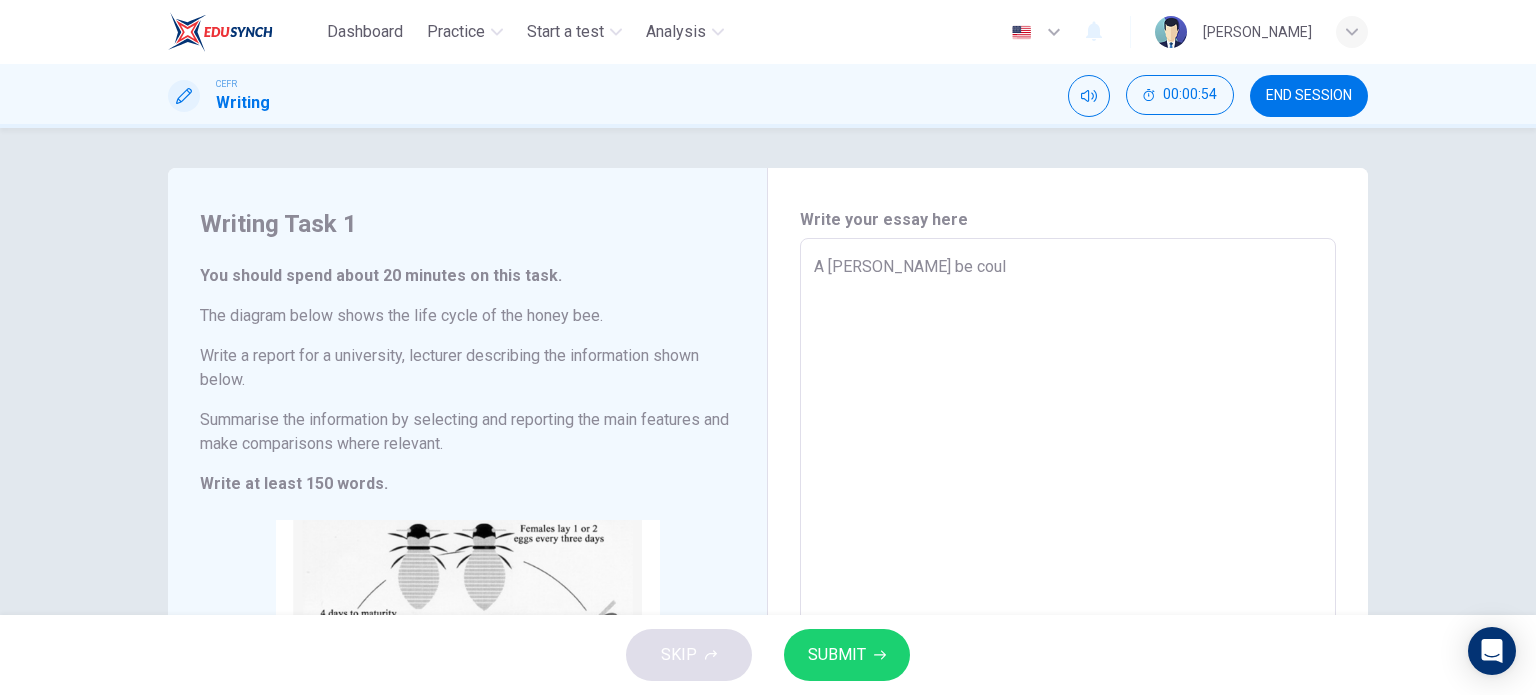 type on "x" 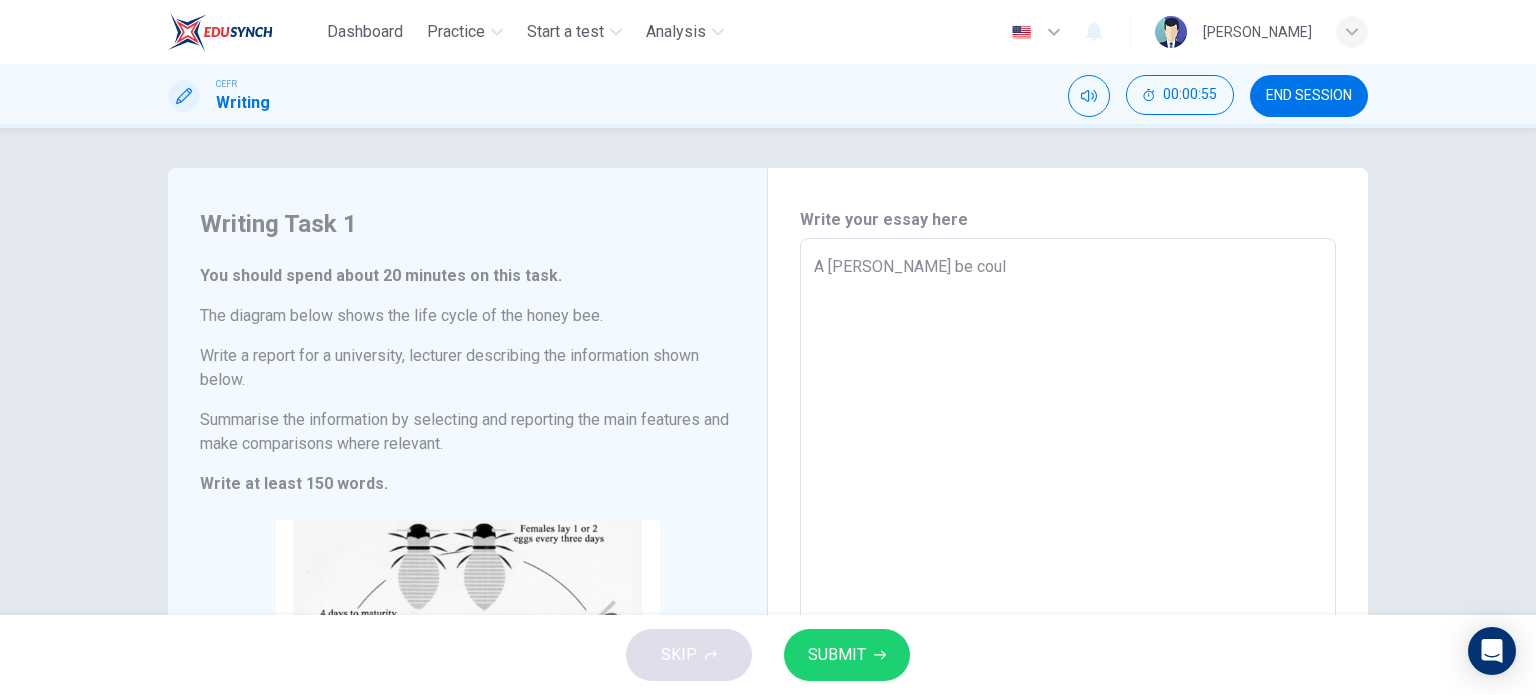type on "A [PERSON_NAME] be could" 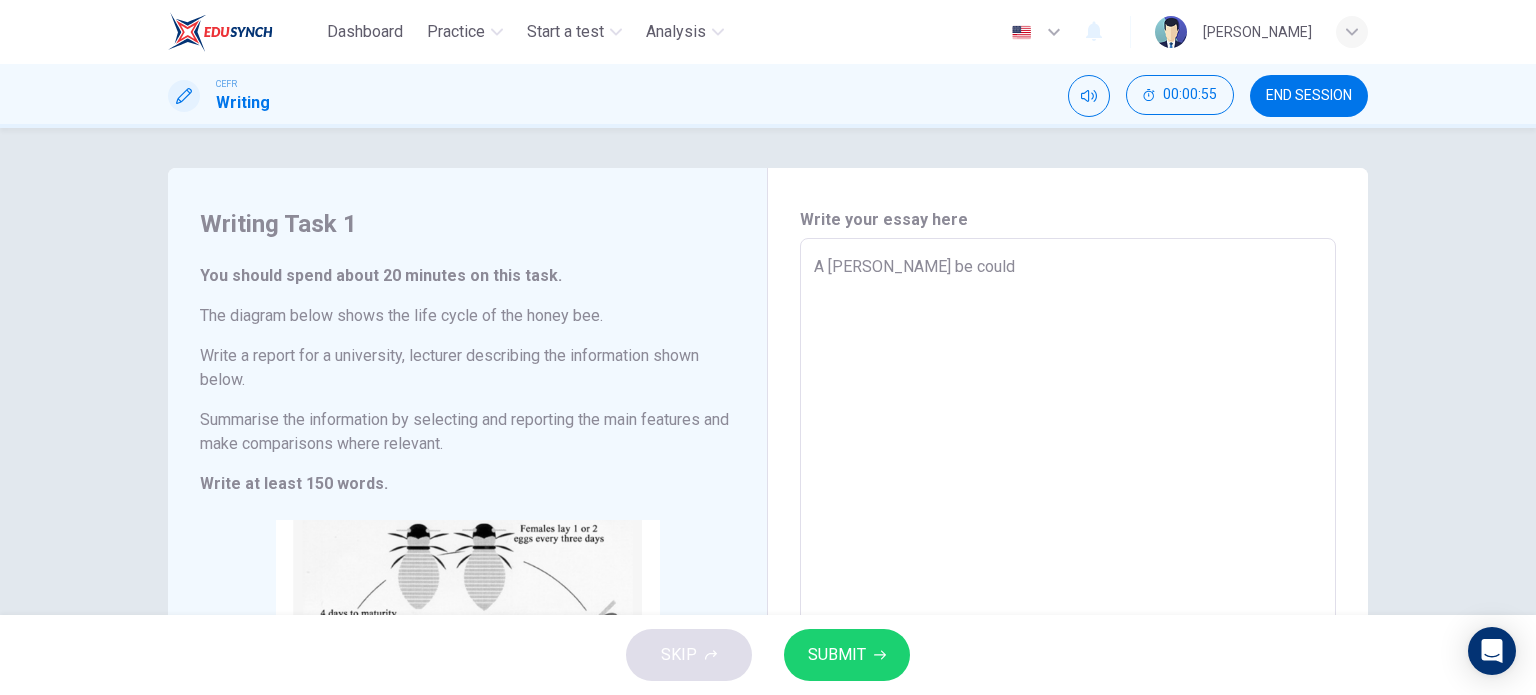 type on "x" 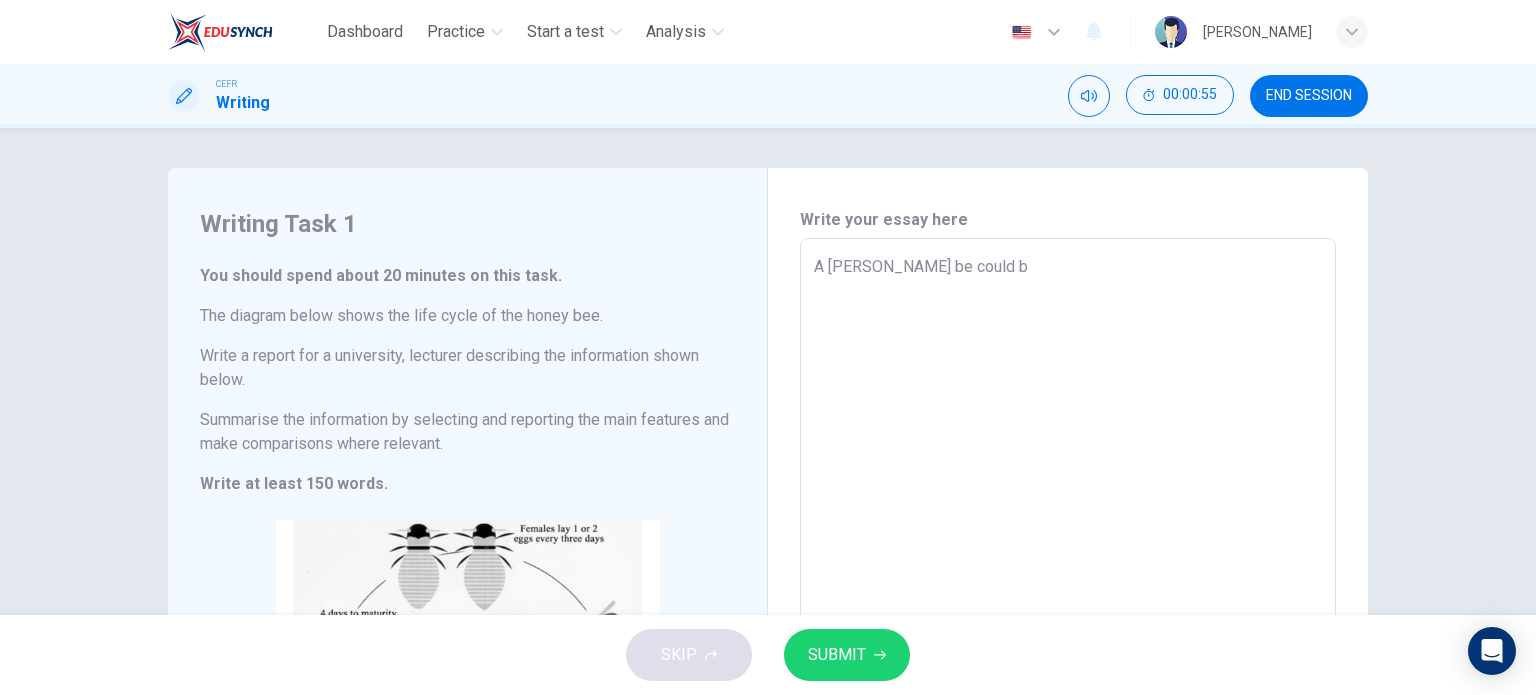 type on "x" 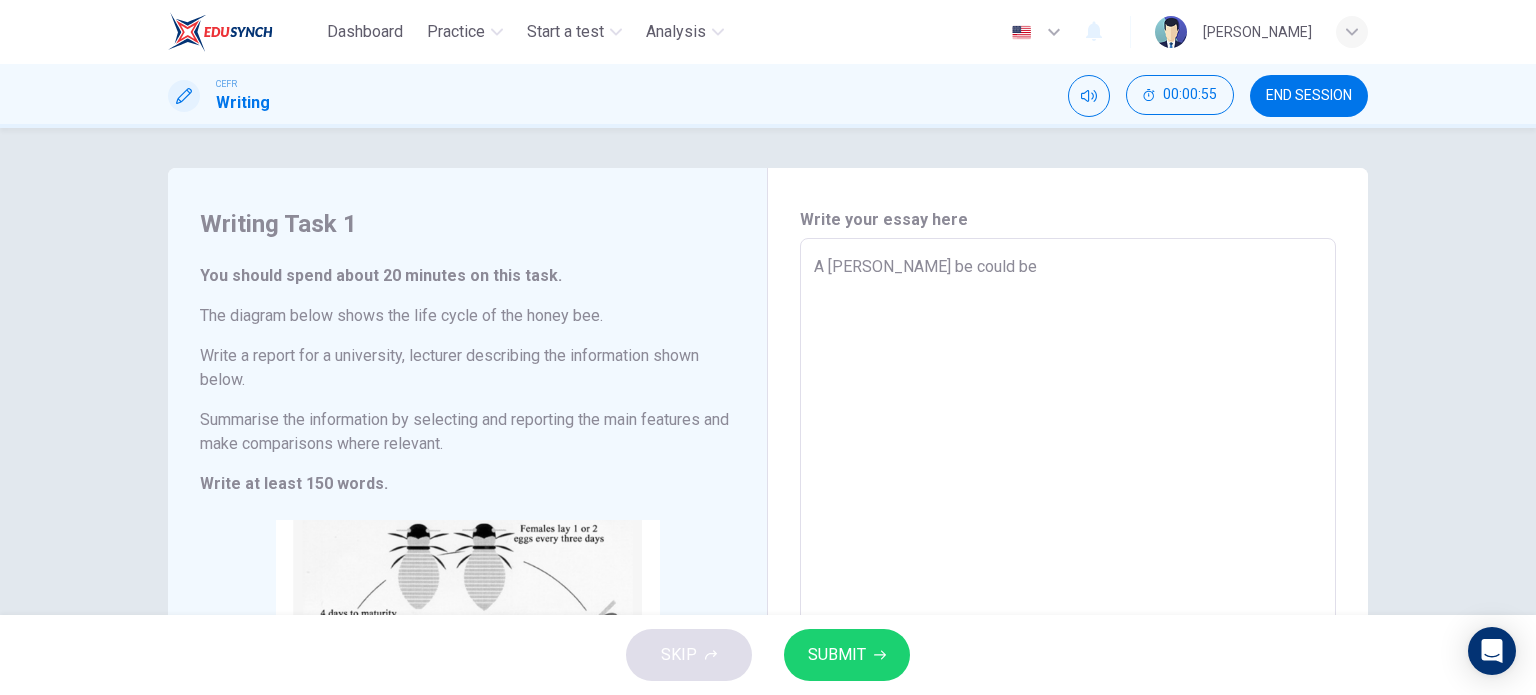 type on "A [PERSON_NAME] be could be" 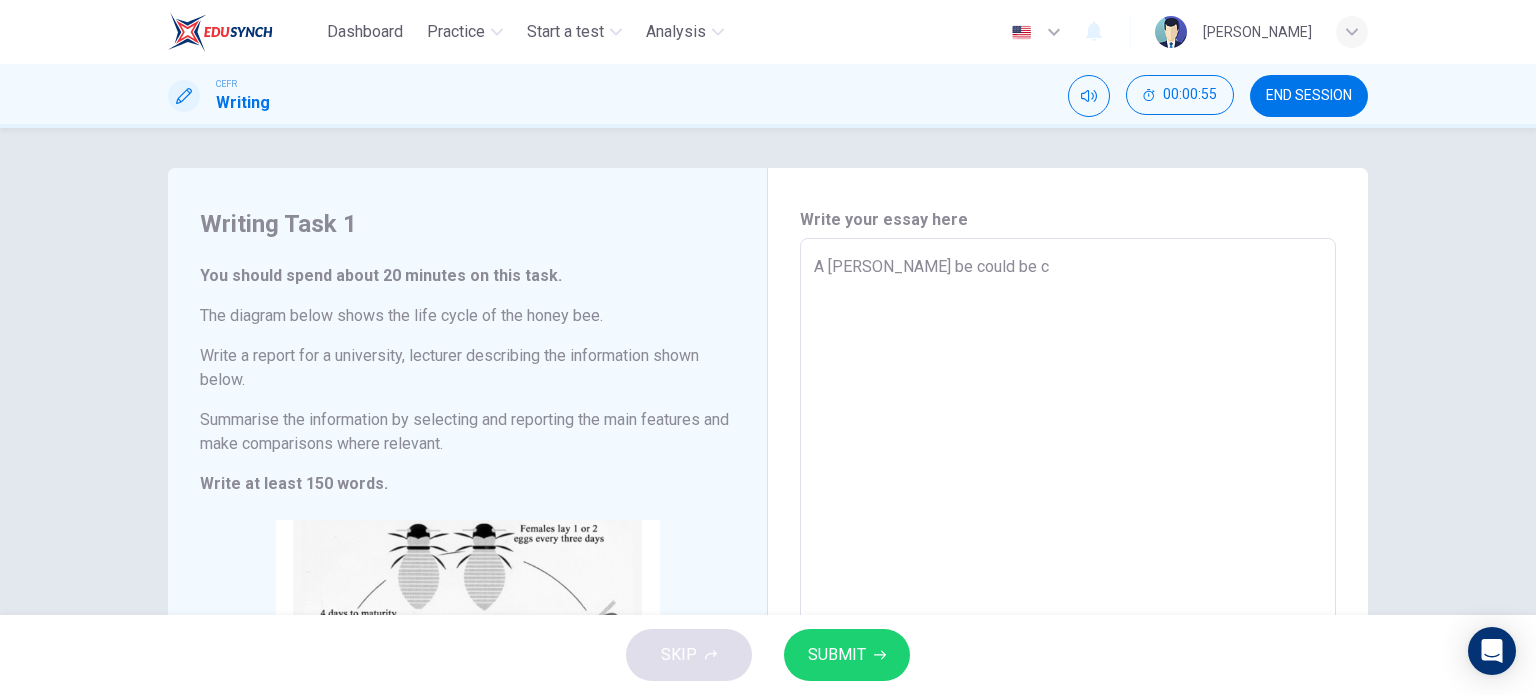 type on "x" 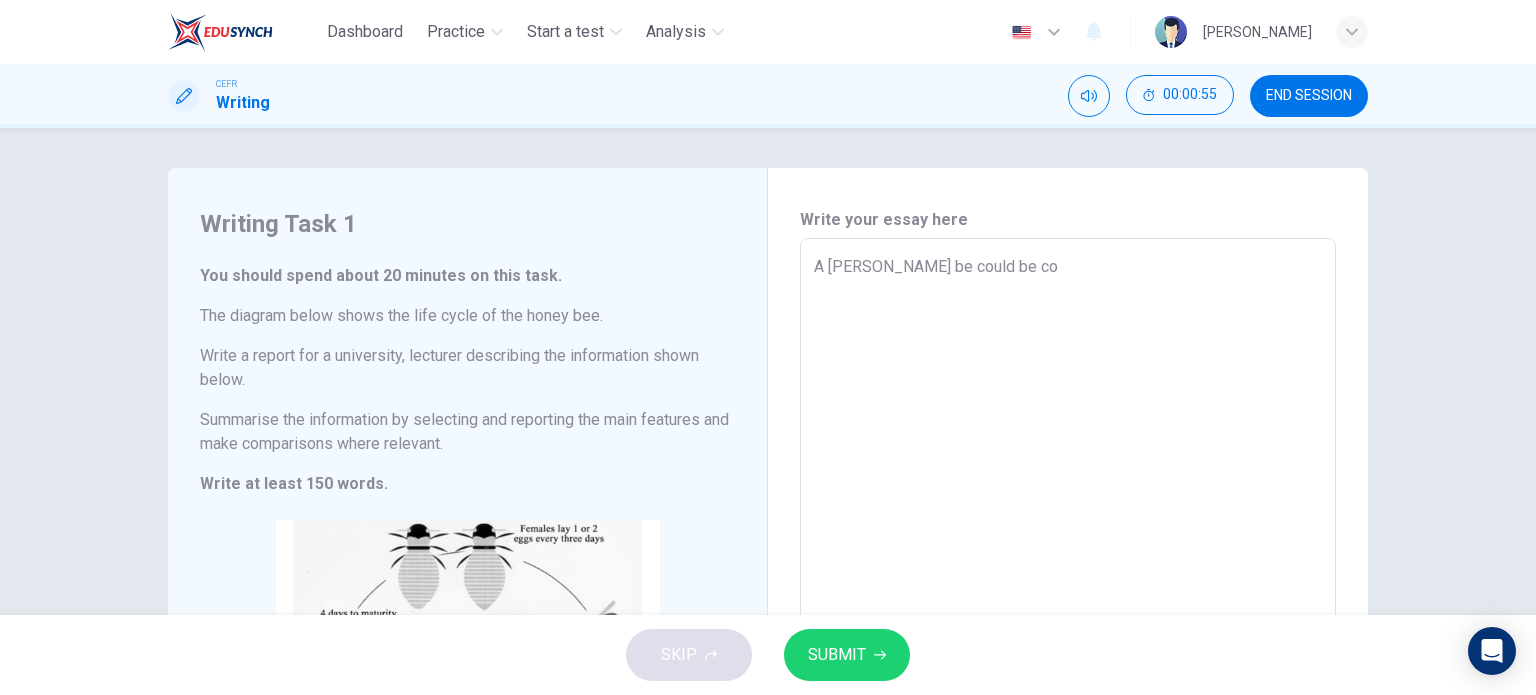 type on "x" 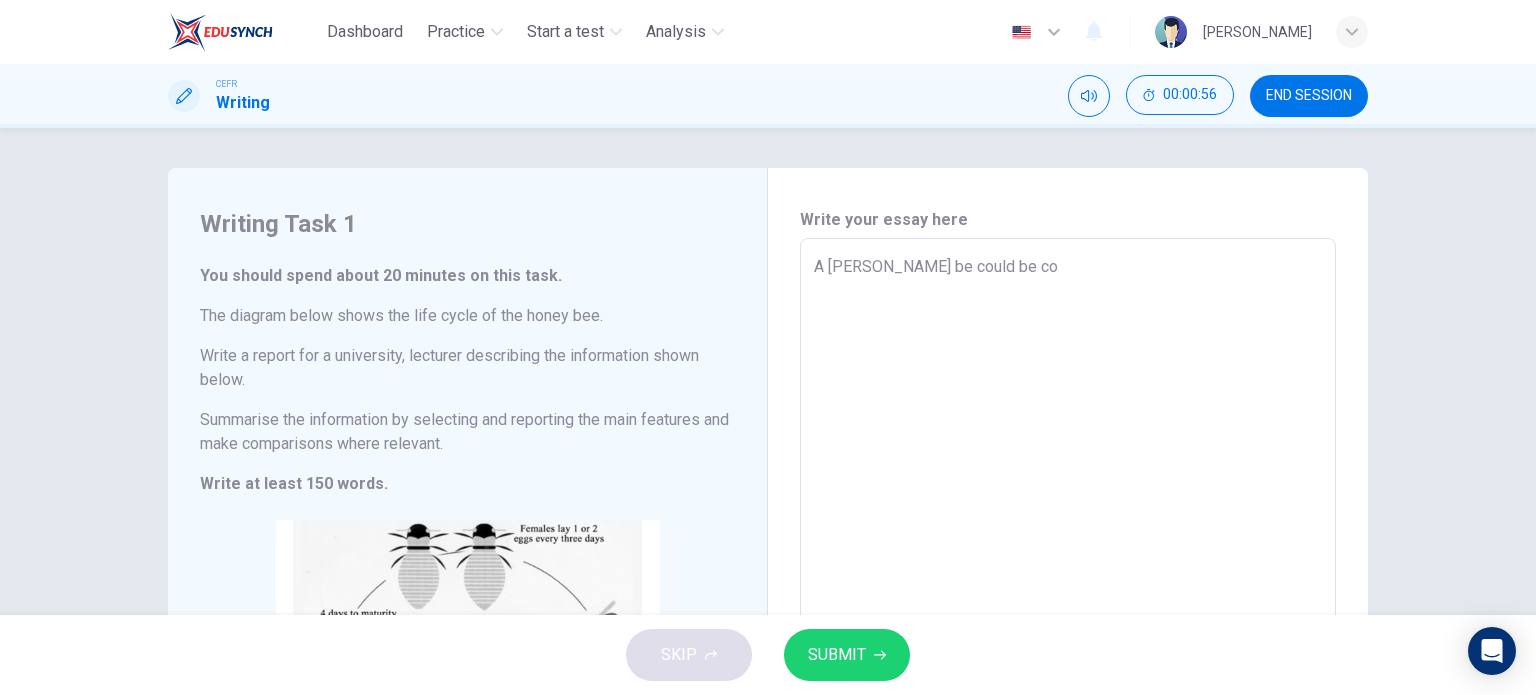 type on "A [PERSON_NAME] be could be cos" 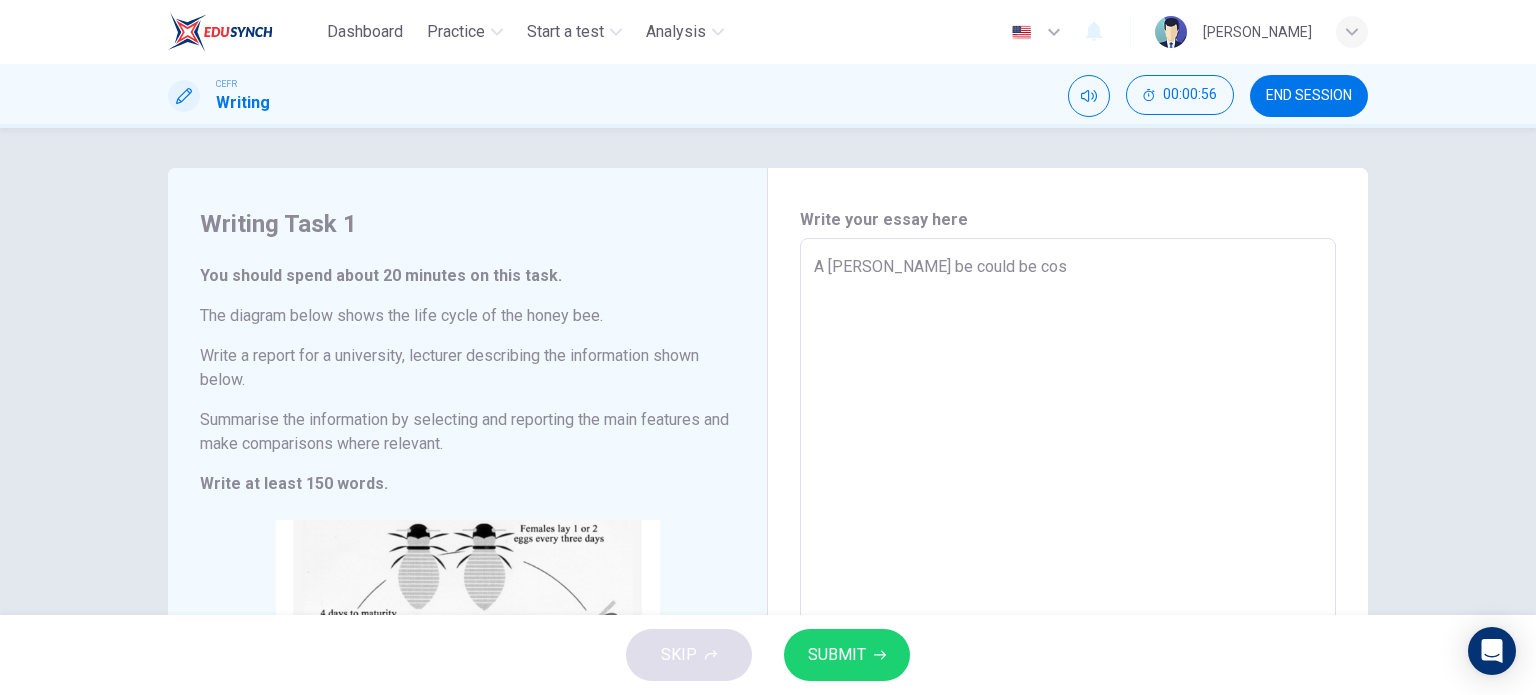 type on "x" 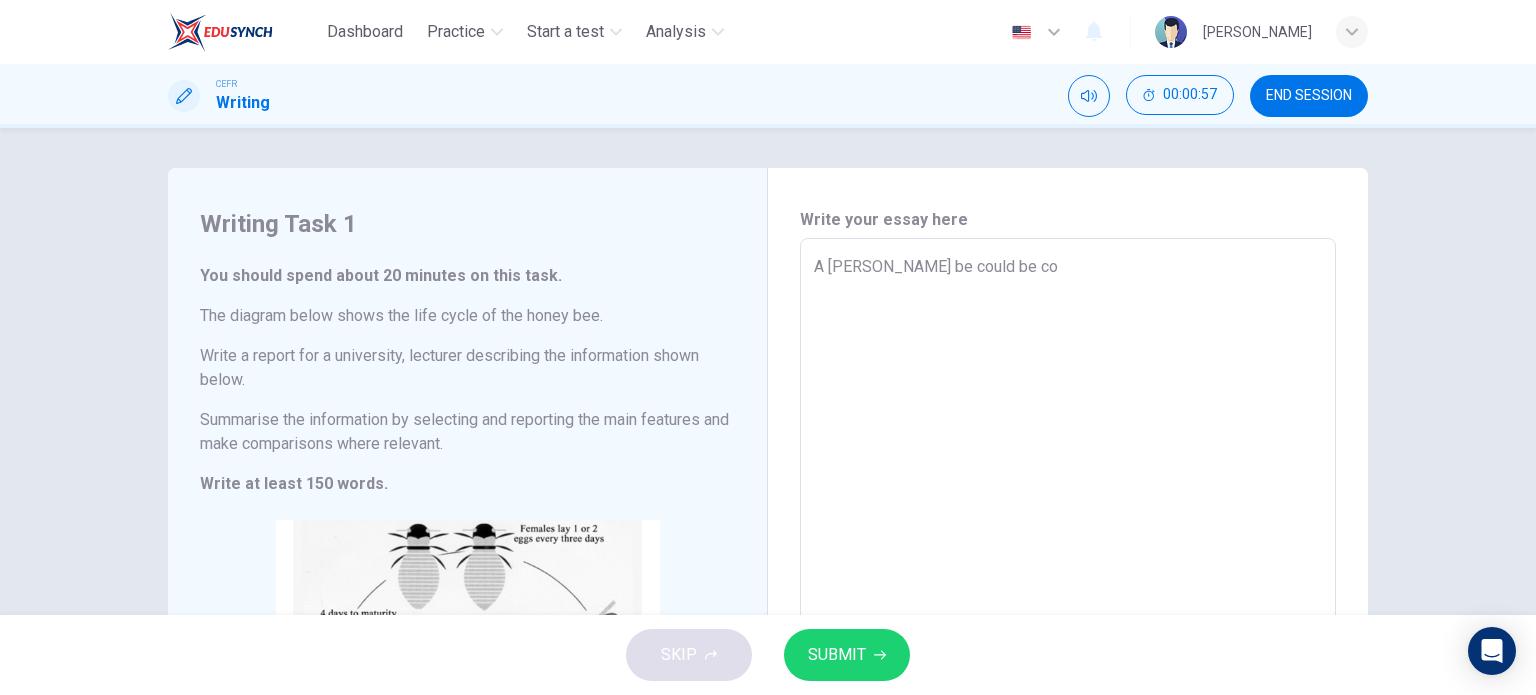 type on "A [PERSON_NAME] be could be con" 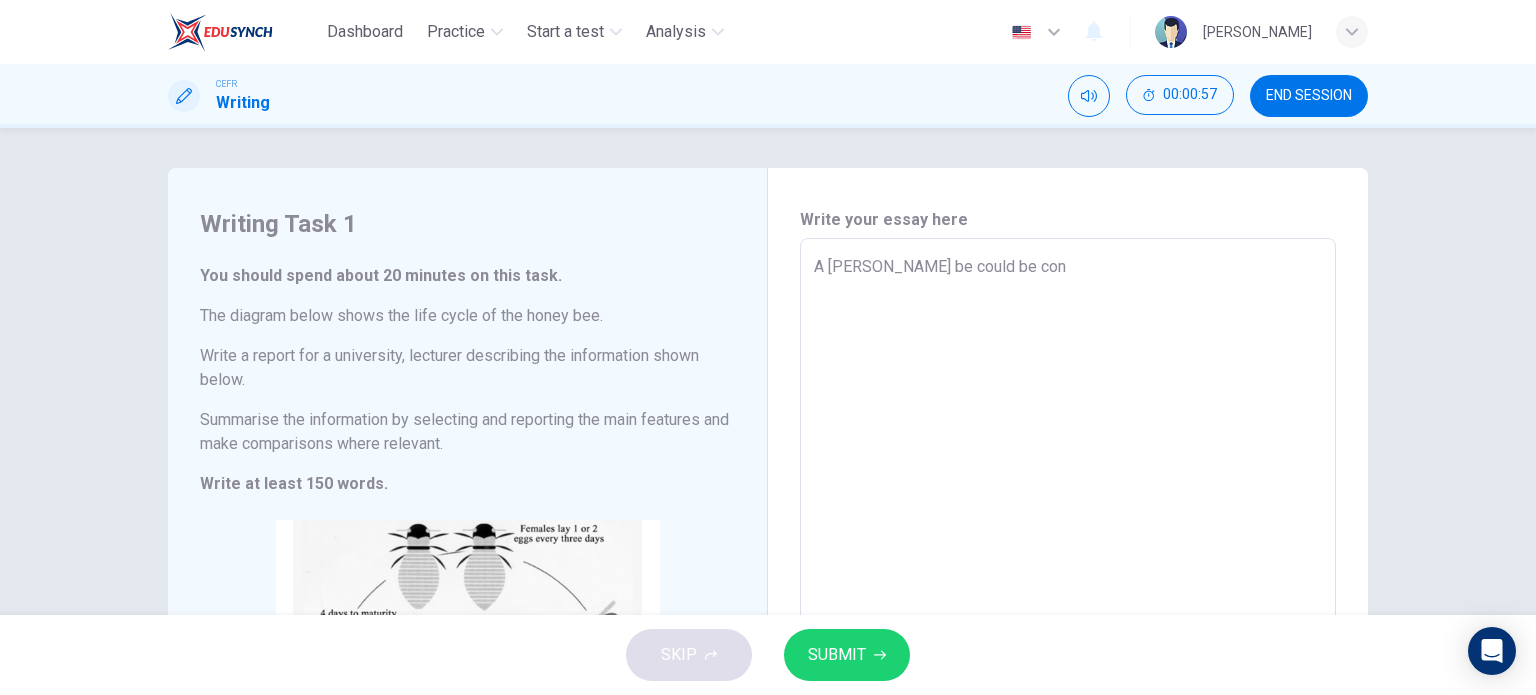 type on "x" 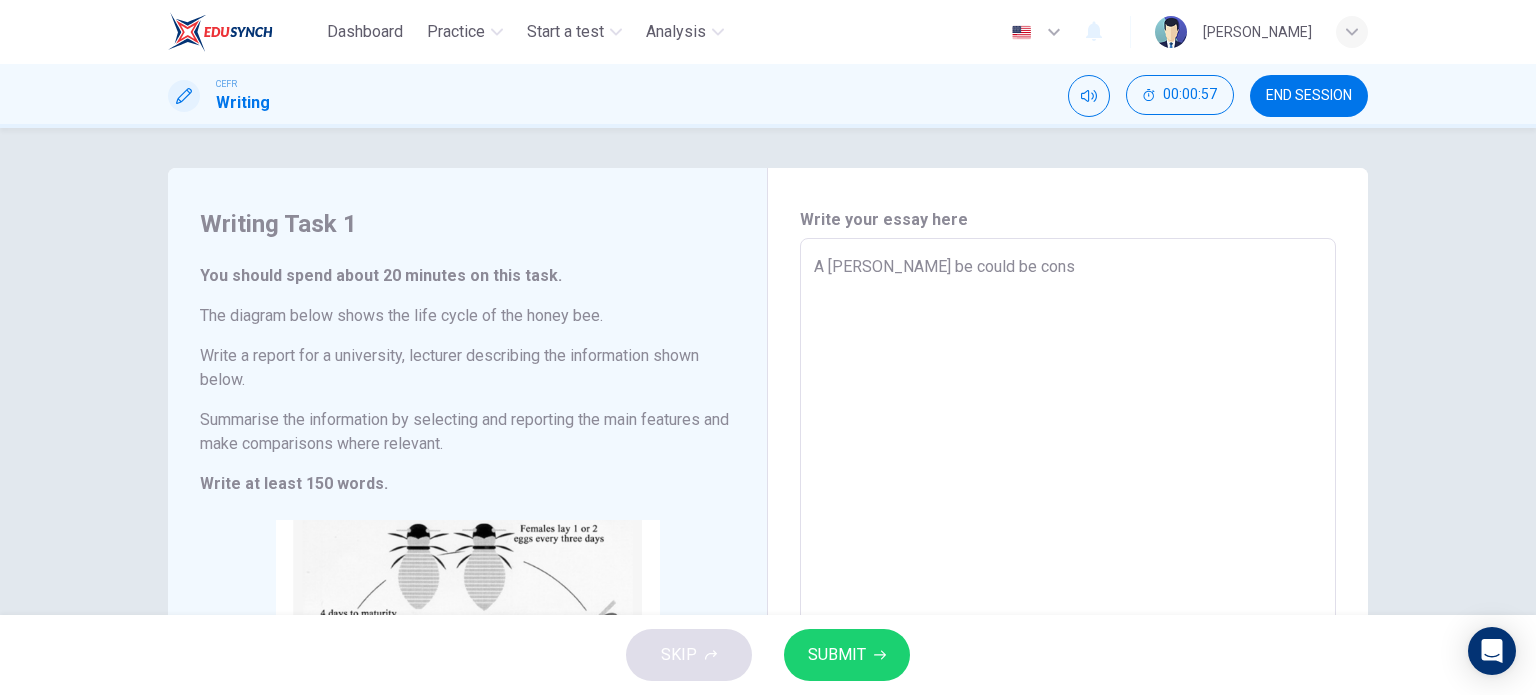 type on "A [PERSON_NAME] be could be consi" 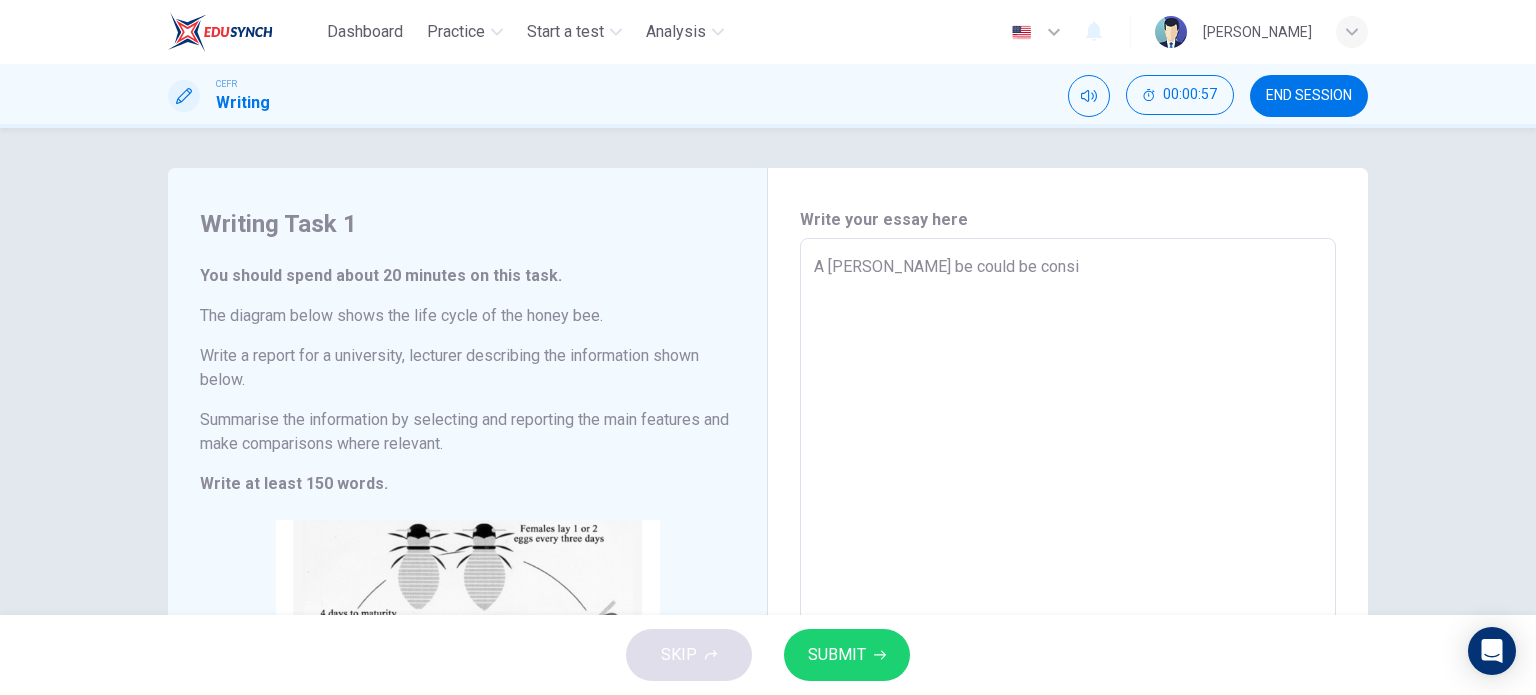 type on "x" 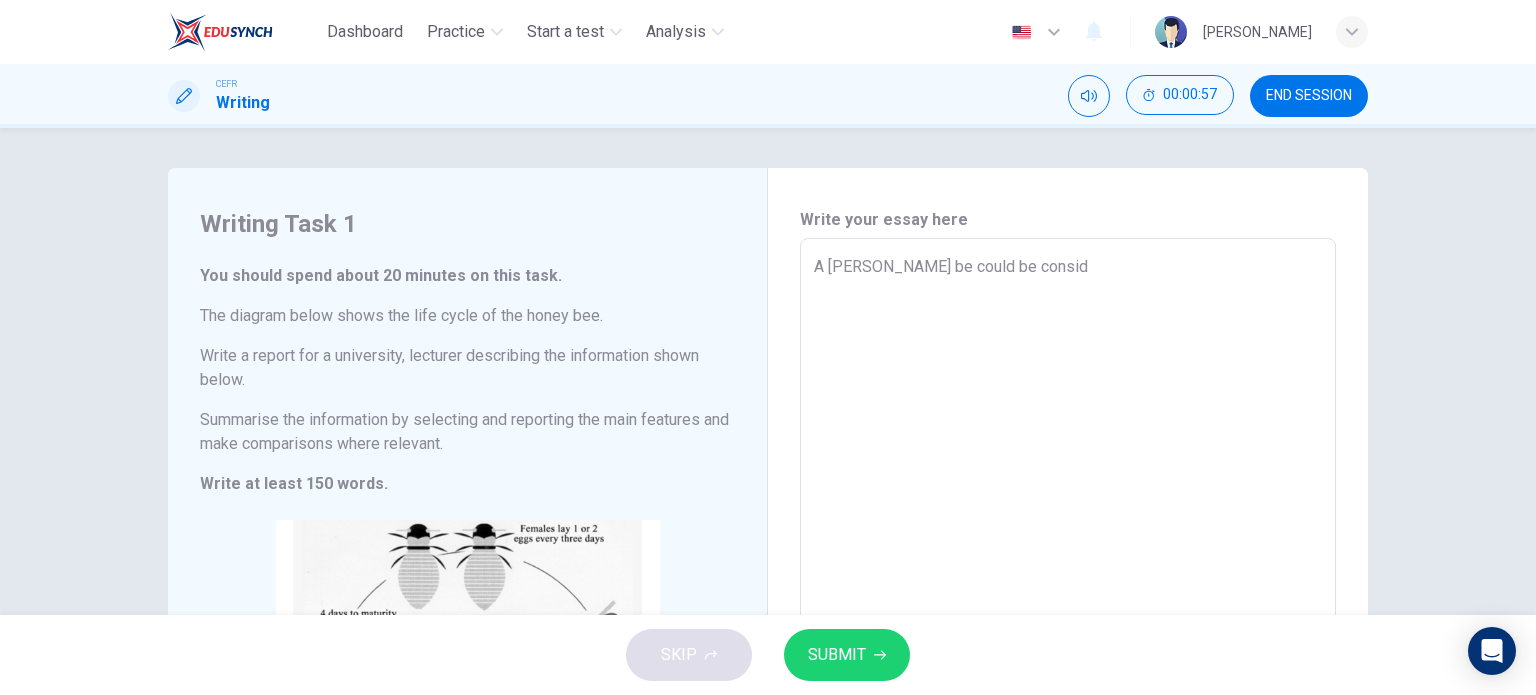 type on "x" 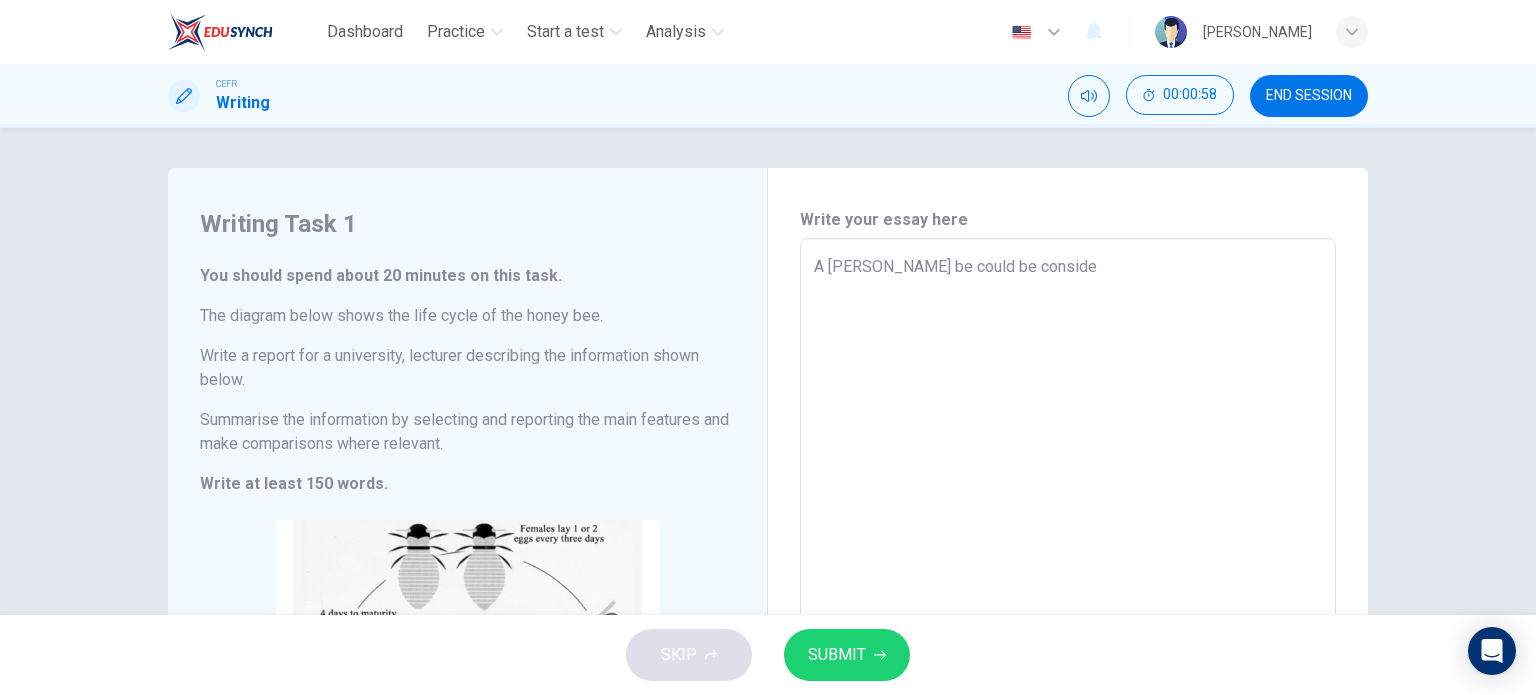 type on "A [PERSON_NAME] be could be consider" 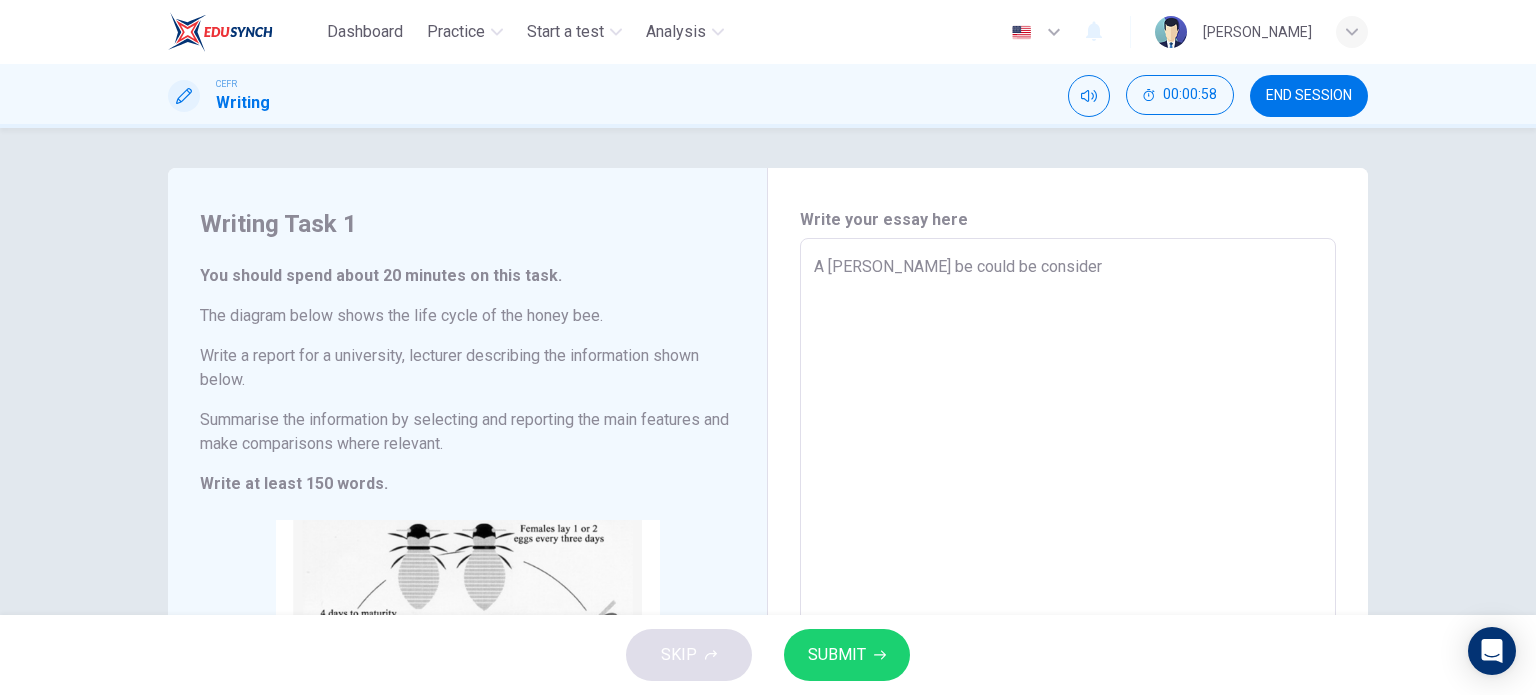 type on "x" 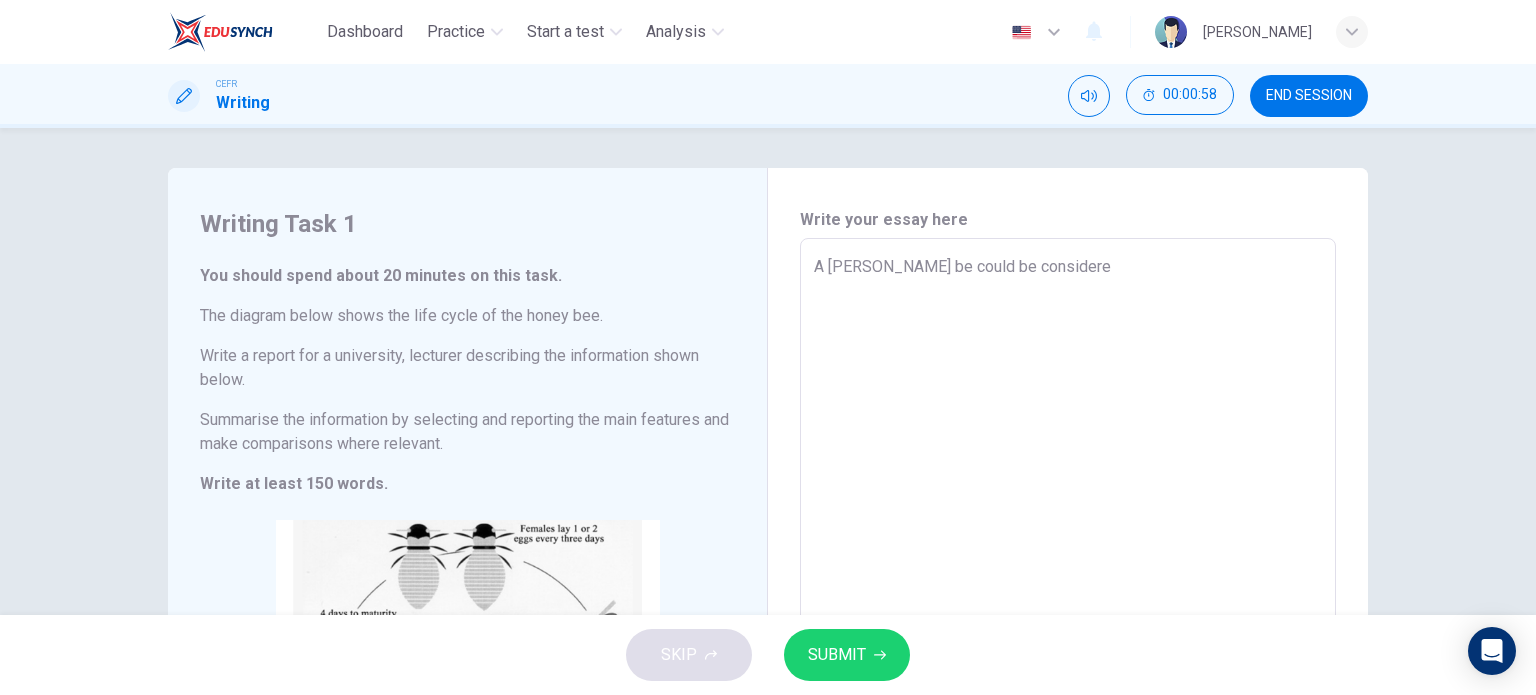 type on "x" 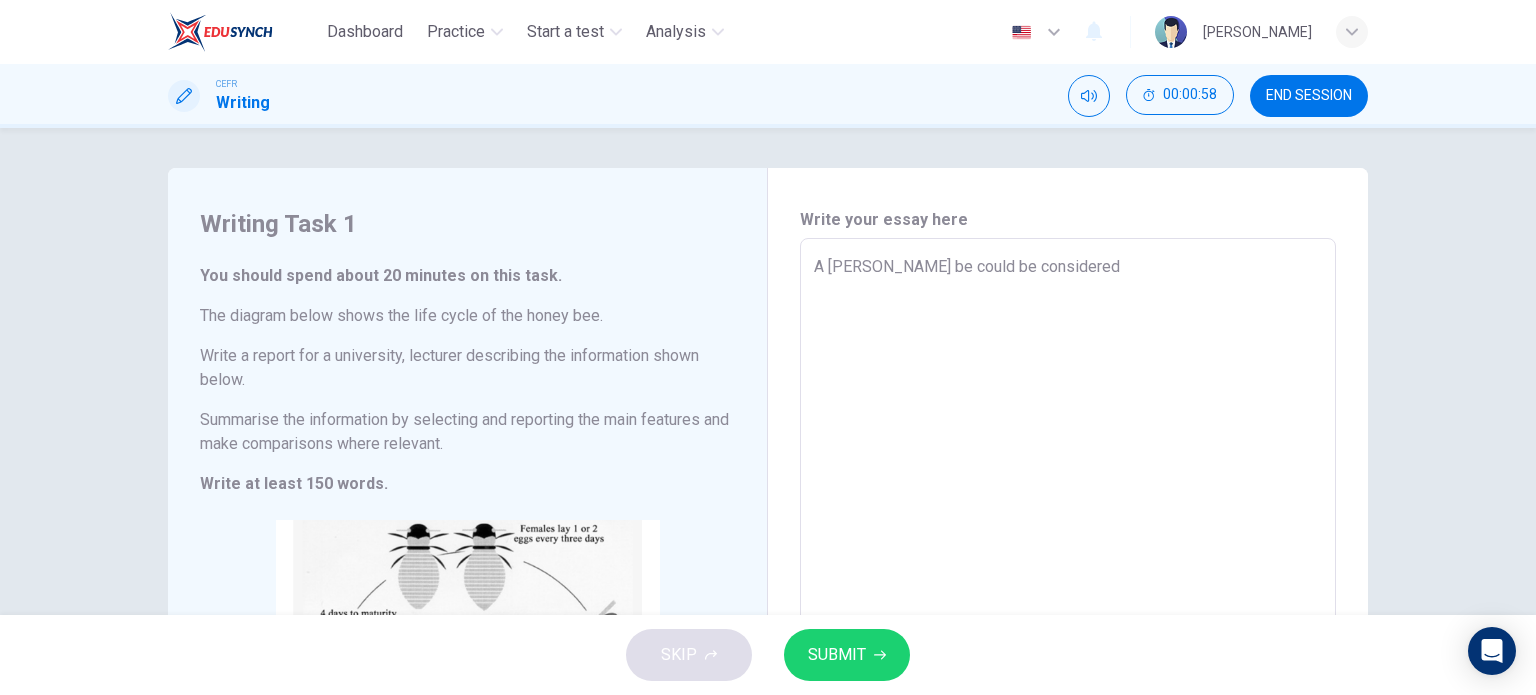 type on "A [PERSON_NAME] be could be considered" 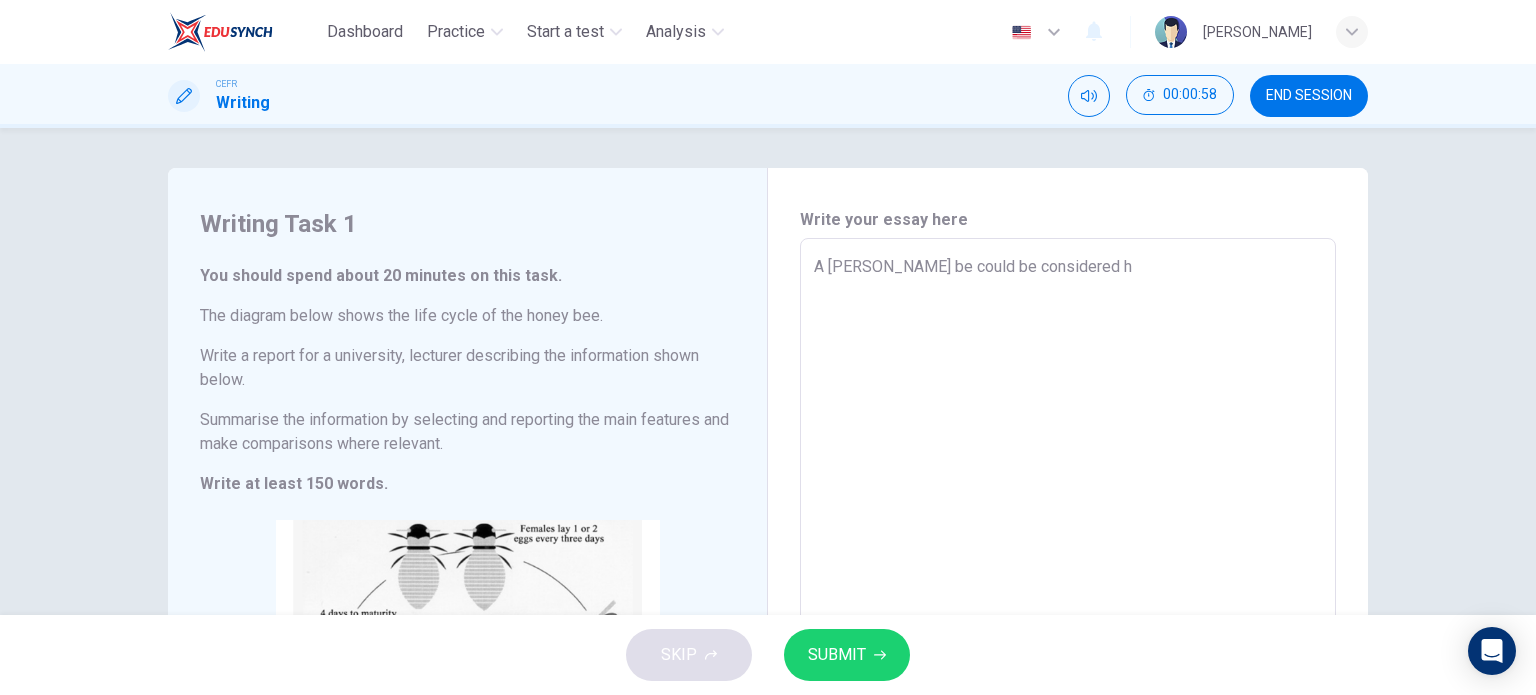 type on "x" 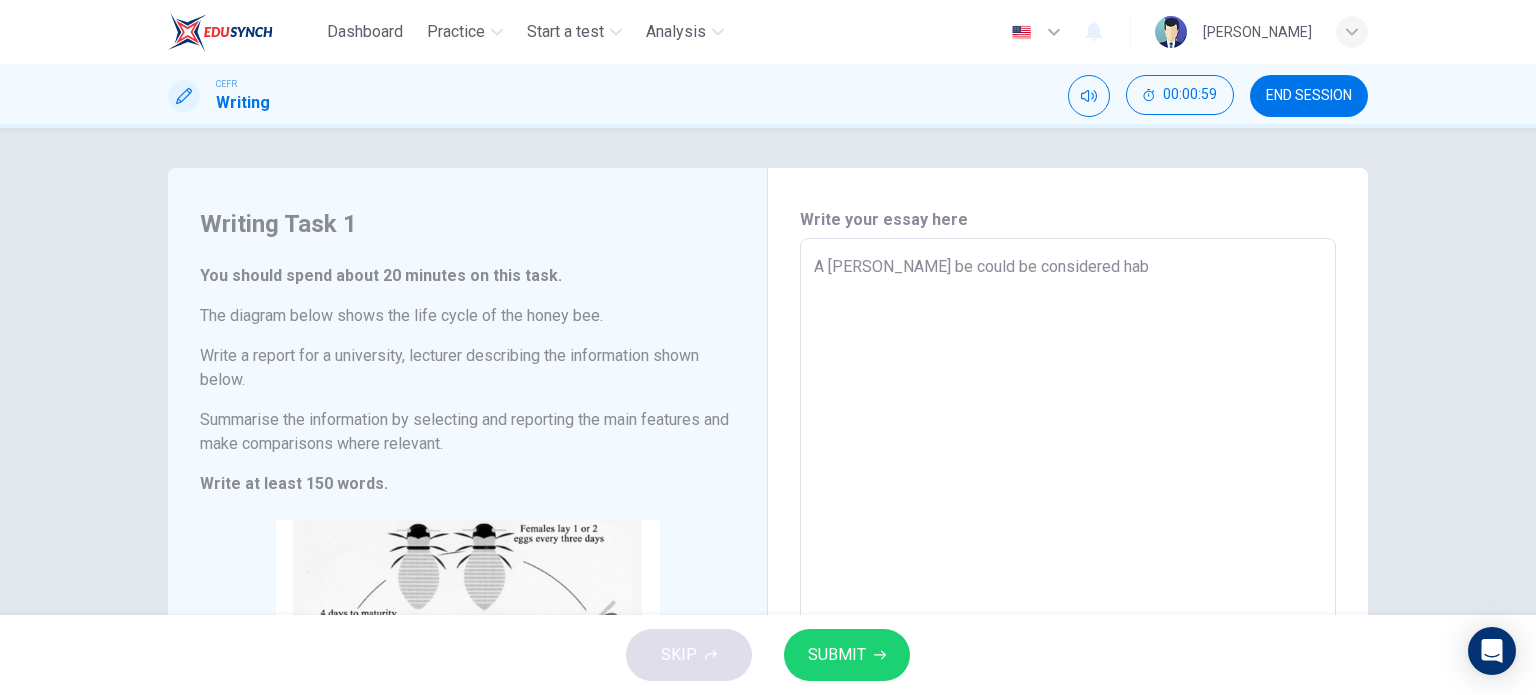 type on "x" 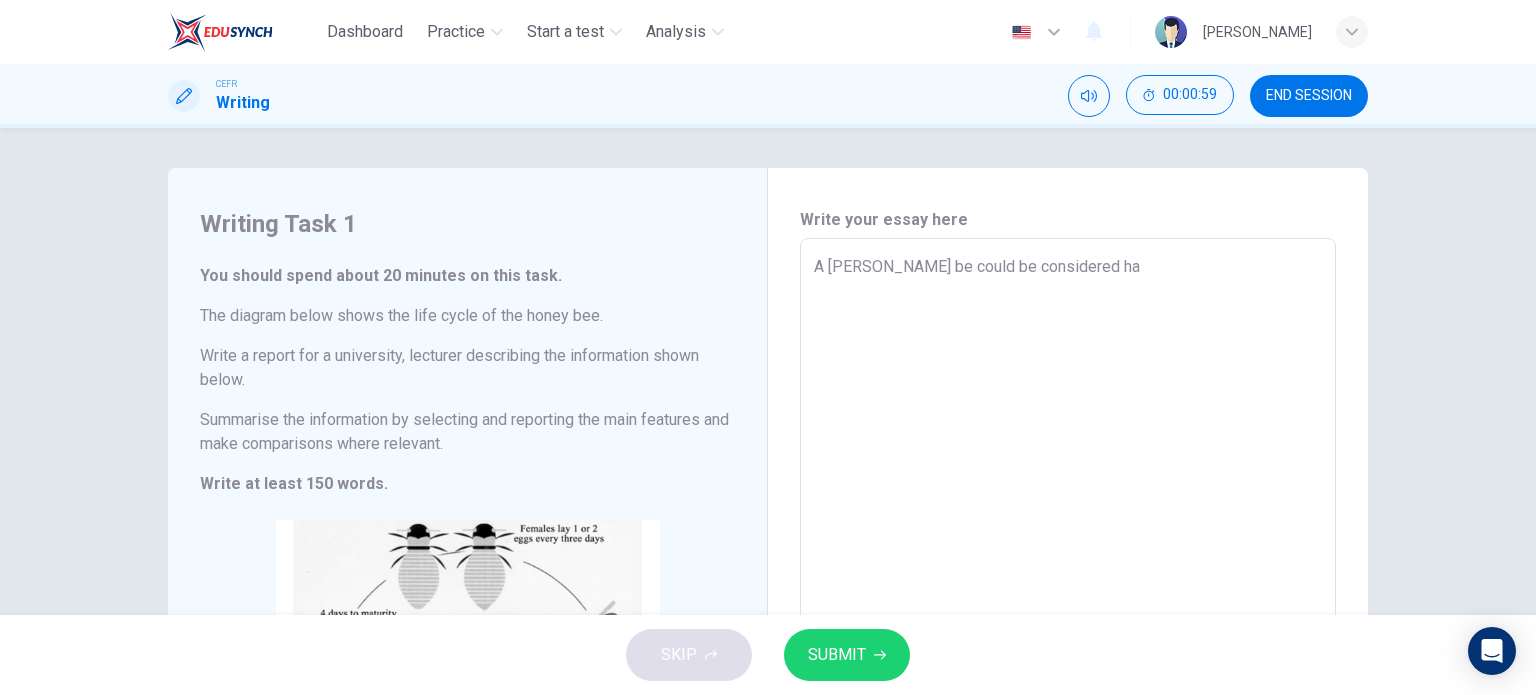 type on "A [PERSON_NAME] be could be considered hav" 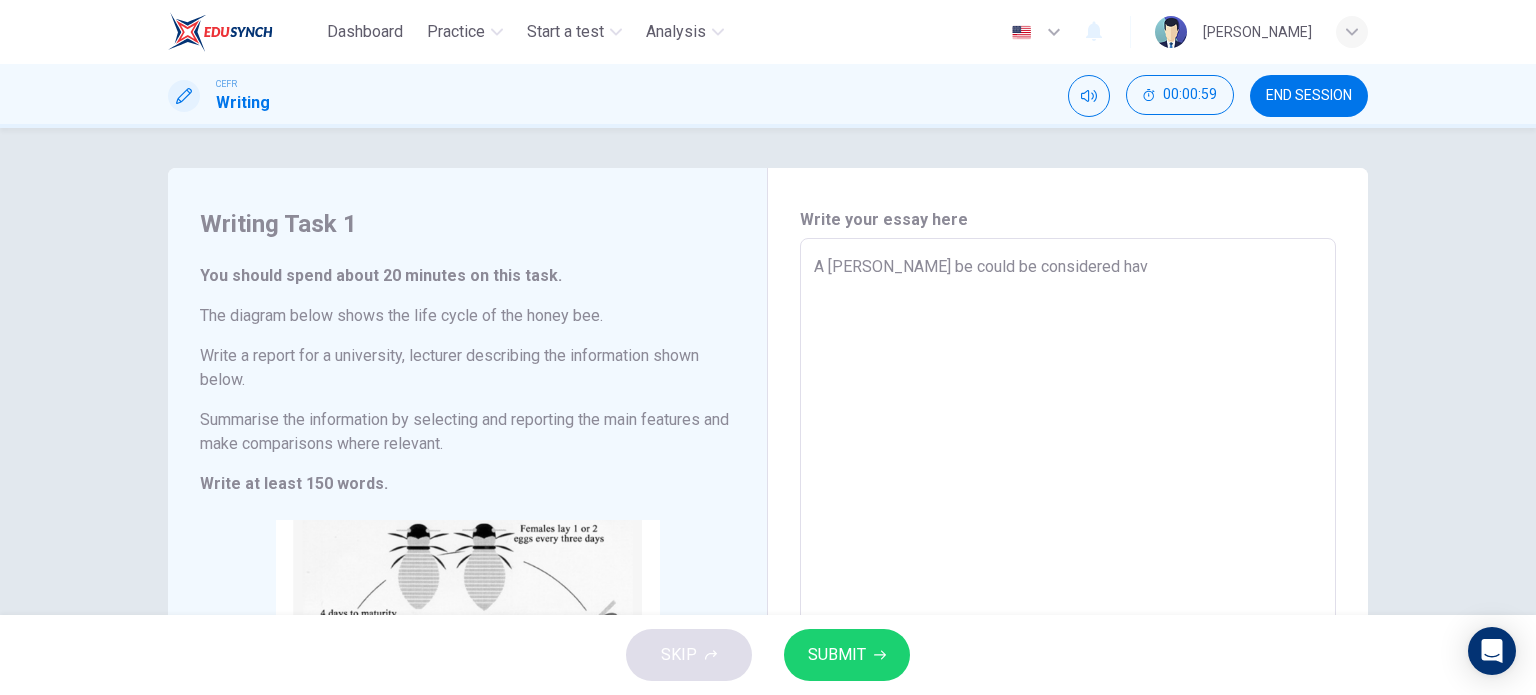 type on "x" 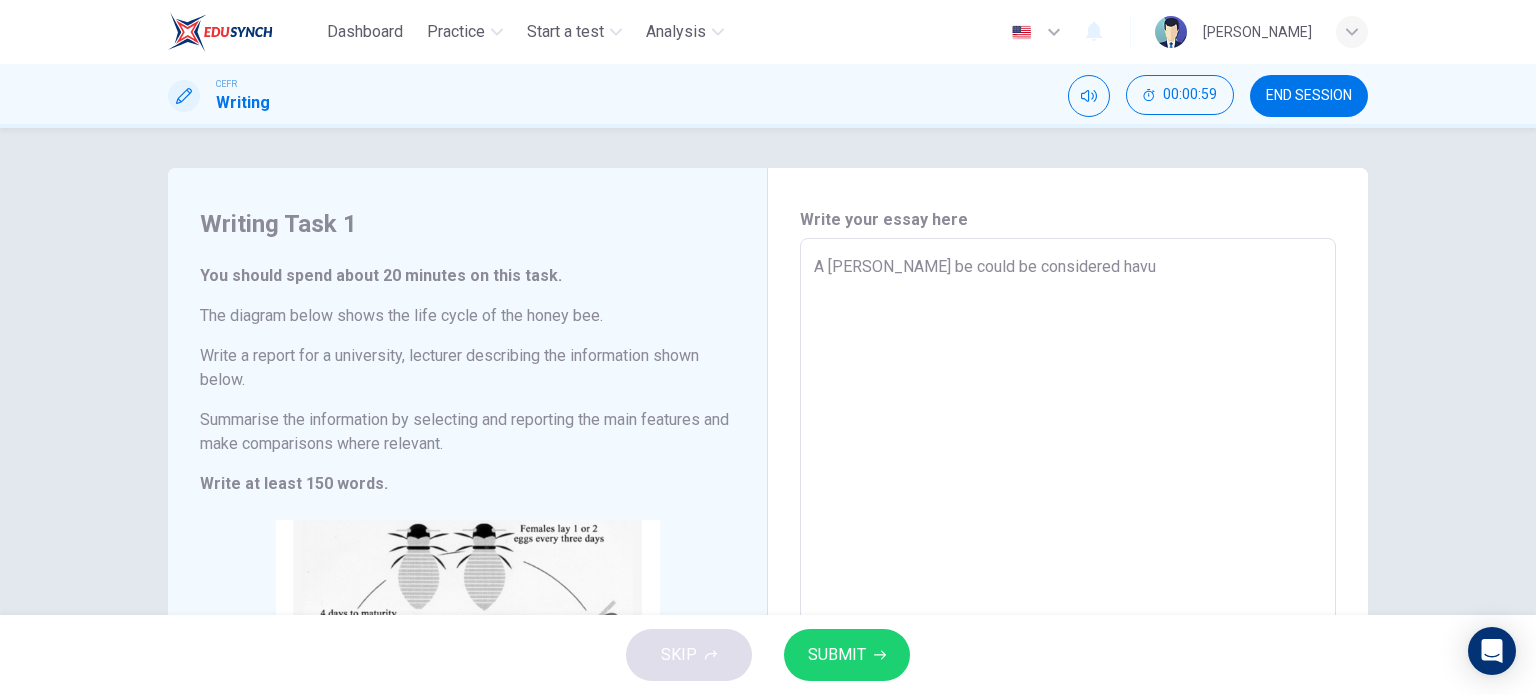 type on "x" 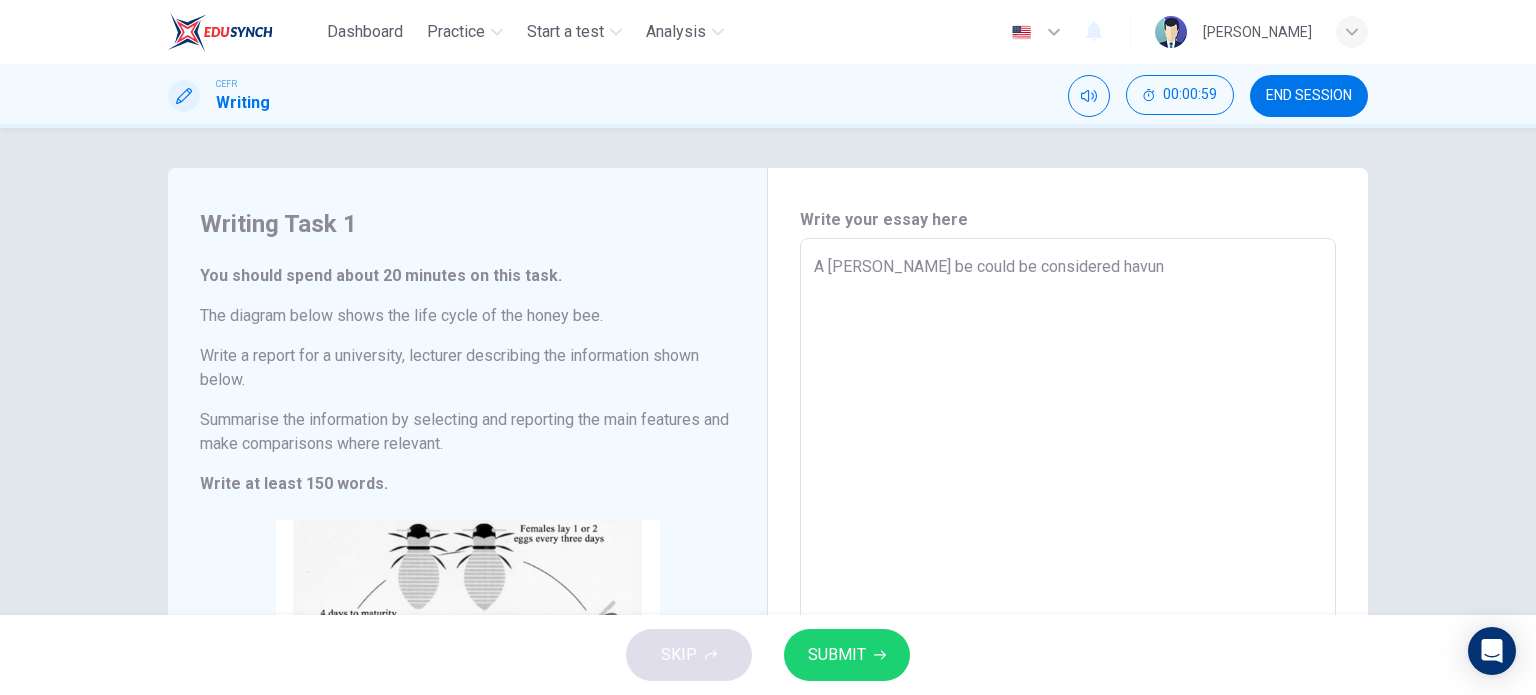 type on "x" 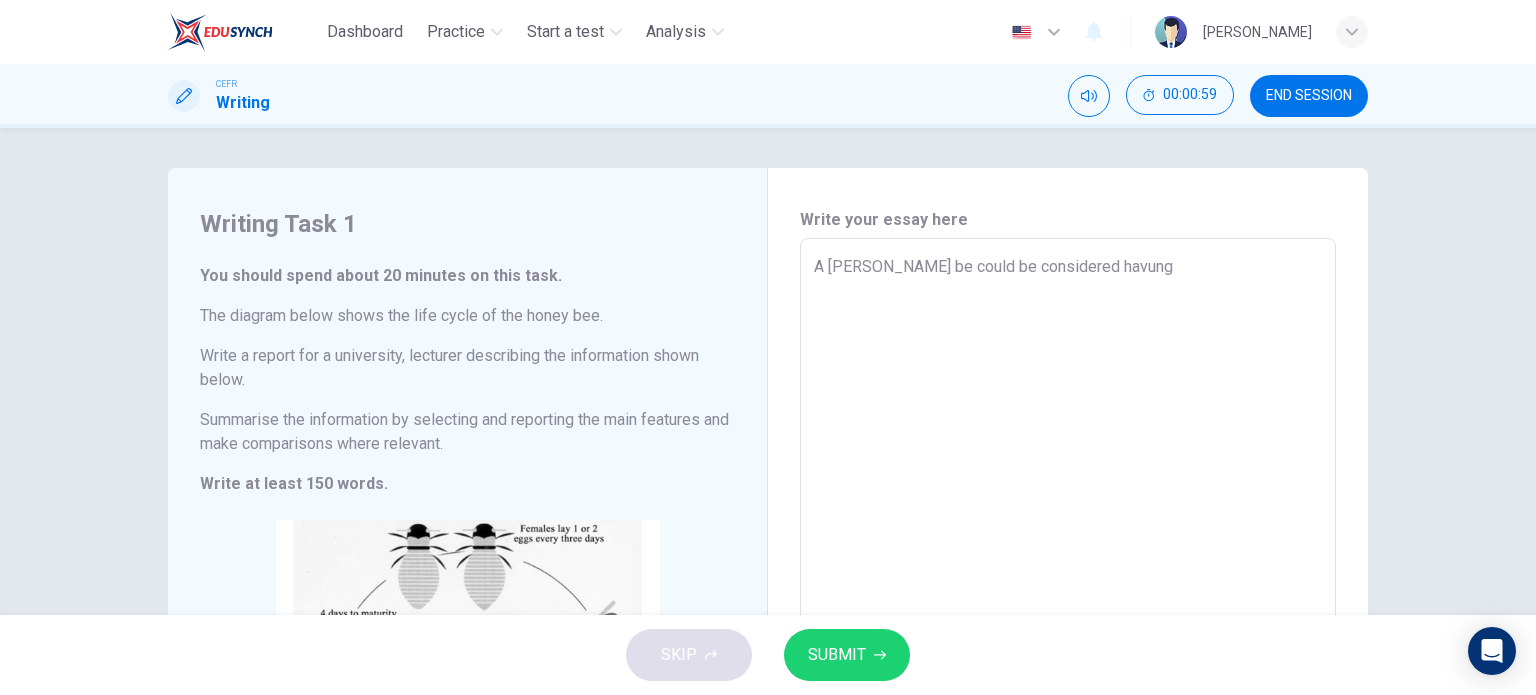 type on "x" 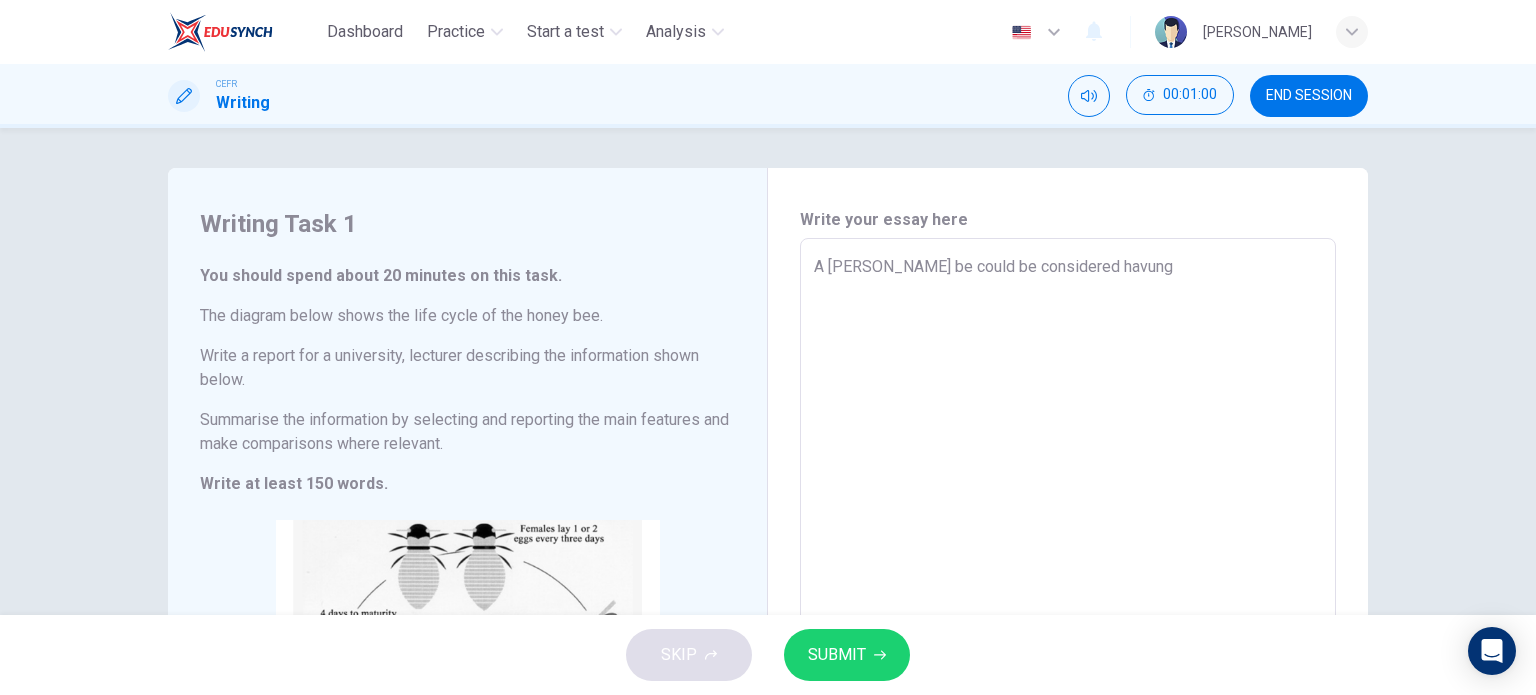 type on "A [PERSON_NAME] be could be considered havung" 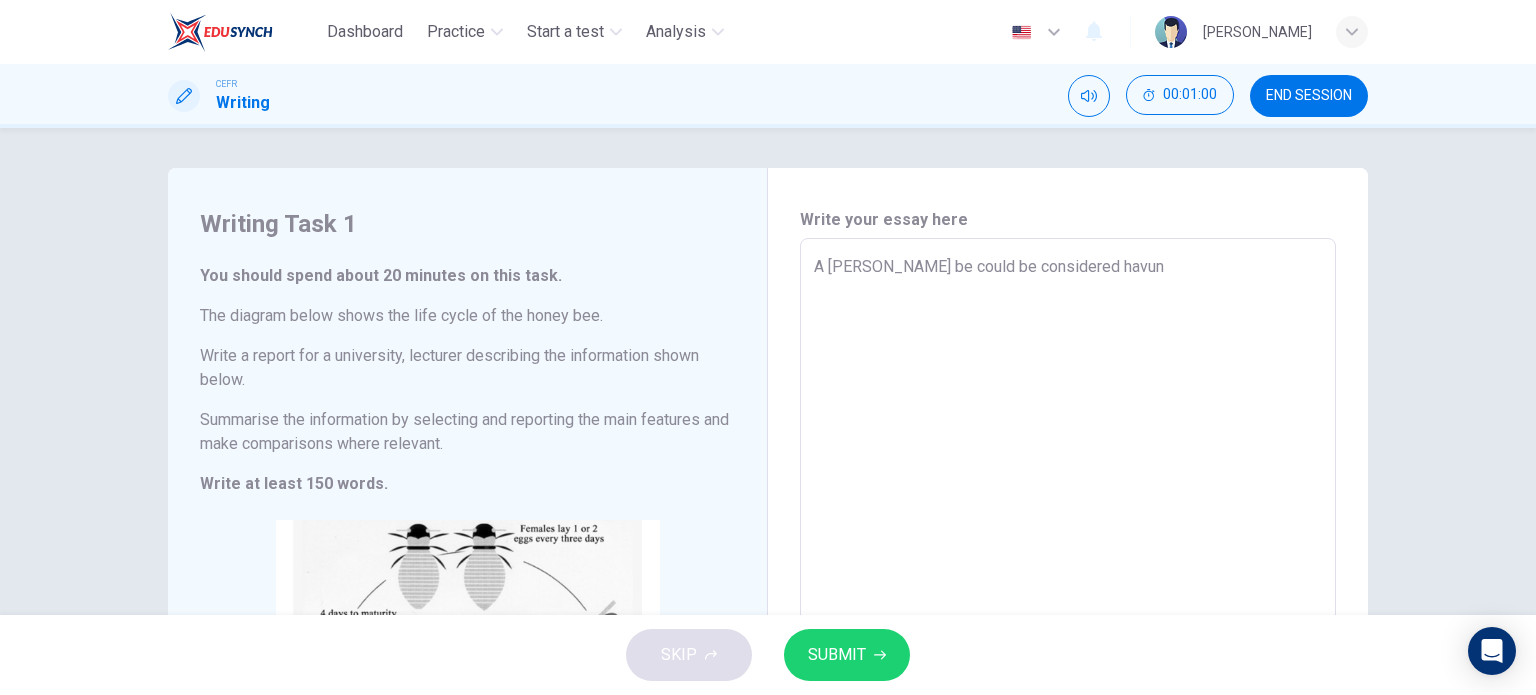 type on "x" 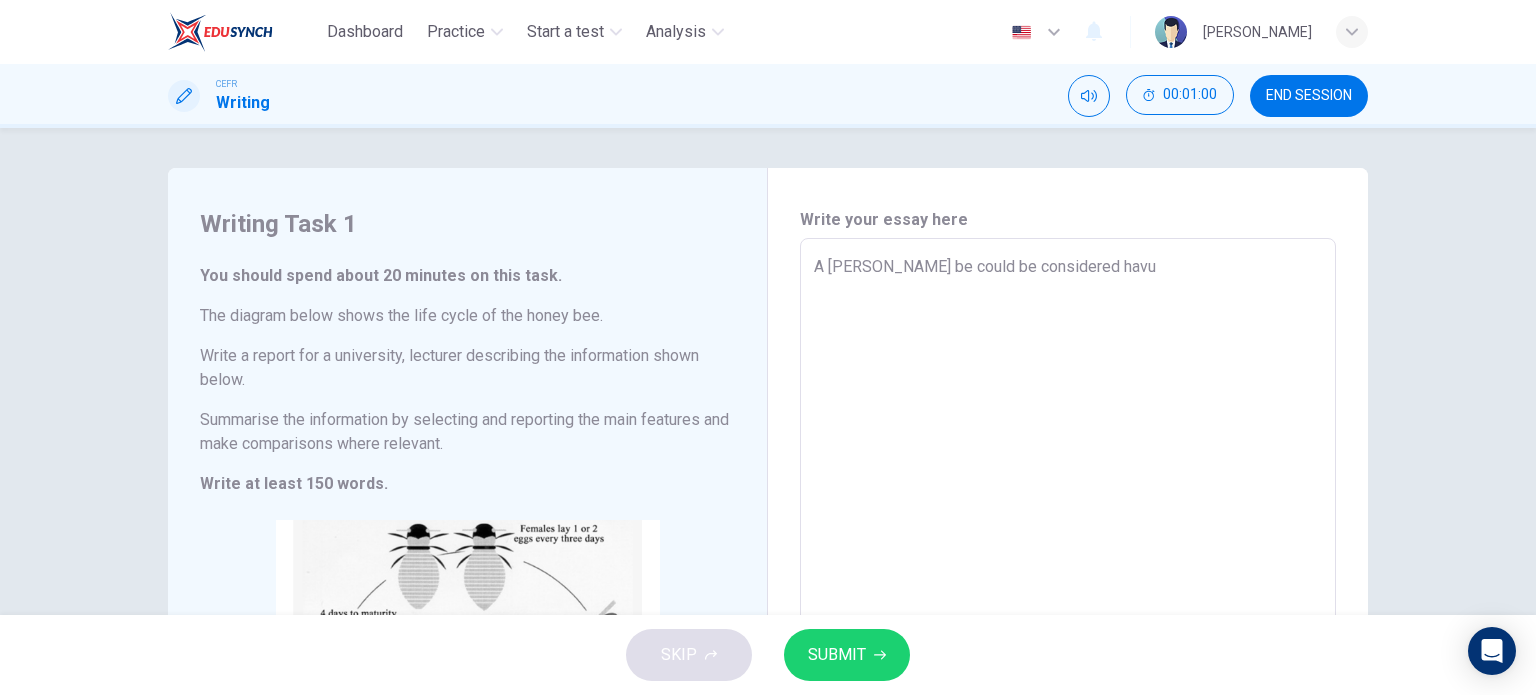 type on "x" 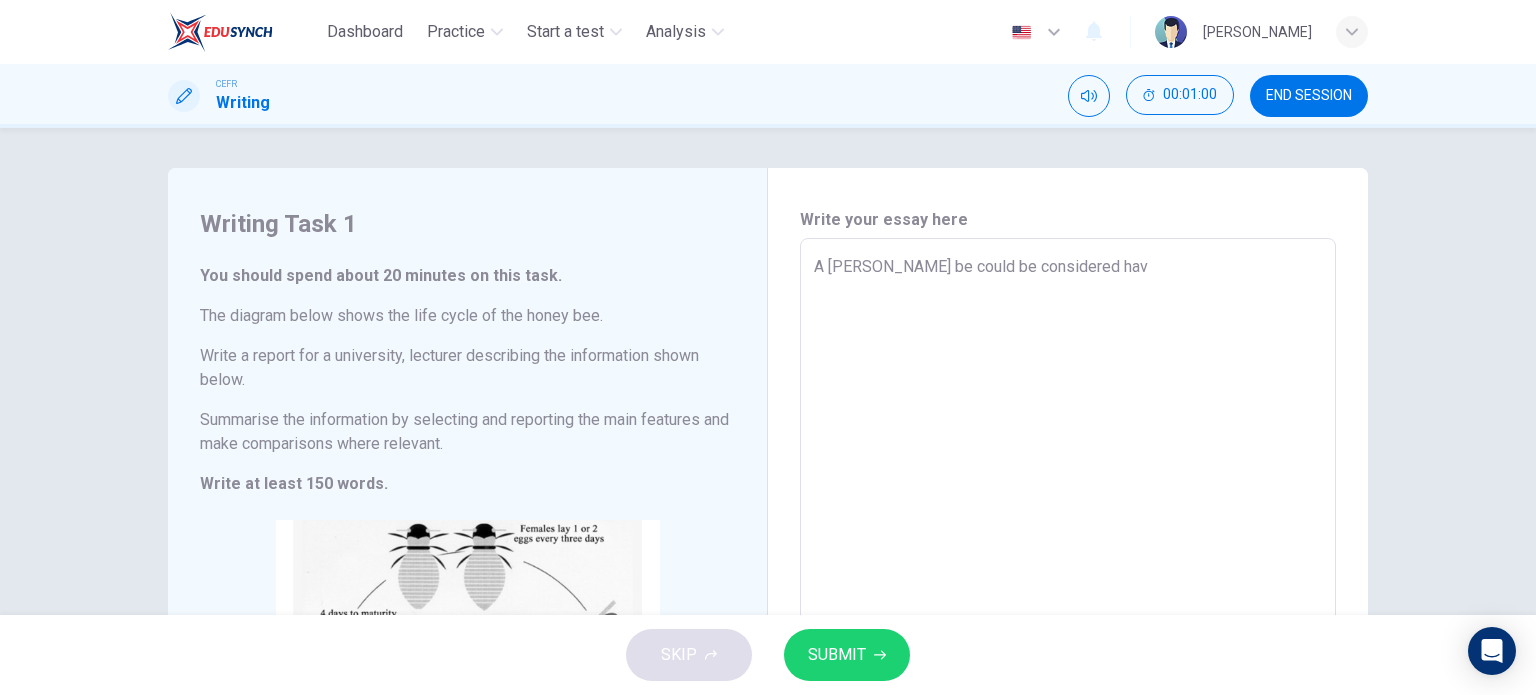 type on "x" 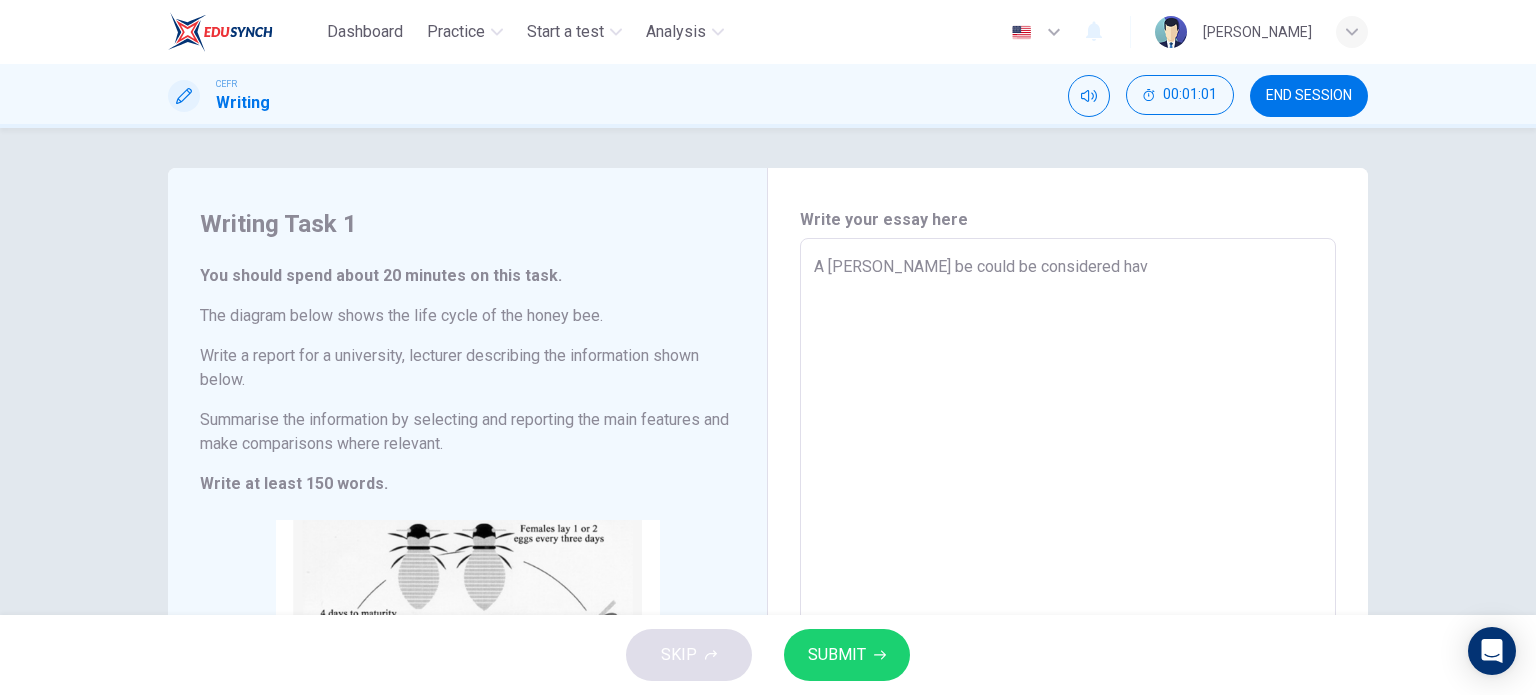 type on "A [PERSON_NAME] be could be considered havi" 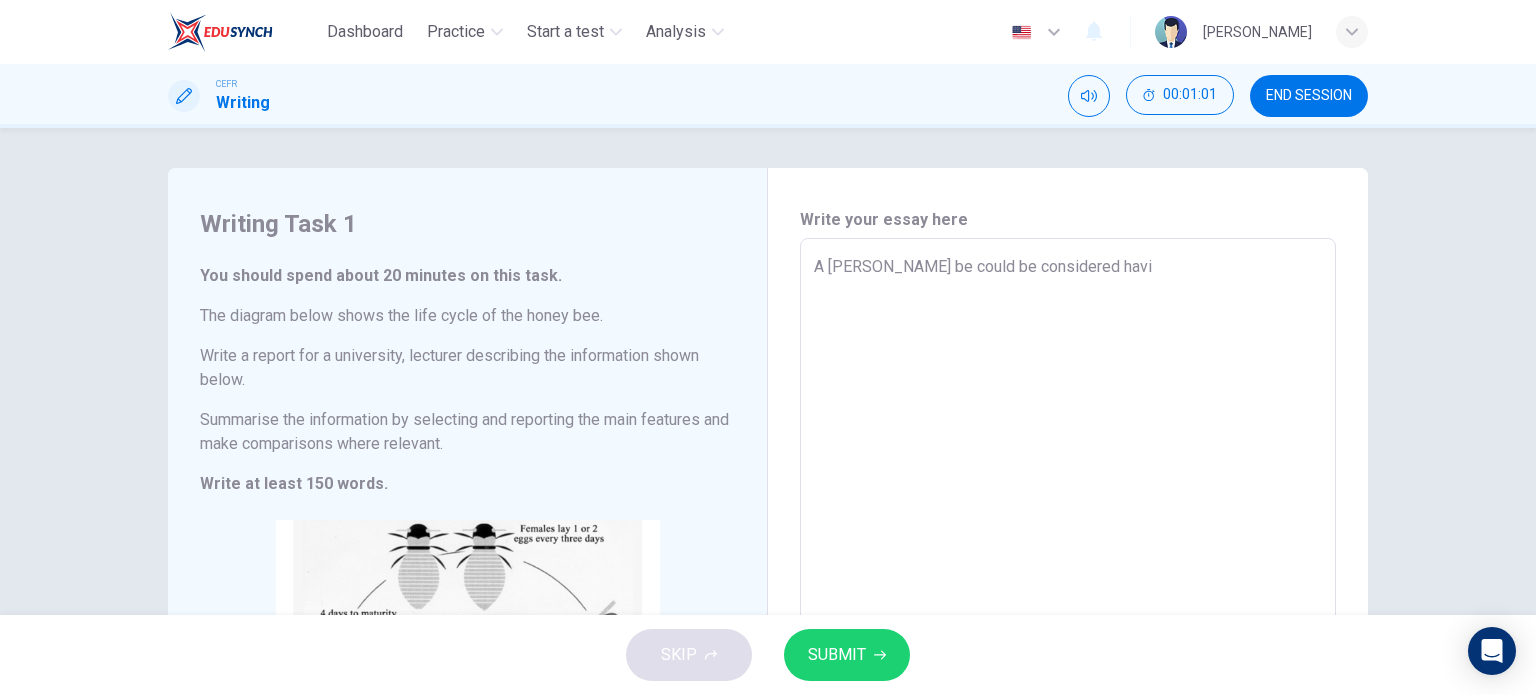 type on "x" 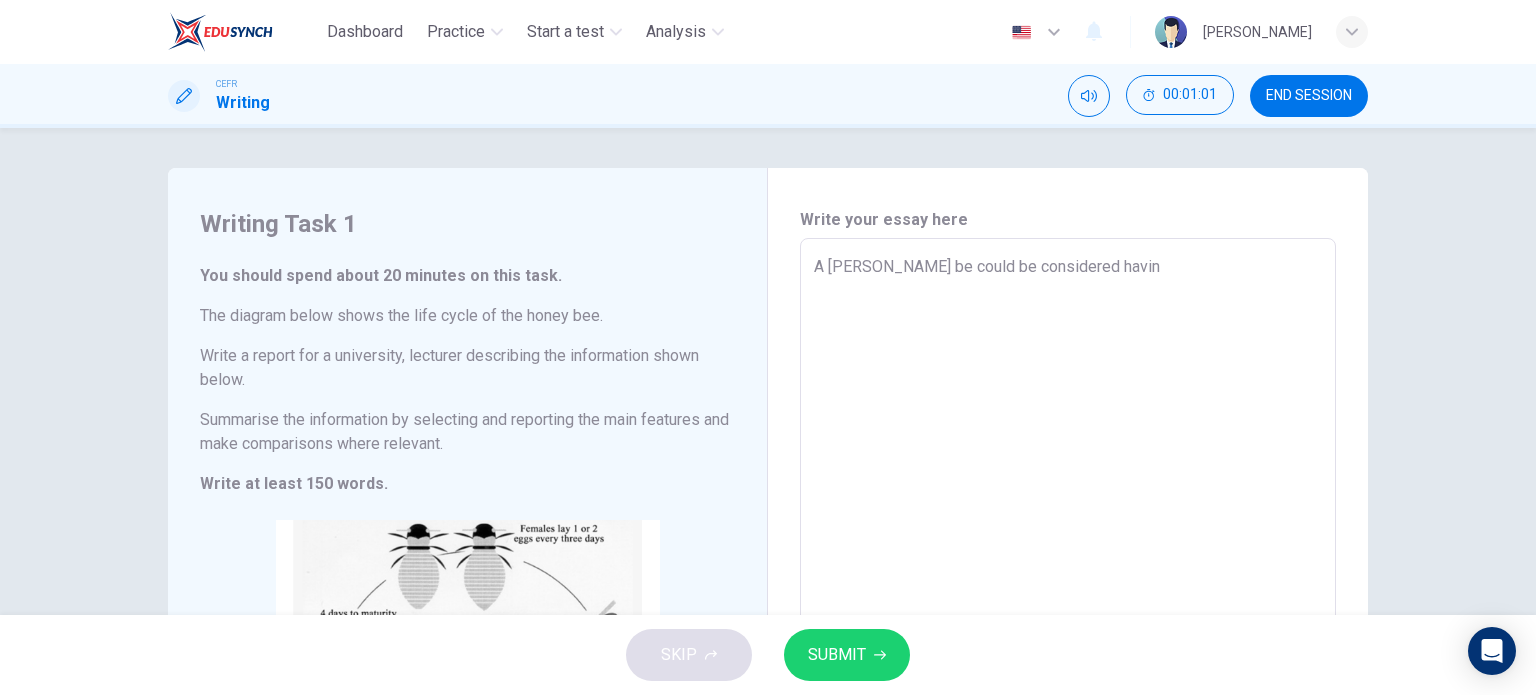 type on "A [PERSON_NAME] be could be considered having" 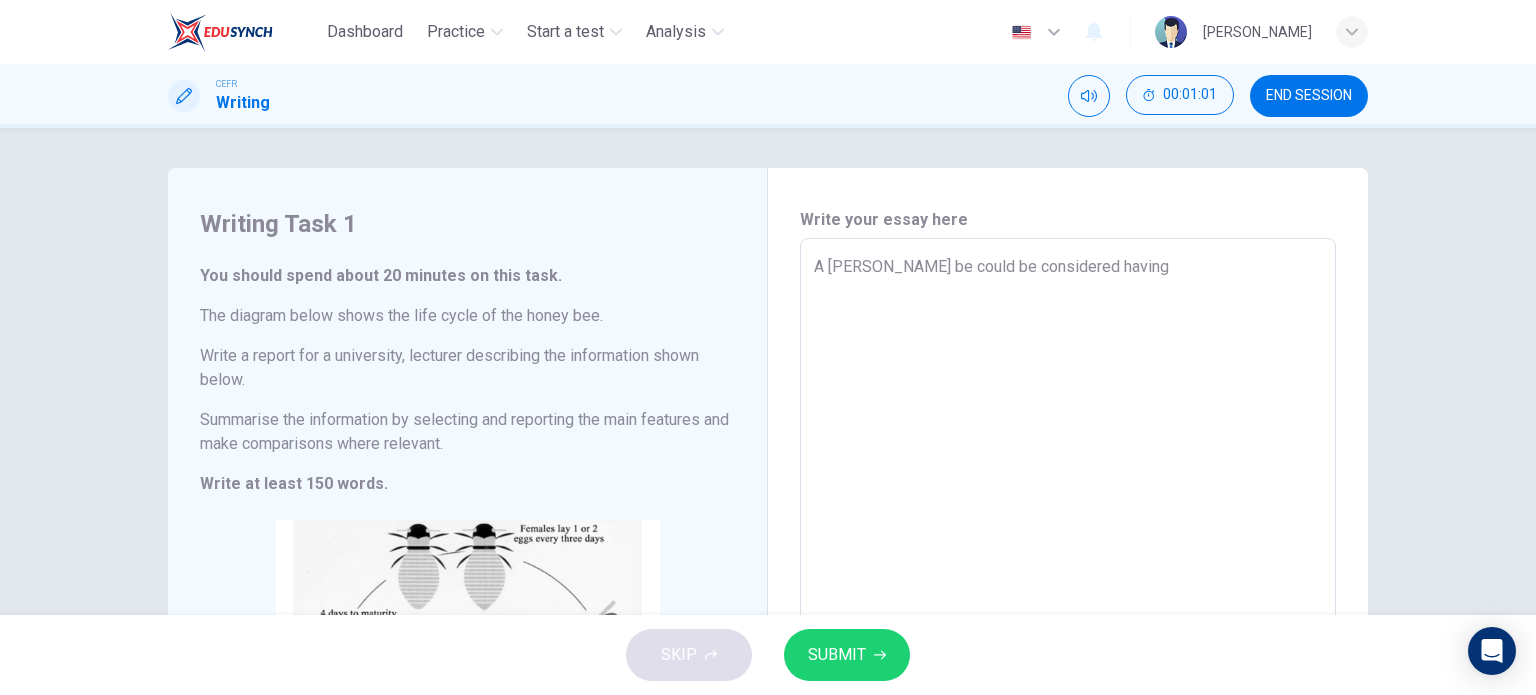 type on "x" 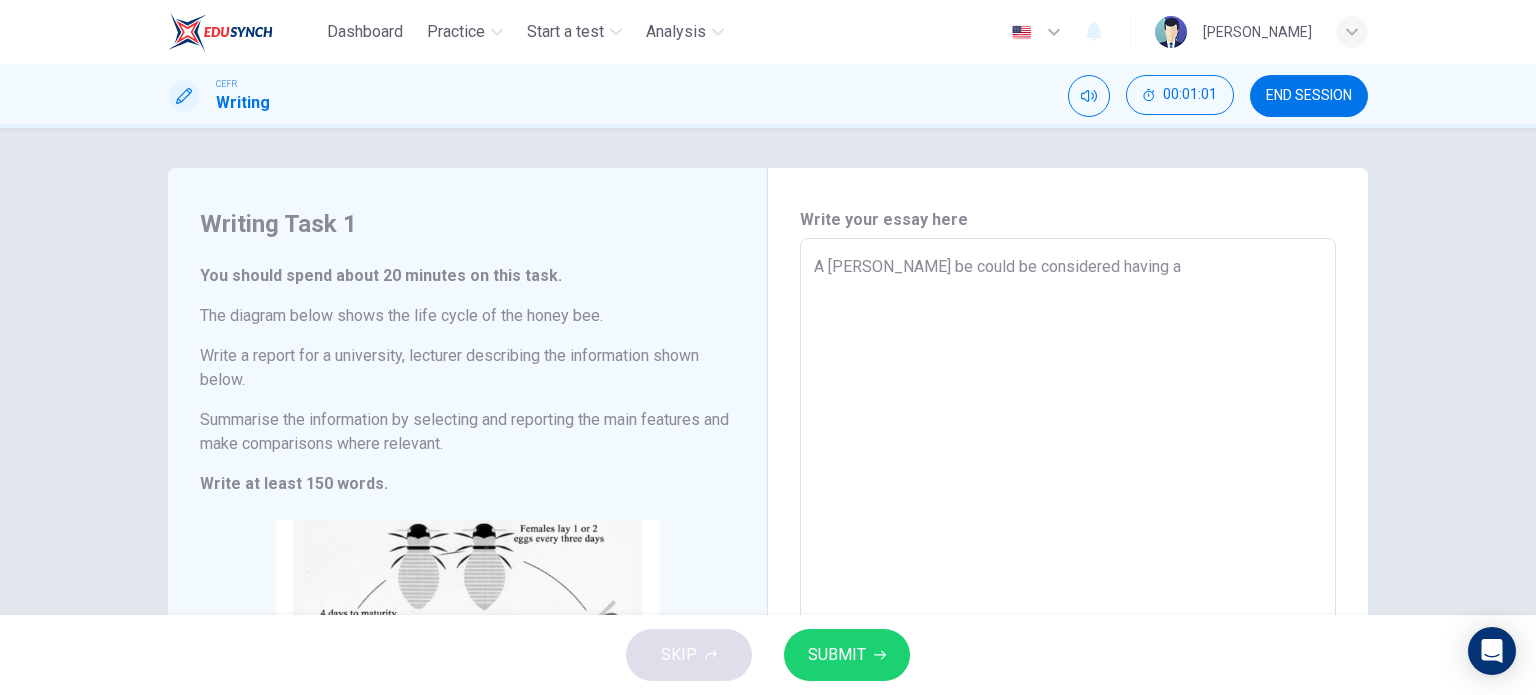 type on "x" 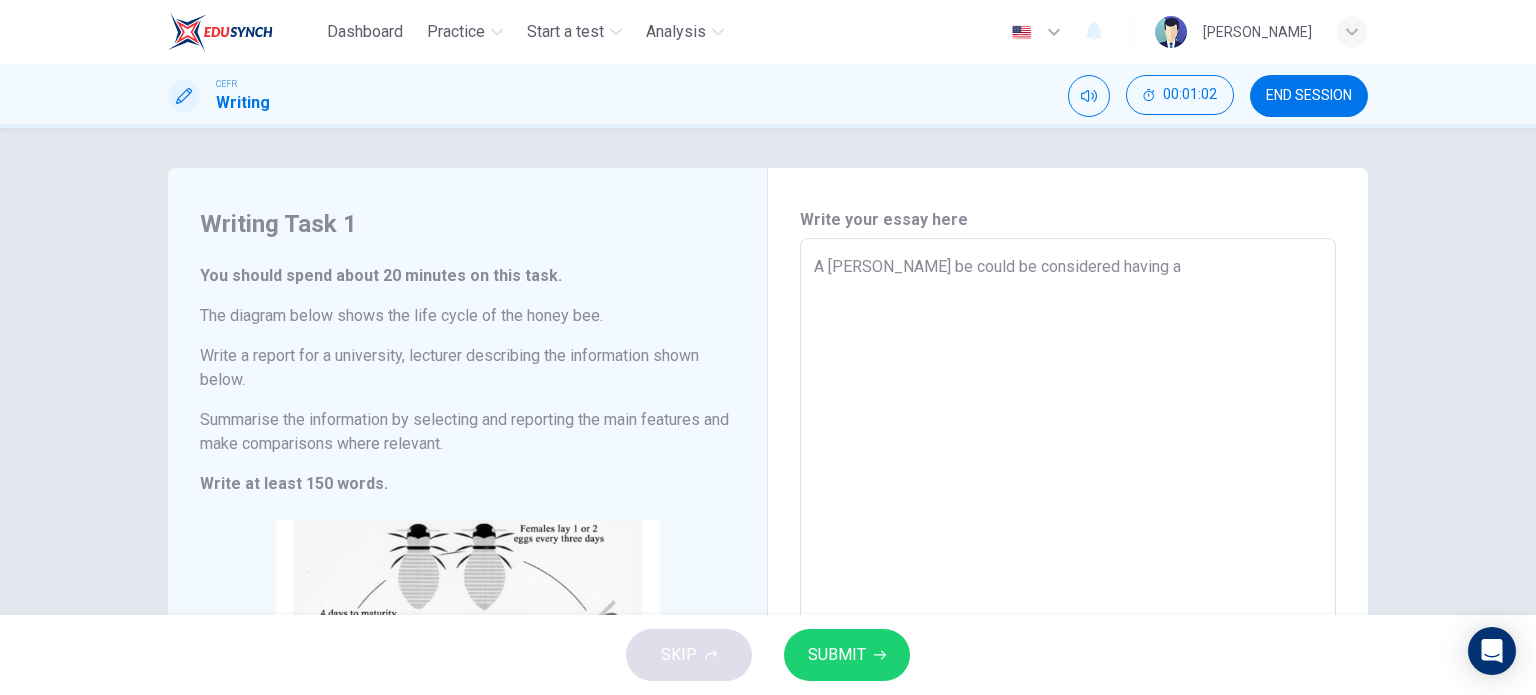 type on "A [PERSON_NAME] be could be considered having a m" 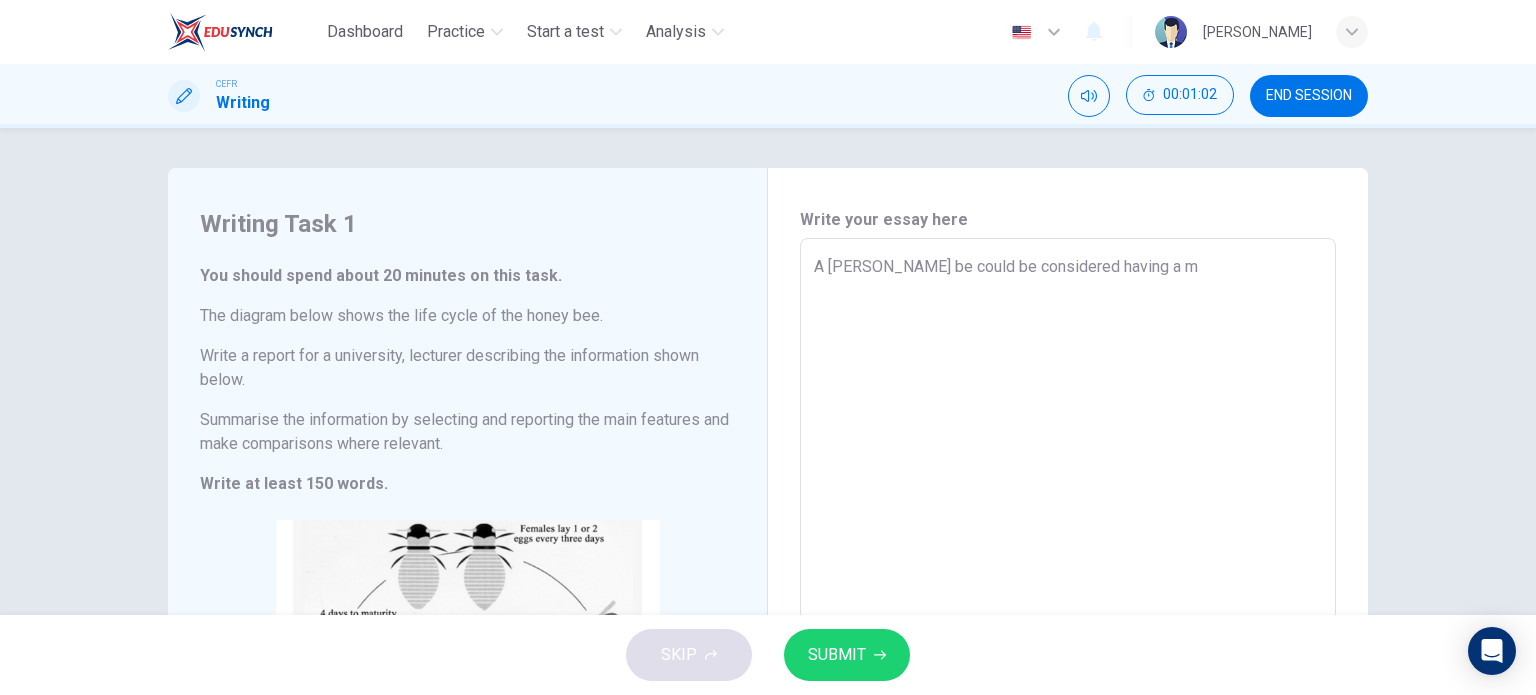 type on "x" 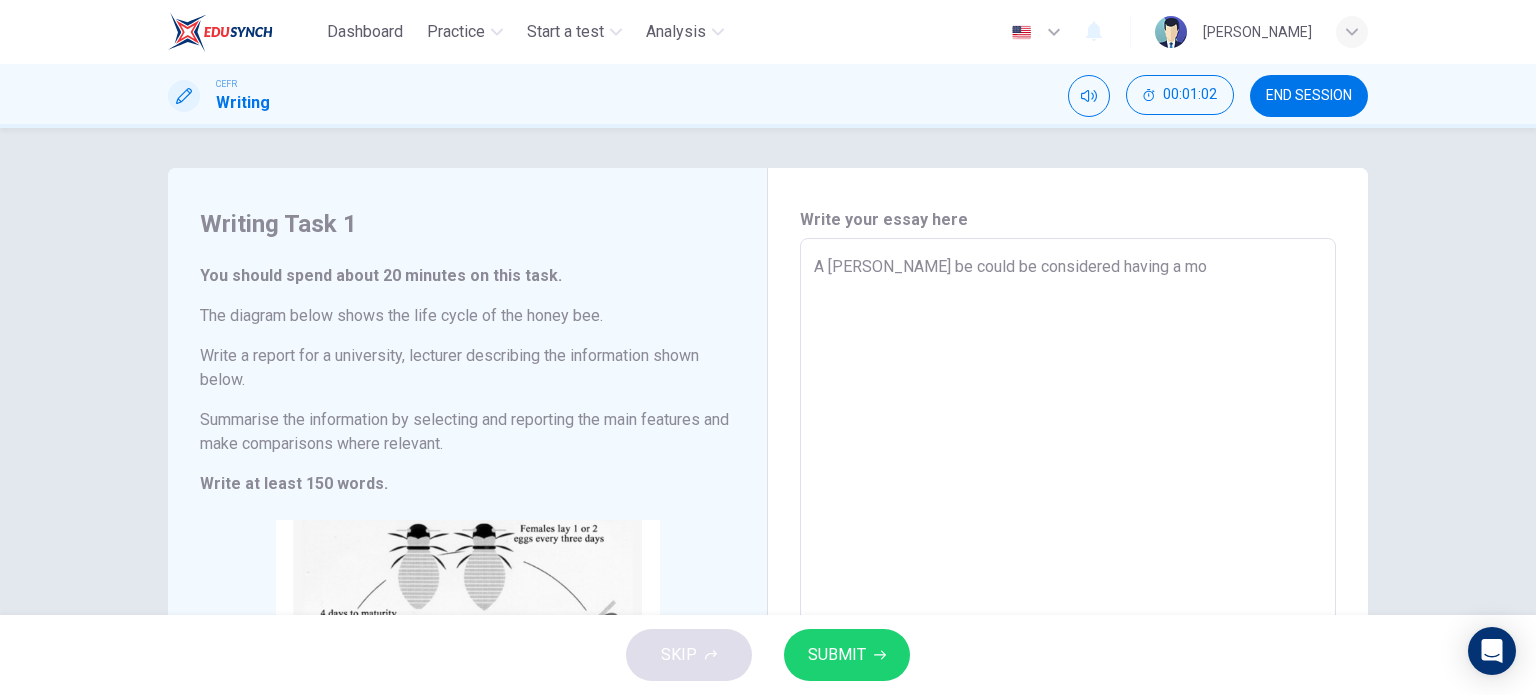 type on "x" 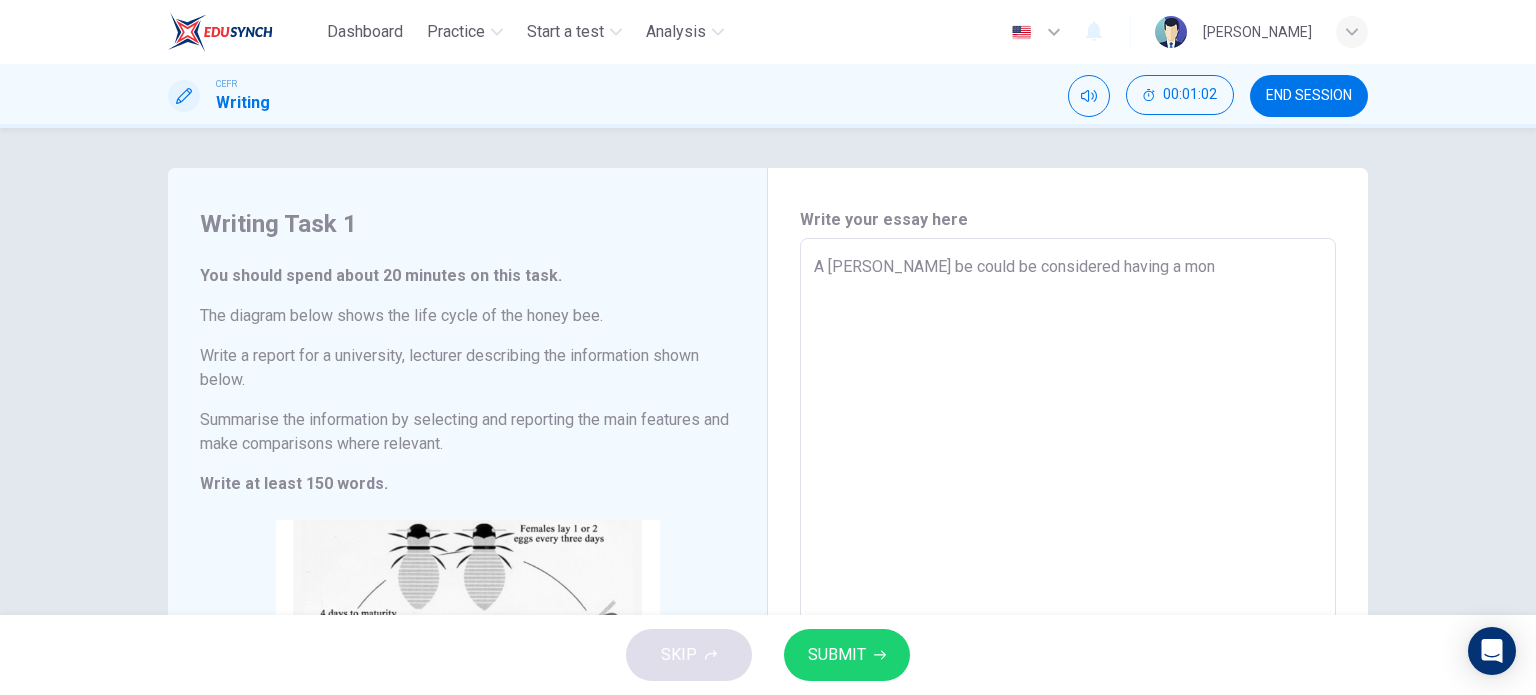 type on "A [PERSON_NAME] be could be considered having a mono" 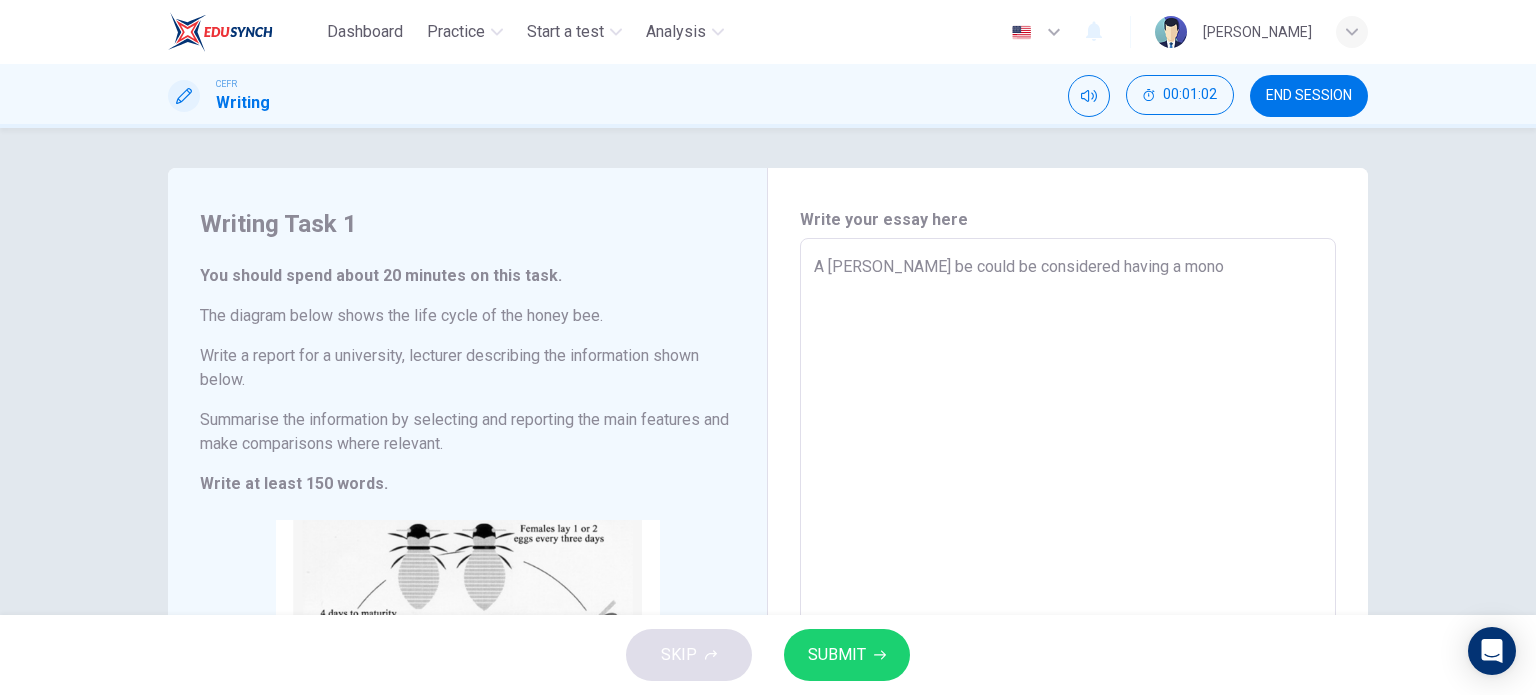 type on "x" 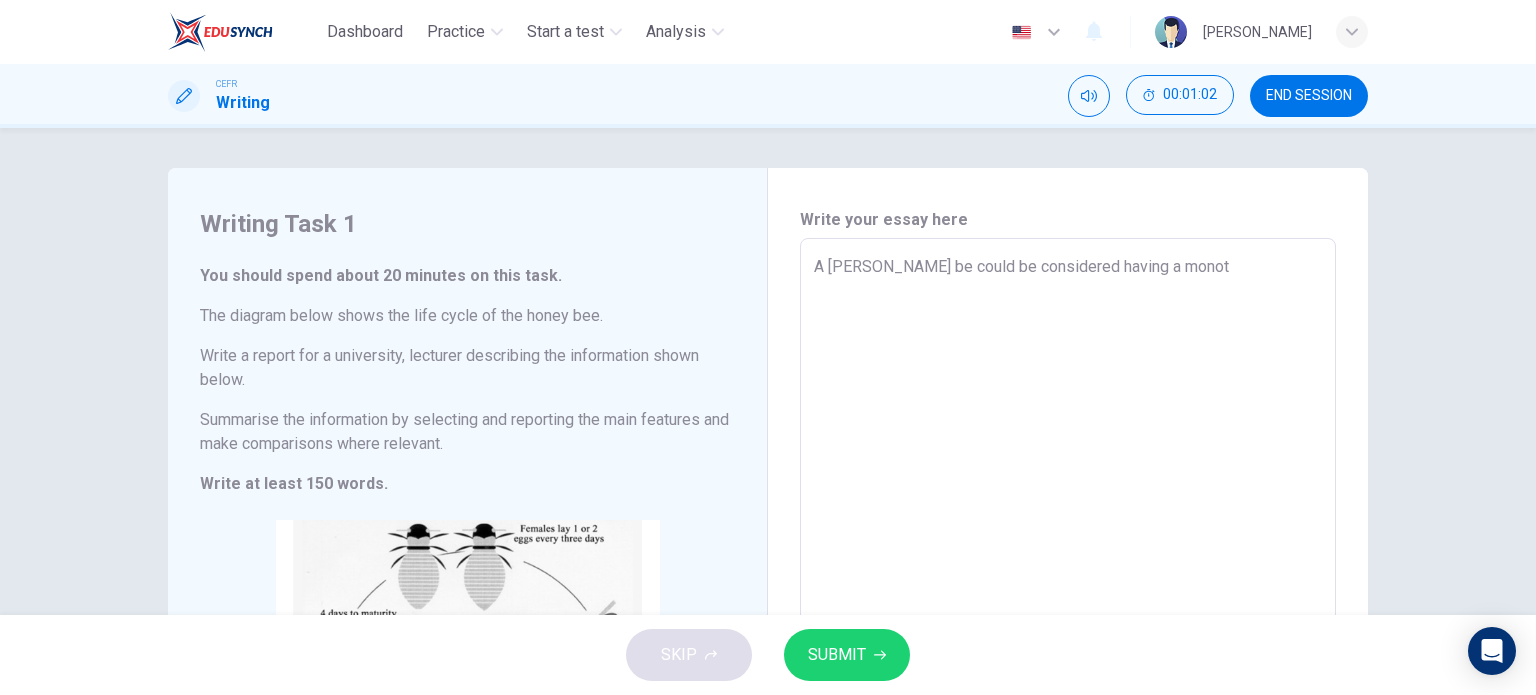 type on "x" 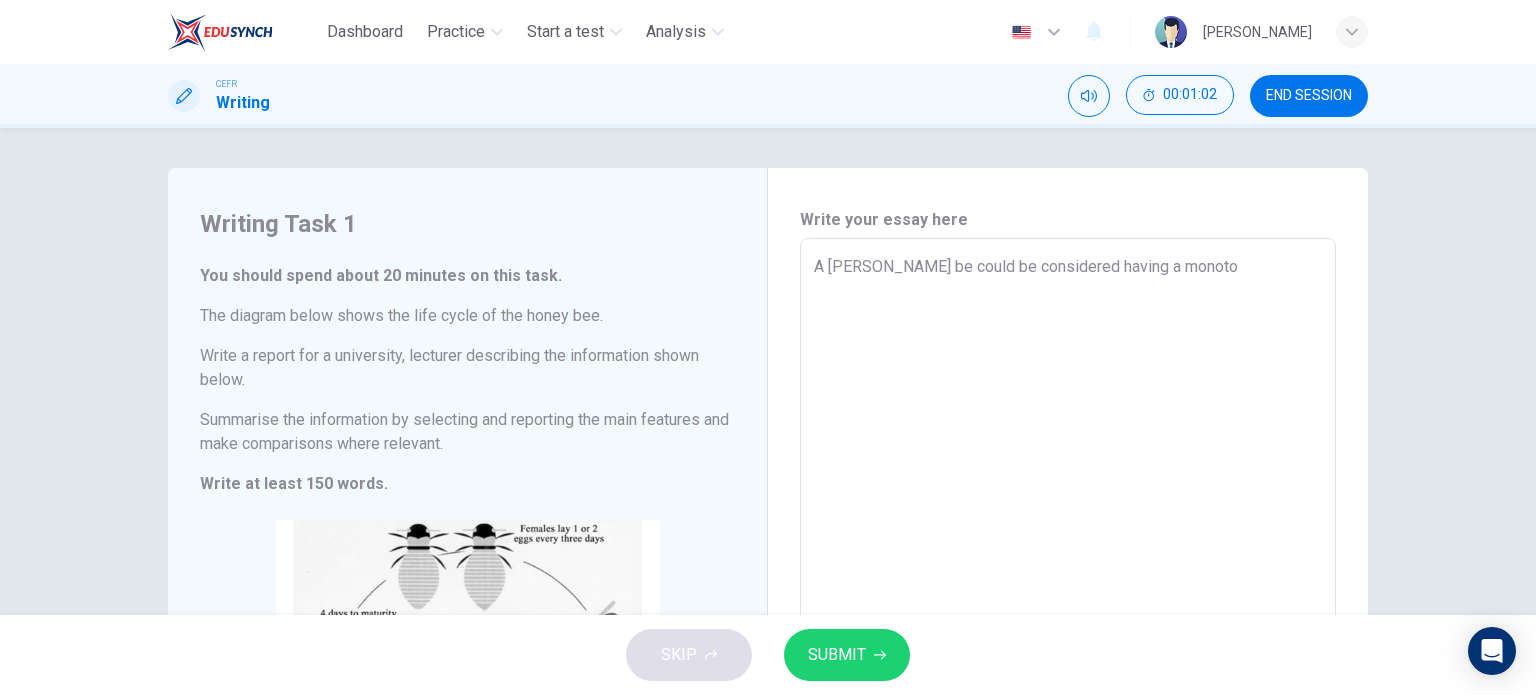 type on "x" 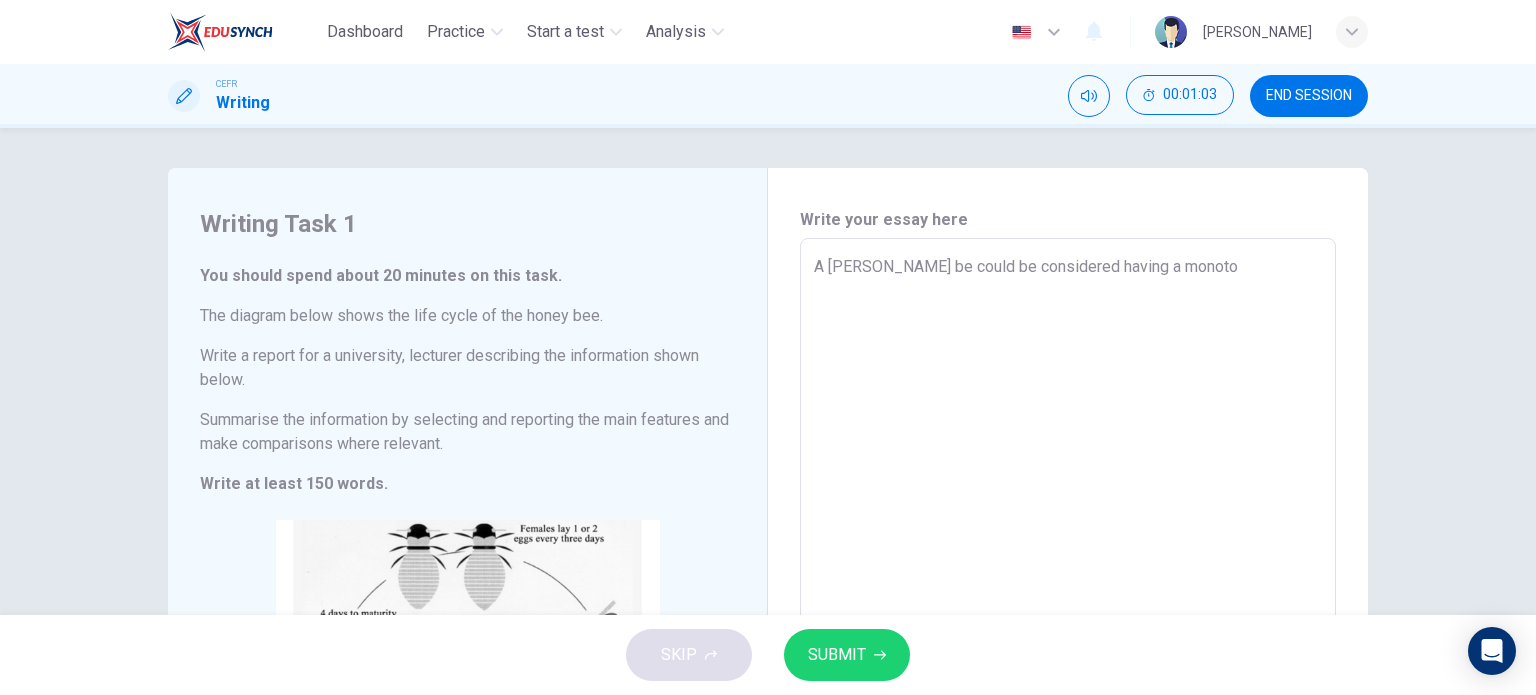 type on "A hiney be could be considered having a monoton" 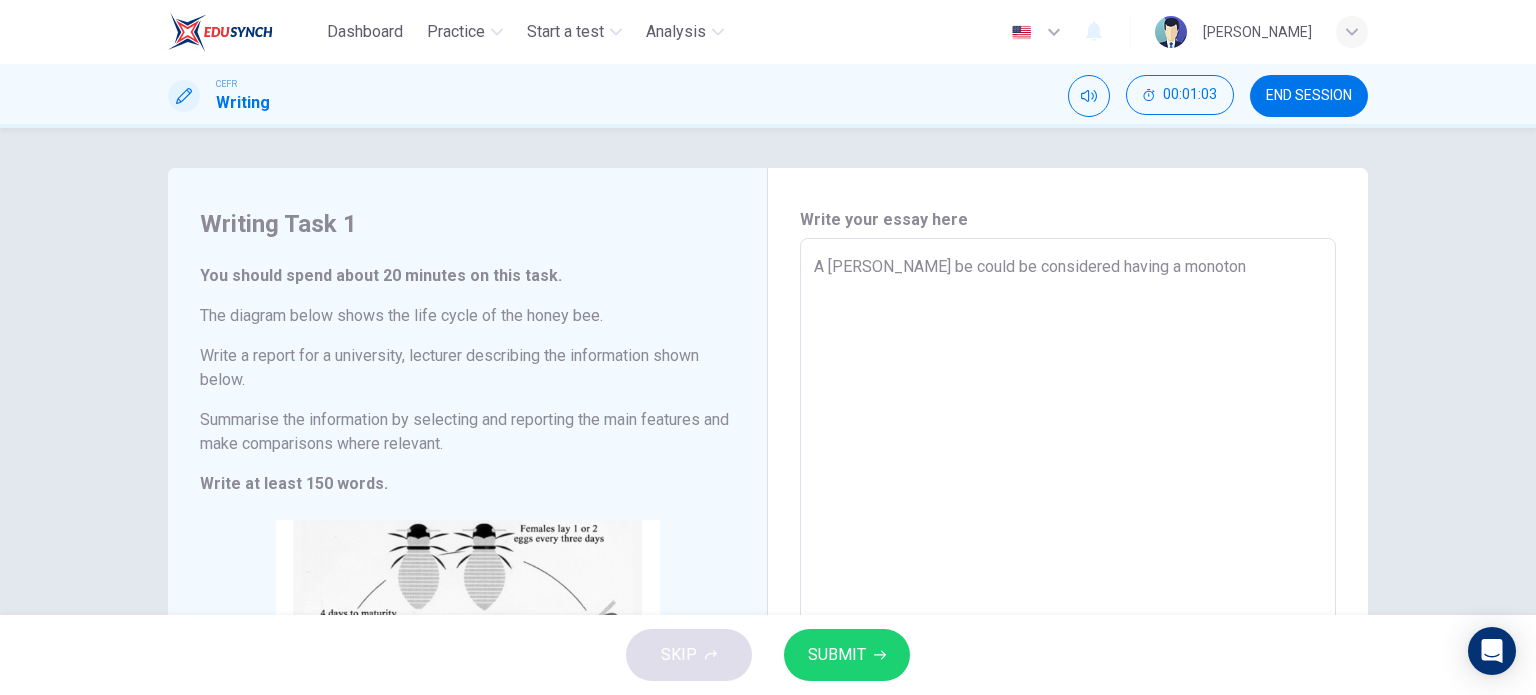 type on "x" 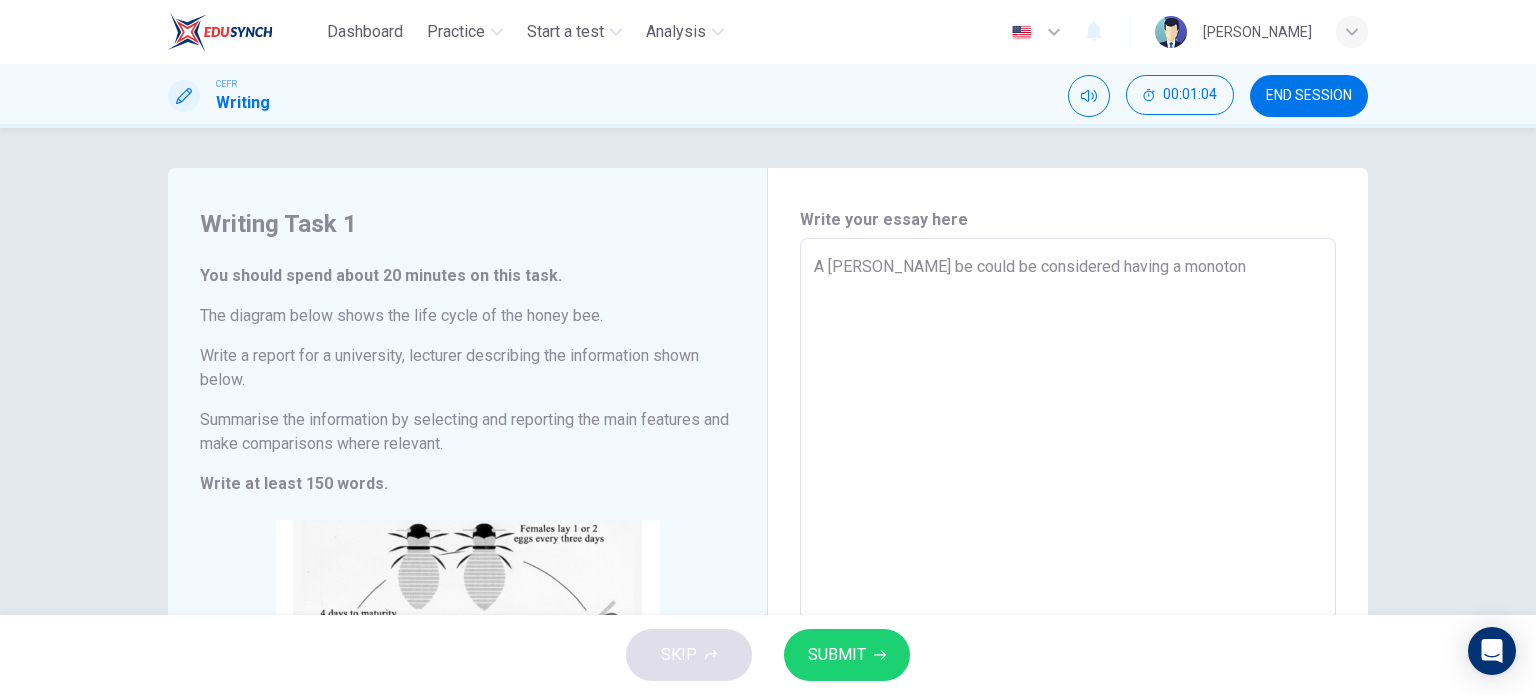 type on "A hiney be could be considered having a monotono" 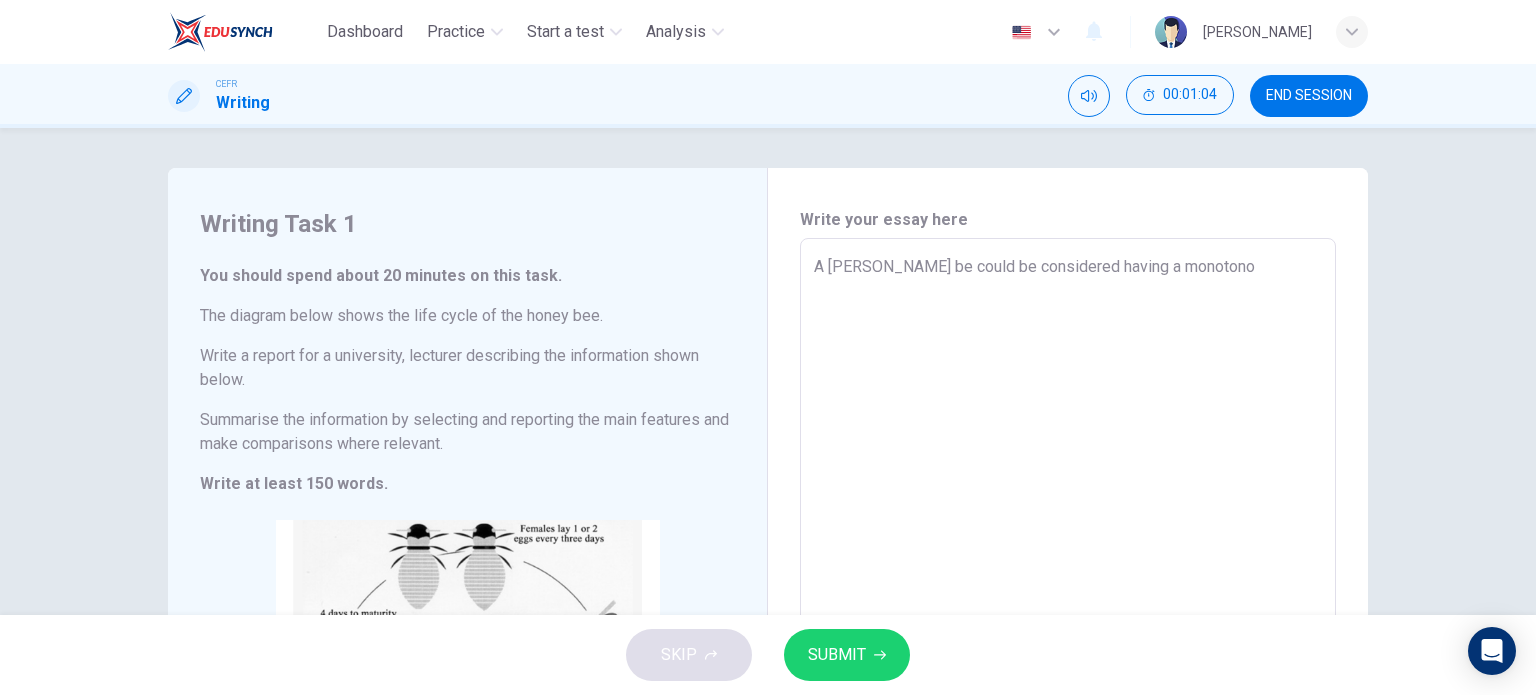 type on "A hiney be could be considered having a monotonou" 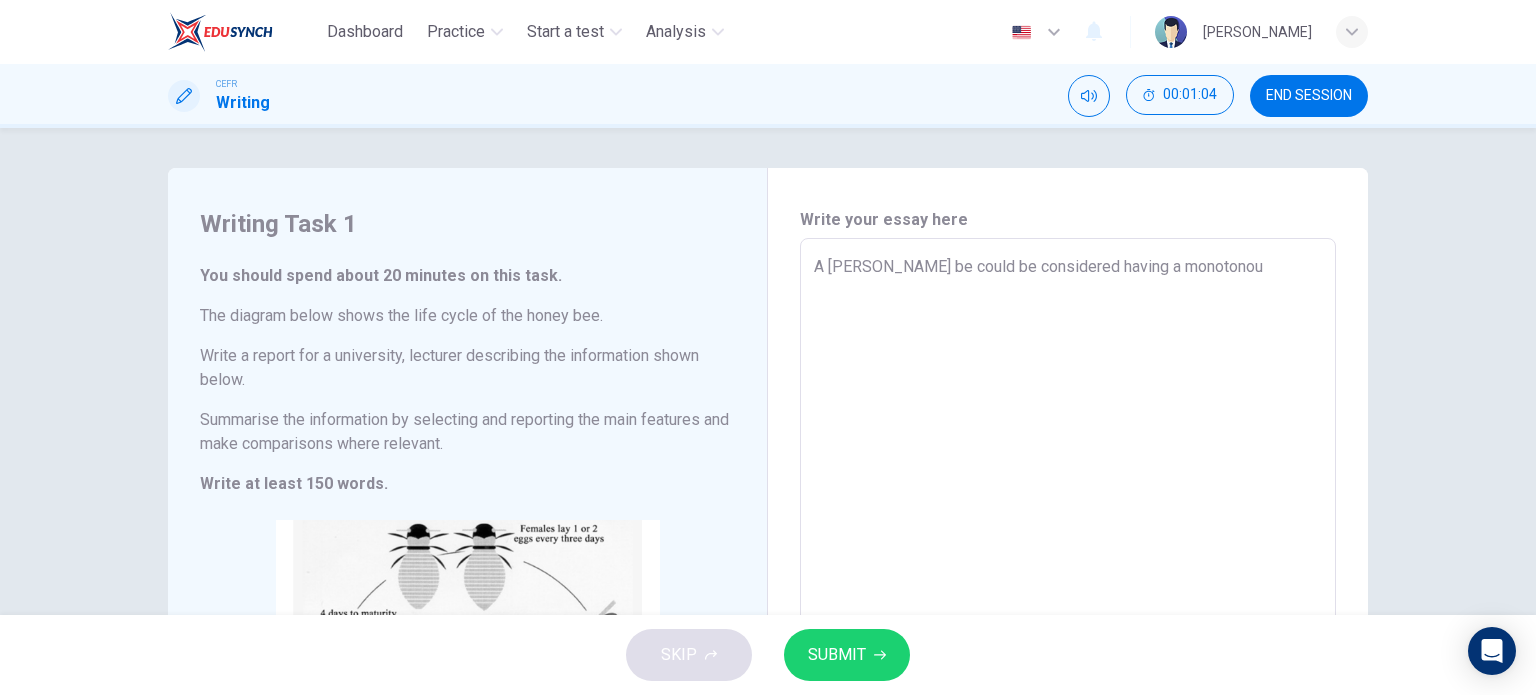 type on "x" 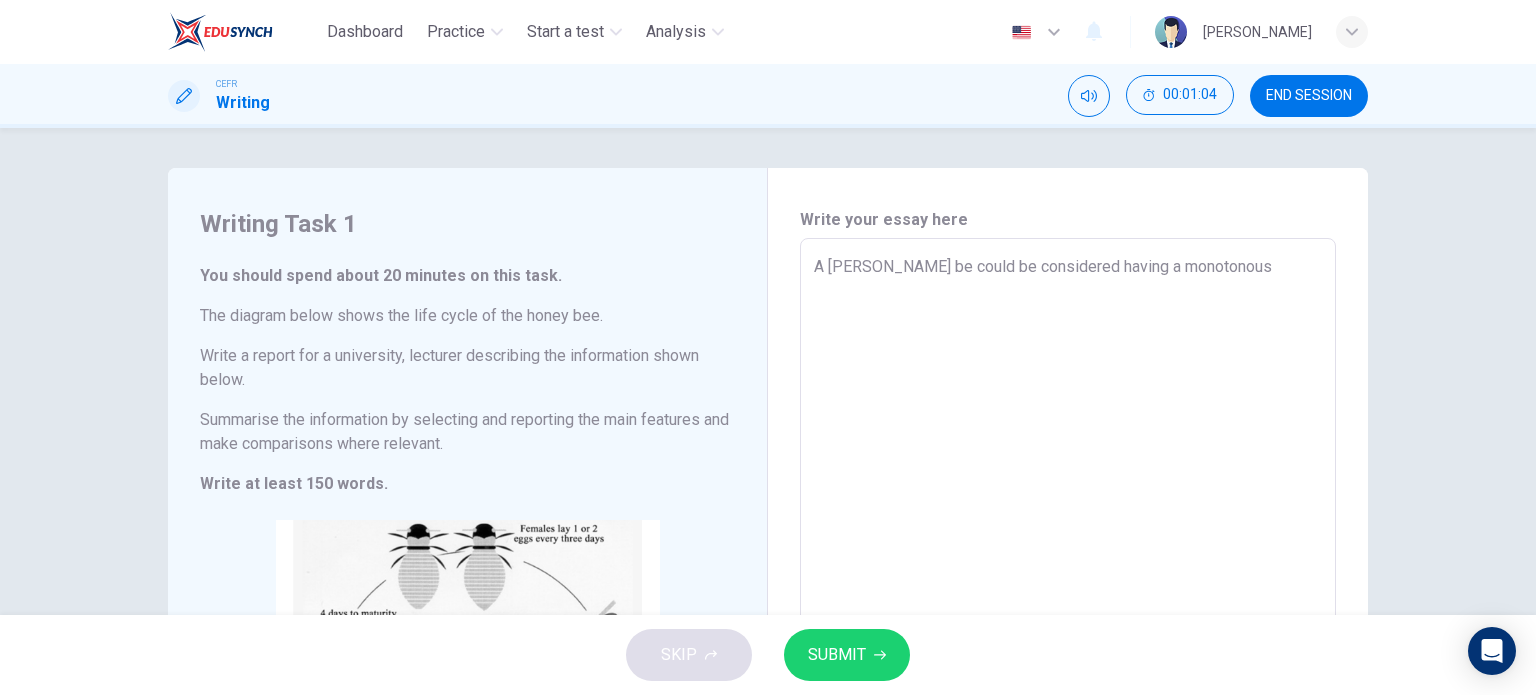 type on "A hiney be could be considered having a monotonous" 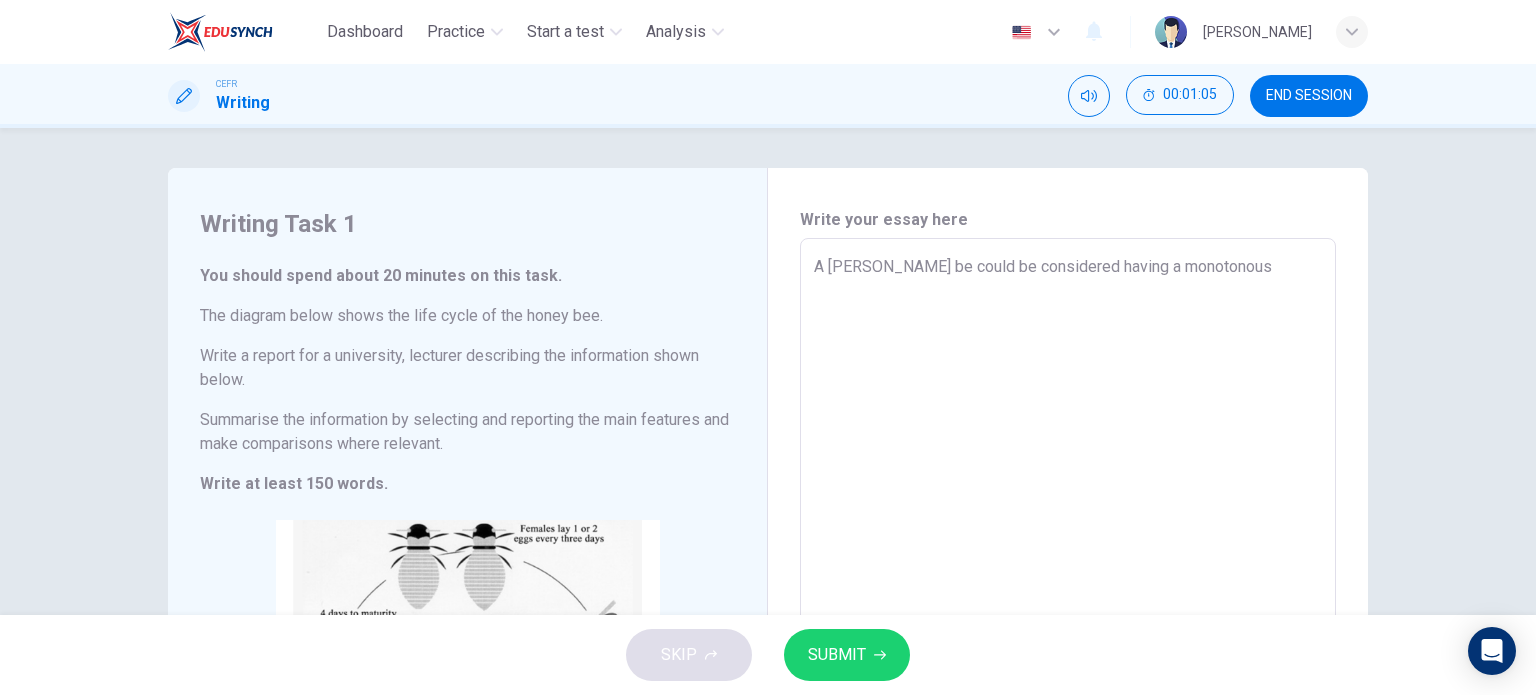 type on "A hiney be could be considered having a monotonous c" 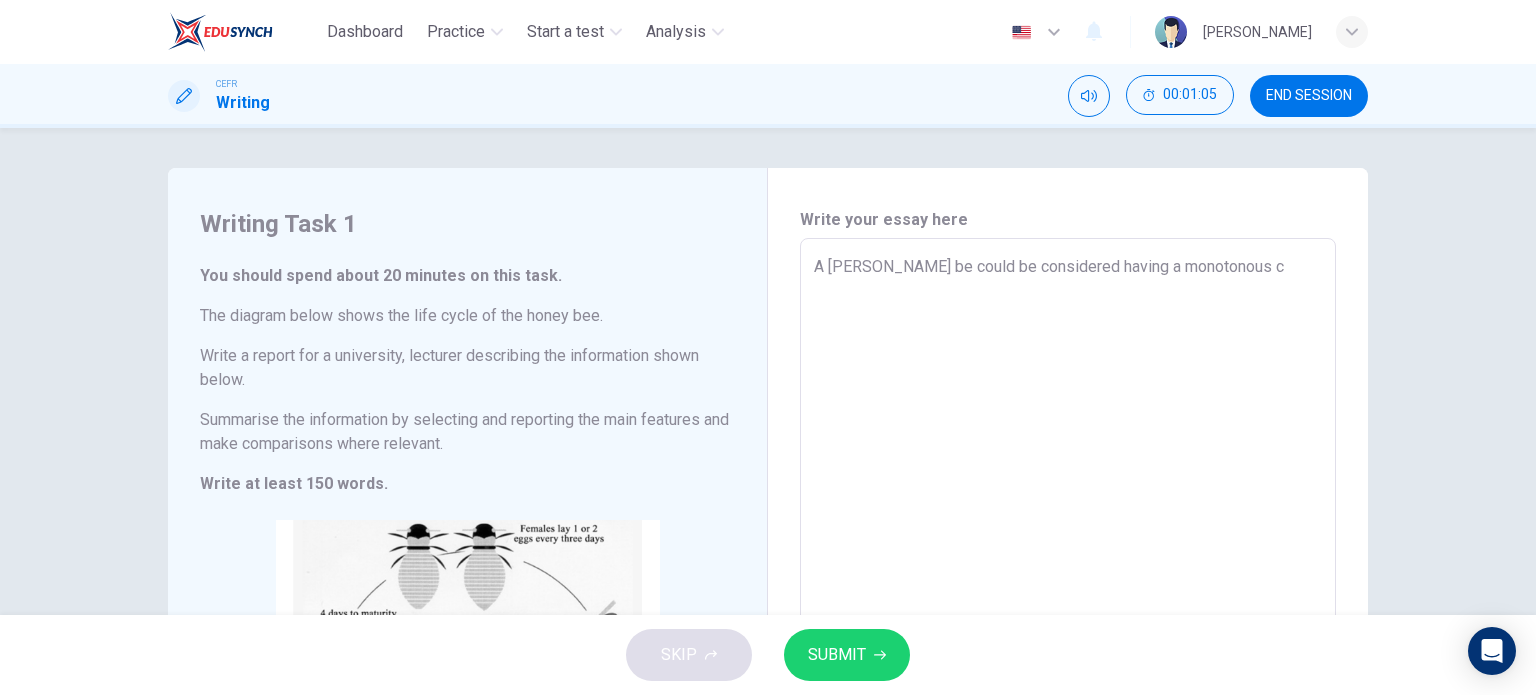 type on "x" 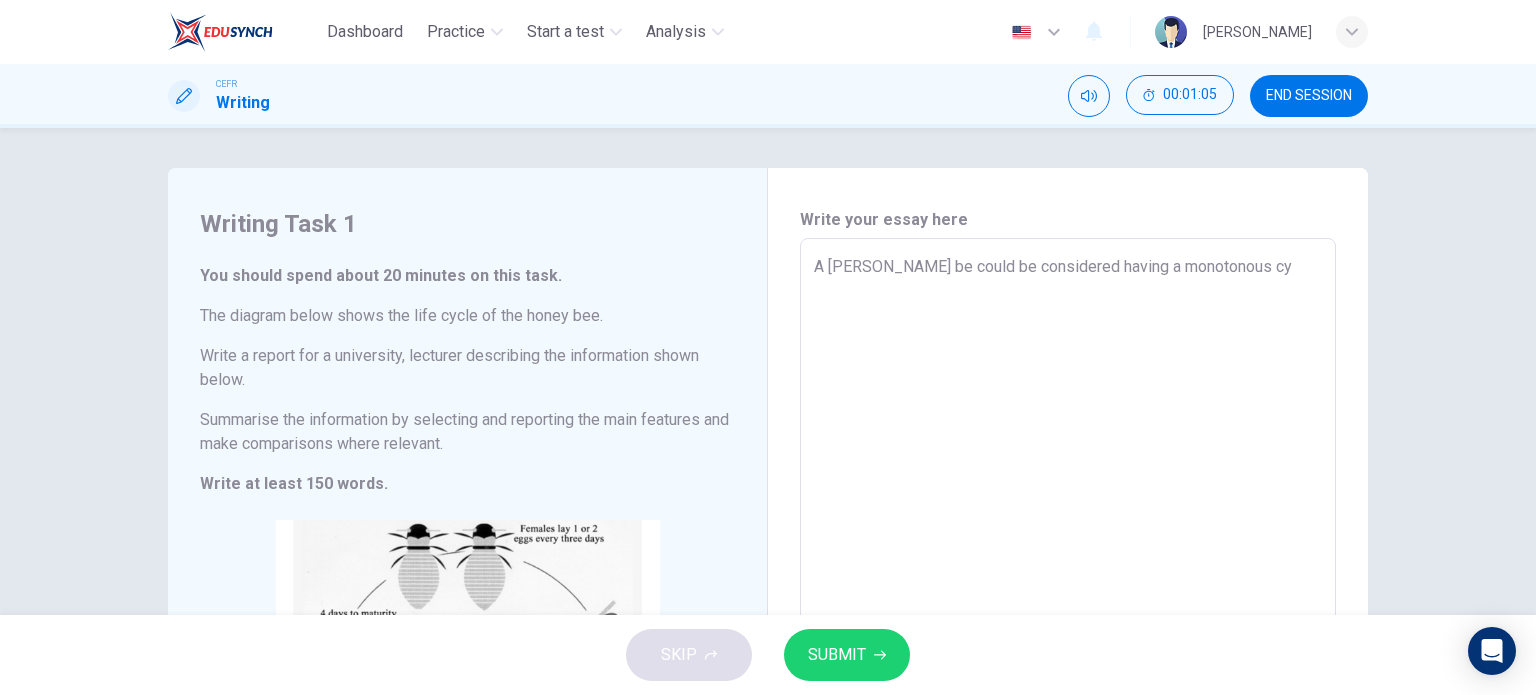 type on "A hiney be could be considered having a monotonous c" 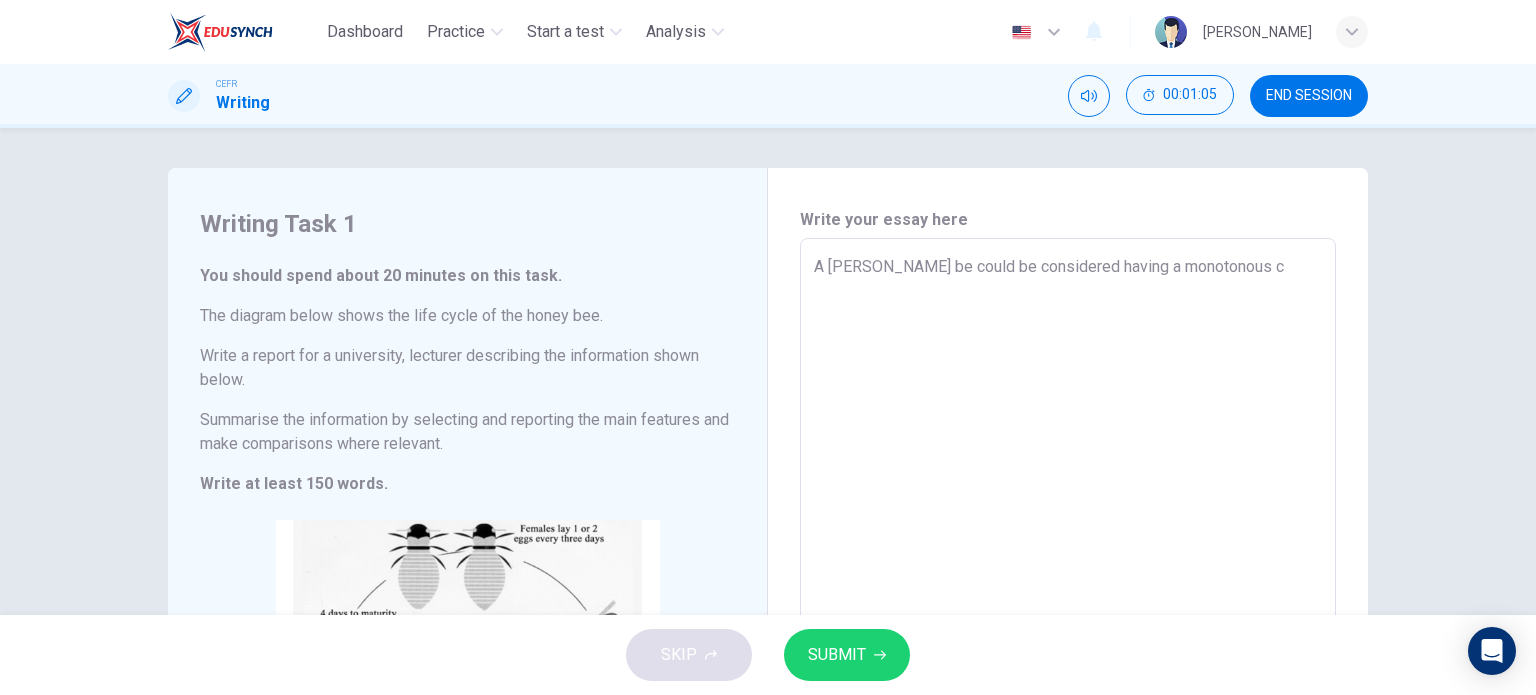 type on "x" 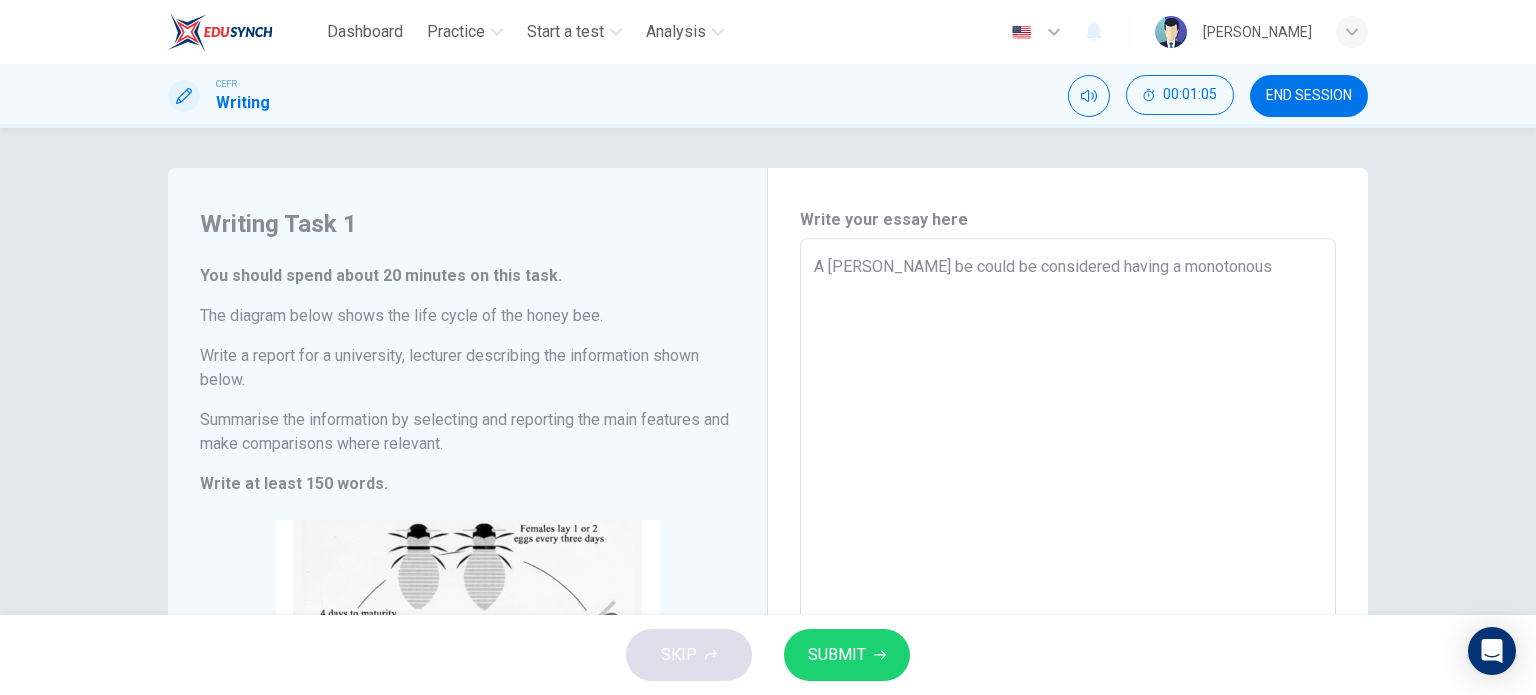 type on "x" 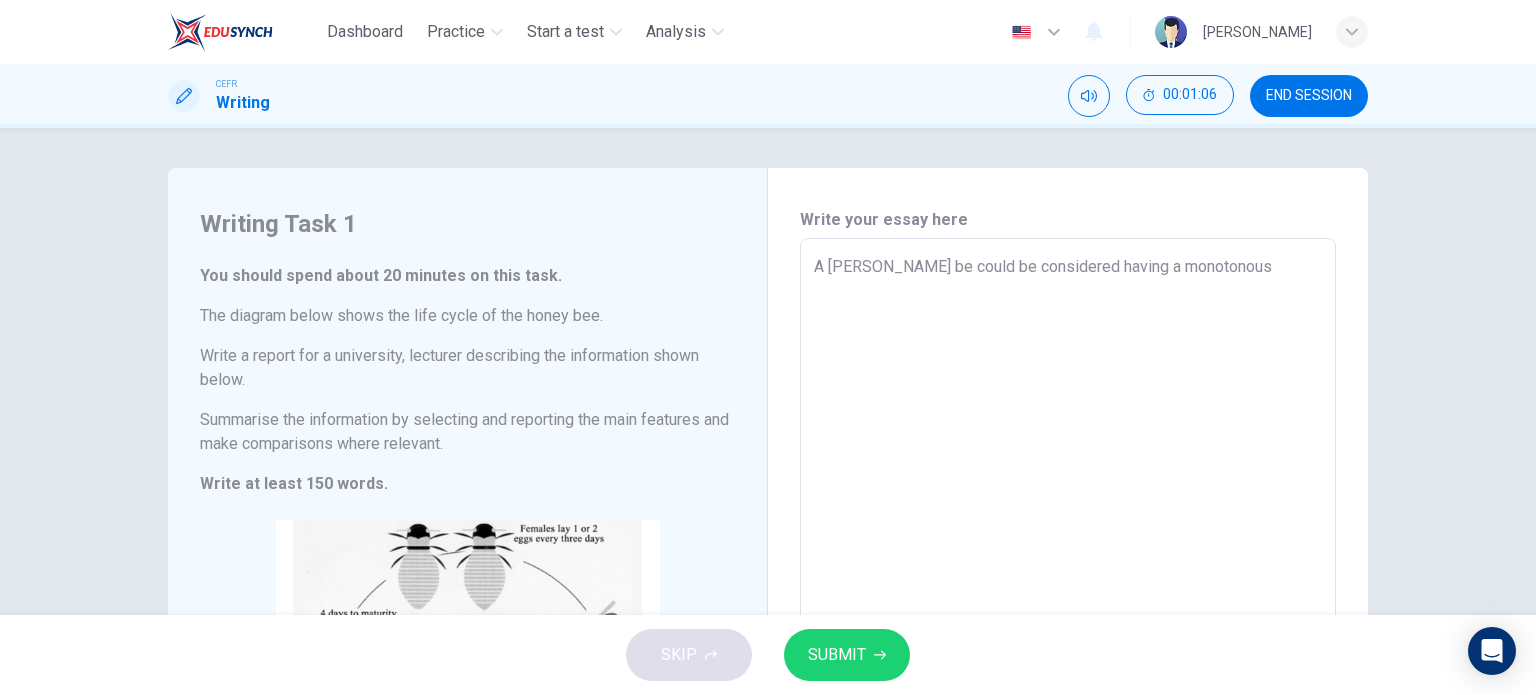 type on "A hiney be could be considered having a monotonous l" 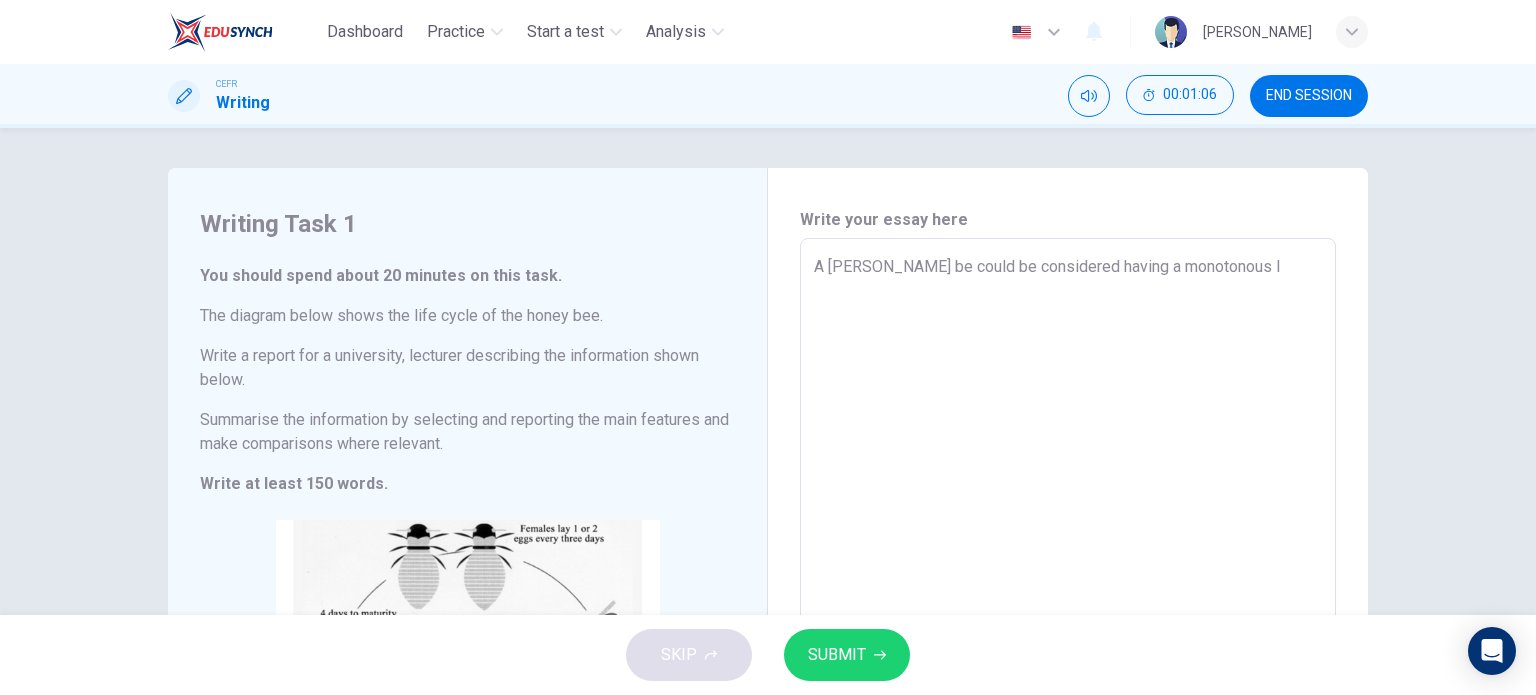 type on "x" 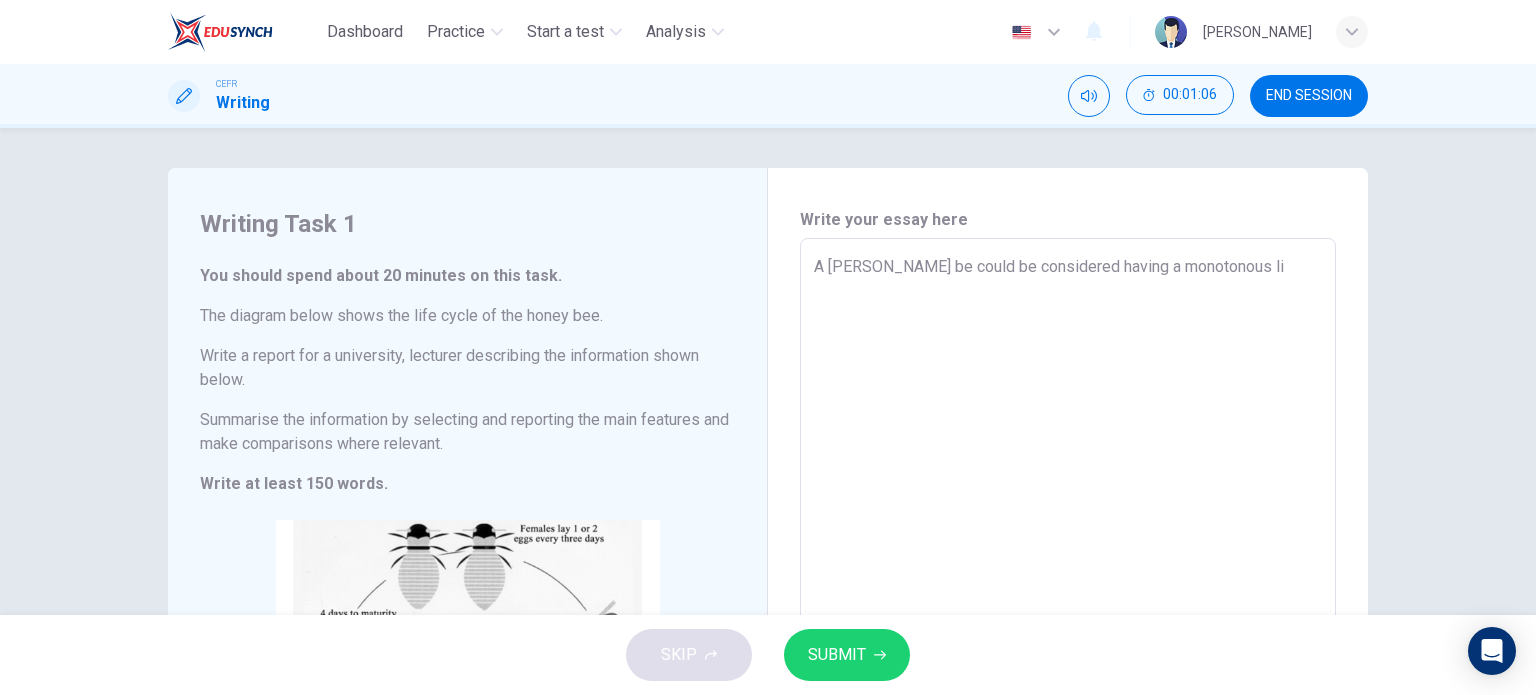 type on "A hiney be could be considered having a monotonous lif" 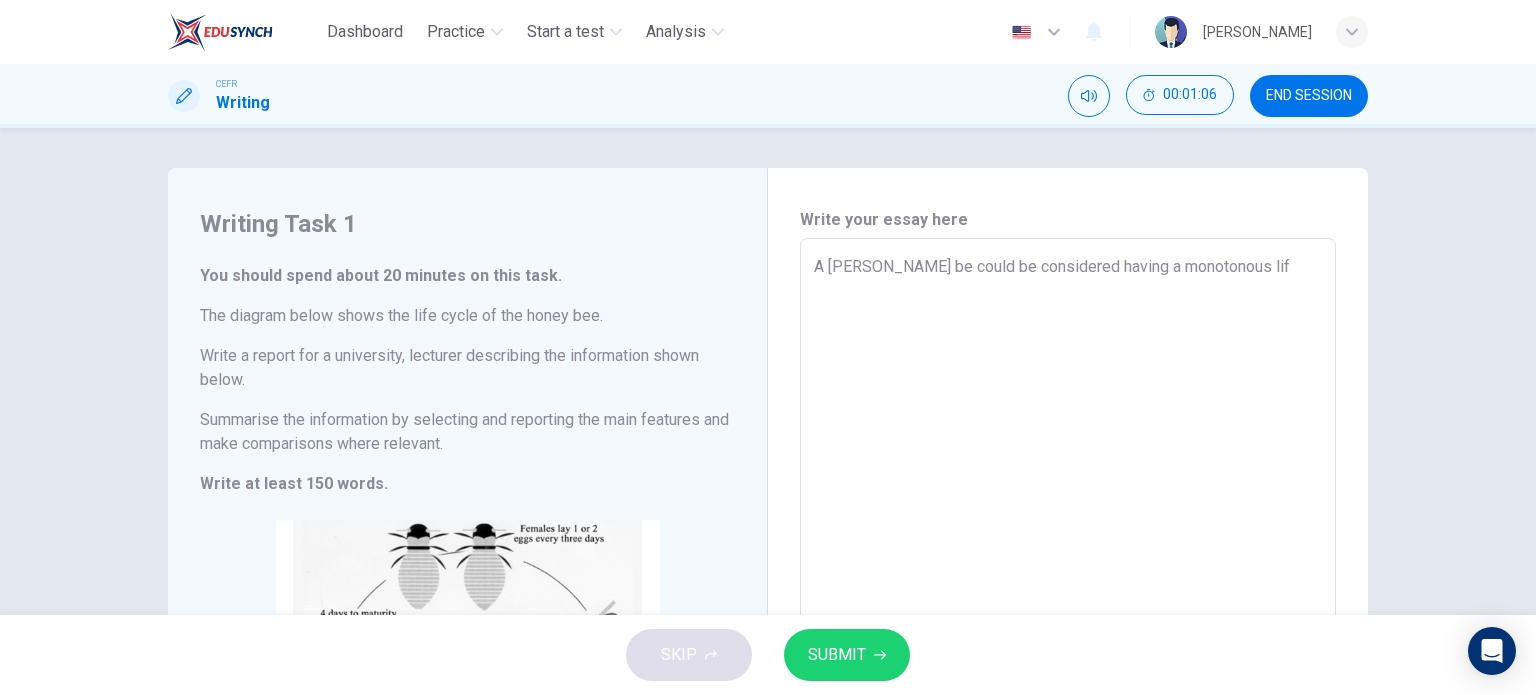 type on "x" 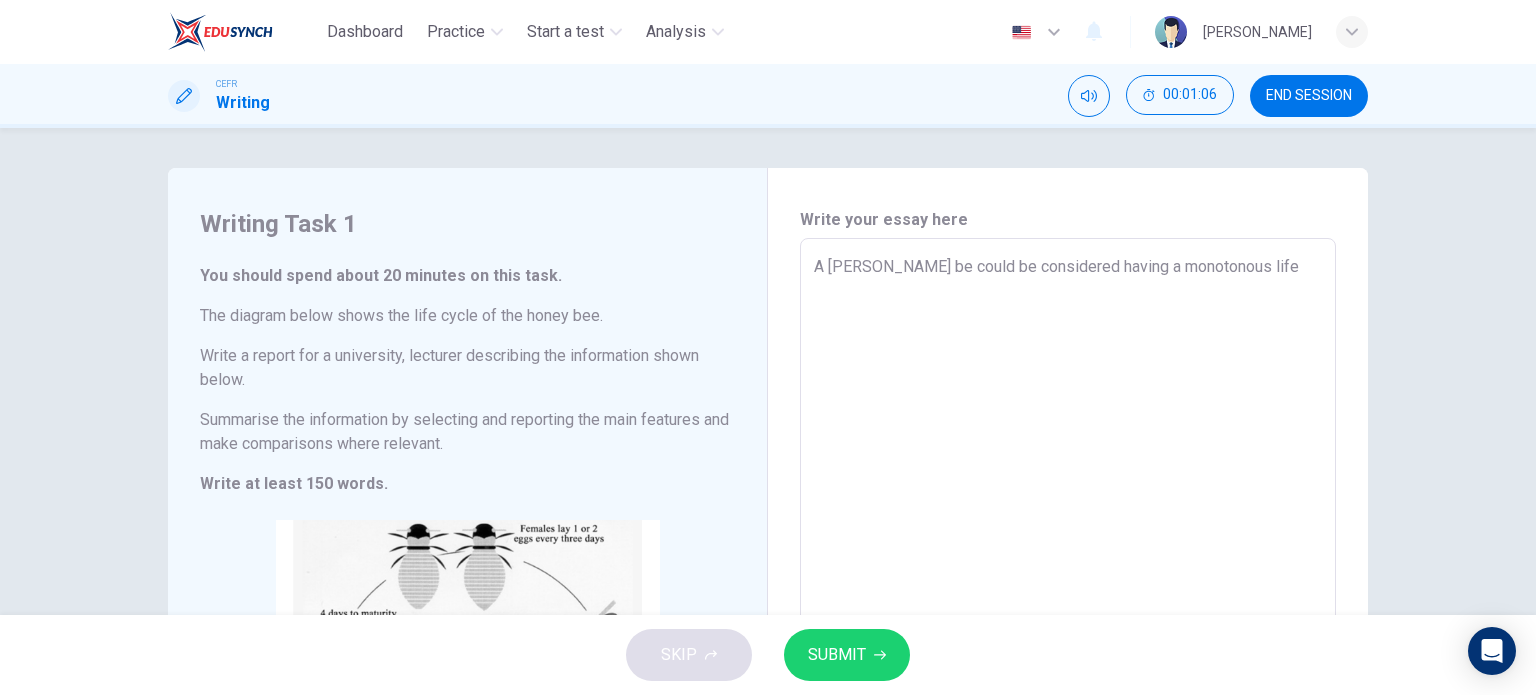 type on "x" 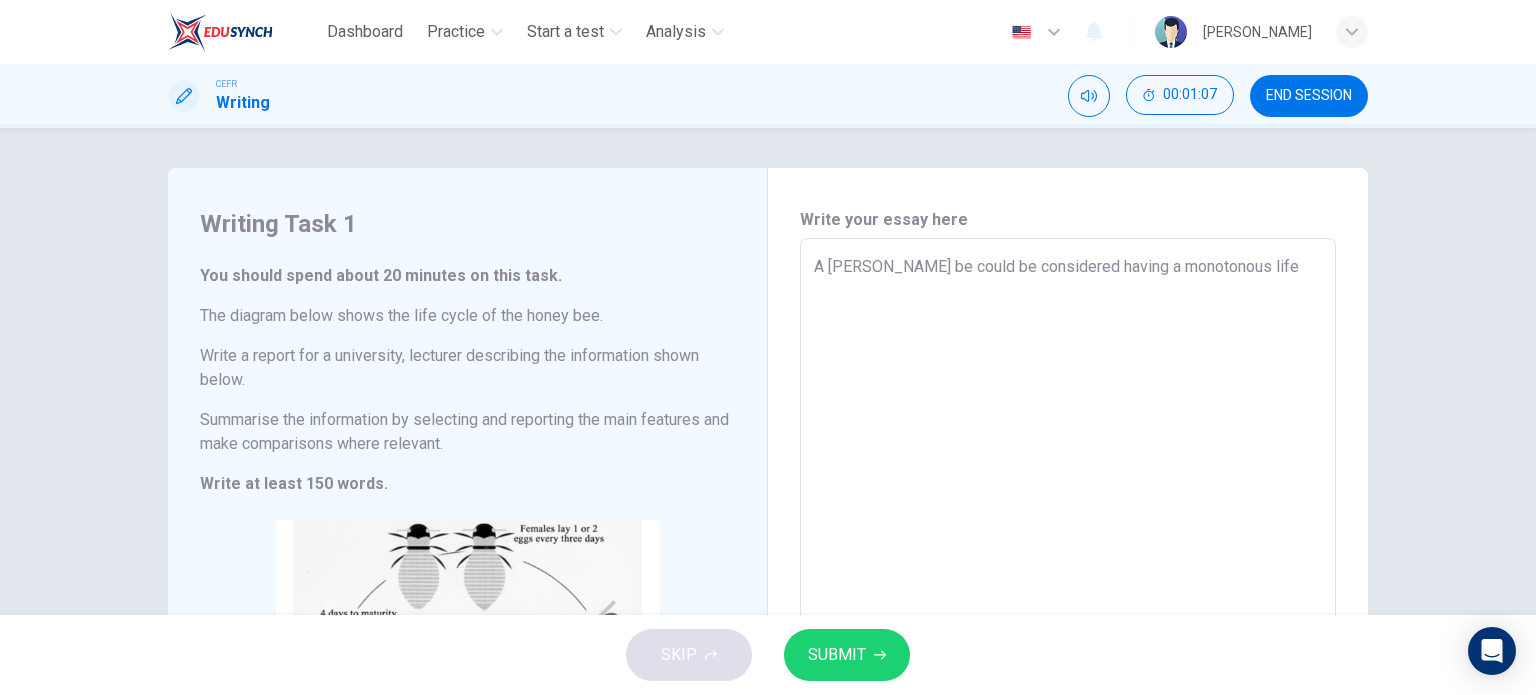 type on "A hiney be could be considered having a monotonous life" 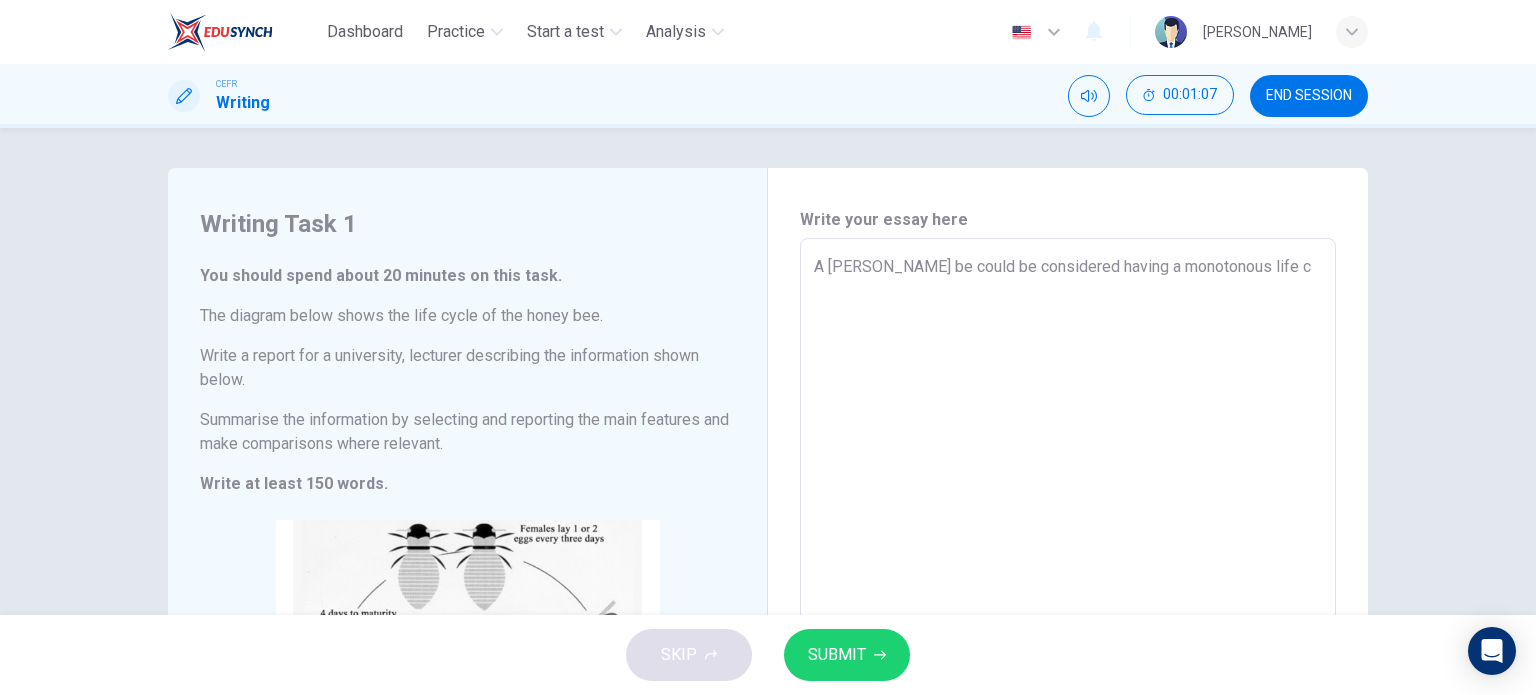 type on "A hiney be could be considered having a monotonous life cy" 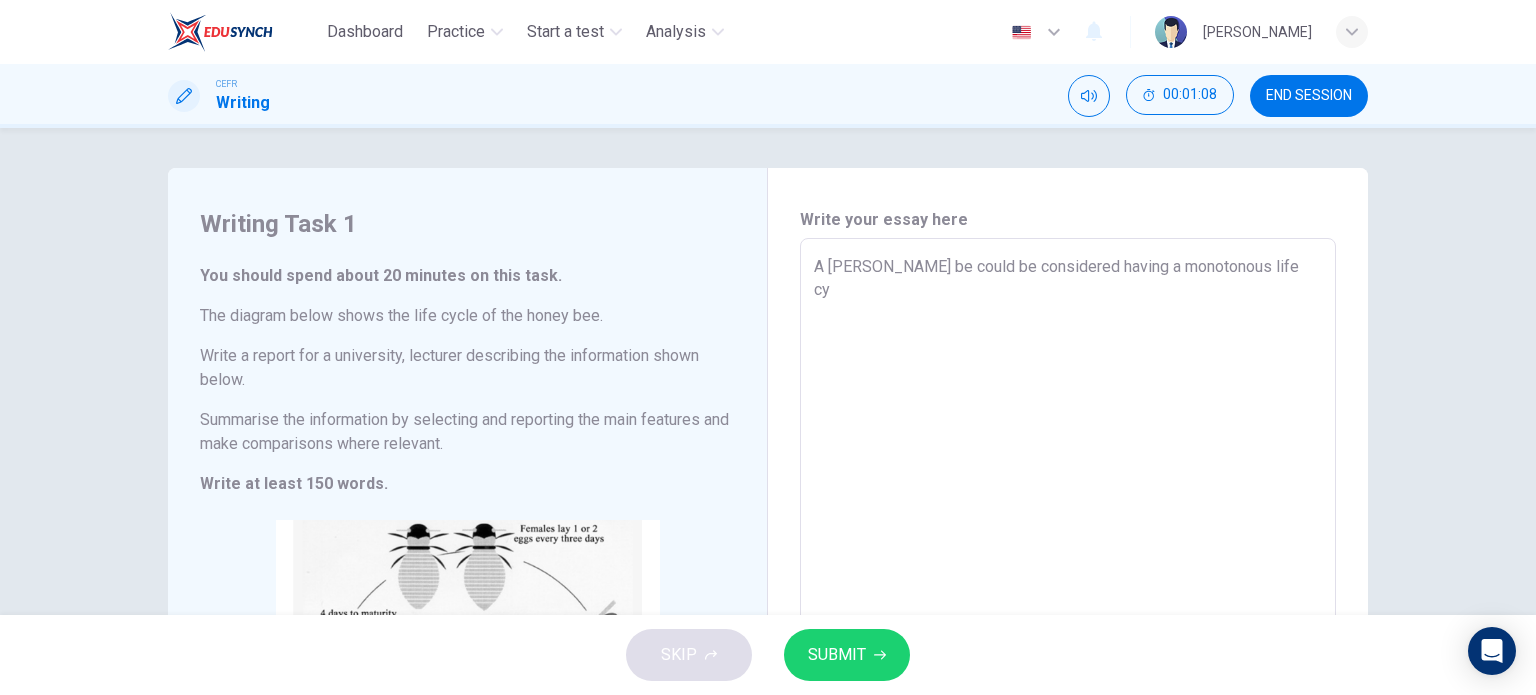 type on "x" 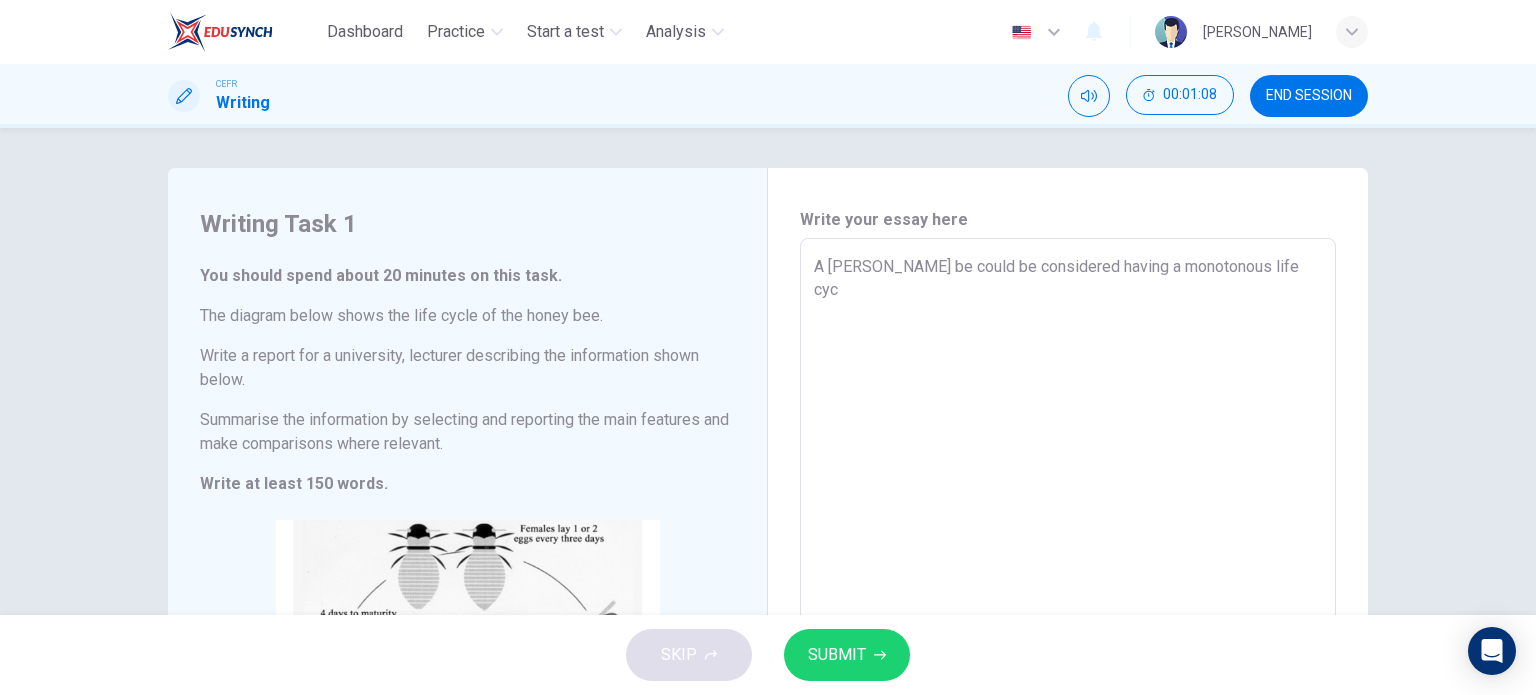 type on "x" 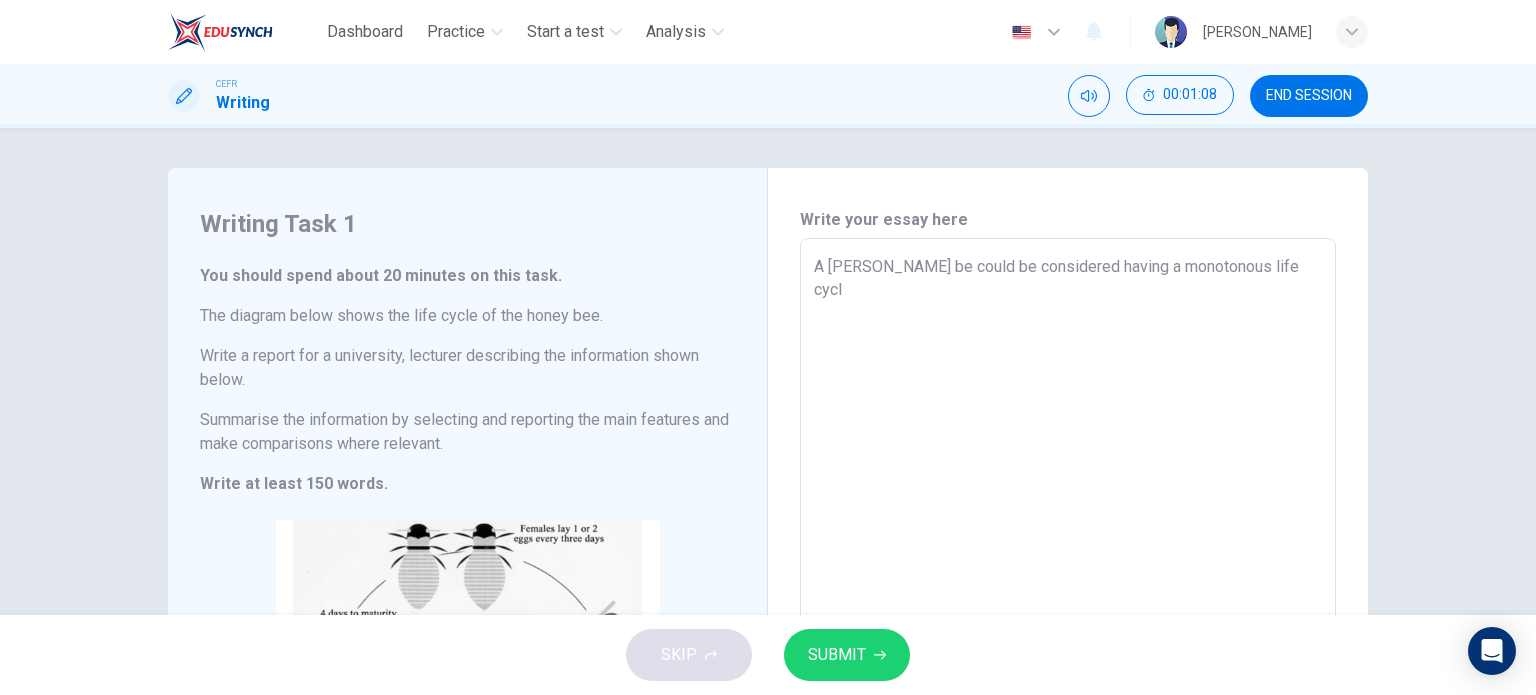 type on "A hiney be could be considered having a monotonous life cycle" 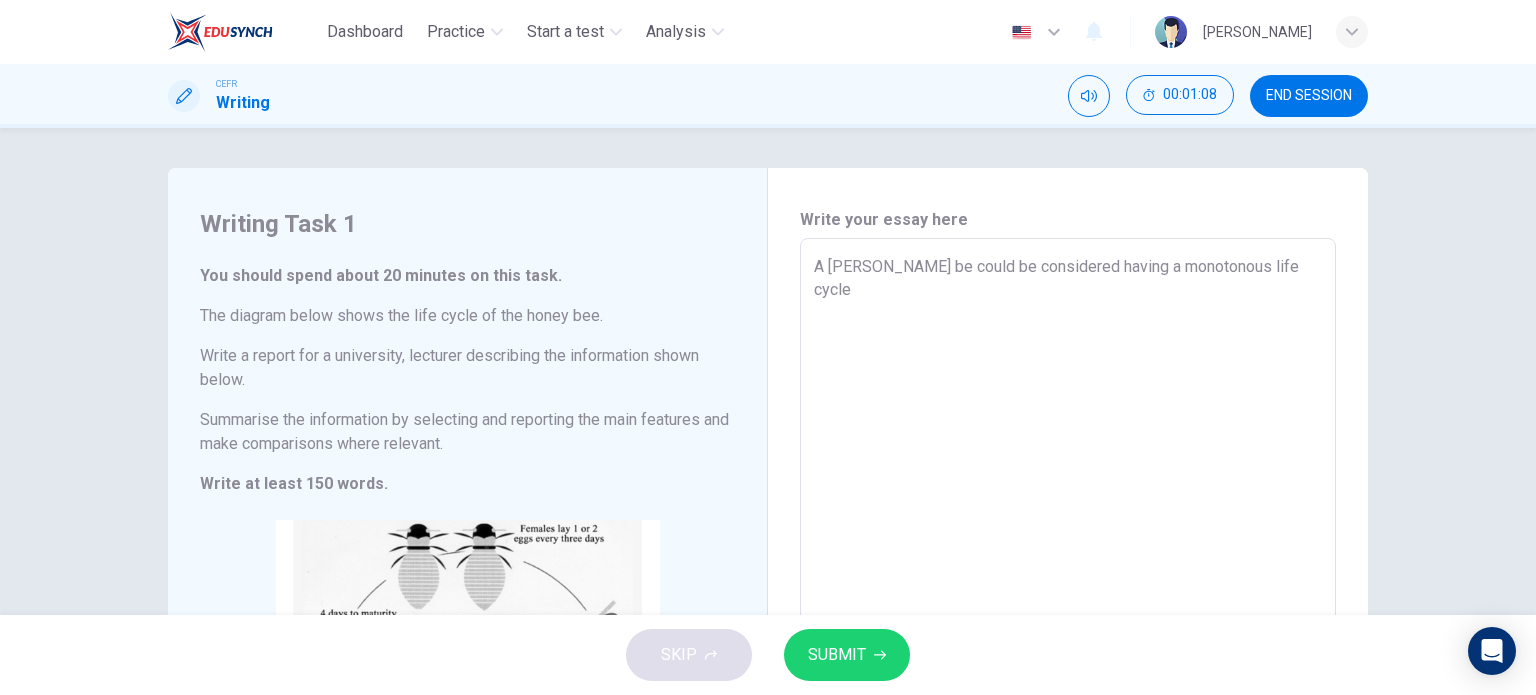 type on "x" 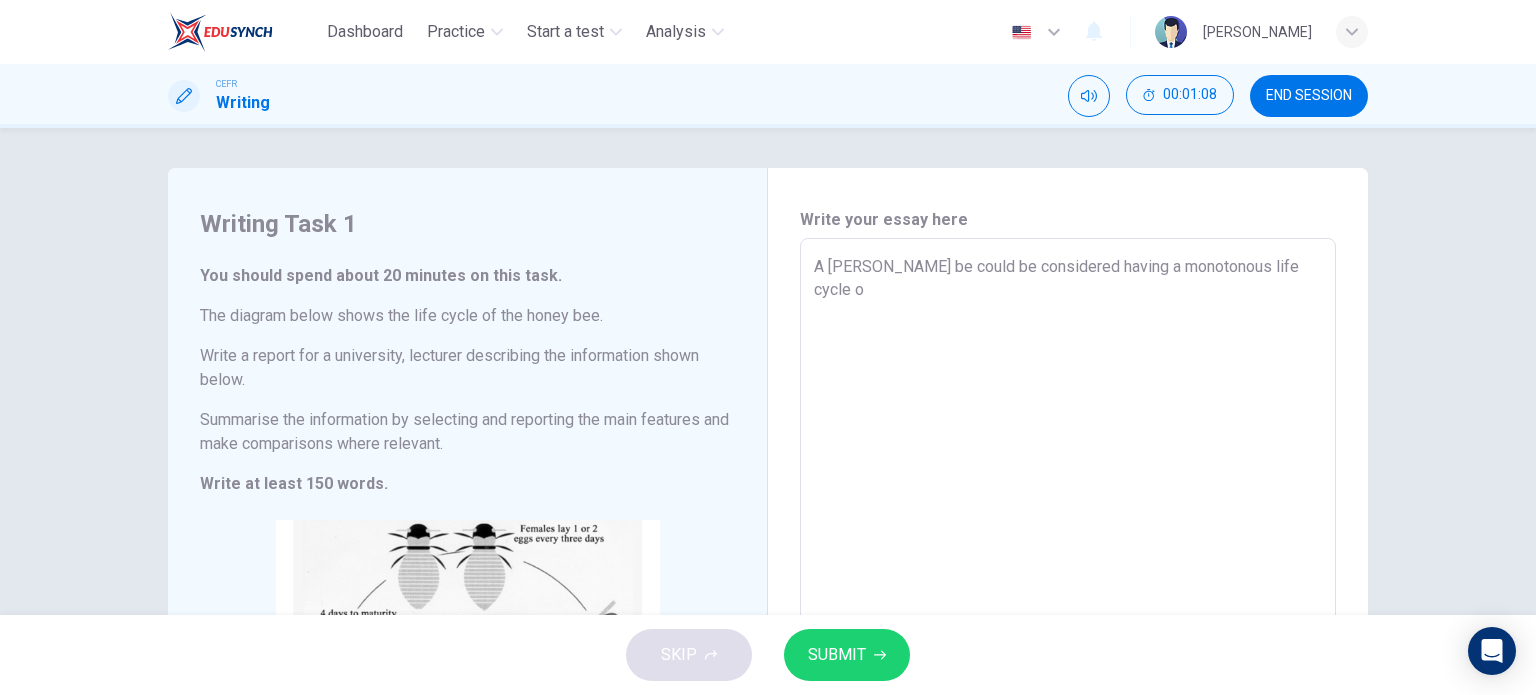 type on "x" 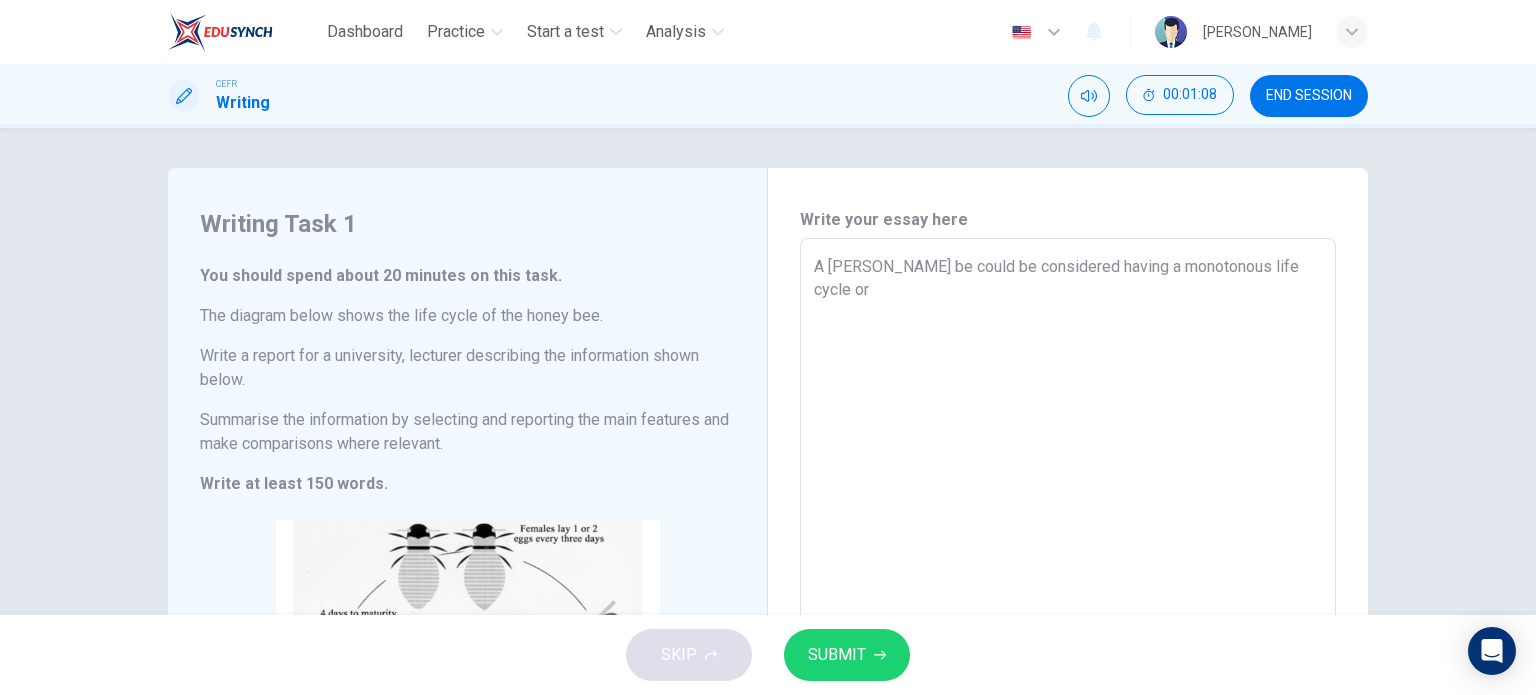 type on "x" 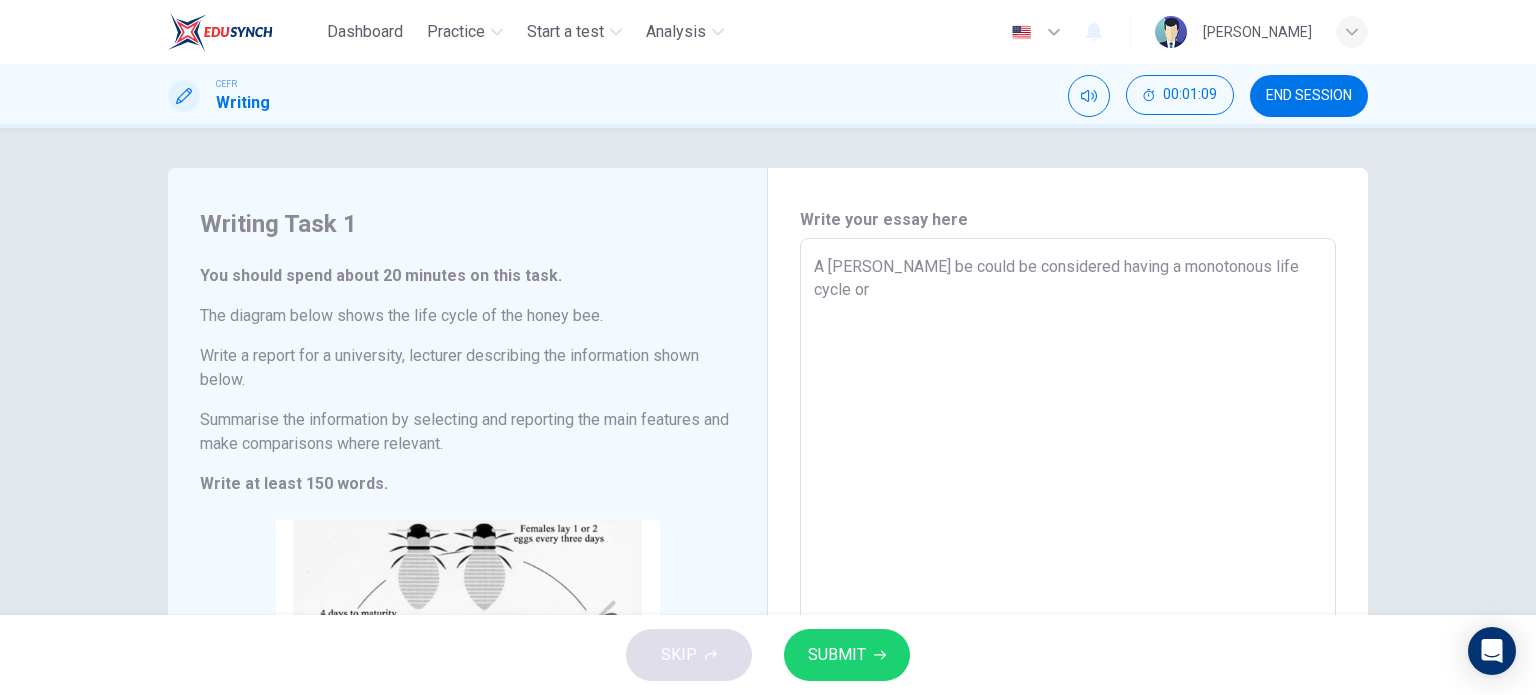 type on "A hiney be could be considered having a monotonous life cycle or" 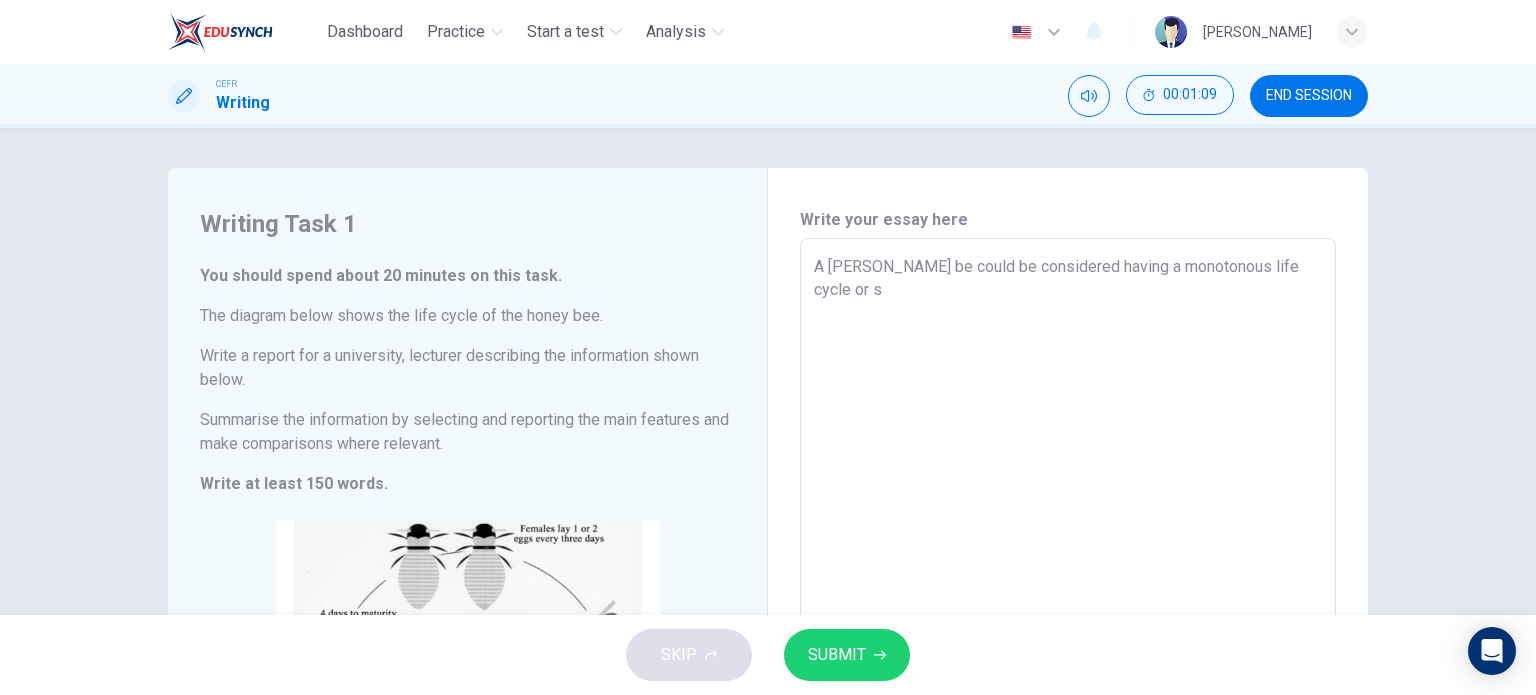 type on "A hiney be could be considered having a monotonous life cycle or so" 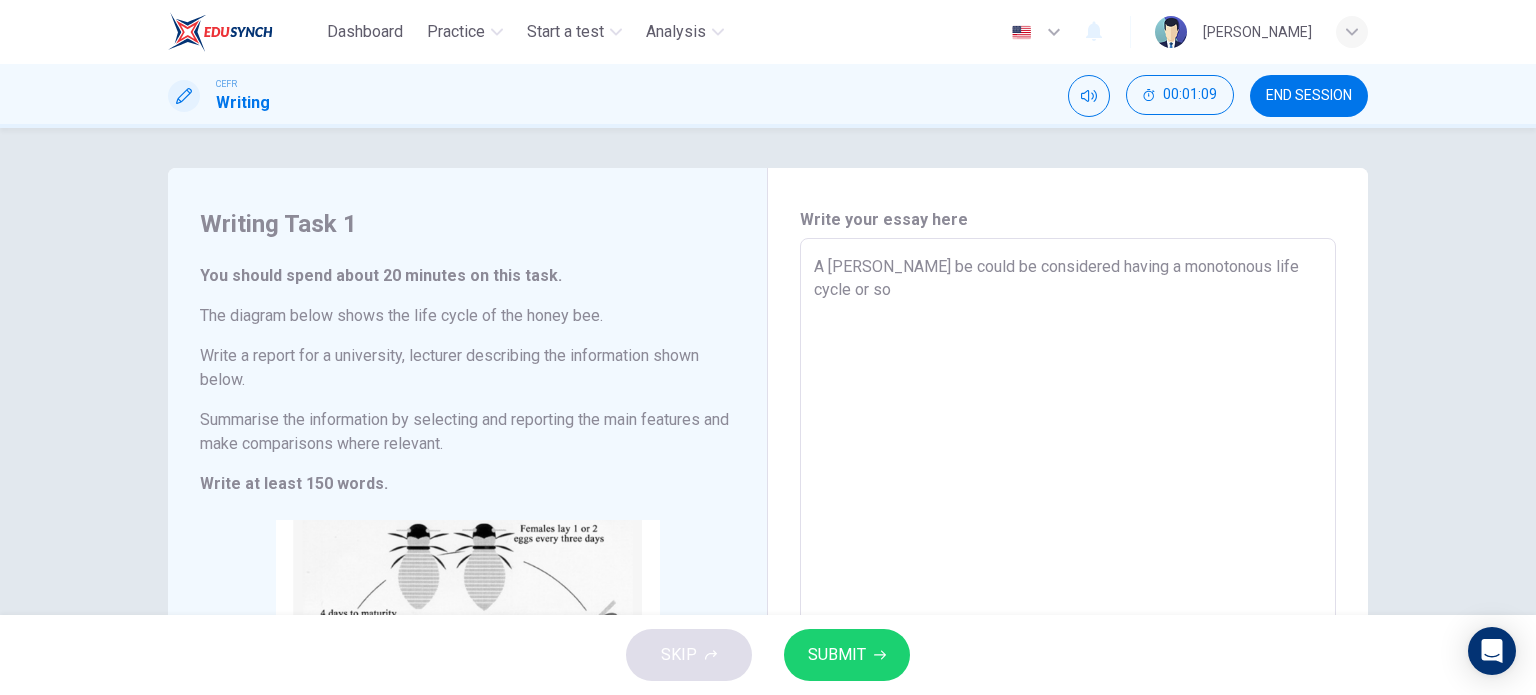 type on "x" 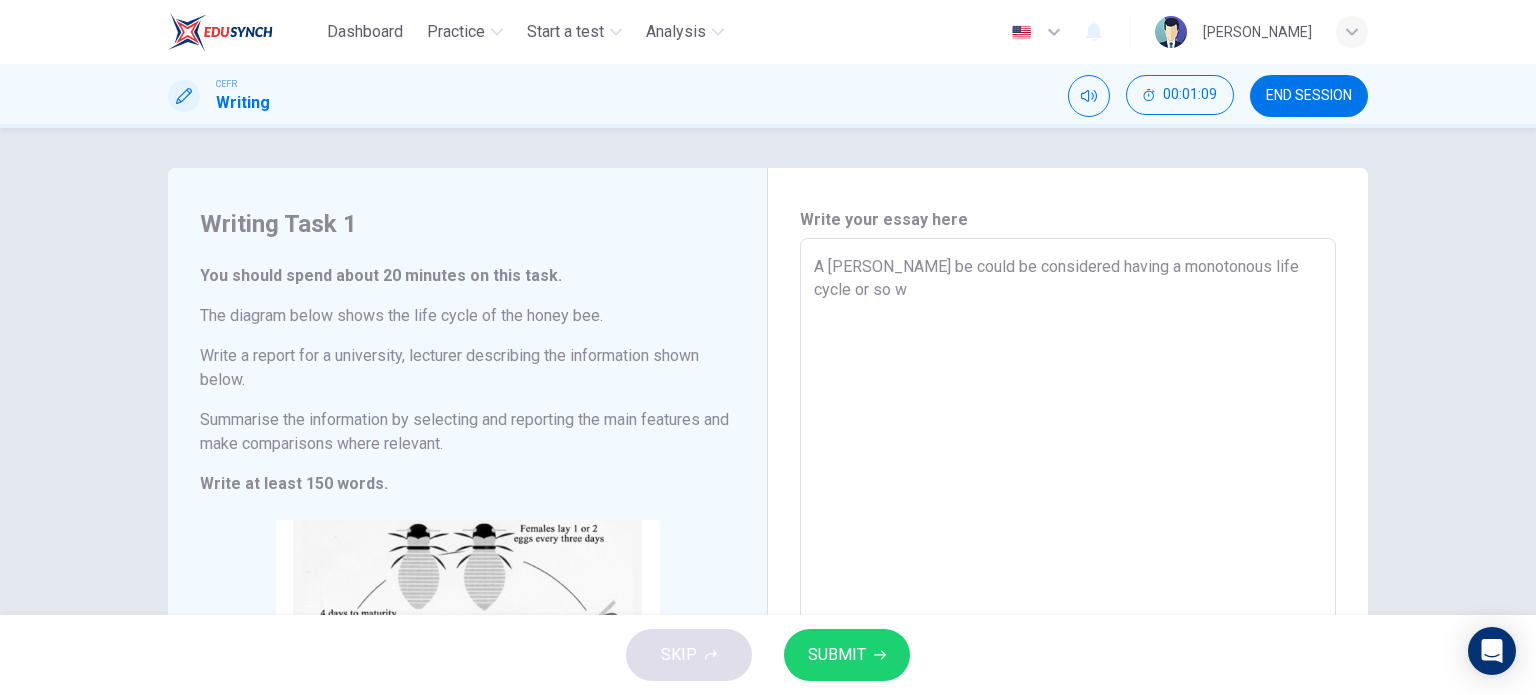 type on "x" 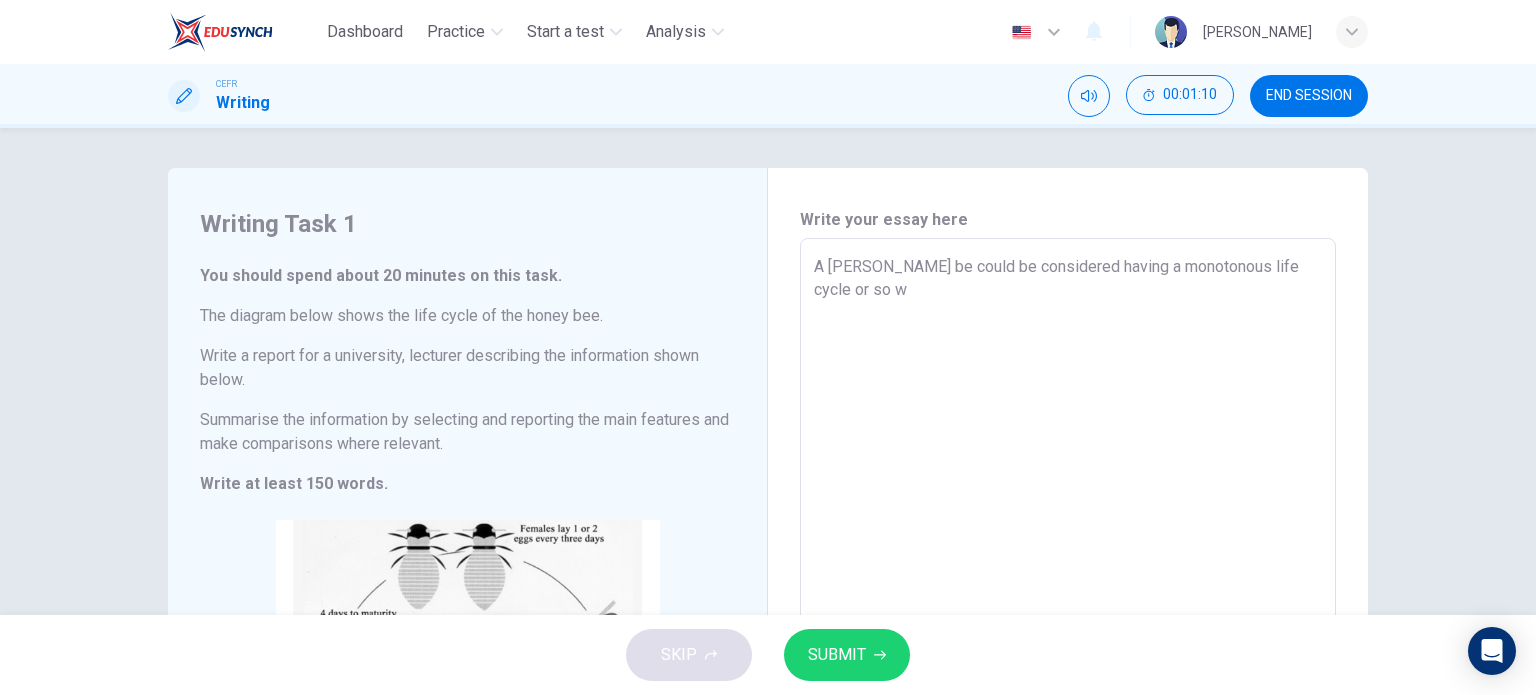 type on "A hiney be could be considered having a monotonous life cycle or so we" 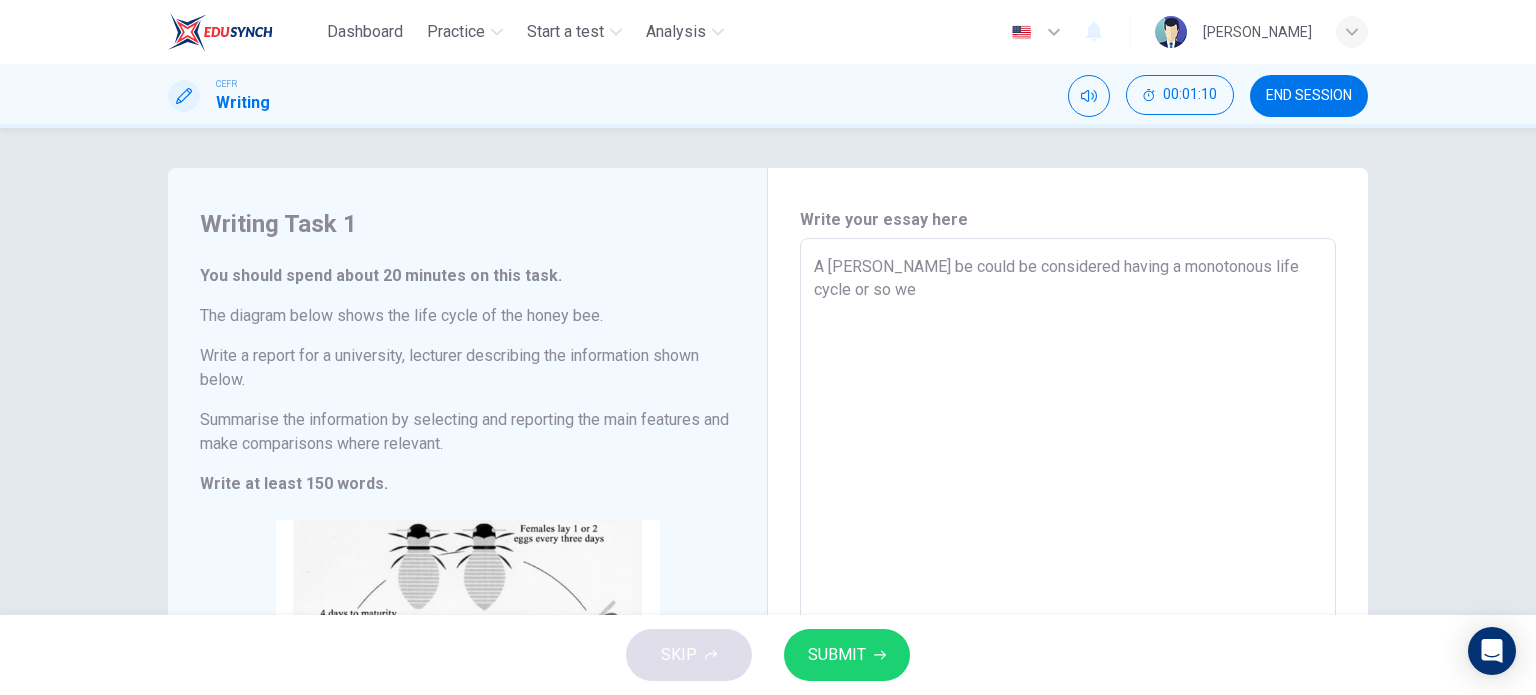 type on "x" 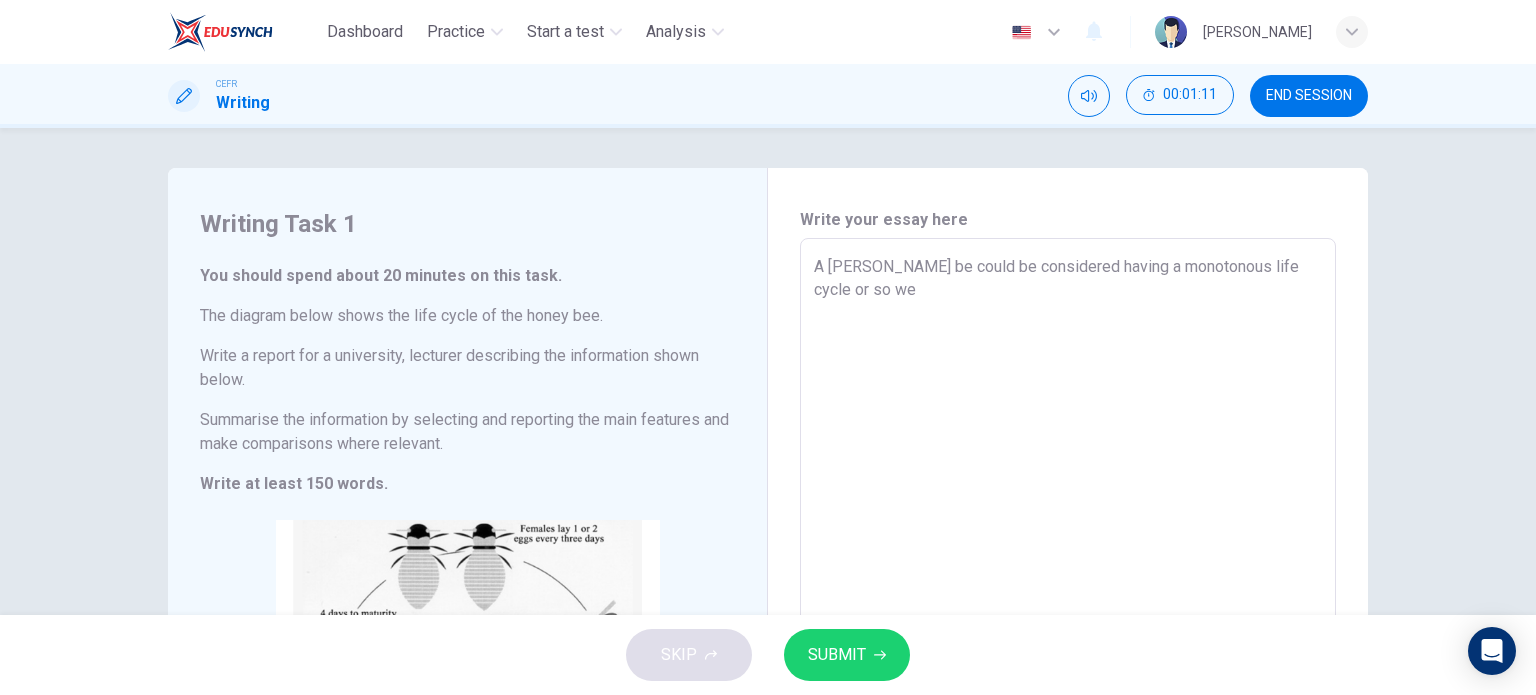 type on "A hiney be could be considered having a monotonous life cycle or so we c" 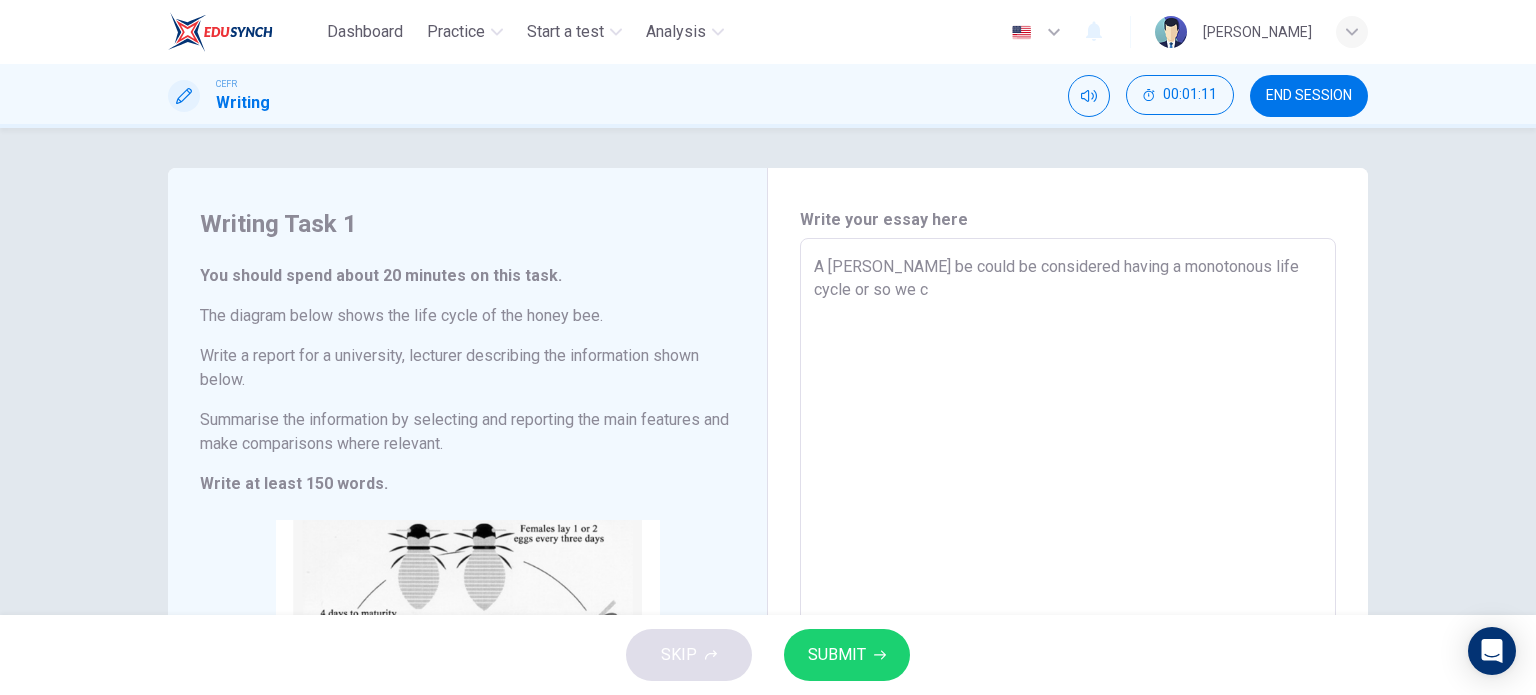 type on "A hiney be could be considered having a monotonous life cycle or so we co" 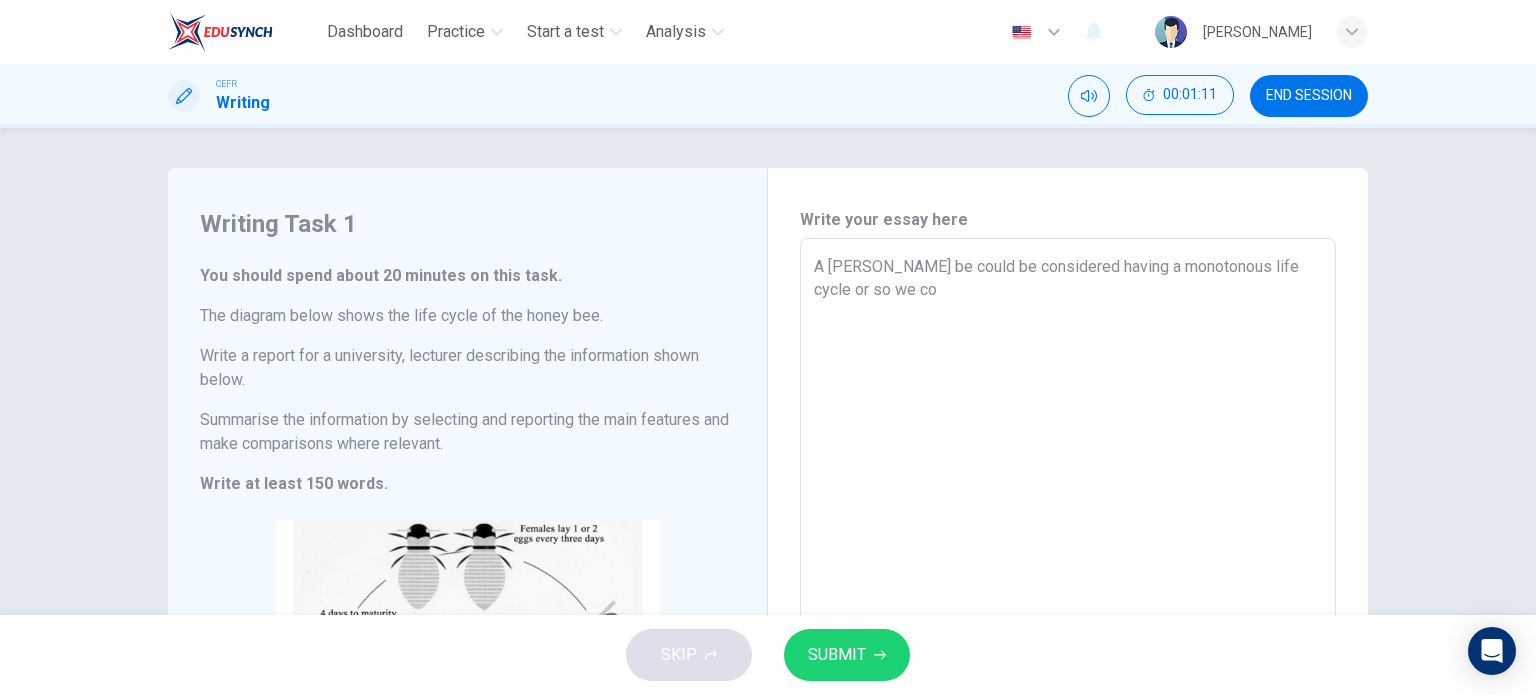 type on "x" 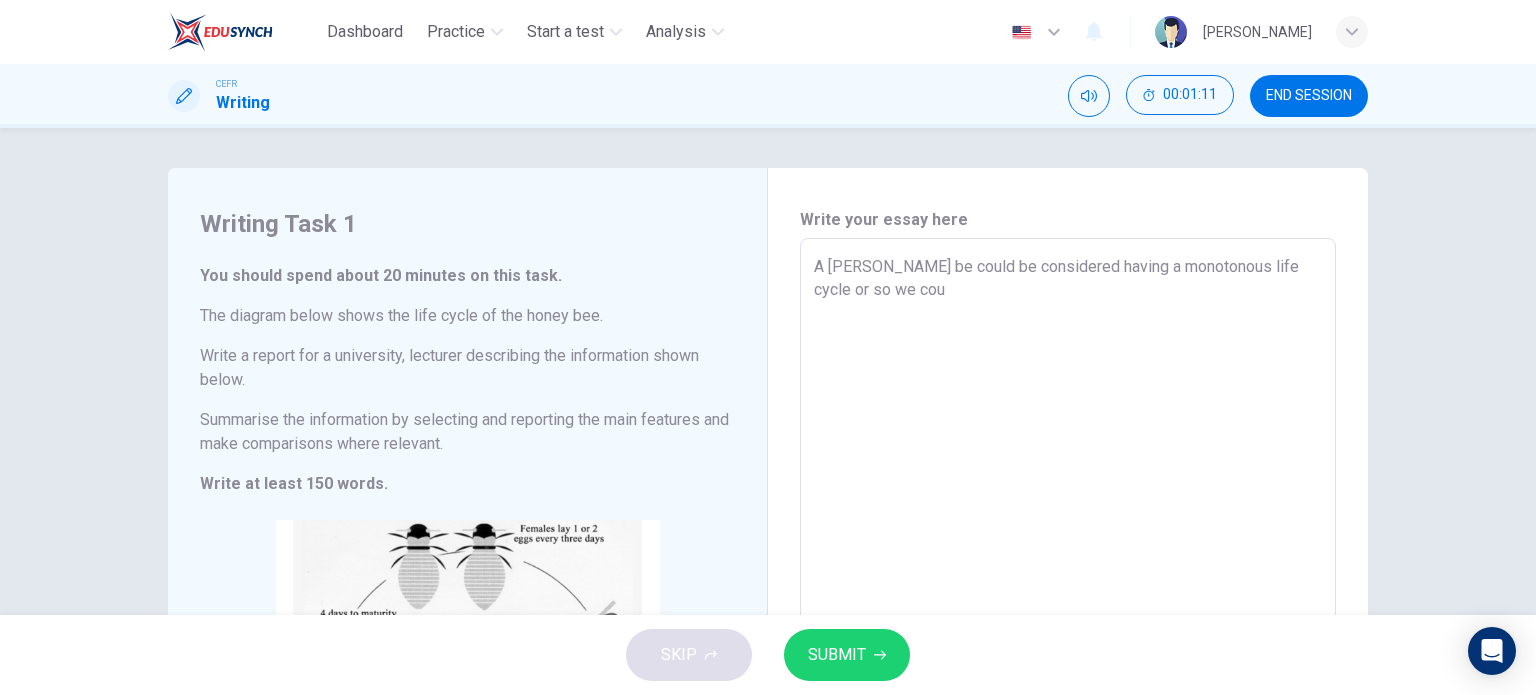 type on "x" 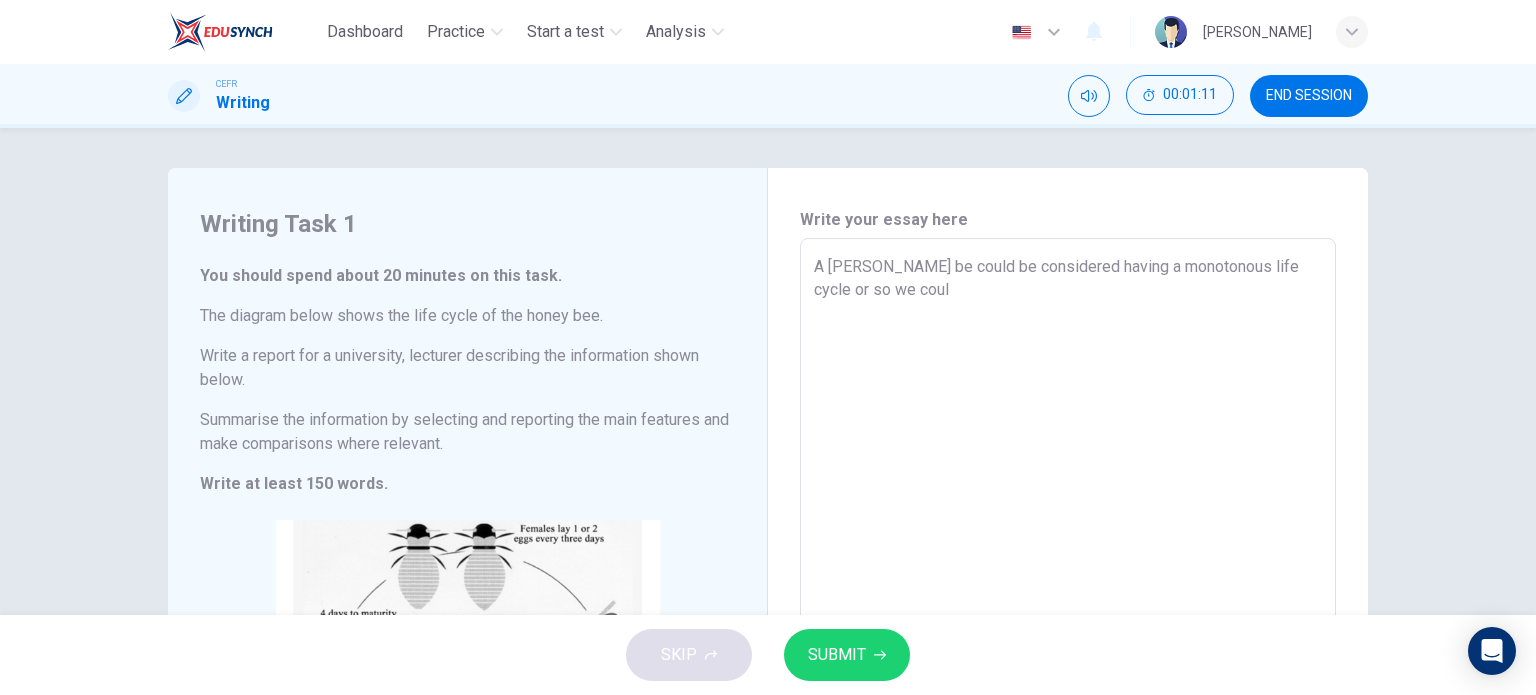 type on "x" 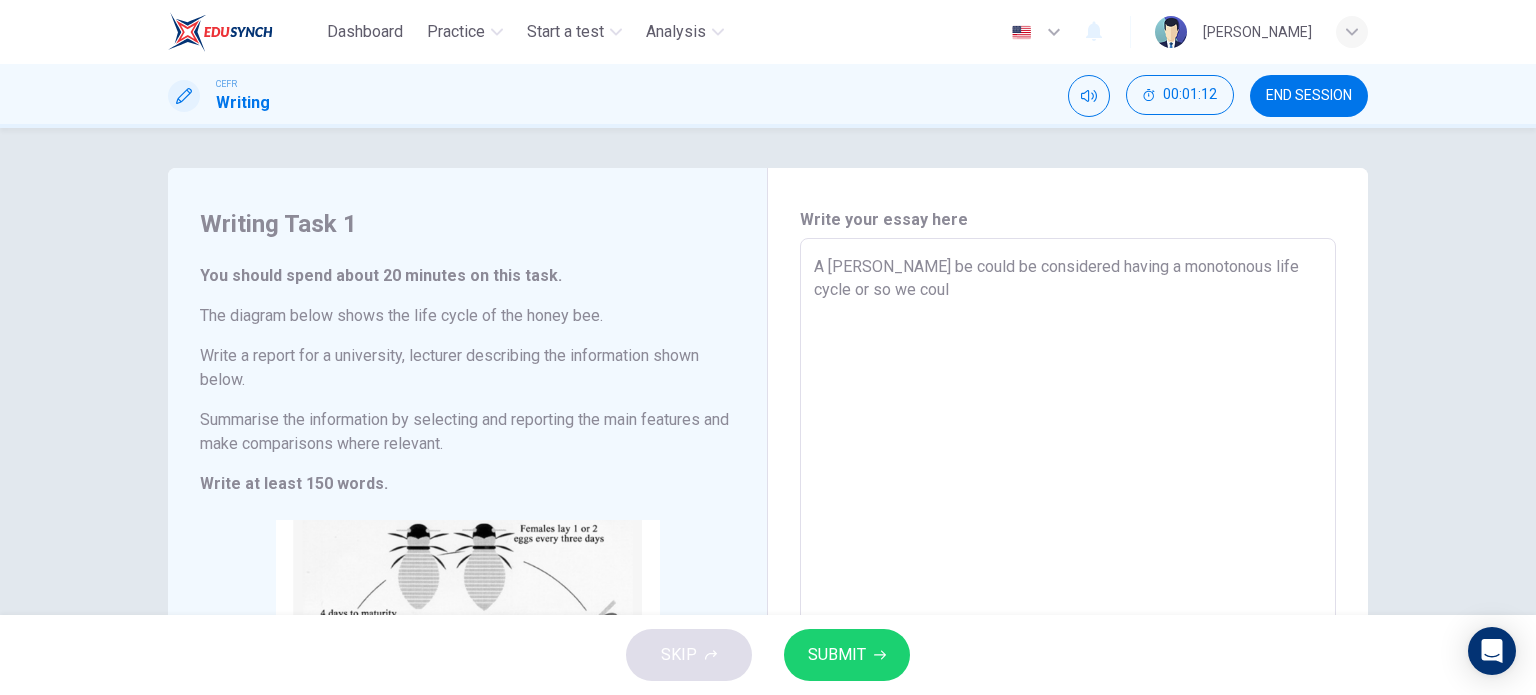 type on "A hiney be could be considered having a monotonous life cycle or so we could" 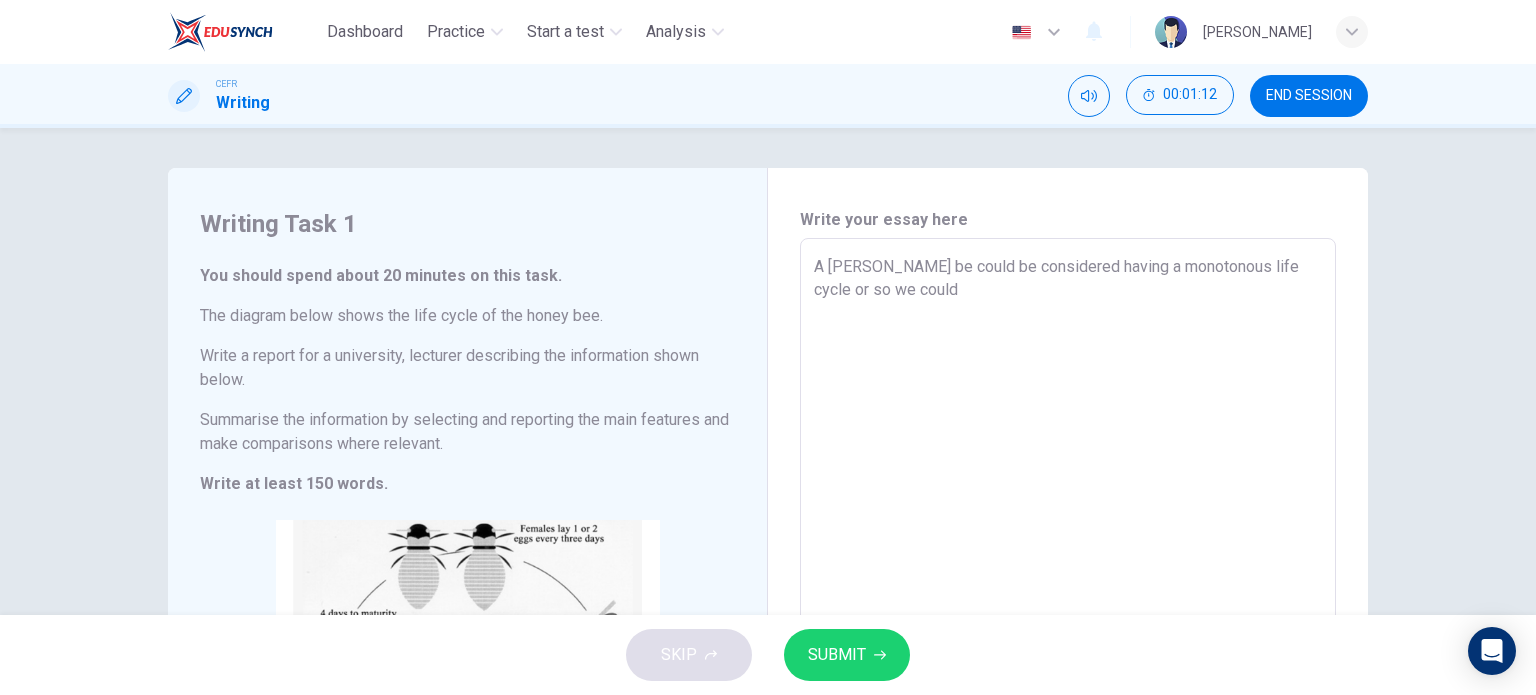type on "x" 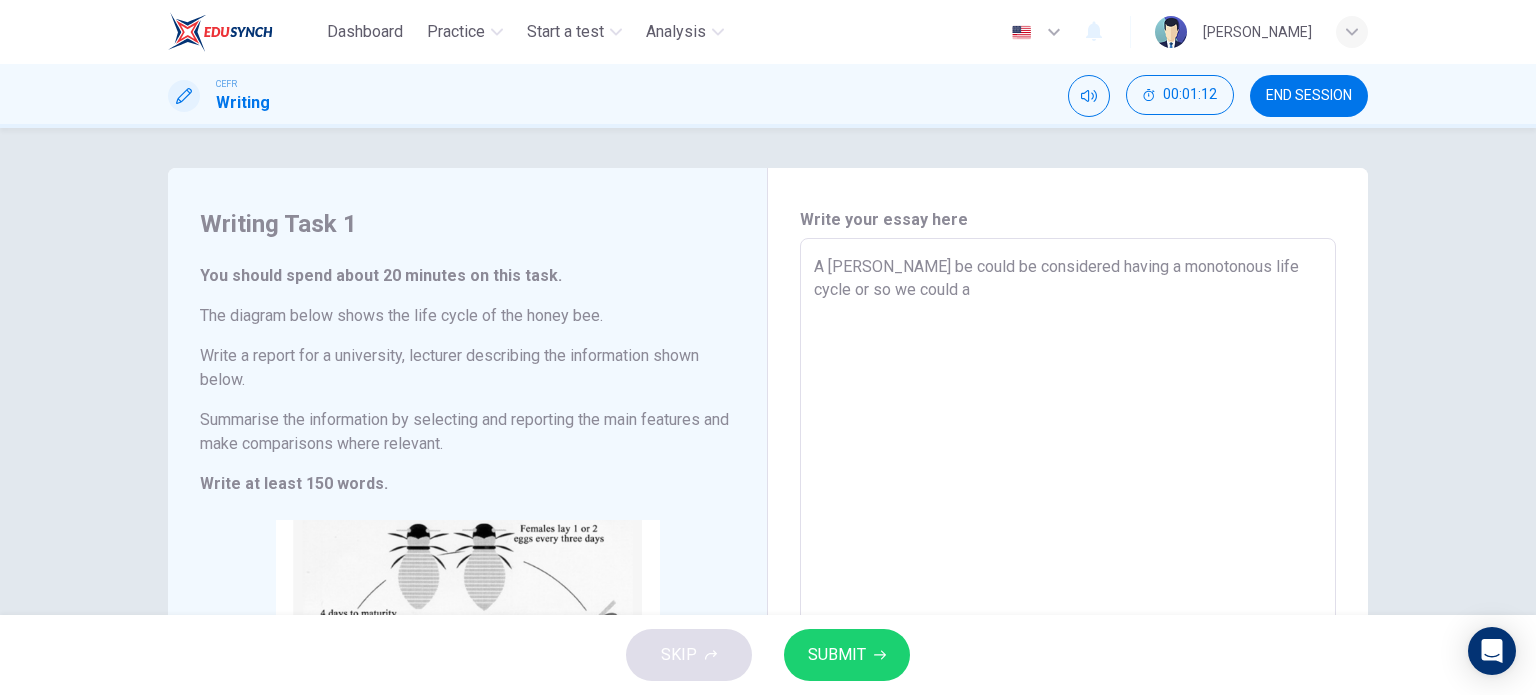 type on "A hiney be could be considered having a monotonous life cycle or so we could as" 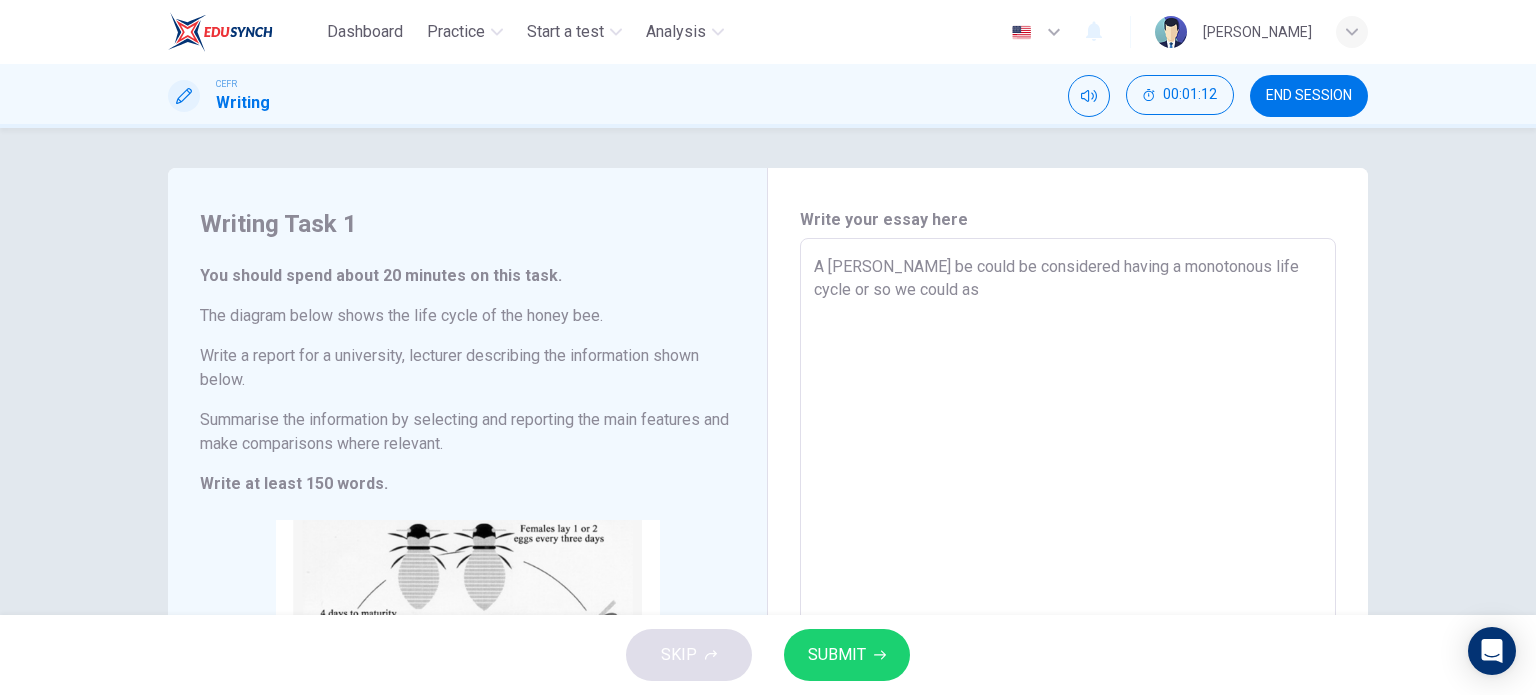 type on "x" 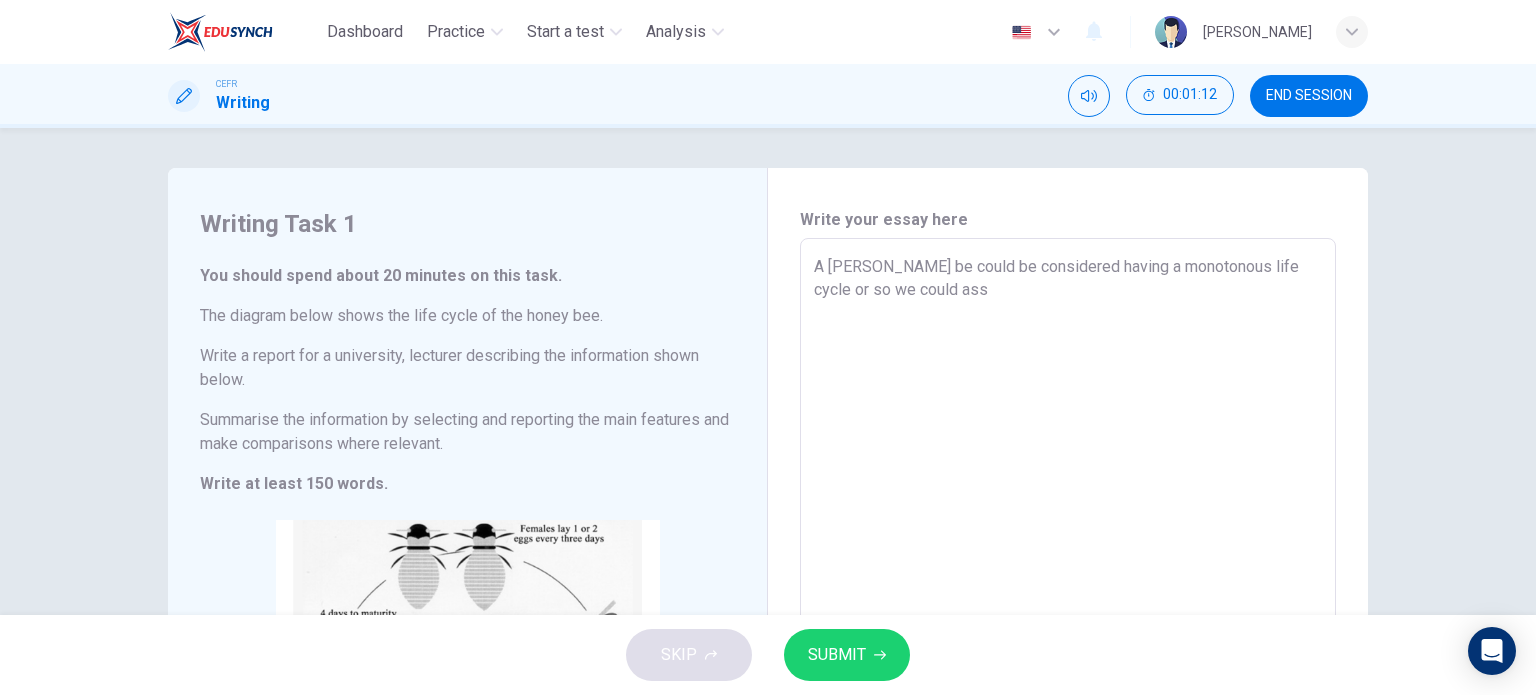 type on "x" 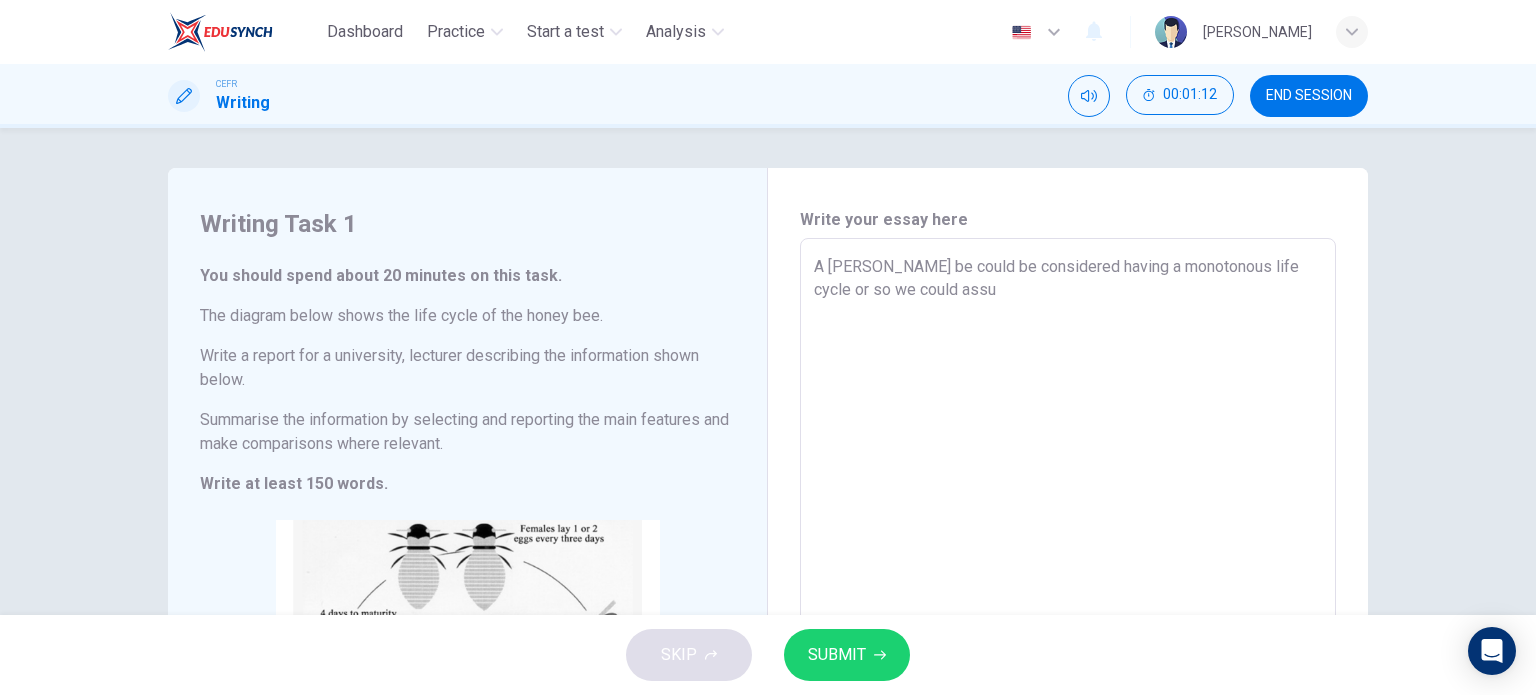 type on "x" 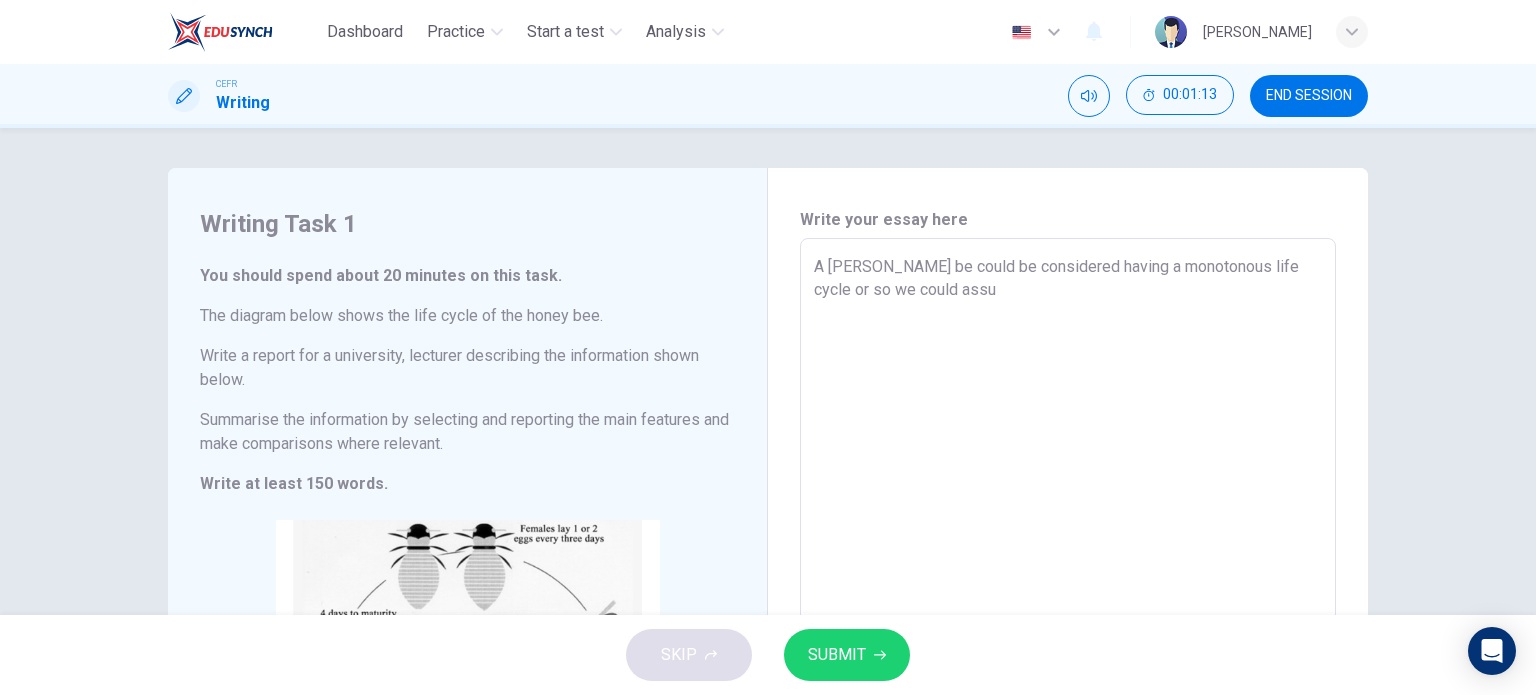 type on "A hiney be could be considered having a monotonous life cycle or so we could assum" 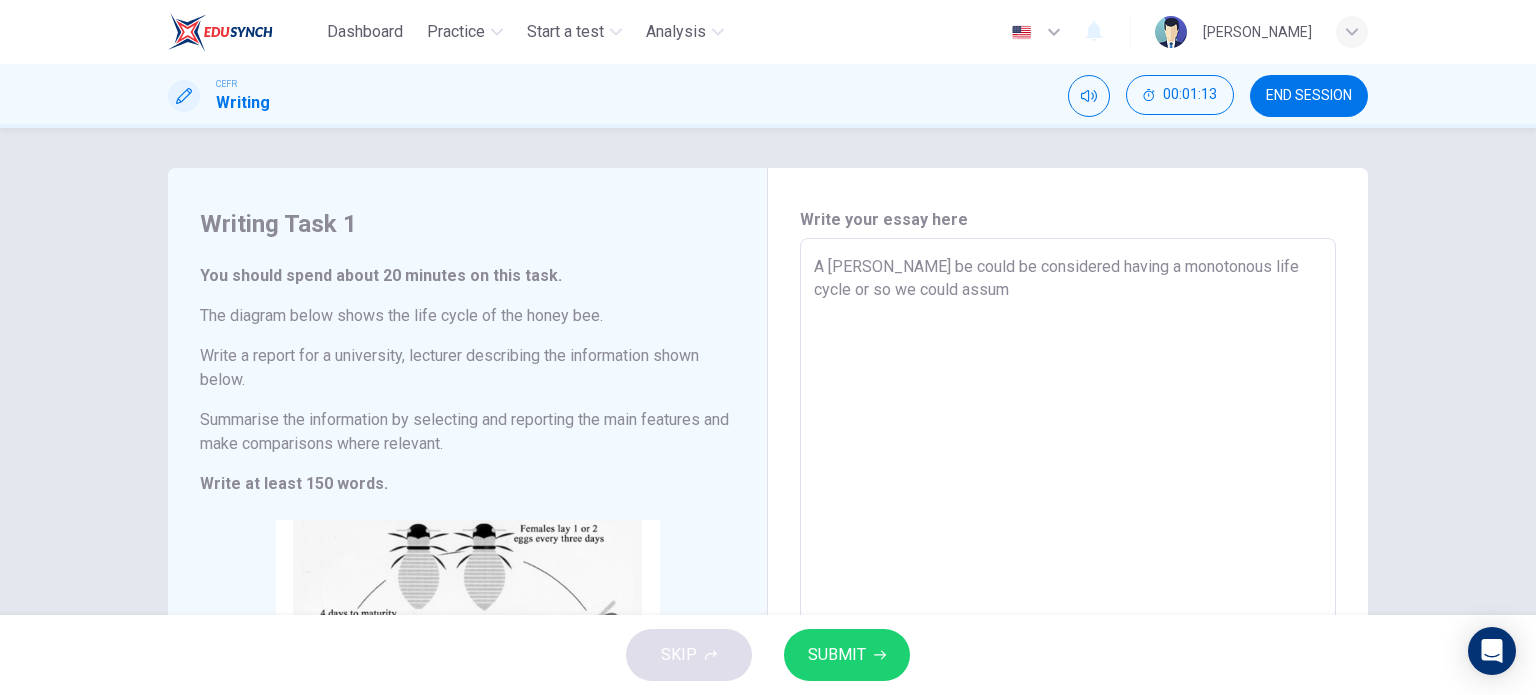 type on "x" 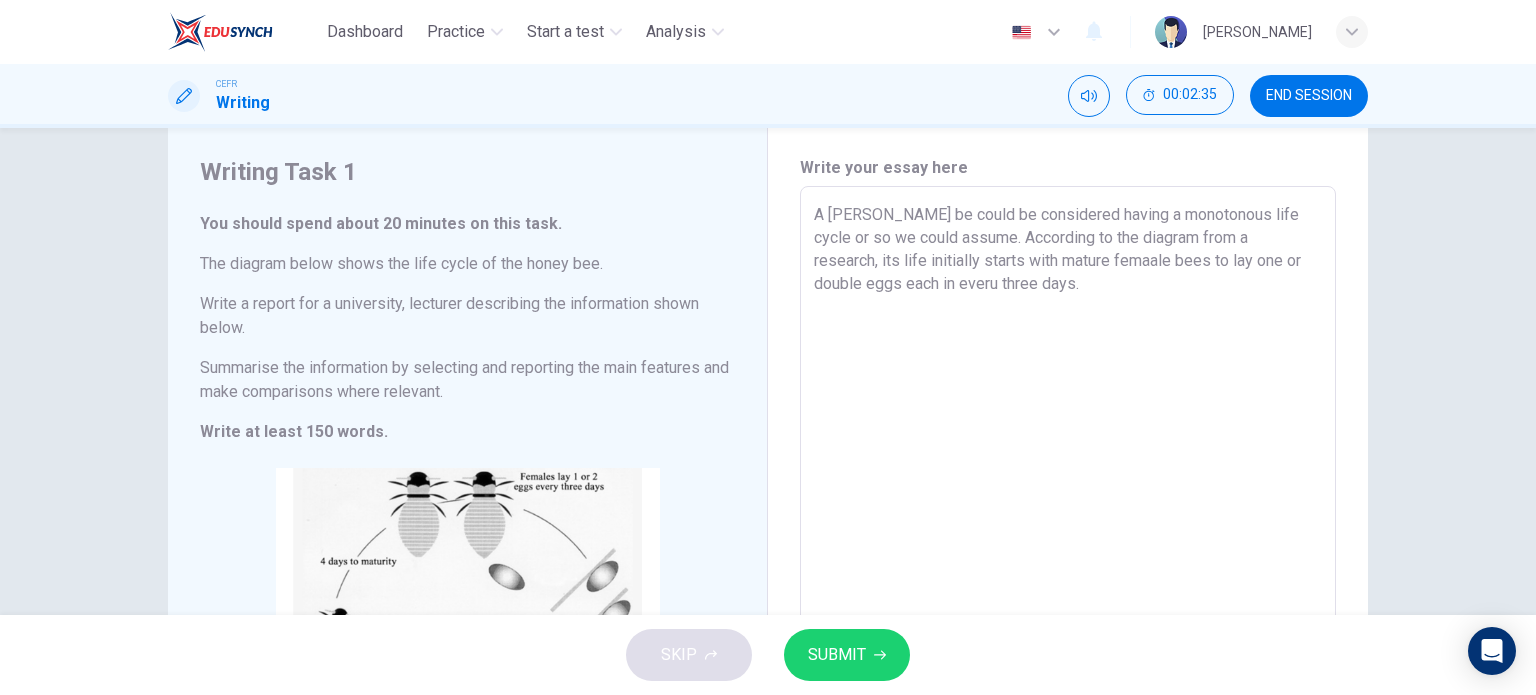 scroll, scrollTop: 51, scrollLeft: 0, axis: vertical 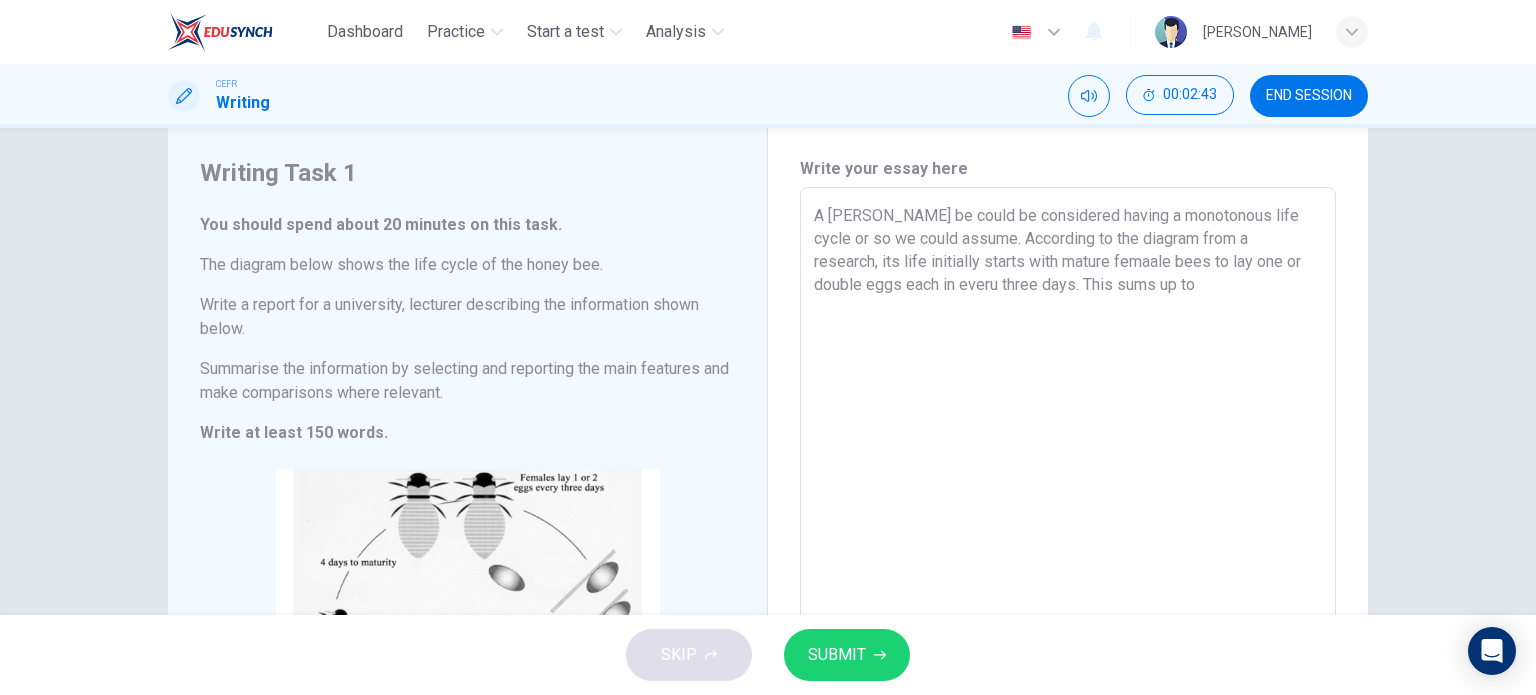 click on "A hiney be could be considered having a monotonous life cycle or so we could assume. According to the diagram from a research, its life initially starts with mature femaale bees to lay one or double eggs each in everu three days. This sums up to" at bounding box center (1068, 503) 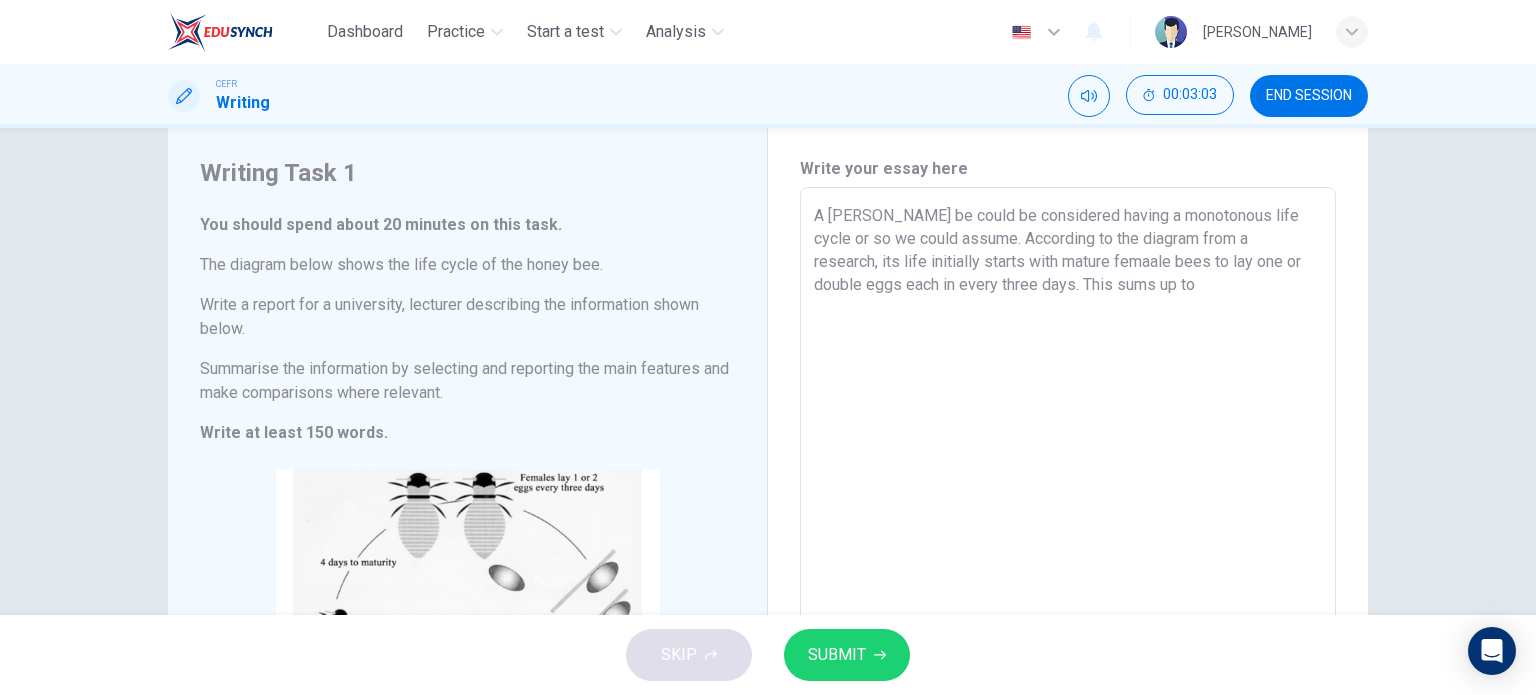 click on "A hiney be could be considered having a monotonous life cycle or so we could assume. According to the diagram from a research, its life initially starts with mature femaale bees to lay one or double eggs each in every three days. This sums up to" at bounding box center [1068, 503] 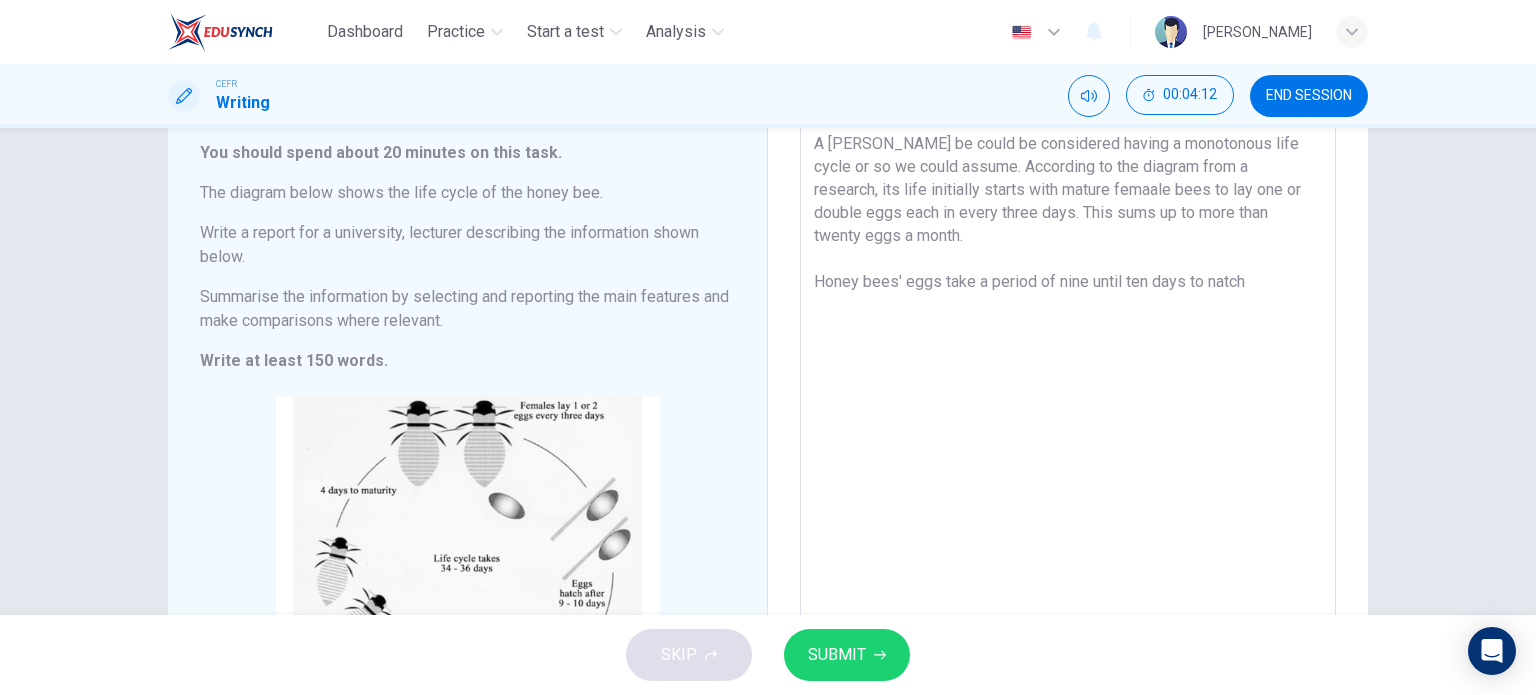 scroll, scrollTop: 124, scrollLeft: 0, axis: vertical 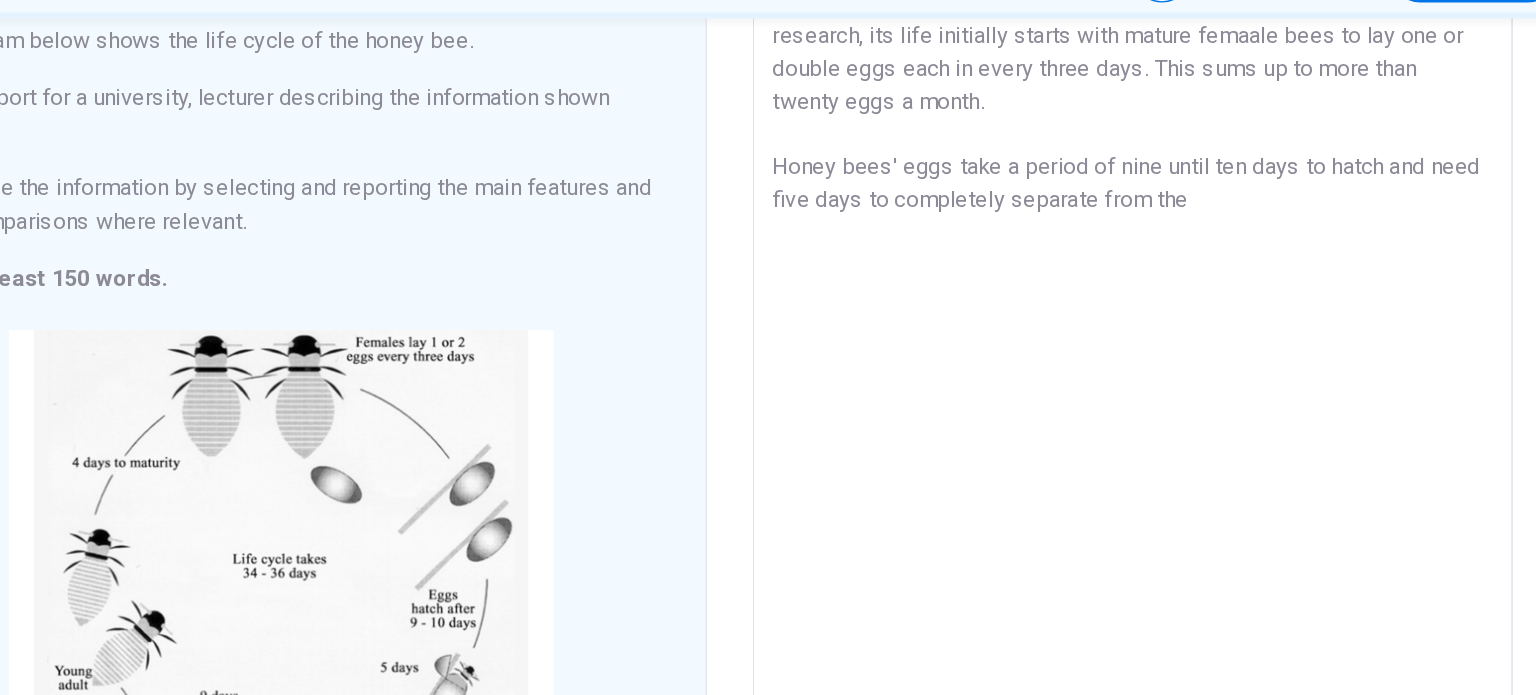 click on "A hiney be could be considered having a monotonous life cycle or so we could assume. According to the diagram from a research, its life initially starts with mature femaale bees to lay one or double eggs each in every three days. This sums up to more than twenty eggs a month.
Honey bees' eggs take a period of nine until ten days to hatch and need five days to completely separate from the" at bounding box center [1068, 382] 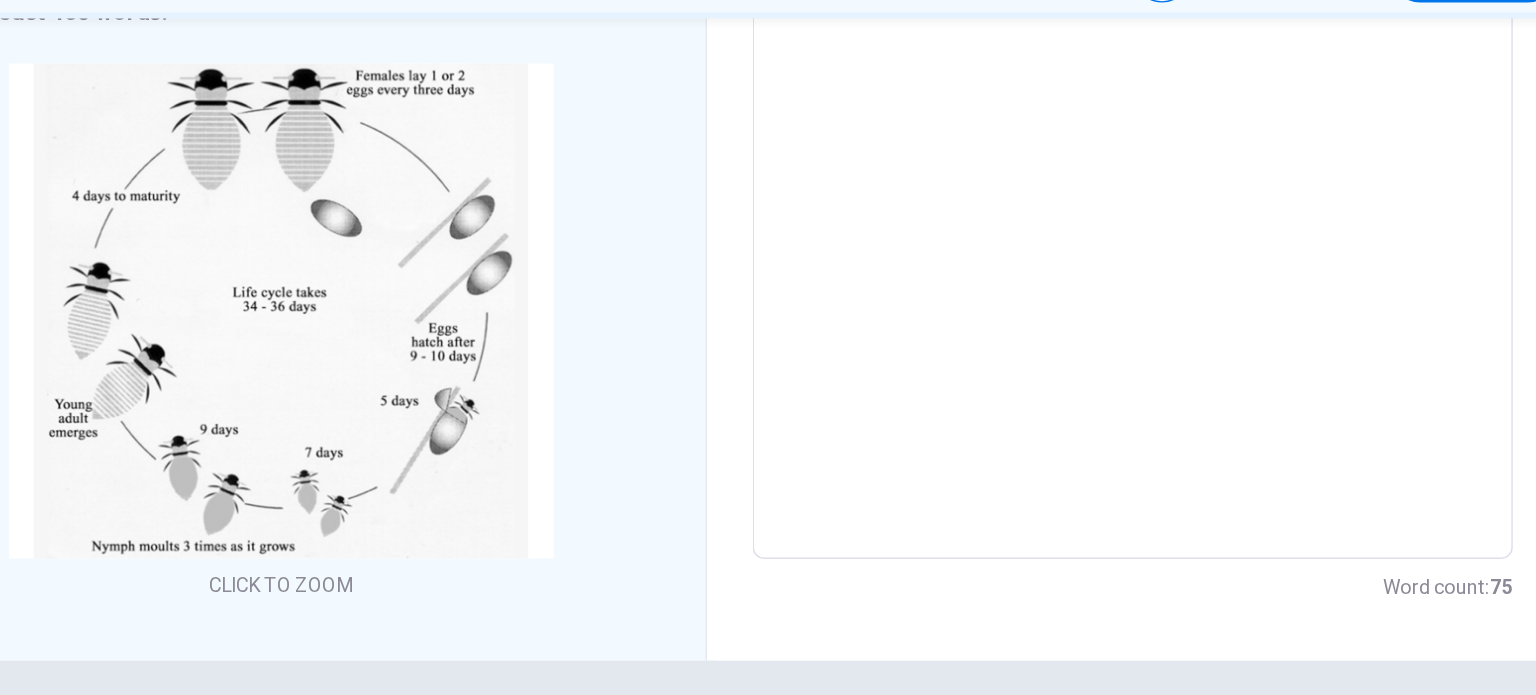 scroll, scrollTop: 365, scrollLeft: 0, axis: vertical 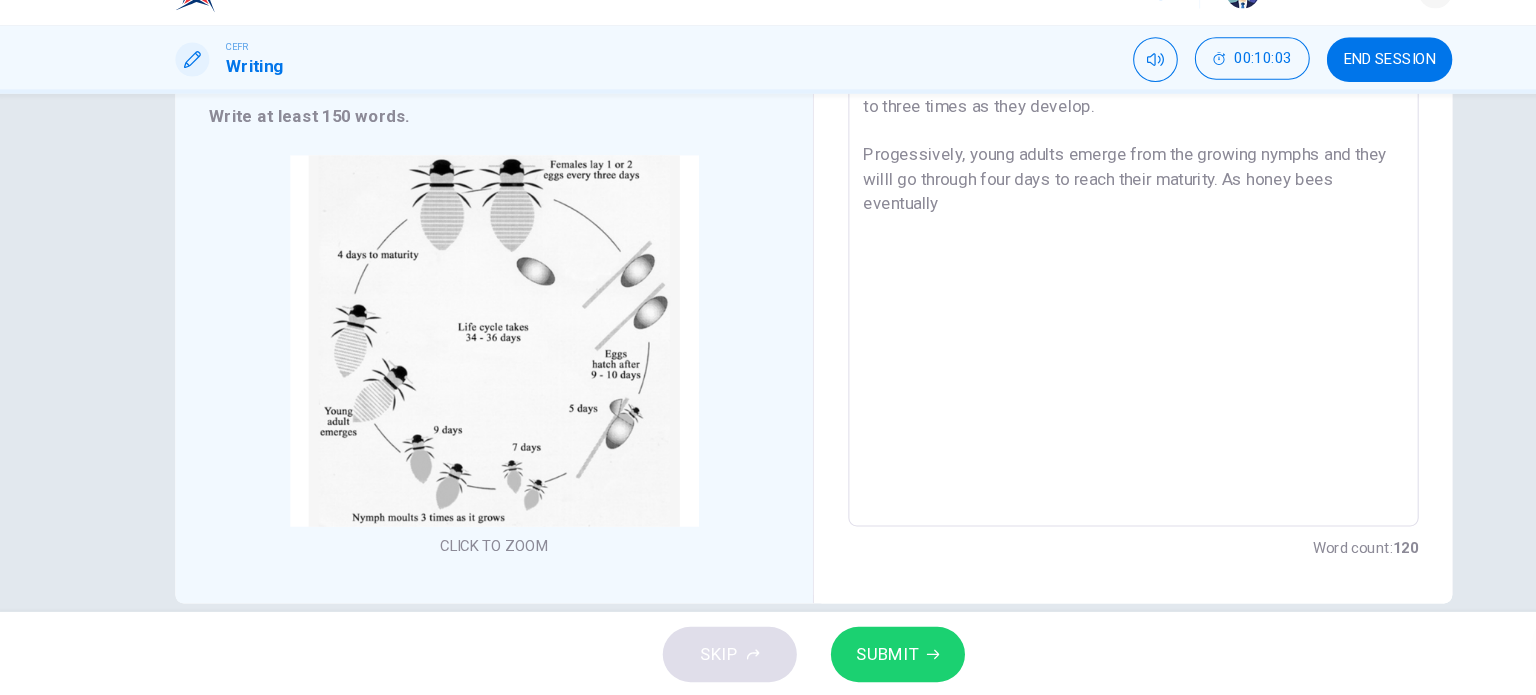 click on "A hiney be could be considered having a monotonous life cycle or so we could assume. According to the diagram from a research, its life initially starts with mature femaale bees to lay one or double eggs each in every three days. This sums up to more than twenty eggs a month.
Honey bees' eggs take a period of nine until ten days to hatch and need five days to completely separate from their sacs. These little soldiers cotinue to grow within seven until nine days, while the nymphs moult up to three times as they develop.
Progessively, young adults emerge from the growing nymphs and they willl go through four days to reach their maturity. As honey bees eventually" at bounding box center [1068, 220] 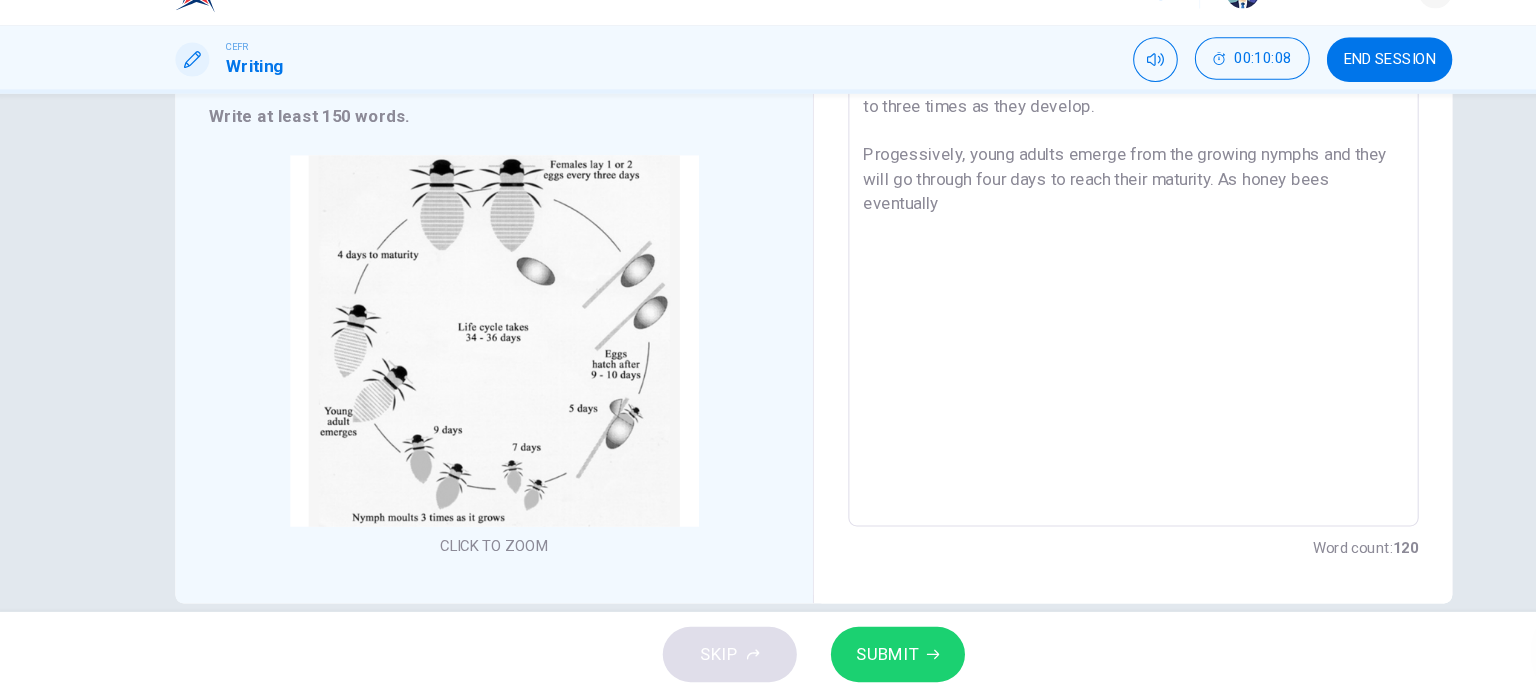 click on "A hiney be could be considered having a monotonous life cycle or so we could assume. According to the diagram from a research, its life initially starts with mature femaale bees to lay one or double eggs each in every three days. This sums up to more than twenty eggs a month.
Honey bees' eggs take a period of nine until ten days to hatch and need five days to completely separate from their sacs. These little soldiers cotinue to grow within seven until nine days, while the nymphs moult up to three times as they develop.
Progessively, young adults emerge from the growing nymphs and they will go through four days to reach their maturity. As honey bees eventually" at bounding box center [1068, 220] 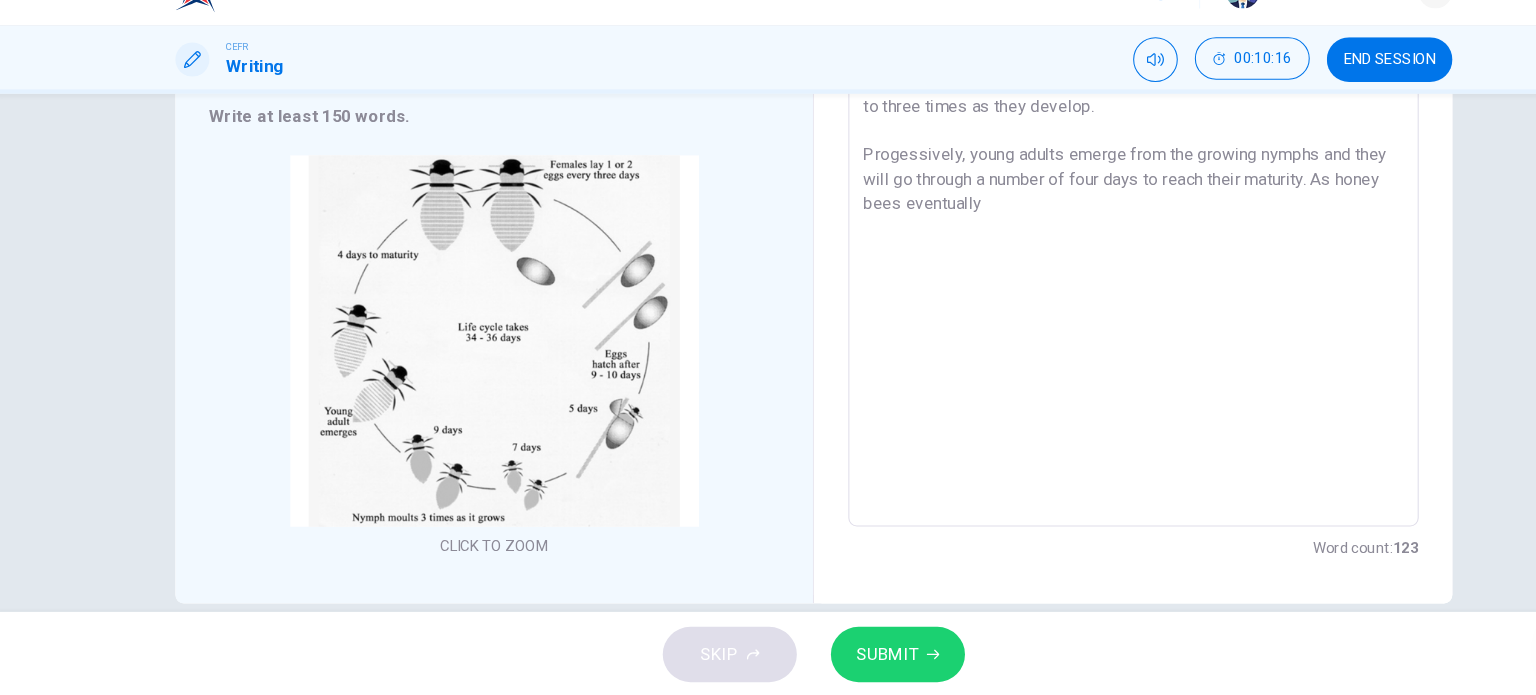 click on "A hiney be could be considered having a monotonous life cycle or so we could assume. According to the diagram from a research, its life initially starts with mature femaale bees to lay one or double eggs each in every three days. This sums up to more than twenty eggs a month.
Honey bees' eggs take a period of nine until ten days to hatch and need five days to completely separate from their sacs. These little soldiers cotinue to grow within seven until nine days, while the nymphs moult up to three times as they develop.
Progessively, young adults emerge from the growing nymphs and they will go through a number of four days to reach their maturity. As honey bees eventually" at bounding box center [1068, 220] 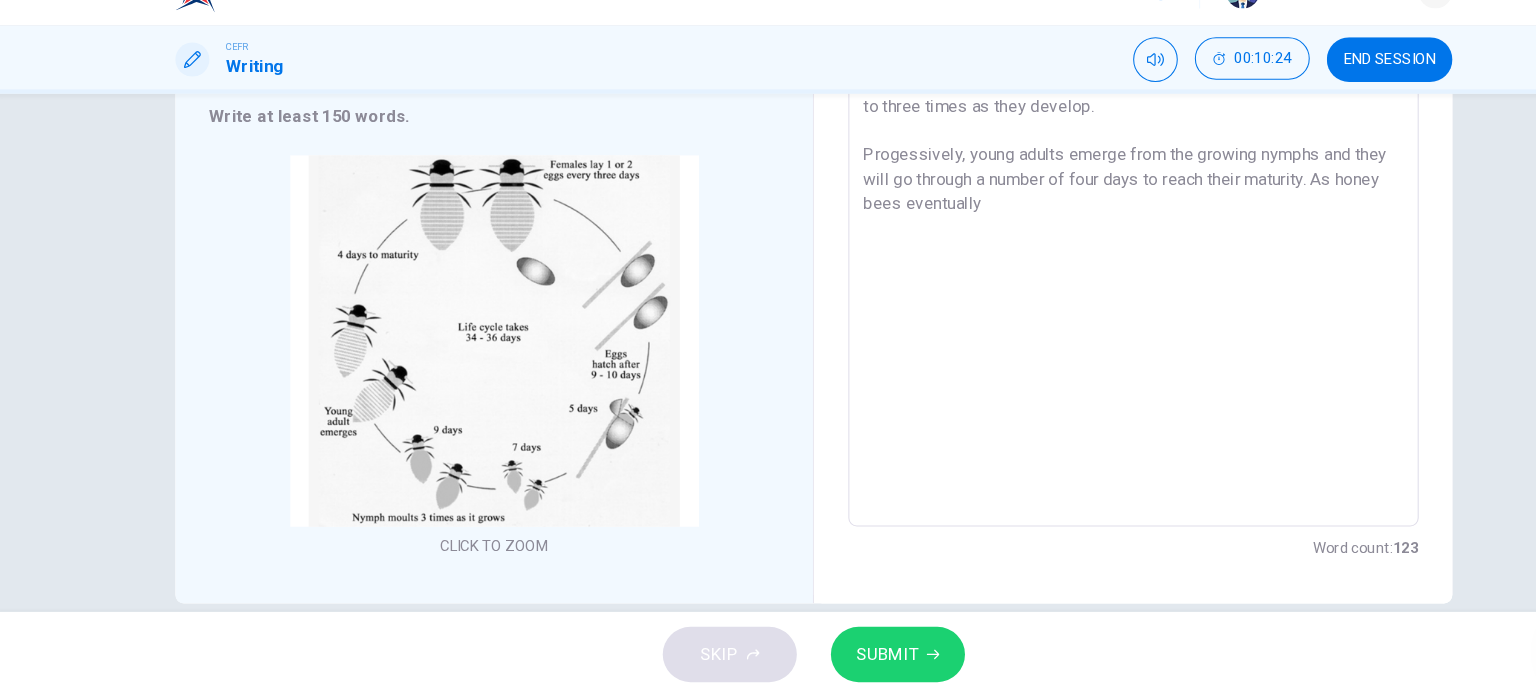 drag, startPoint x: 982, startPoint y: 208, endPoint x: 932, endPoint y: 208, distance: 50 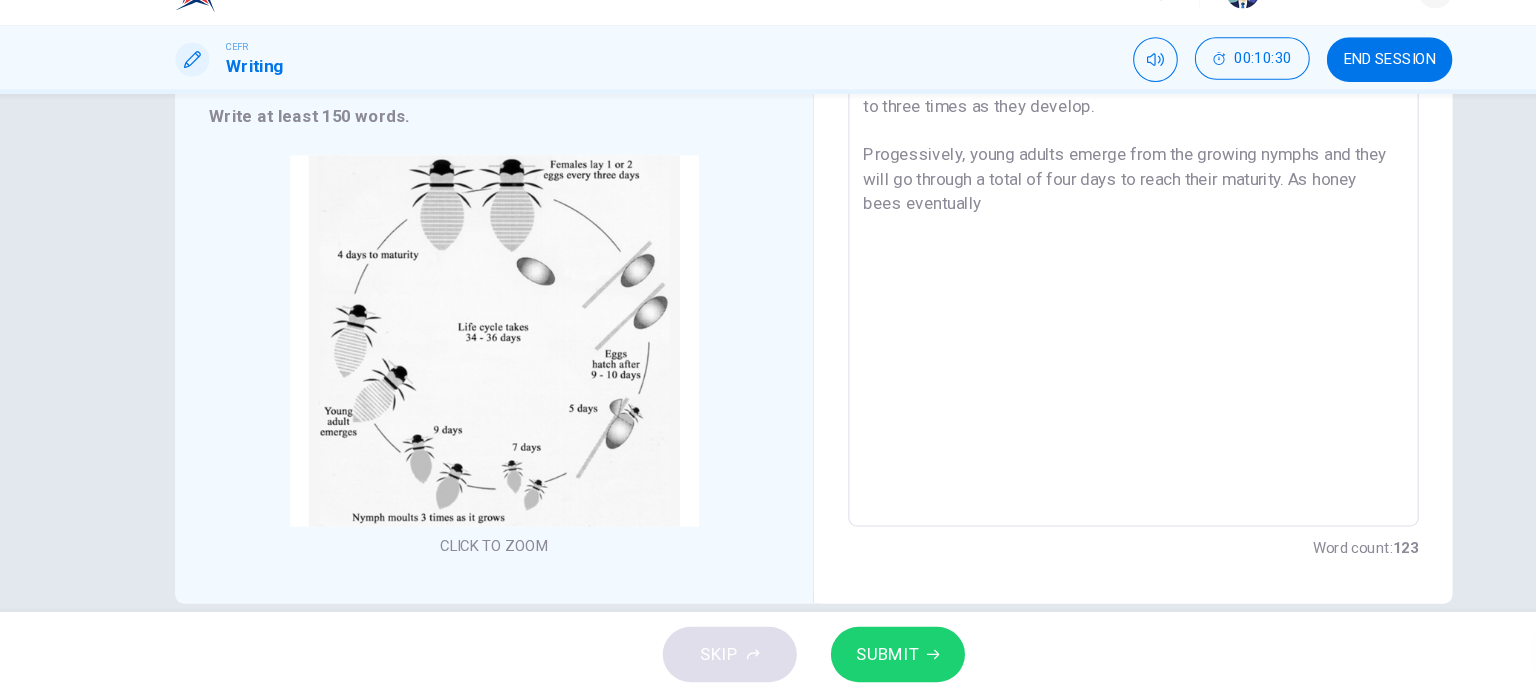 click on "A hiney be could be considered having a monotonous life cycle or so we could assume. According to the diagram from a research, its life initially starts with mature femaale bees to lay one or double eggs each in every three days. This sums up to more than twenty eggs a month.
Honey bees' eggs take a period of nine until ten days to hatch and need five days to completely separate from their sacs. These little soldiers cotinue to grow within seven until nine days, while the nymphs moult up to three times as they develop.
Progessively, young adults emerge from the growing nymphs and they will go through a total of four days to reach their maturity. As honey bees eventually" at bounding box center (1068, 220) 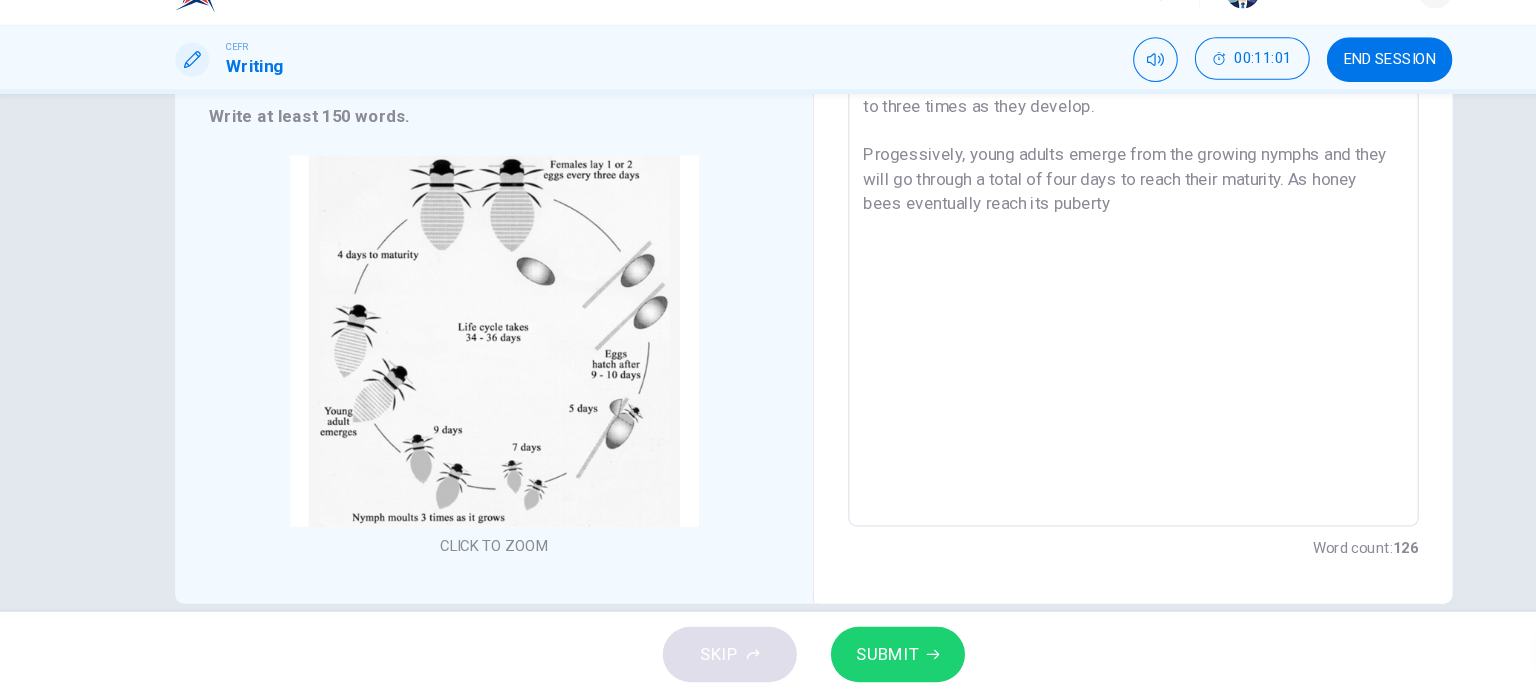 drag, startPoint x: 1060, startPoint y: 233, endPoint x: 987, endPoint y: 233, distance: 73 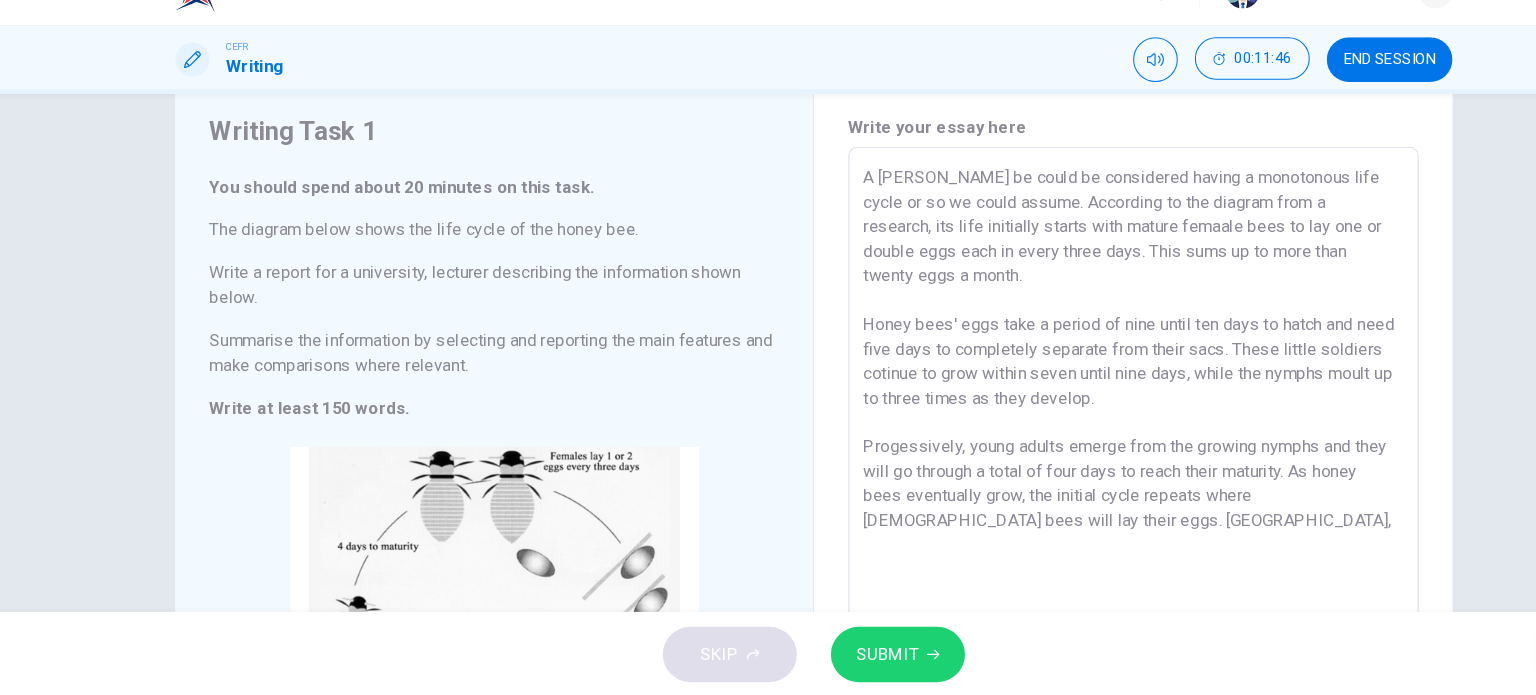 scroll, scrollTop: 56, scrollLeft: 0, axis: vertical 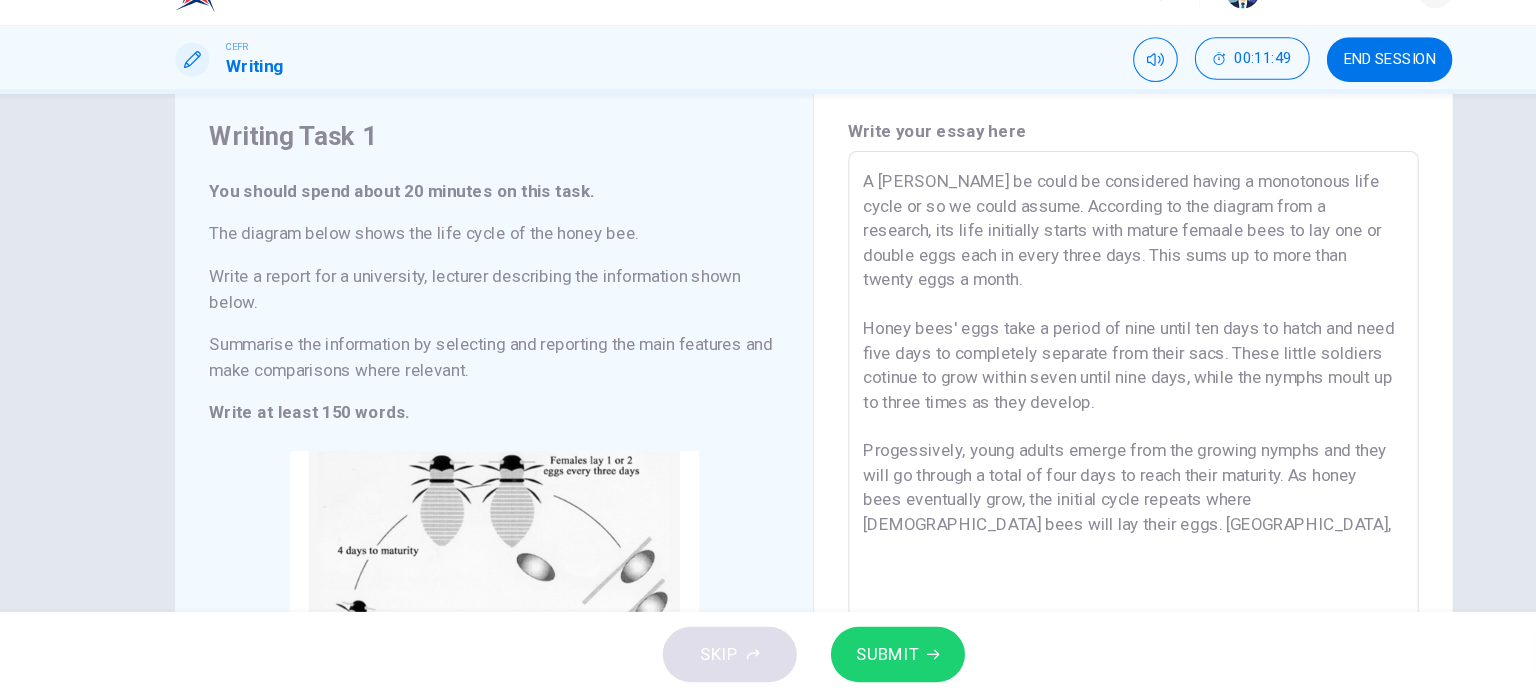click on "A hiney be could be considered having a monotonous life cycle or so we could assume. According to the diagram from a research, its life initially starts with mature femaale bees to lay one or double eggs each in every three days. This sums up to more than twenty eggs a month.
Honey bees' eggs take a period of nine until ten days to hatch and need five days to completely separate from their sacs. These little soldiers cotinue to grow within seven until nine days, while the nymphs moult up to three times as they develop.
Progessively, young adults emerge from the growing nymphs and they will go through a total of four days to reach their maturity. As honey bees eventually grow, the initial cycle repeats where female bees will lay their eggs. Hence," at bounding box center [1068, 498] 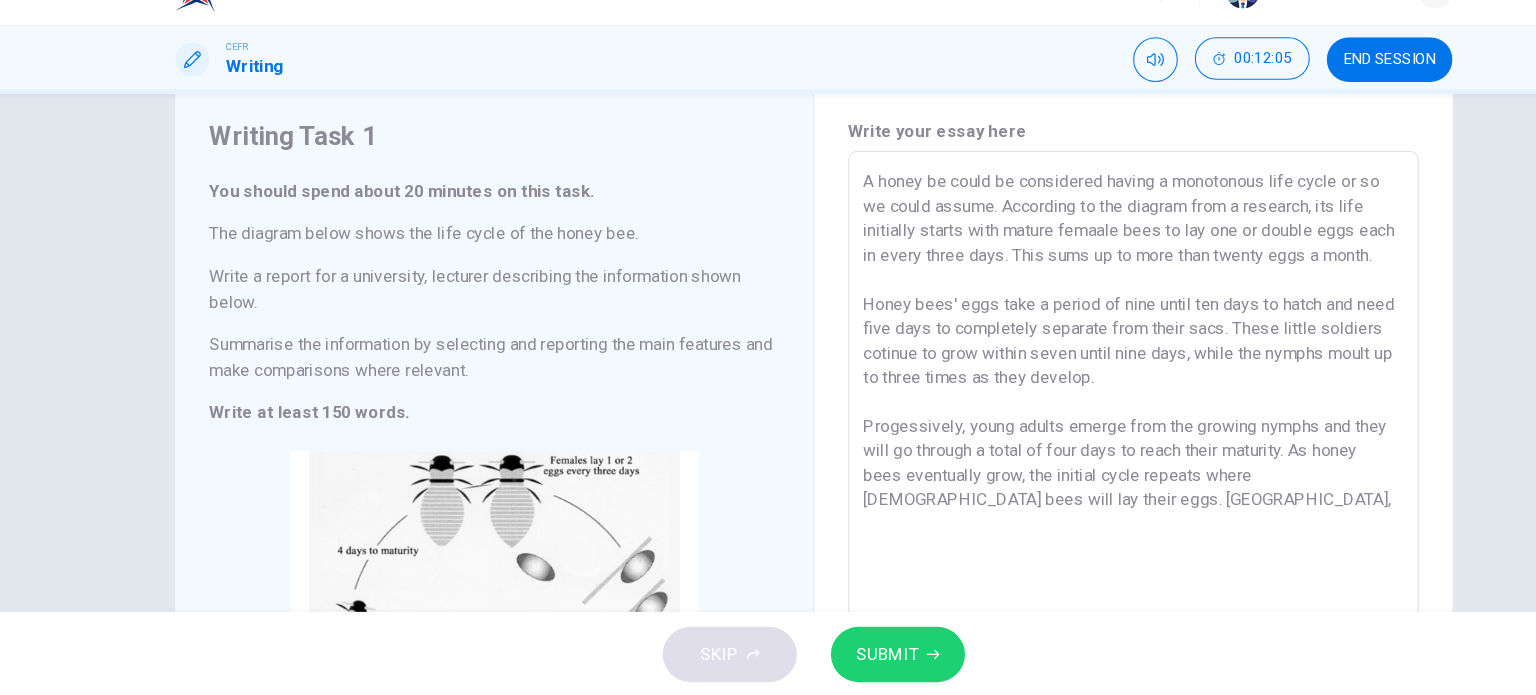 click on "A honey be could be considered having a monotonous life cycle or so we could assume. According to the diagram from a research, its life initially starts with mature femaale bees to lay one or double eggs each in every three days. This sums up to more than twenty eggs a month.
Honey bees' eggs take a period of nine until ten days to hatch and need five days to completely separate from their sacs. These little soldiers cotinue to grow within seven until nine days, while the nymphs moult up to three times as they develop.
Progessively, young adults emerge from the growing nymphs and they will go through a total of four days to reach their maturity. As honey bees eventually grow, the initial cycle repeats where female bees will lay their eggs. Hence," at bounding box center [1068, 498] 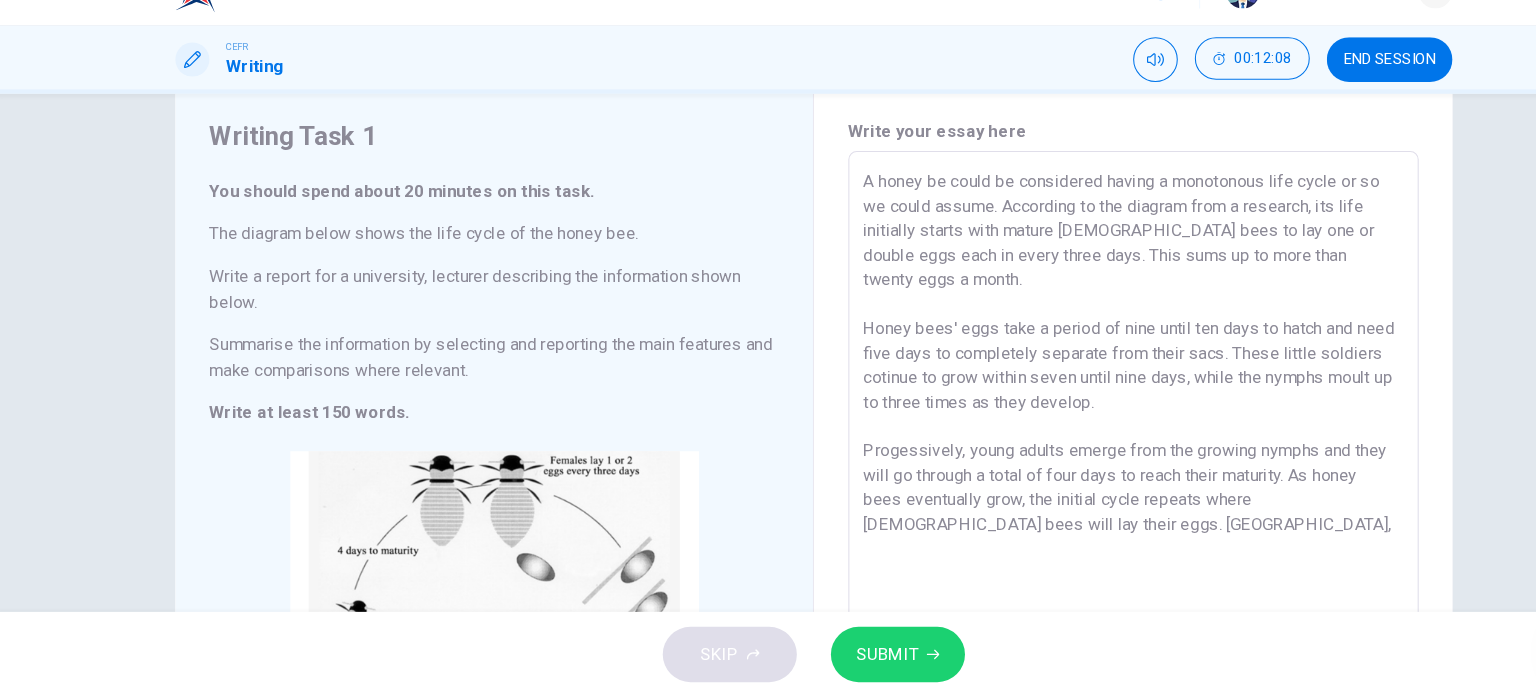 click on "A honey be could be considered having a monotonous life cycle or so we could assume. According to the diagram from a research, its life initially starts with mature female bees to lay one or double eggs each in every three days. This sums up to more than twenty eggs a month.
Honey bees' eggs take a period of nine until ten days to hatch and need five days to completely separate from their sacs. These little soldiers cotinue to grow within seven until nine days, while the nymphs moult up to three times as they develop.
Progessively, young adults emerge from the growing nymphs and they will go through a total of four days to reach their maturity. As honey bees eventually grow, the initial cycle repeats where female bees will lay their eggs. Hence," at bounding box center [1068, 498] 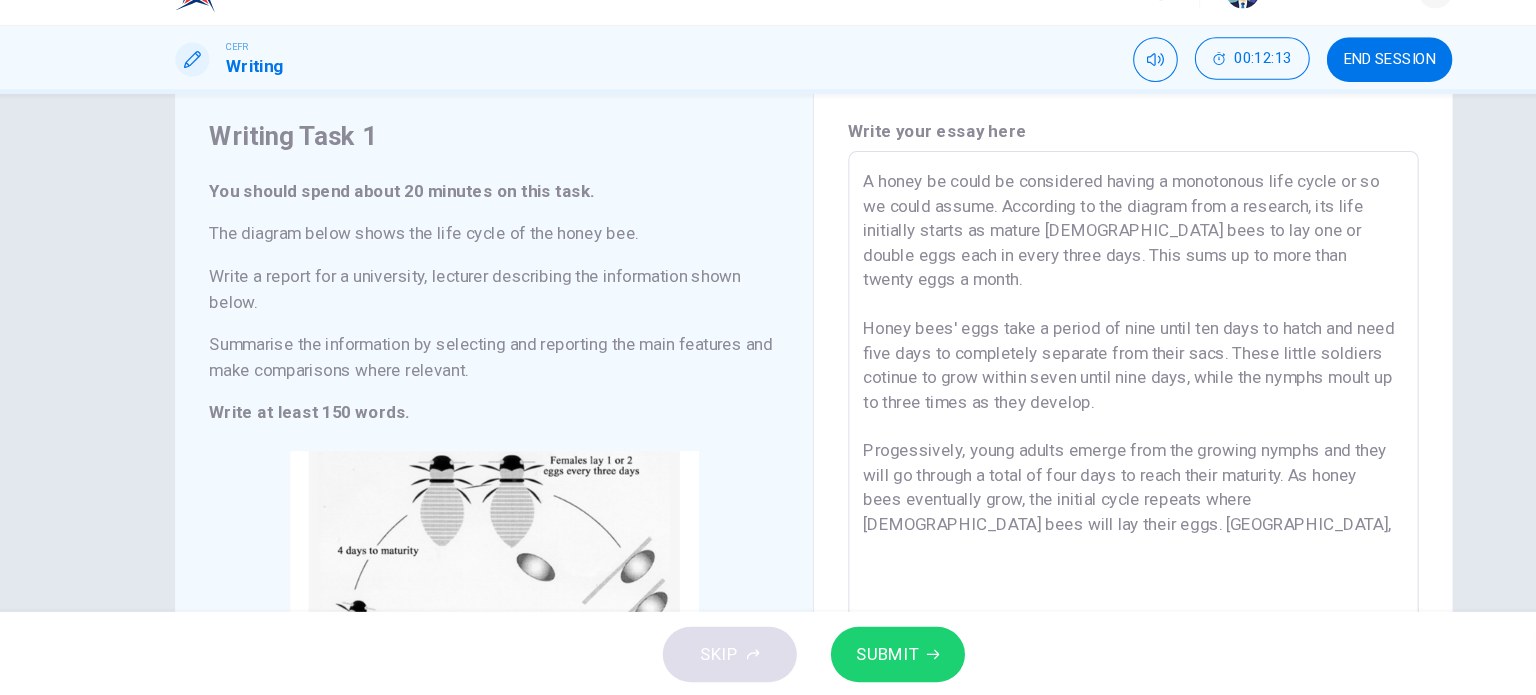 click on "A honey be could be considered having a monotonous life cycle or so we could assume. According to the diagram from a research, its life initially starts as mature female bees to lay one or double eggs each in every three days. This sums up to more than twenty eggs a month.
Honey bees' eggs take a period of nine until ten days to hatch and need five days to completely separate from their sacs. These little soldiers cotinue to grow within seven until nine days, while the nymphs moult up to three times as they develop.
Progessively, young adults emerge from the growing nymphs and they will go through a total of four days to reach their maturity. As honey bees eventually grow, the initial cycle repeats where female bees will lay their eggs. Hence," at bounding box center [1068, 498] 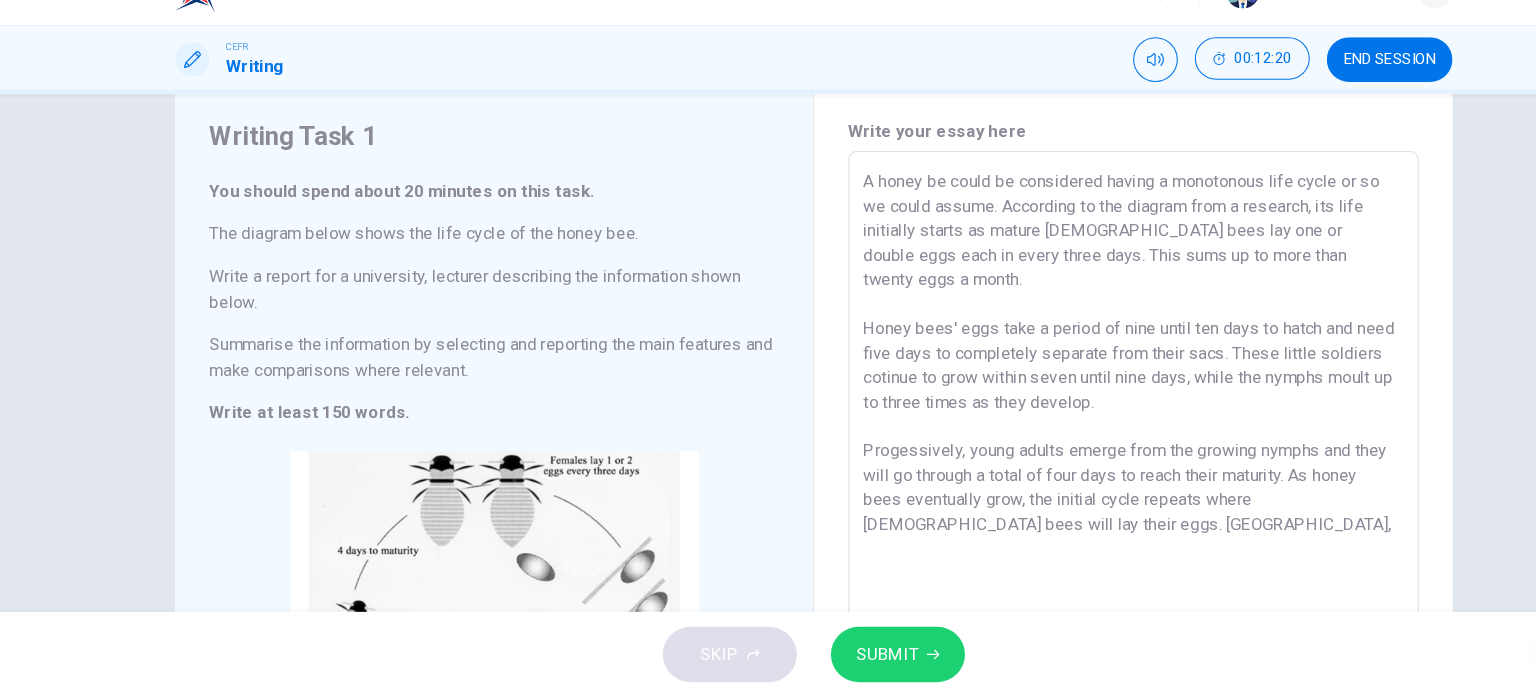 click on "A honey be could be considered having a monotonous life cycle or so we could assume. According to the diagram from a research, its life initially starts as mature female bees lay one or double eggs each in every three days. This sums up to more than twenty eggs a month.
Honey bees' eggs take a period of nine until ten days to hatch and need five days to completely separate from their sacs. These little soldiers cotinue to grow within seven until nine days, while the nymphs moult up to three times as they develop.
Progessively, young adults emerge from the growing nymphs and they will go through a total of four days to reach their maturity. As honey bees eventually grow, the initial cycle repeats where female bees will lay their eggs. Hence," at bounding box center (1068, 498) 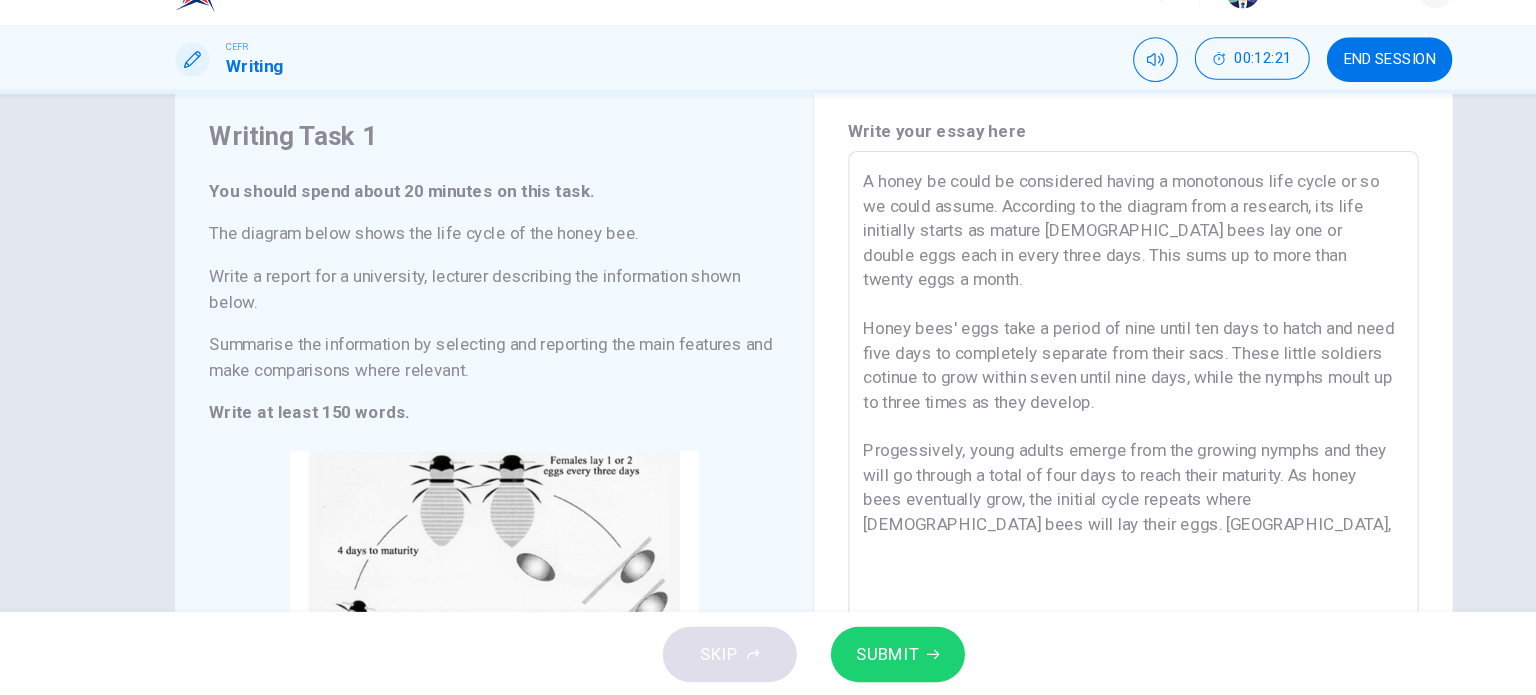 click on "A honey be could be considered having a monotonous life cycle or so we could assume. According to the diagram from a research, its life initially starts as mature female bees lay one or double eggs each in every three days. This sums up to more than twenty eggs a month.
Honey bees' eggs take a period of nine until ten days to hatch and need five days to completely separate from their sacs. These little soldiers cotinue to grow within seven until nine days, while the nymphs moult up to three times as they develop.
Progessively, young adults emerge from the growing nymphs and they will go through a total of four days to reach their maturity. As honey bees eventually grow, the initial cycle repeats where female bees will lay their eggs. Hence," at bounding box center [1068, 498] 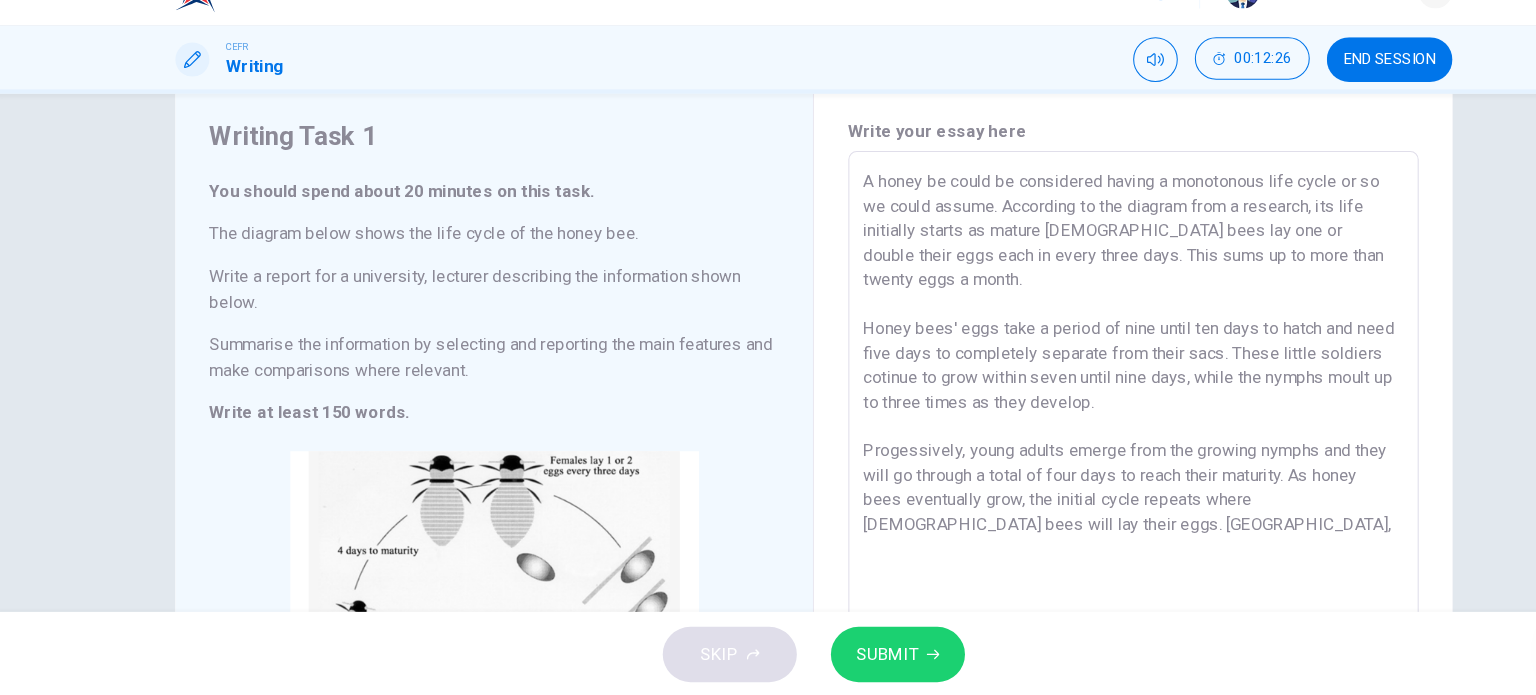 click on "A honey be could be considered having a monotonous life cycle or so we could assume. According to the diagram from a research, its life initially starts as mature female bees lay one or double their eggs each in every three days. This sums up to more than twenty eggs a month.
Honey bees' eggs take a period of nine until ten days to hatch and need five days to completely separate from their sacs. These little soldiers cotinue to grow within seven until nine days, while the nymphs moult up to three times as they develop.
Progessively, young adults emerge from the growing nymphs and they will go through a total of four days to reach their maturity. As honey bees eventually grow, the initial cycle repeats where female bees will lay their eggs. Hence," at bounding box center (1068, 498) 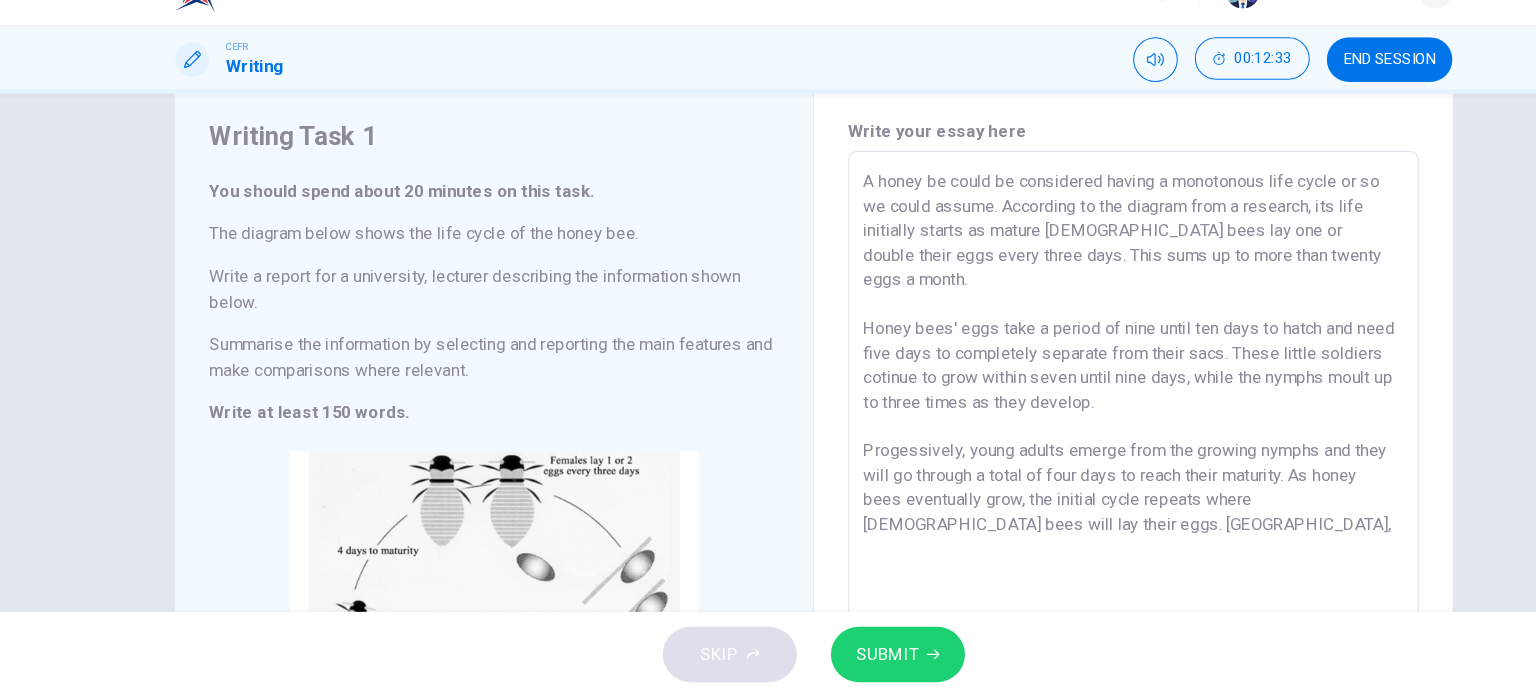 click on "A honey be could be considered having a monotonous life cycle or so we could assume. According to the diagram from a research, its life initially starts as mature female bees lay one or double their eggs every three days. This sums up to more than twenty eggs a month.
Honey bees' eggs take a period of nine until ten days to hatch and need five days to completely separate from their sacs. These little soldiers cotinue to grow within seven until nine days, while the nymphs moult up to three times as they develop.
Progessively, young adults emerge from the growing nymphs and they will go through a total of four days to reach their maturity. As honey bees eventually grow, the initial cycle repeats where female bees will lay their eggs. Hence," at bounding box center (1068, 498) 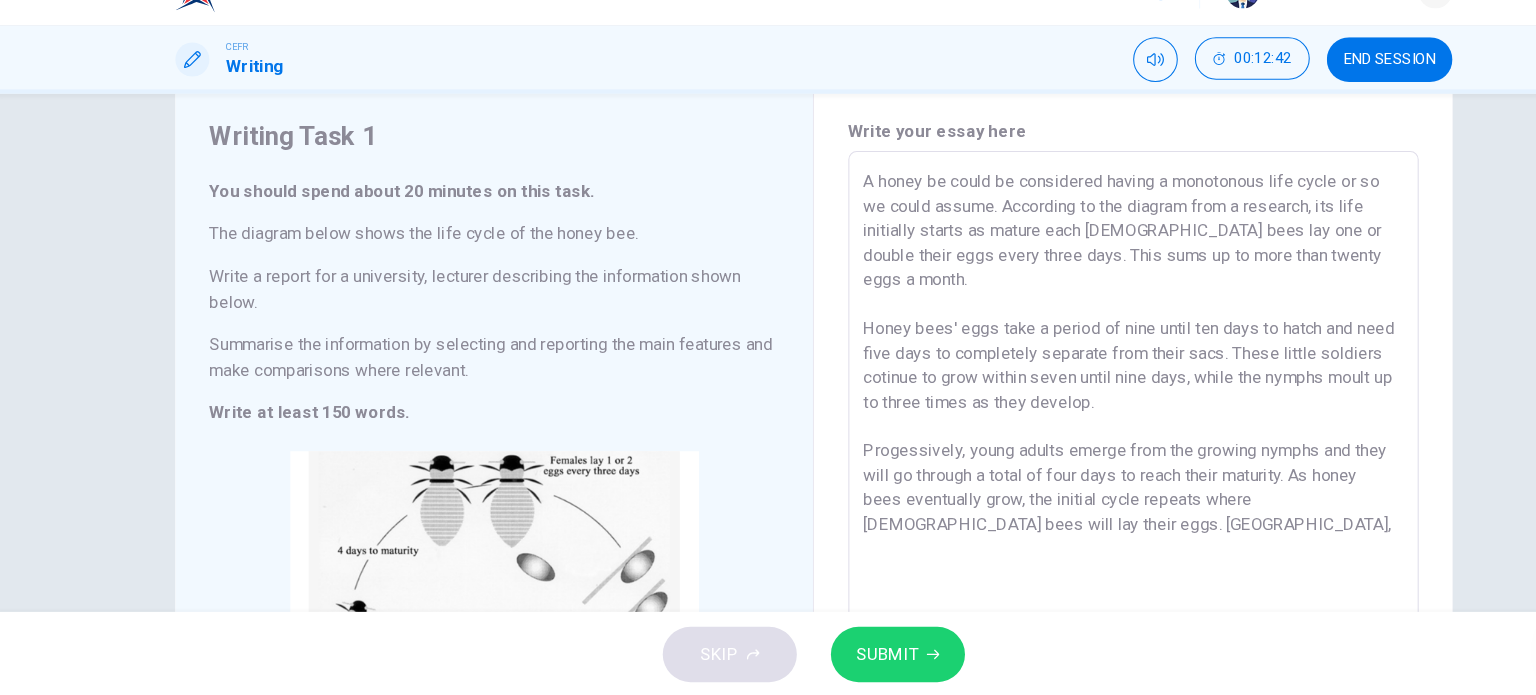 click on "A honey be could be considered having a monotonous life cycle or so we could assume. According to the diagram from a research, its life initially starts as mature each female bees lay one or double their eggs every three days. This sums up to more than twenty eggs a month.
Honey bees' eggs take a period of nine until ten days to hatch and need five days to completely separate from their sacs. These little soldiers cotinue to grow within seven until nine days, while the nymphs moult up to three times as they develop.
Progessively, young adults emerge from the growing nymphs and they will go through a total of four days to reach their maturity. As honey bees eventually grow, the initial cycle repeats where female bees will lay their eggs. Hence," at bounding box center [1068, 498] 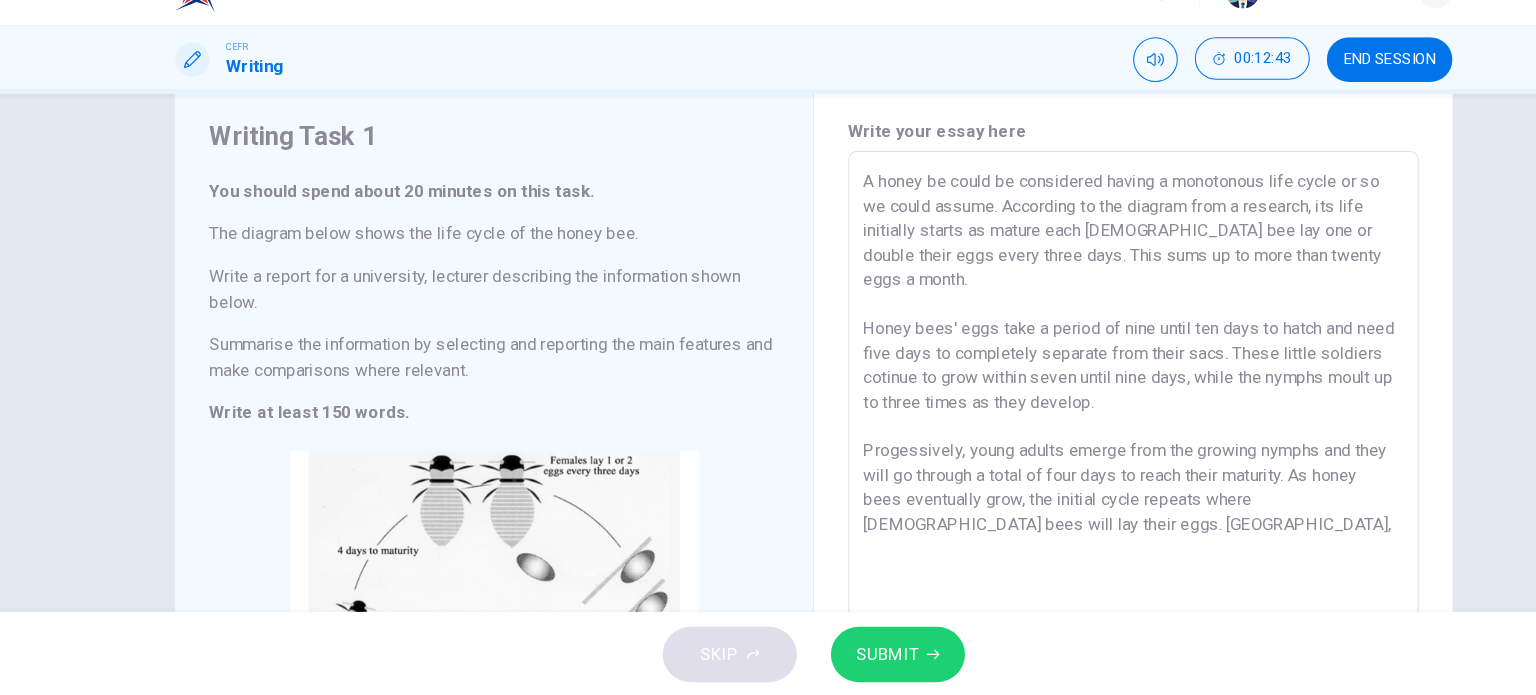 click on "A honey be could be considered having a monotonous life cycle or so we could assume. According to the diagram from a research, its life initially starts as mature each female bee lay one or double their eggs every three days. This sums up to more than twenty eggs a month.
Honey bees' eggs take a period of nine until ten days to hatch and need five days to completely separate from their sacs. These little soldiers cotinue to grow within seven until nine days, while the nymphs moult up to three times as they develop.
Progessively, young adults emerge from the growing nymphs and they will go through a total of four days to reach their maturity. As honey bees eventually grow, the initial cycle repeats where female bees will lay their eggs. Hence," at bounding box center [1068, 498] 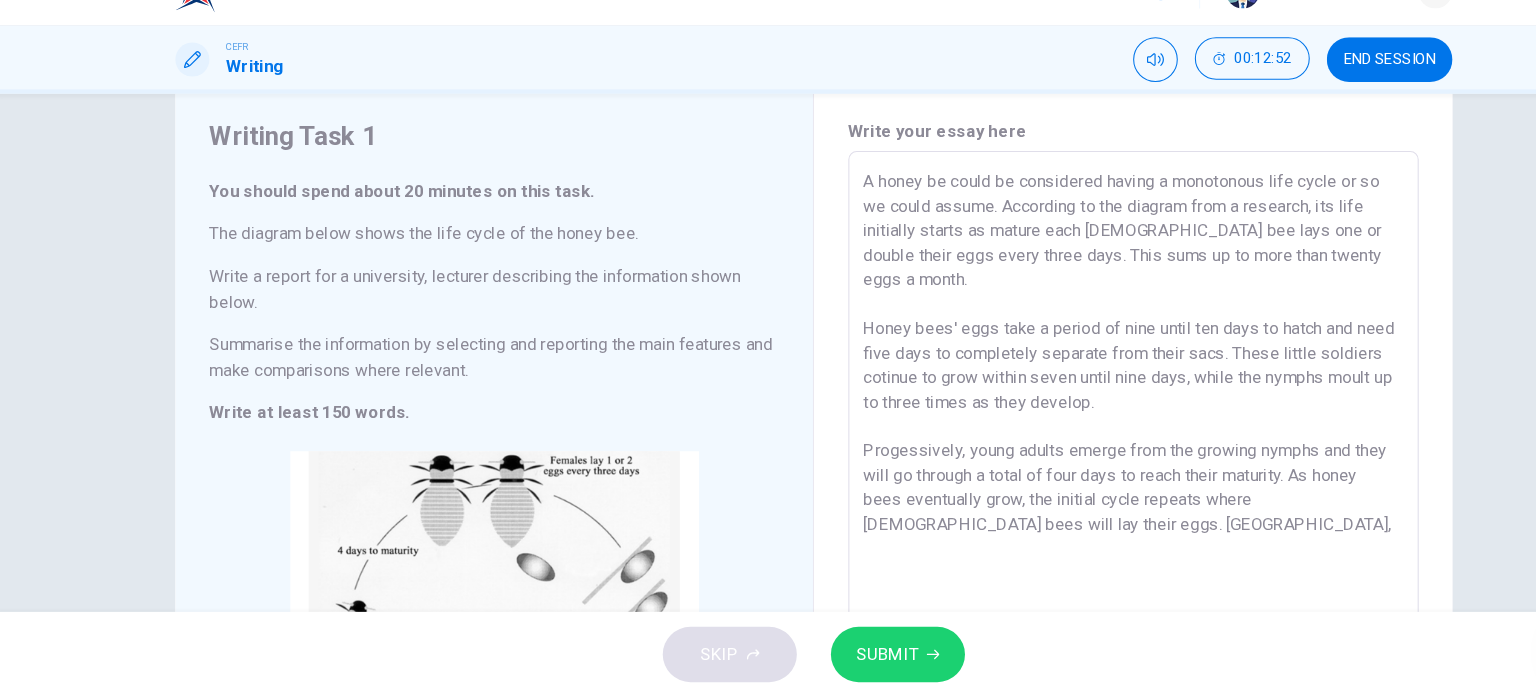 click on "A honey be could be considered having a monotonous life cycle or so we could assume. According to the diagram from a research, its life initially starts as mature each female bee lays one or double their eggs every three days. This sums up to more than twenty eggs a month.
Honey bees' eggs take a period of nine until ten days to hatch and need five days to completely separate from their sacs. These little soldiers cotinue to grow within seven until nine days, while the nymphs moult up to three times as they develop.
Progessively, young adults emerge from the growing nymphs and they will go through a total of four days to reach their maturity. As honey bees eventually grow, the initial cycle repeats where female bees will lay their eggs. Hence," at bounding box center [1068, 498] 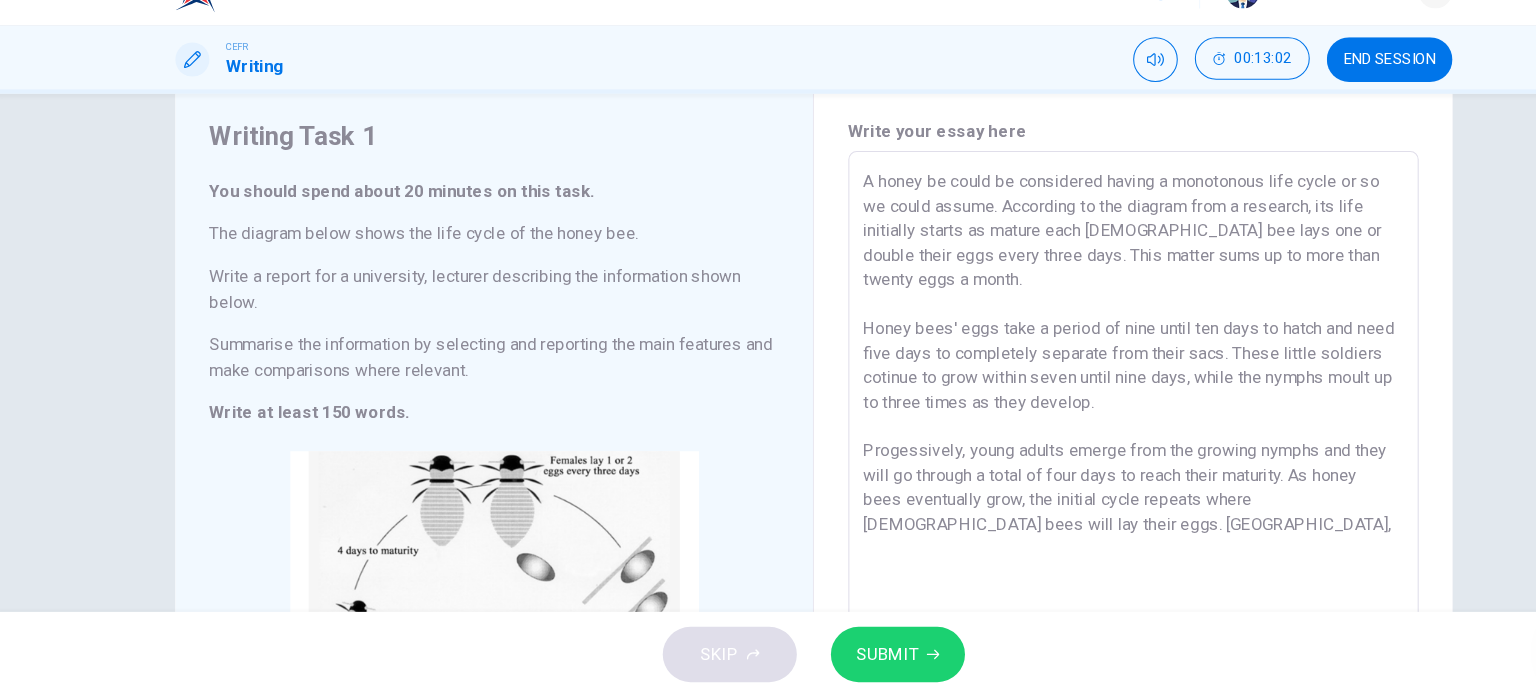 click on "A honey be could be considered having a monotonous life cycle or so we could assume. According to the diagram from a research, its life initially starts as mature each female bee lays one or double their eggs every three days. This matter sums up to more than twenty eggs a month.
Honey bees' eggs take a period of nine until ten days to hatch and need five days to completely separate from their sacs. These little soldiers cotinue to grow within seven until nine days, while the nymphs moult up to three times as they develop.
Progessively, young adults emerge from the growing nymphs and they will go through a total of four days to reach their maturity. As honey bees eventually grow, the initial cycle repeats where female bees will lay their eggs. Hence," at bounding box center [1068, 498] 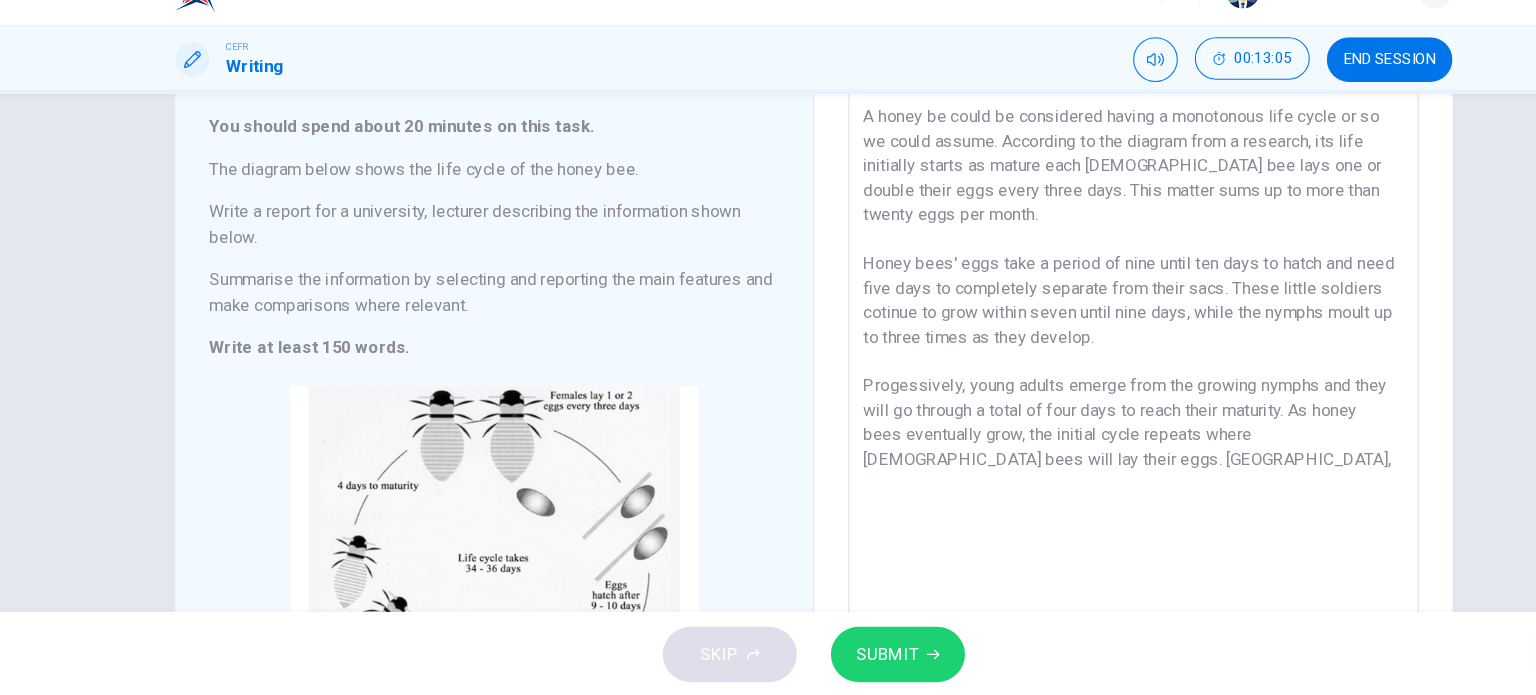scroll, scrollTop: 119, scrollLeft: 0, axis: vertical 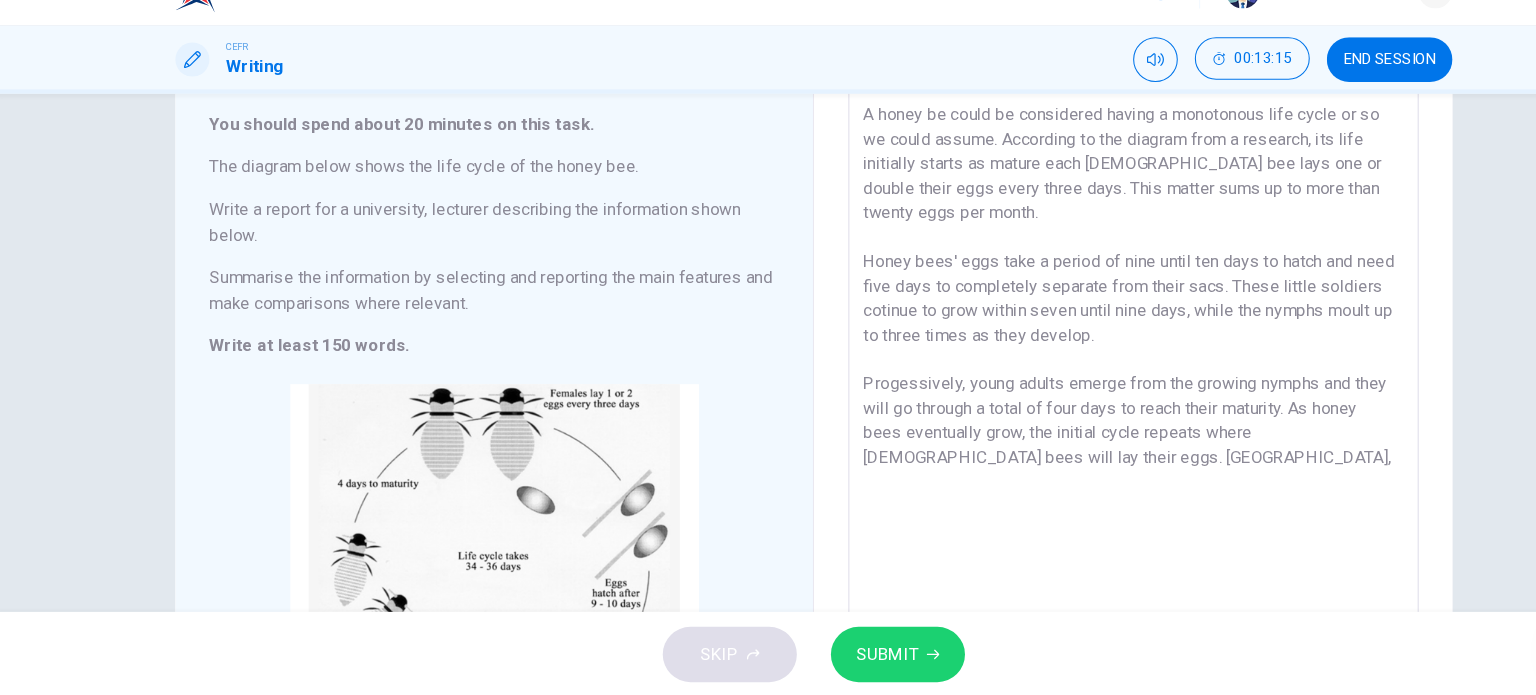 click on "A honey be could be considered having a monotonous life cycle or so we could assume. According to the diagram from a research, its life initially starts as mature each female bee lays one or double their eggs every three days. This matter sums up to more than twenty eggs per month.
Honey bees' eggs take a period of nine until ten days to hatch and need five days to completely separate from their sacs. These little soldiers cotinue to grow within seven until nine days, while the nymphs moult up to three times as they develop.
Progessively, young adults emerge from the growing nymphs and they will go through a total of four days to reach their maturity. As honey bees eventually grow, the initial cycle repeats where female bees will lay their eggs. Hence," at bounding box center [1068, 435] 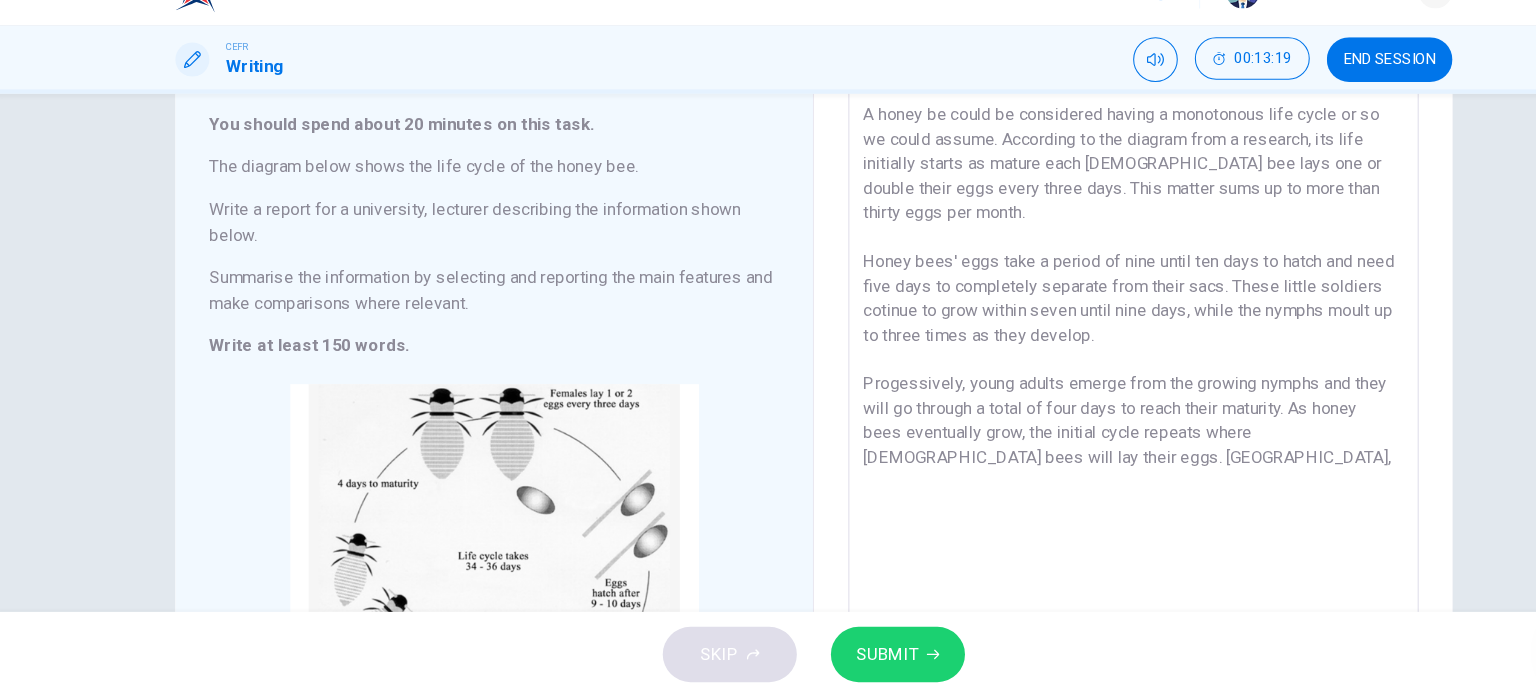 click on "A honey be could be considered having a monotonous life cycle or so we could assume. According to the diagram from a research, its life initially starts as mature each female bee lays one or double their eggs every three days. This matter sums up to more than thirty eggs per month.
Honey bees' eggs take a period of nine until ten days to hatch and need five days to completely separate from their sacs. These little soldiers cotinue to grow within seven until nine days, while the nymphs moult up to three times as they develop.
Progessively, young adults emerge from the growing nymphs and they will go through a total of four days to reach their maturity. As honey bees eventually grow, the initial cycle repeats where female bees will lay their eggs. Hence," at bounding box center [1068, 435] 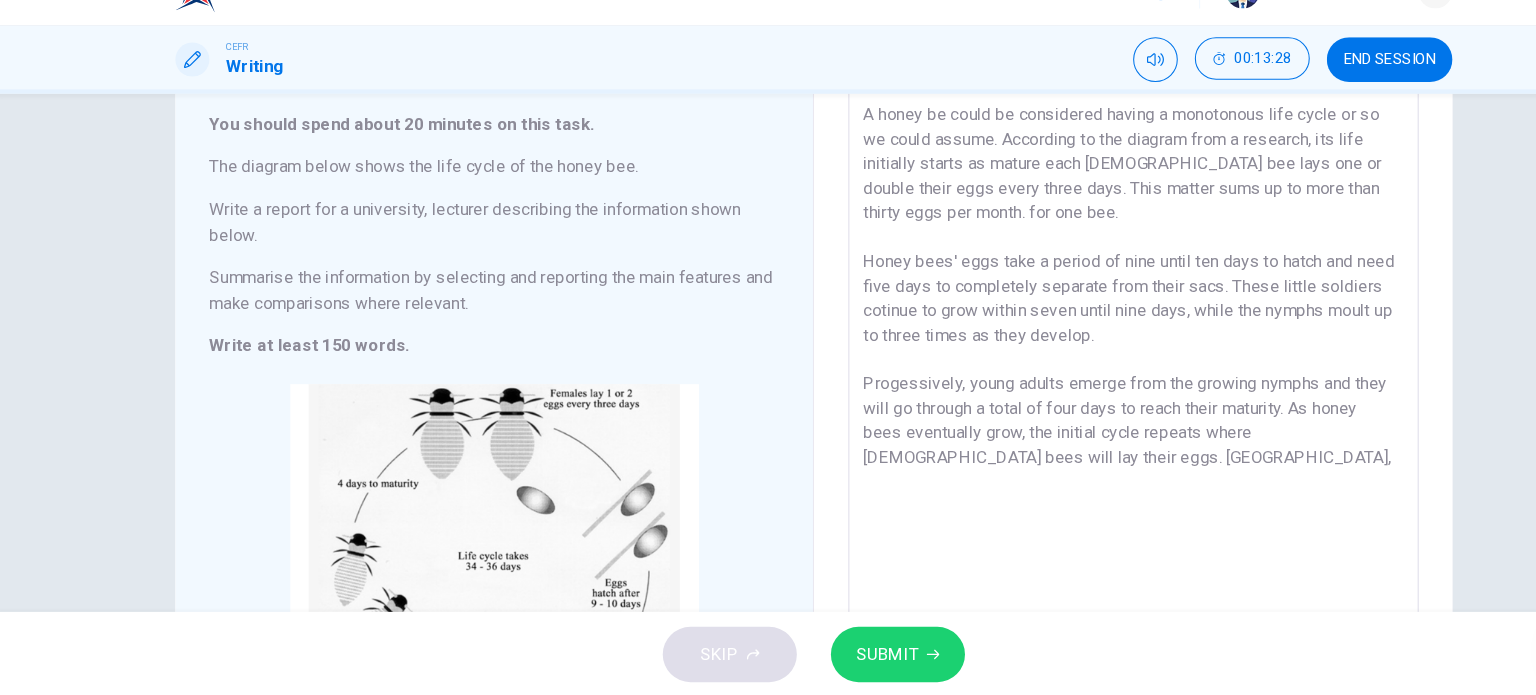 click on "A honey be could be considered having a monotonous life cycle or so we could assume. According to the diagram from a research, its life initially starts as mature each female bee lays one or double their eggs every three days. This matter sums up to more than thirty eggs per month. for one bee.
Honey bees' eggs take a period of nine until ten days to hatch and need five days to completely separate from their sacs. These little soldiers cotinue to grow within seven until nine days, while the nymphs moult up to three times as they develop.
Progessively, young adults emerge from the growing nymphs and they will go through a total of four days to reach their maturity. As honey bees eventually grow, the initial cycle repeats where female bees will lay their eggs. Hence," at bounding box center [1068, 435] 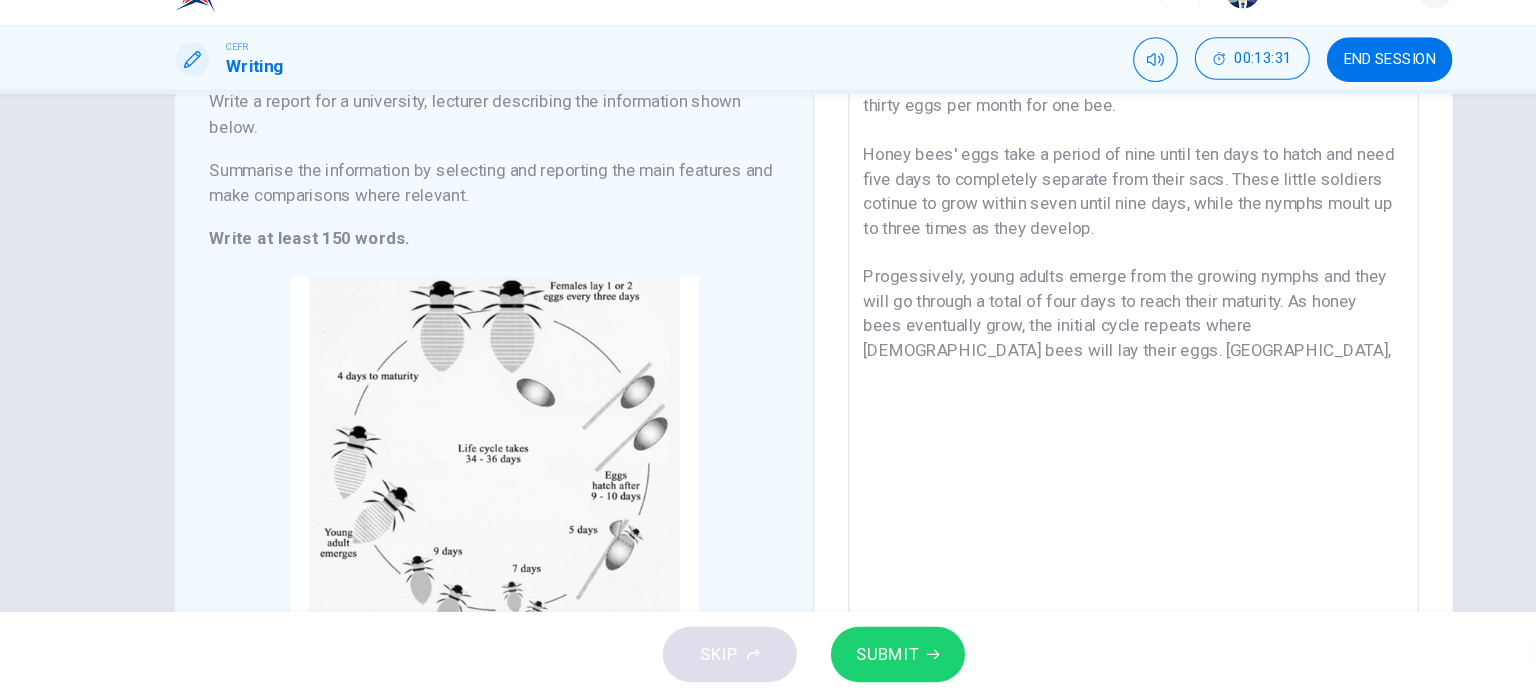 scroll, scrollTop: 221, scrollLeft: 0, axis: vertical 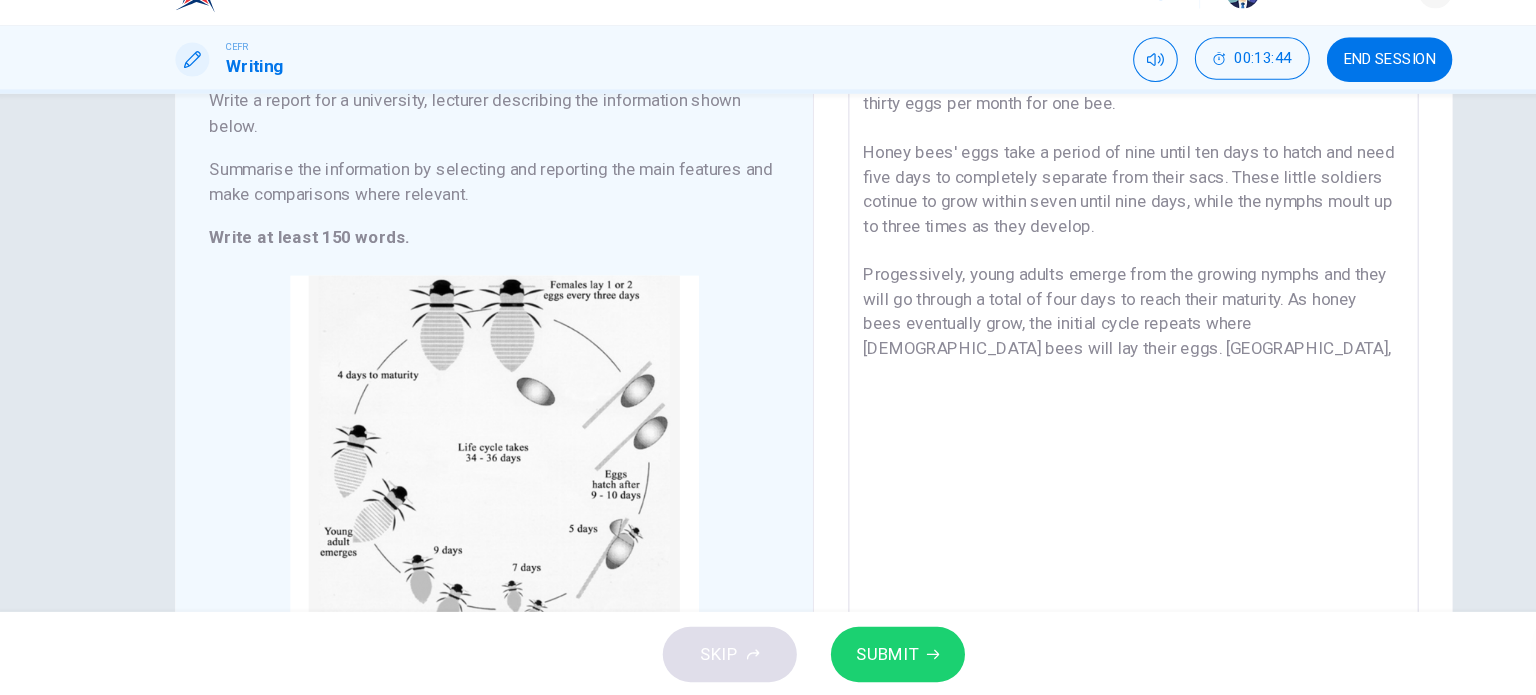 click on "A honey be could be considered having a monotonous life cycle or so we could assume. According to the diagram from a research, its life initially starts as mature each female bee lays one or double their eggs every three days. This matter sums up to more than thirty eggs per month for one bee.
Honey bees' eggs take a period of nine until ten days to hatch and need five days to completely separate from their sacs. These little soldiers cotinue to grow within seven until nine days, while the nymphs moult up to three times as they develop.
Progessively, young adults emerge from the growing nymphs and they will go through a total of four days to reach their maturity. As honey bees eventually grow, the initial cycle repeats where female bees will lay their eggs. Hence," at bounding box center [1068, 333] 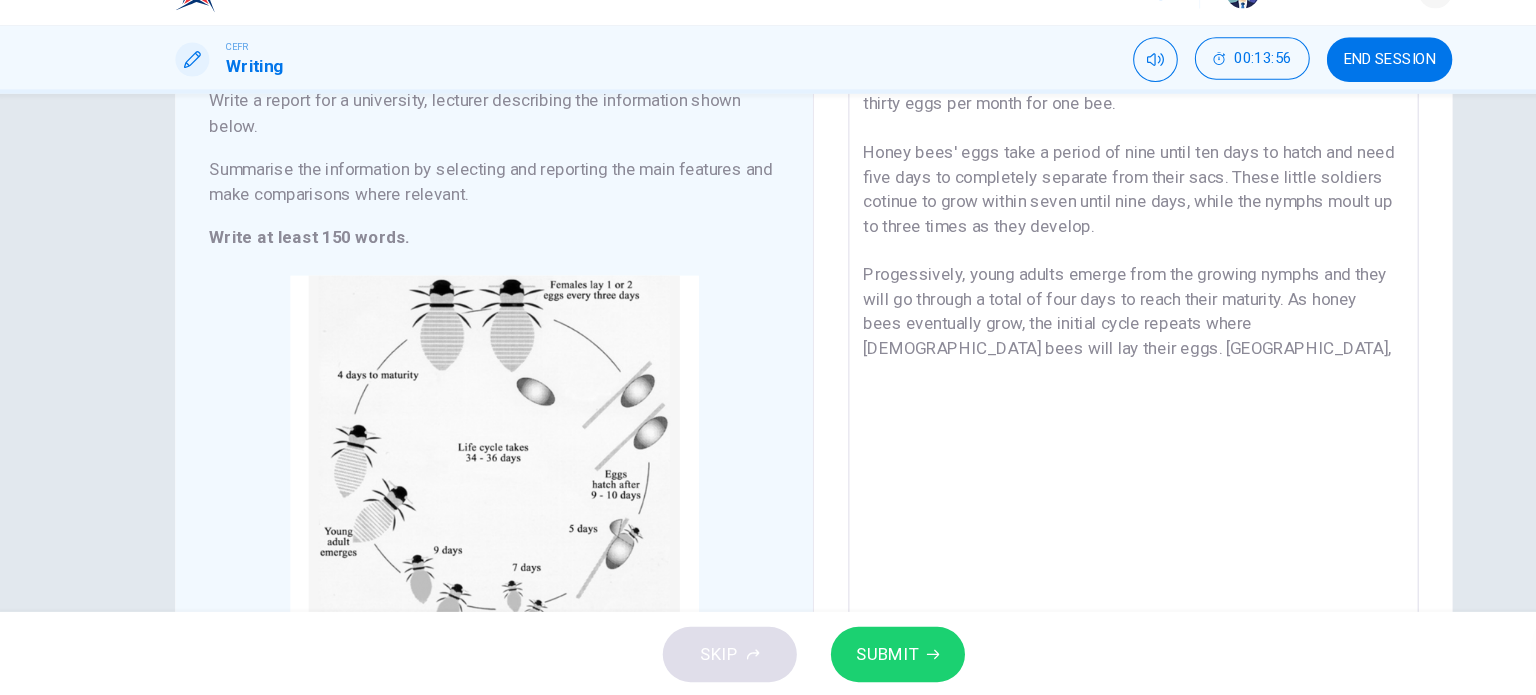 click on "A honey be could be considered having a monotonous life cycle or so we could assume. According to the diagram from a research, its life initially starts as mature each female bee lays one or double their eggs every three days. This matter sums up to more than thirty eggs per month for one bee.
Honey bees' eggs take a period of nine until ten days to hatch and need five days to completely separate from their sacs. These little soldiers cotinue to grow within seven until nine days, while the nymphs moult up to three times as they develop.
Progessively, young adults emerge from the growing nymphs and they will go through a total of four days to reach their maturity. As honey bees eventually grow, the initial cycle repeats where female bees will lay their eggs. Hence," at bounding box center [1068, 333] 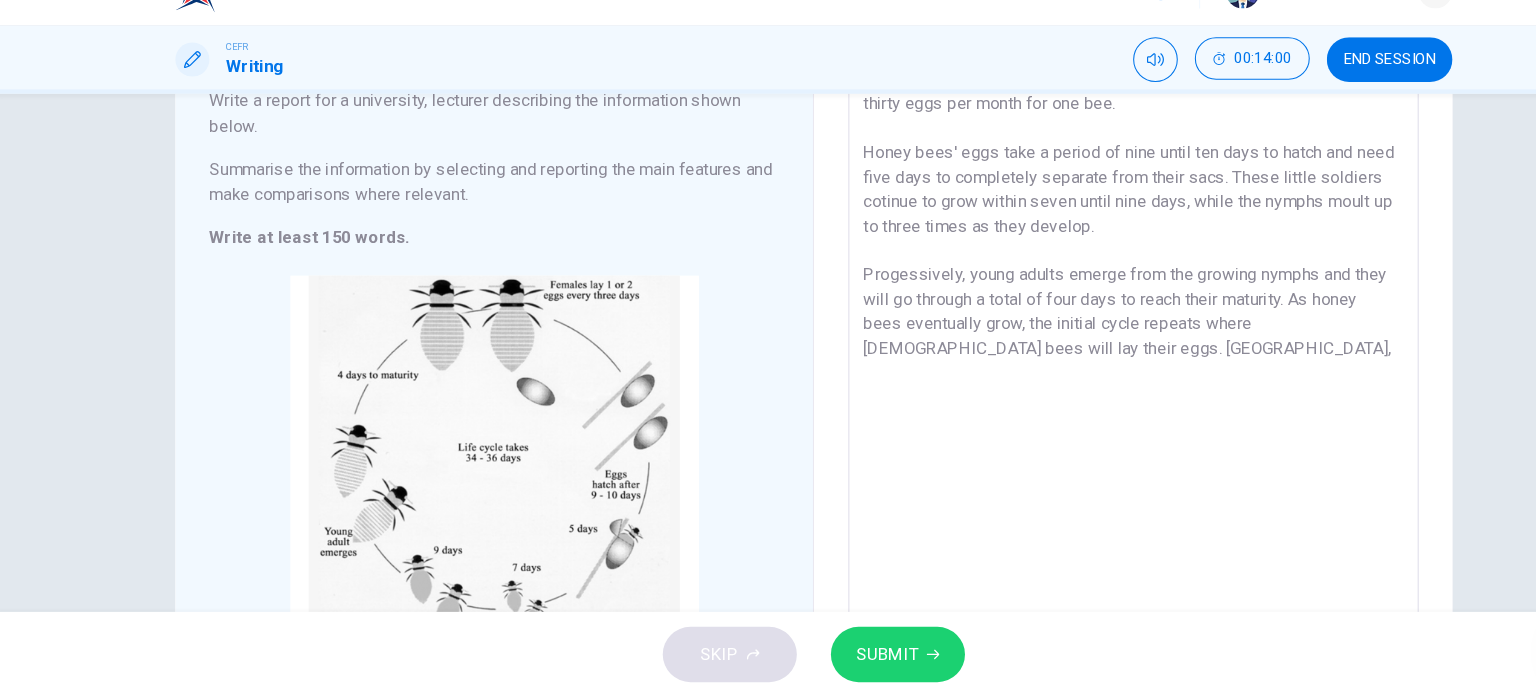 scroll, scrollTop: 256, scrollLeft: 0, axis: vertical 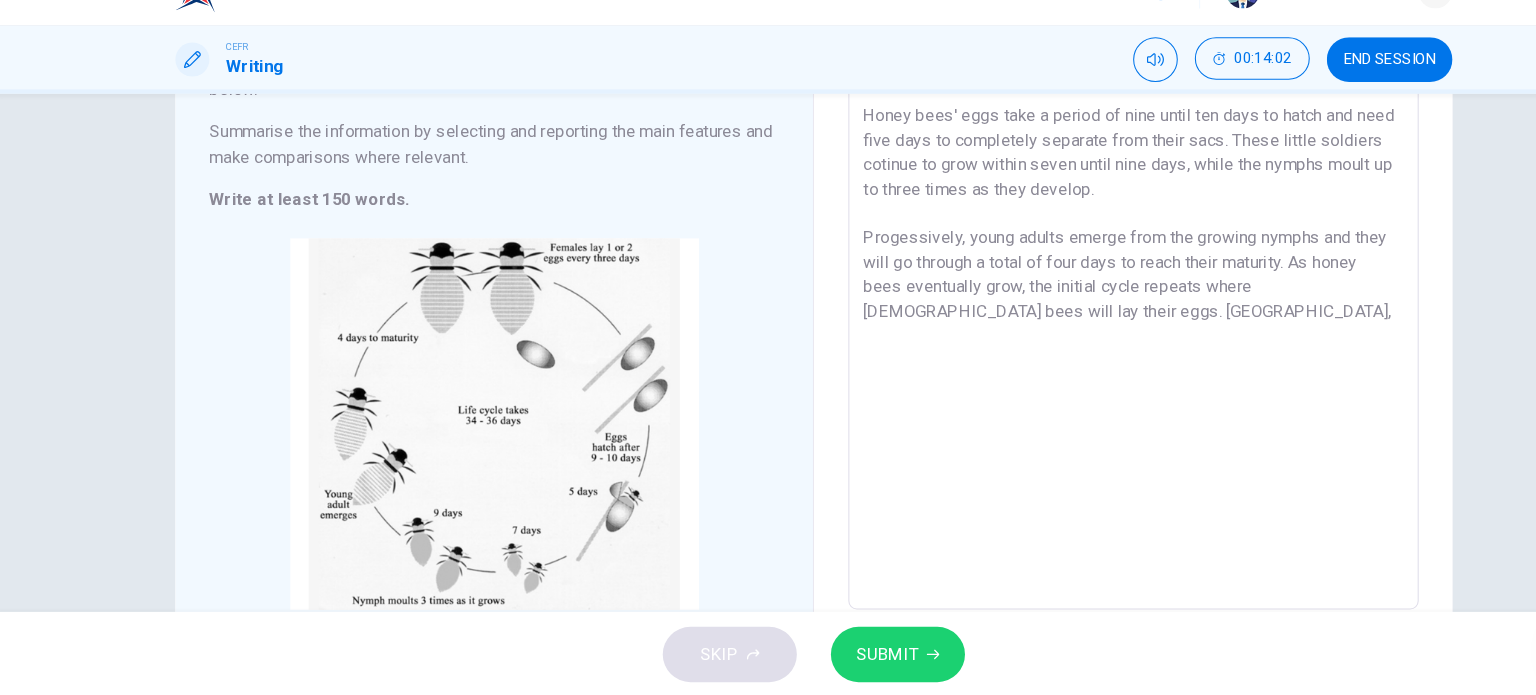 click on "A honey be could be considered having a monotonous life cycle or so we could assume. According to the diagram from a research, its life initially starts as mature each female bee lays one or double their eggs every three days. This matter sums up to more than thirty eggs per month for one bee.
Honey bees' eggs take a period of nine until ten days to hatch and need five days to completely separate from their sacs. These little soldiers cotinue to grow within seven until nine days, while the nymphs moult up to three times as they develop.
Progessively, young adults emerge from the growing nymphs and they will go through a total of four days to reach their maturity. As honey bees eventually grow, the initial cycle repeats where female bees will lay their eggs. Hence," at bounding box center (1068, 298) 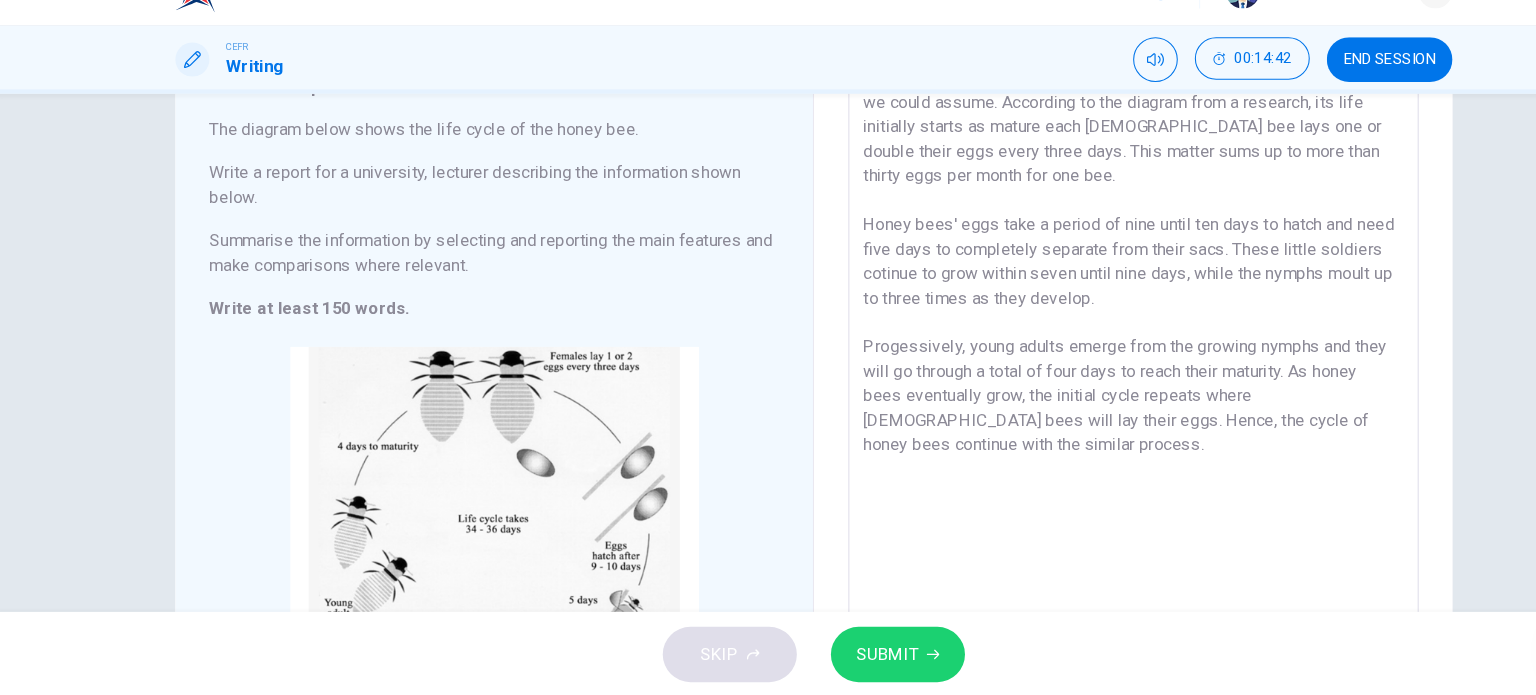 scroll, scrollTop: 155, scrollLeft: 0, axis: vertical 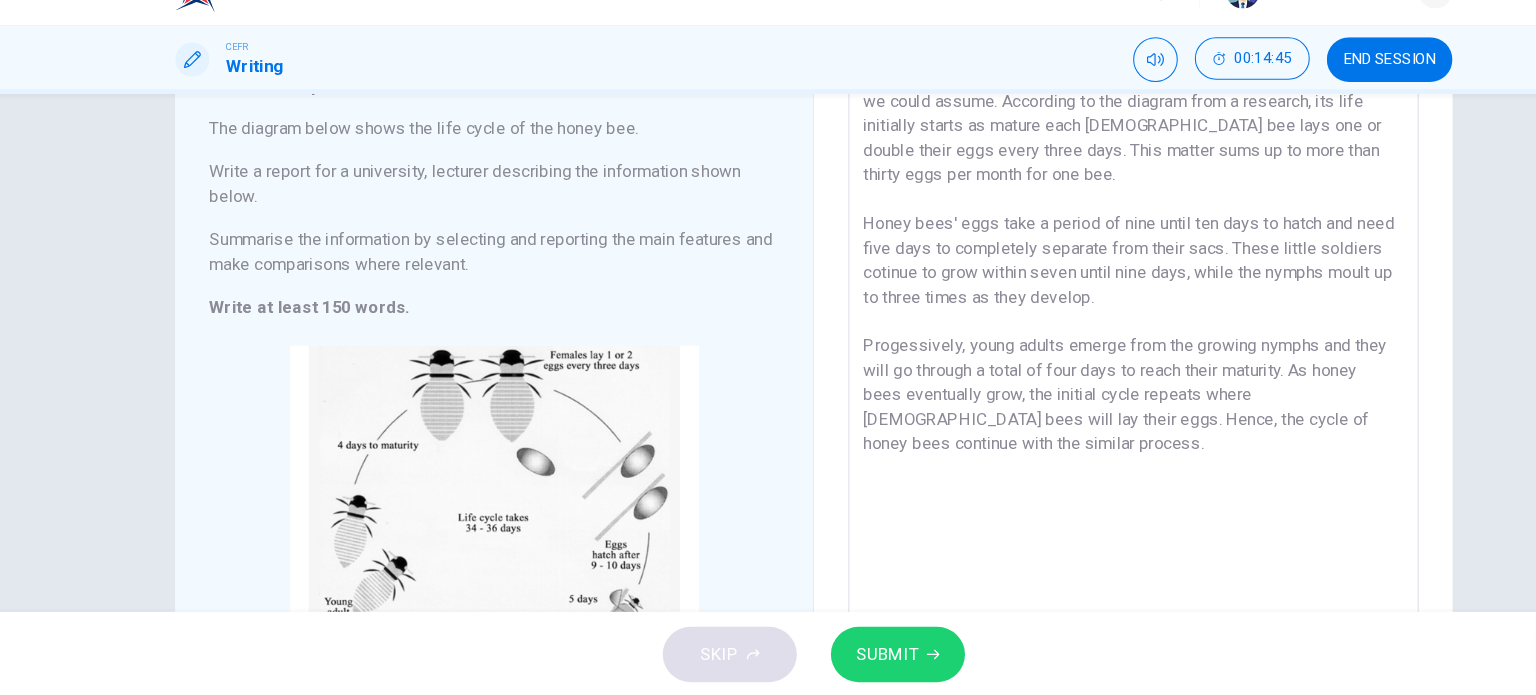 click on "A honey be could be considered having a monotonous life cycle or so we could assume. According to the diagram from a research, its life initially starts as mature each female bee lays one or double their eggs every three days. This matter sums up to more than thirty eggs per month for one bee.
Honey bees' eggs take a period of nine until ten days to hatch and need five days to completely separate from their sacs. These little soldiers cotinue to grow within seven until nine days, while the nymphs moult up to three times as they develop.
Progessively, young adults emerge from the growing nymphs and they will go through a total of four days to reach their maturity. As honey bees eventually grow, the initial cycle repeats where female bees will lay their eggs. Hence, the cycle of honey bees continue with the similar process." at bounding box center [1068, 399] 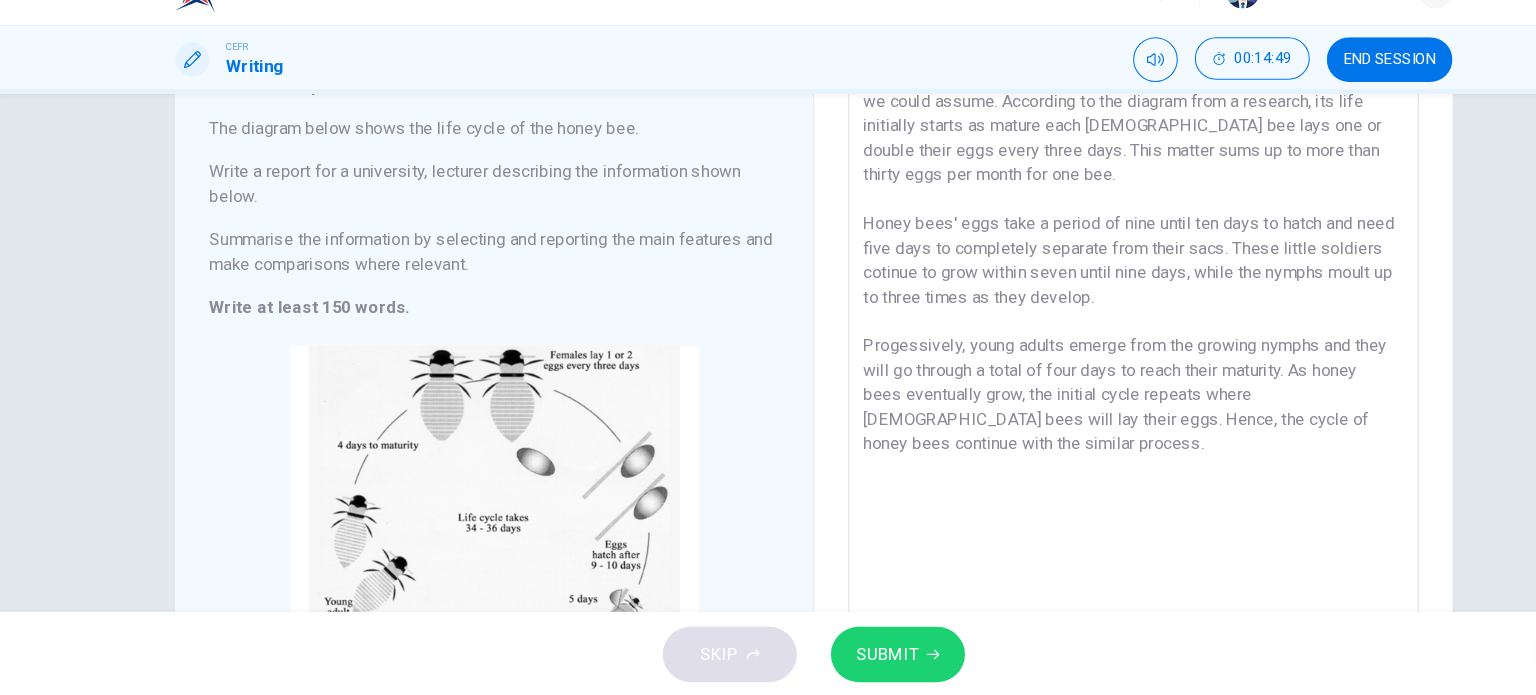 click on "A honey be could be considered having a monotonous life cycle or so we could assume. According to the diagram from a research, its life initially starts as mature each female bee lays one or double their eggs every three days. This matter sums up to more than thirty eggs per month for one bee.
Honey bees' eggs take a period of nine until ten days to hatch and need five days to completely separate from their sacs. These little soldiers cotinue to grow within seven until nine days, while the nymphs moult up to three times as they develop.
Progessively, young adults emerge from the growing nymphs and they will go through a total of four days to reach their maturity. As honey bees eventually grow, the initial cycle repeats where female bees will lay their eggs. Hence, the cycle of honey bees continue with the similar process." at bounding box center (1068, 399) 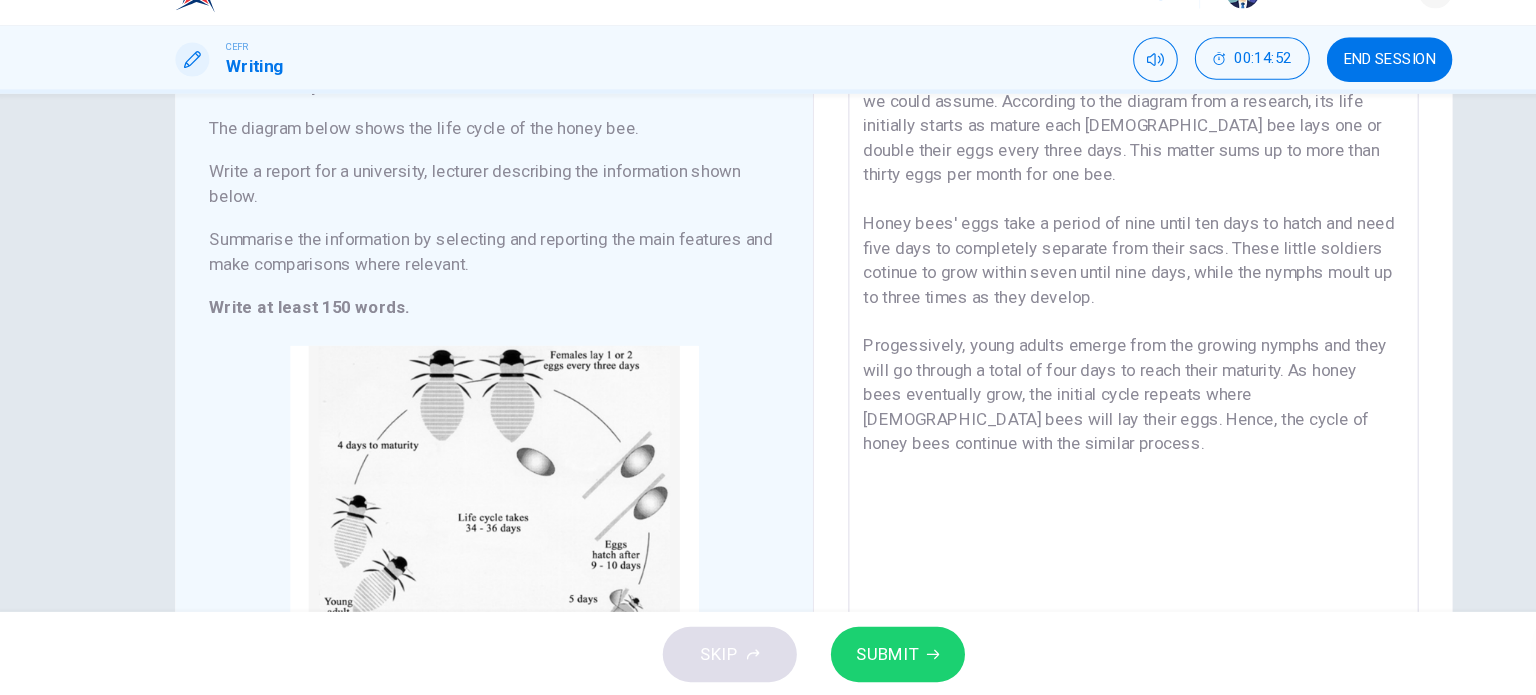 drag, startPoint x: 1199, startPoint y: 433, endPoint x: 1257, endPoint y: 431, distance: 58.034473 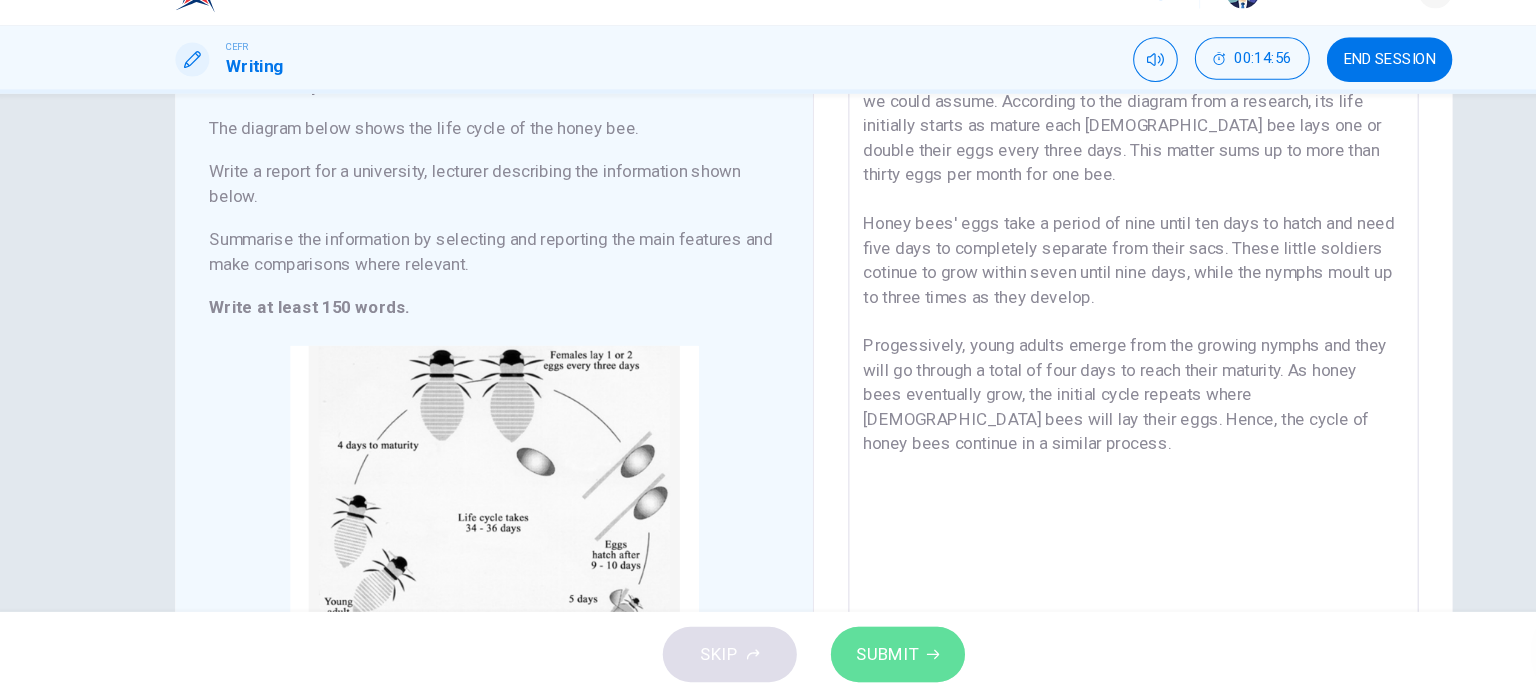 click on "SUBMIT" at bounding box center (847, 655) 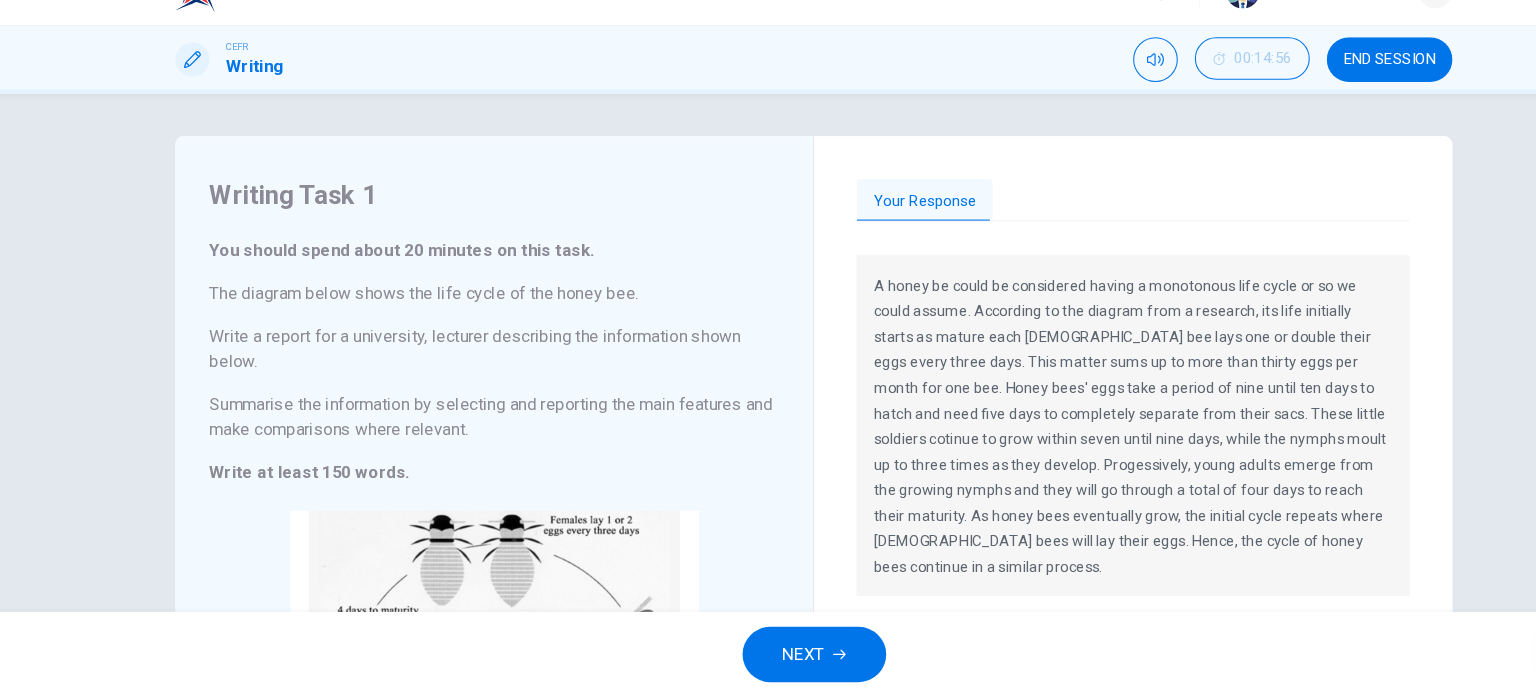 scroll, scrollTop: 0, scrollLeft: 0, axis: both 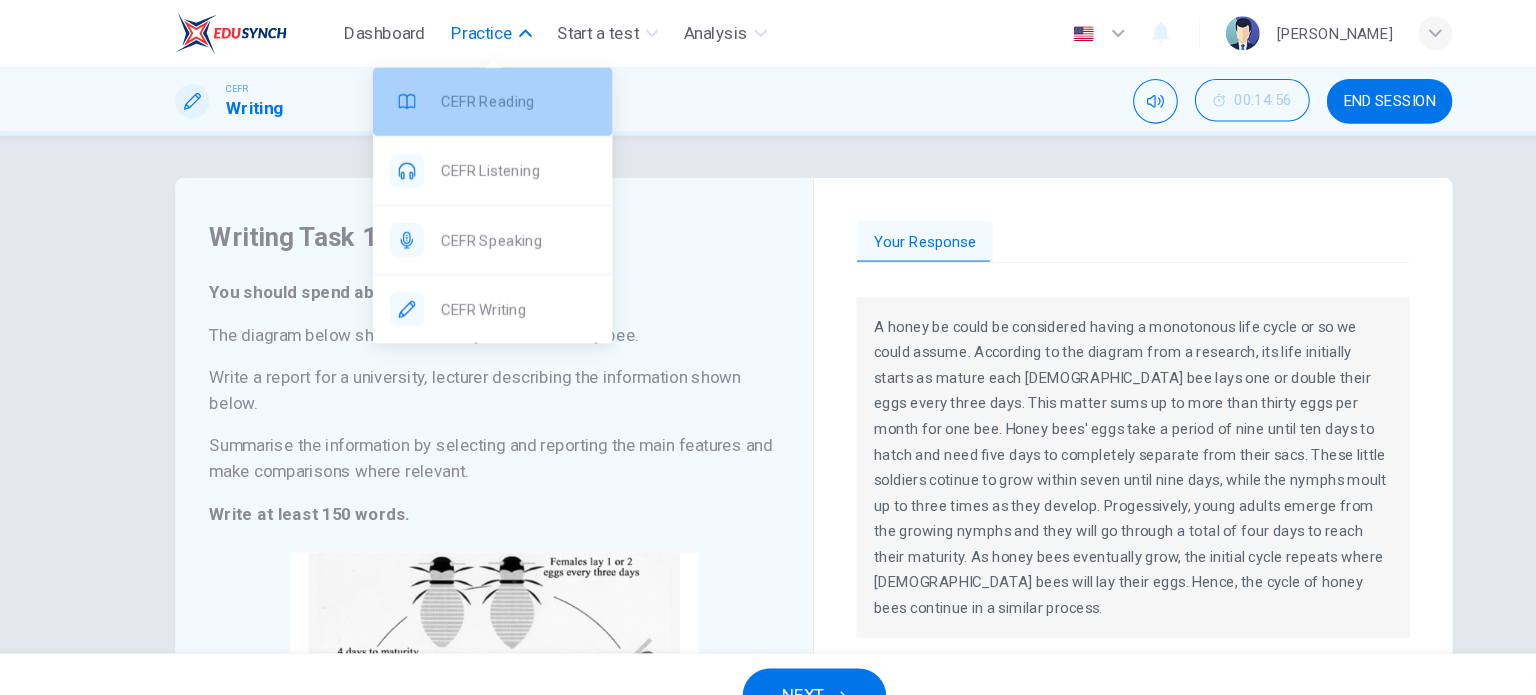 click on "CEFR Reading" at bounding box center (466, 96) 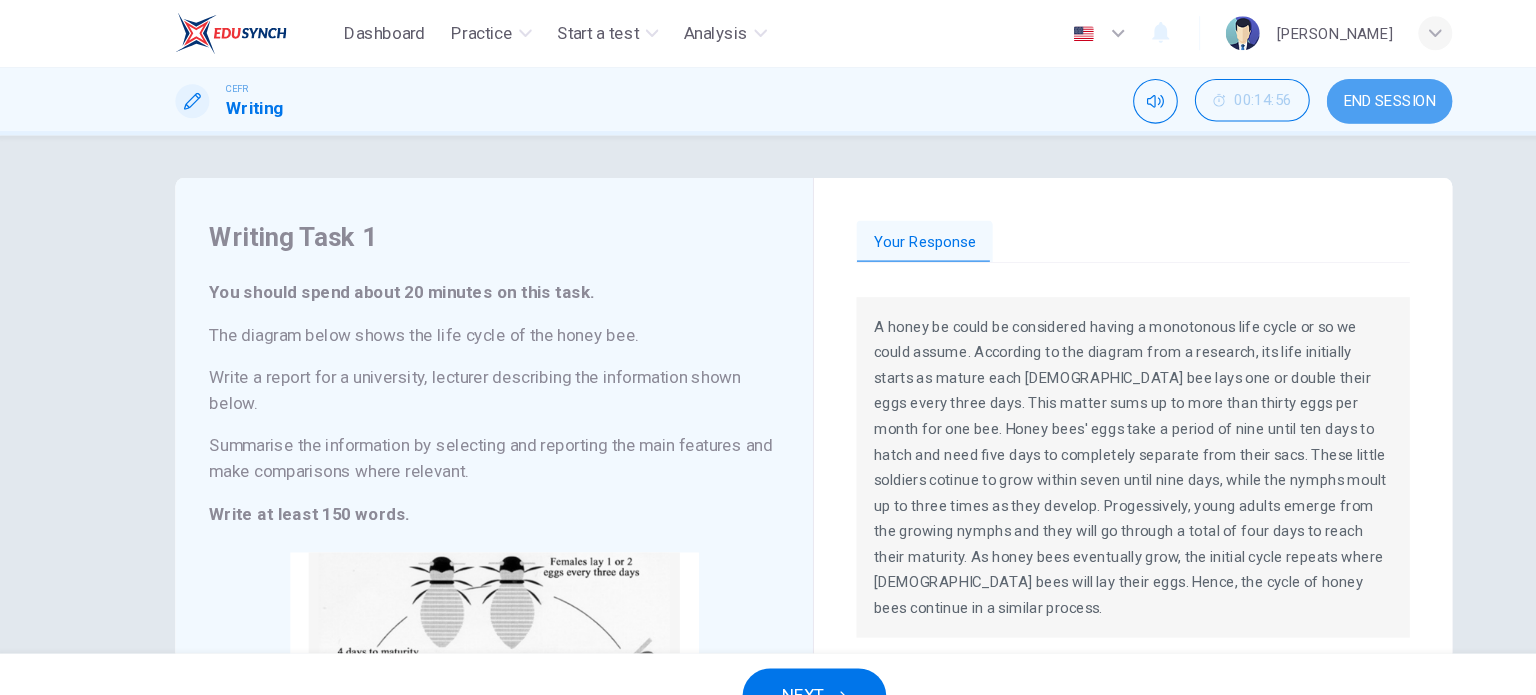 click on "END SESSION" at bounding box center (1309, 96) 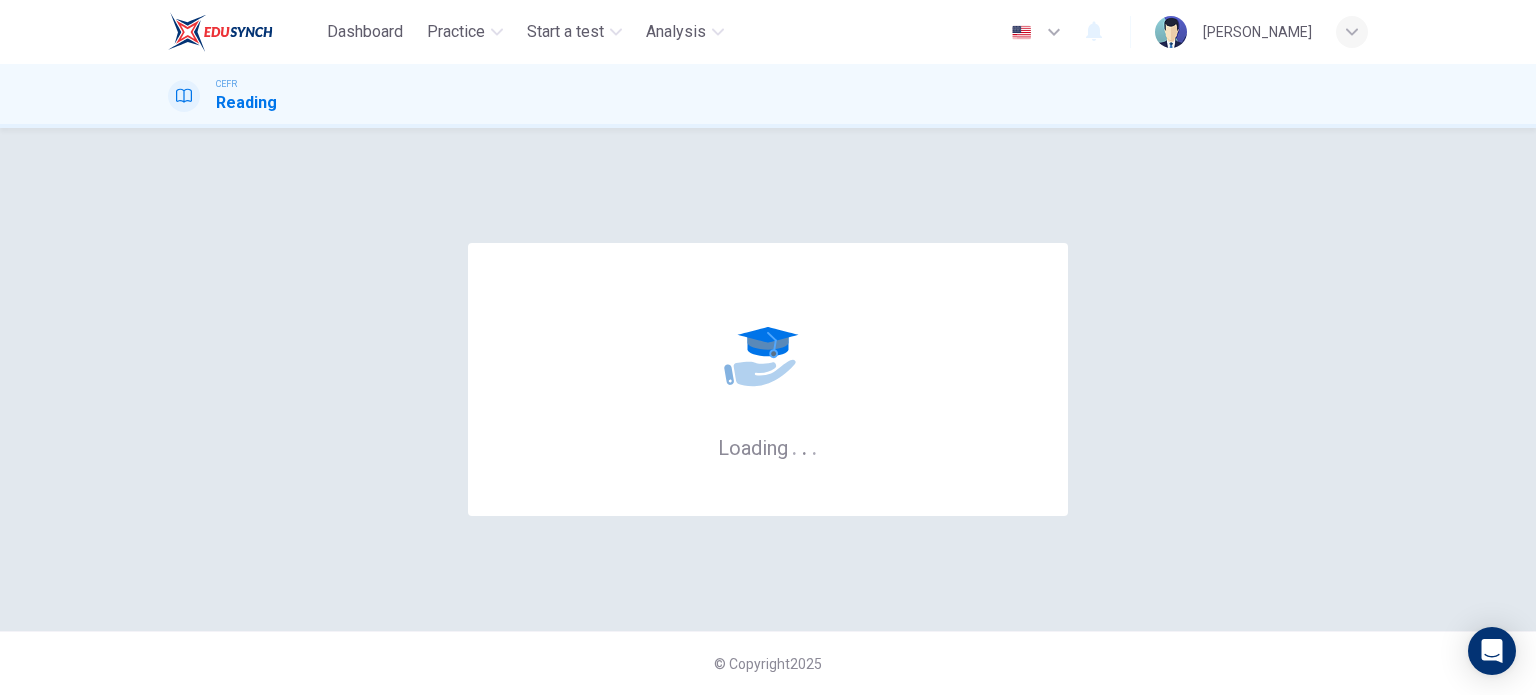 scroll, scrollTop: 0, scrollLeft: 0, axis: both 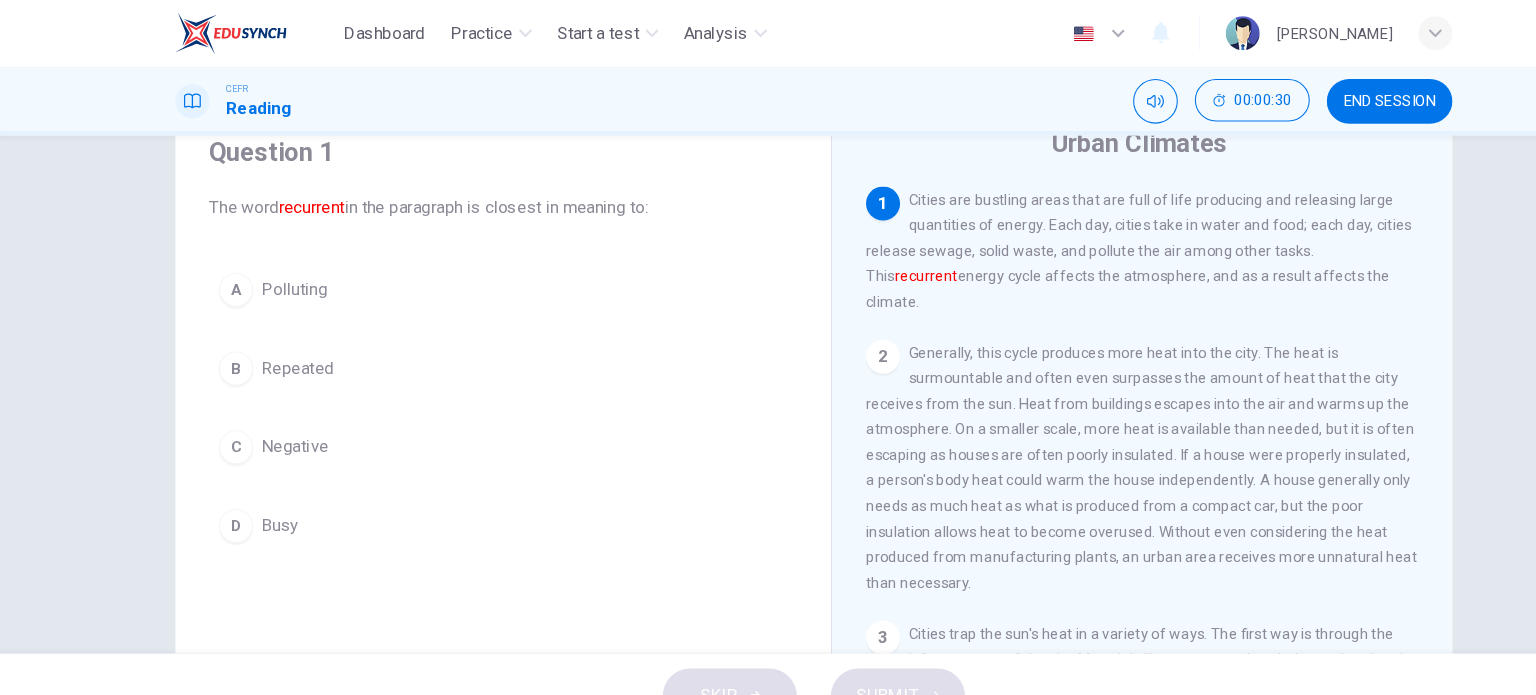 click on "B Repeated" at bounding box center [476, 347] 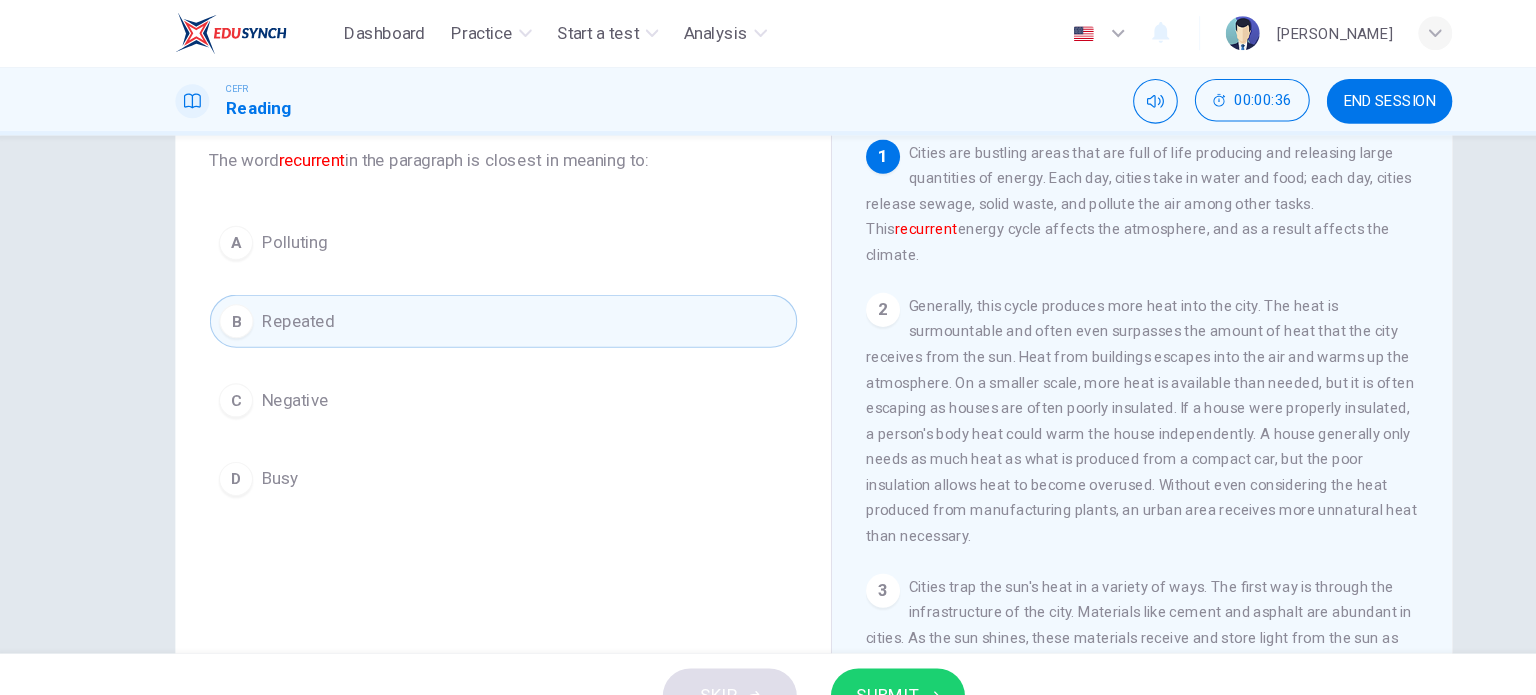 scroll, scrollTop: 0, scrollLeft: 0, axis: both 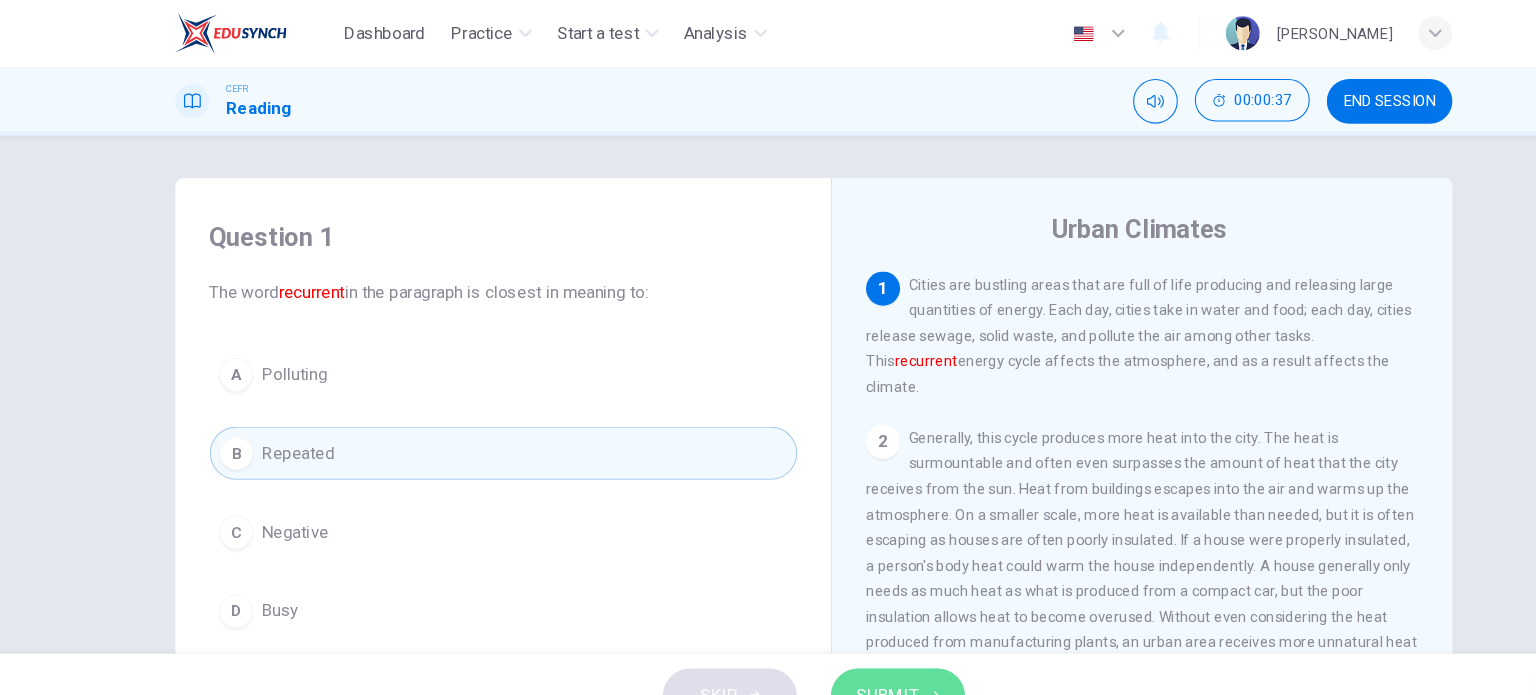 click on "SUBMIT" at bounding box center [847, 655] 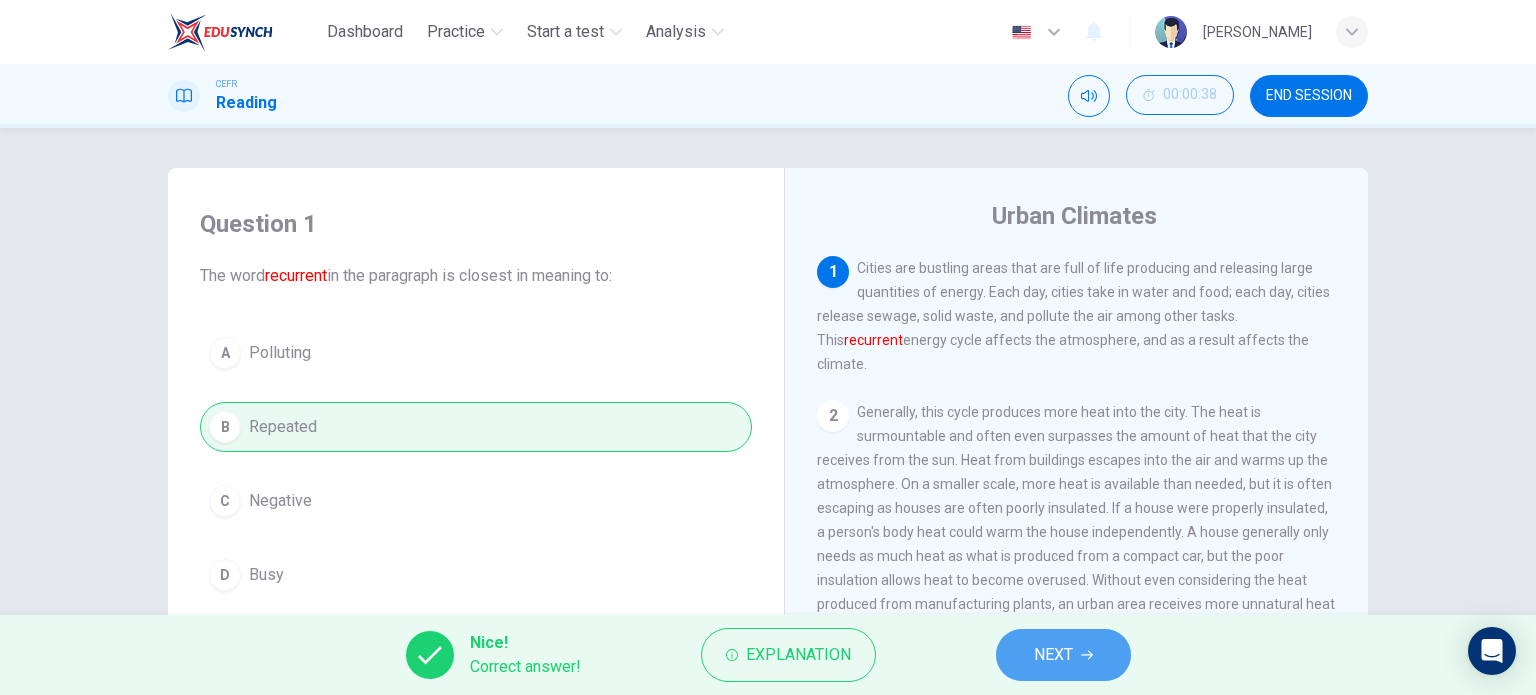 click on "NEXT" at bounding box center [1063, 655] 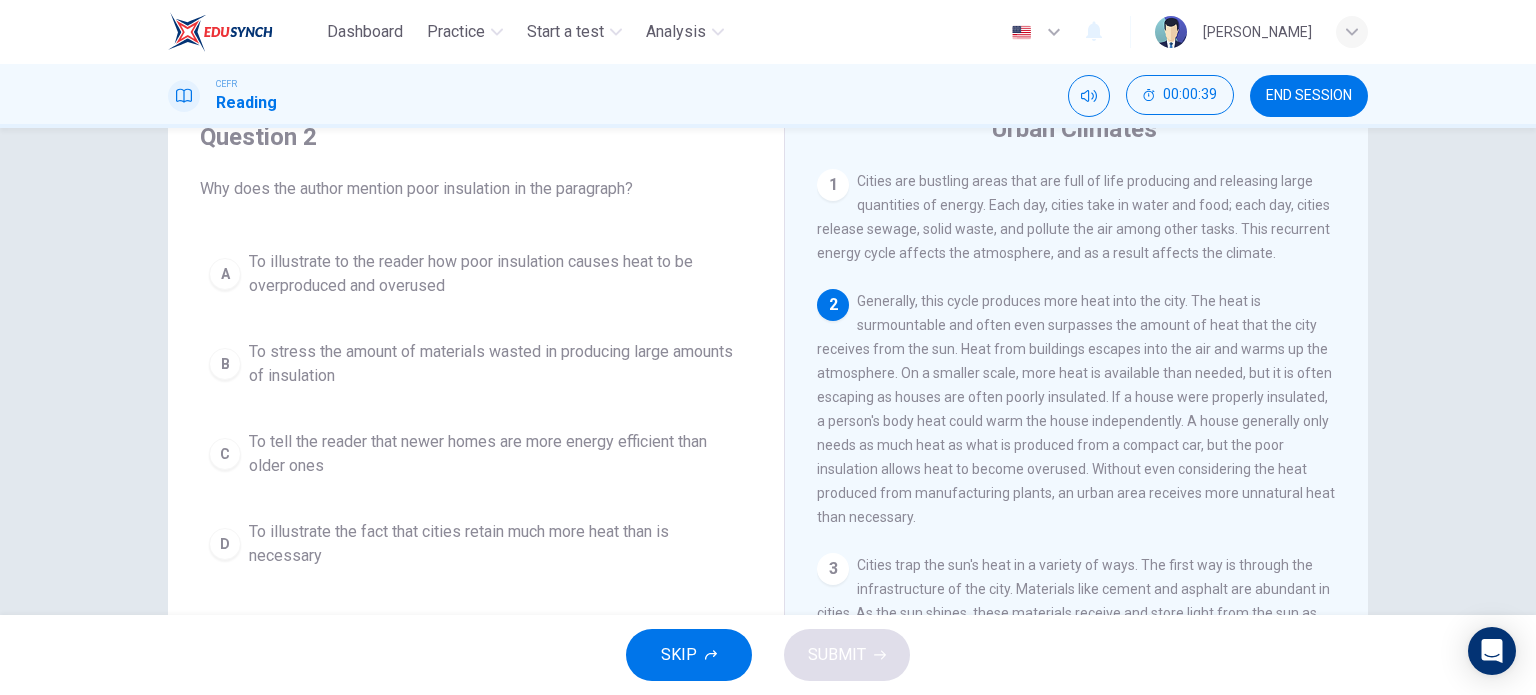 scroll, scrollTop: 88, scrollLeft: 0, axis: vertical 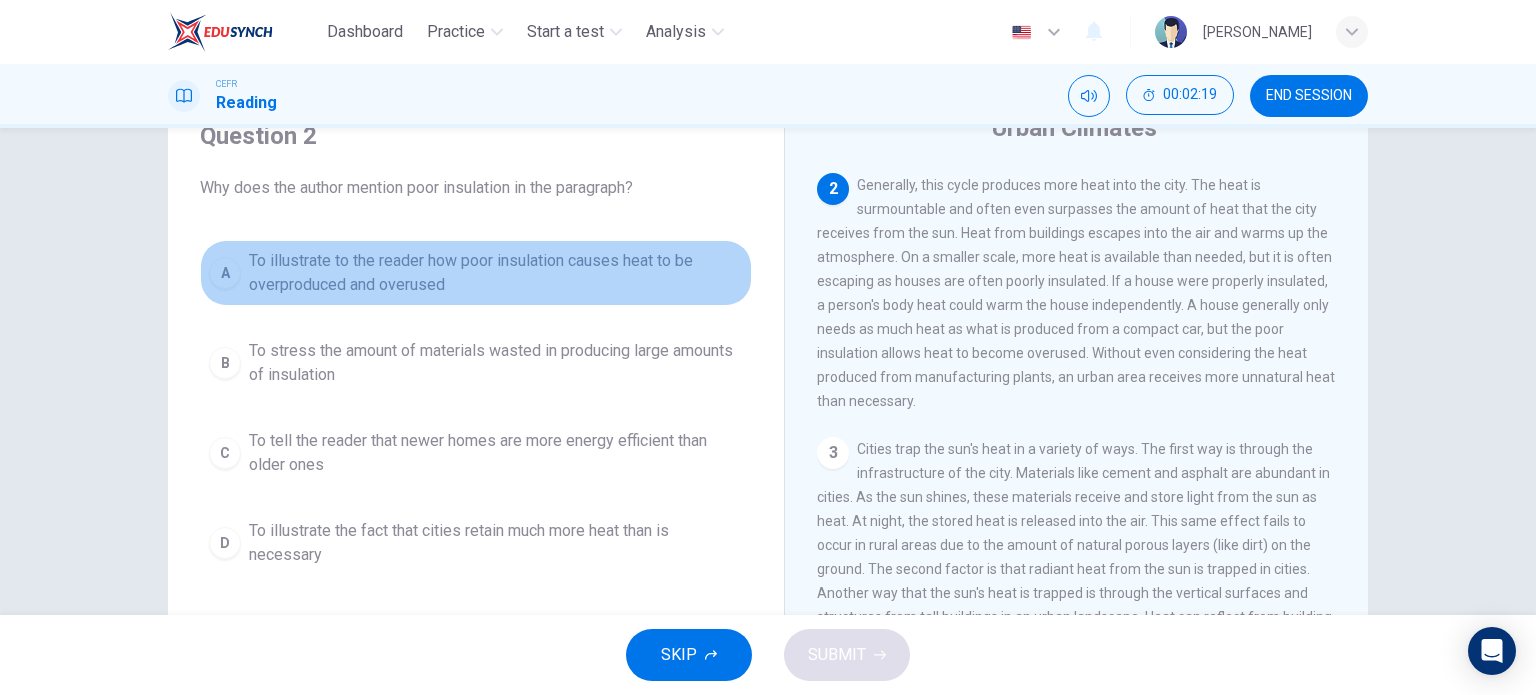 click on "To illustrate to the reader how poor insulation causes heat to be overproduced and overused" at bounding box center (496, 273) 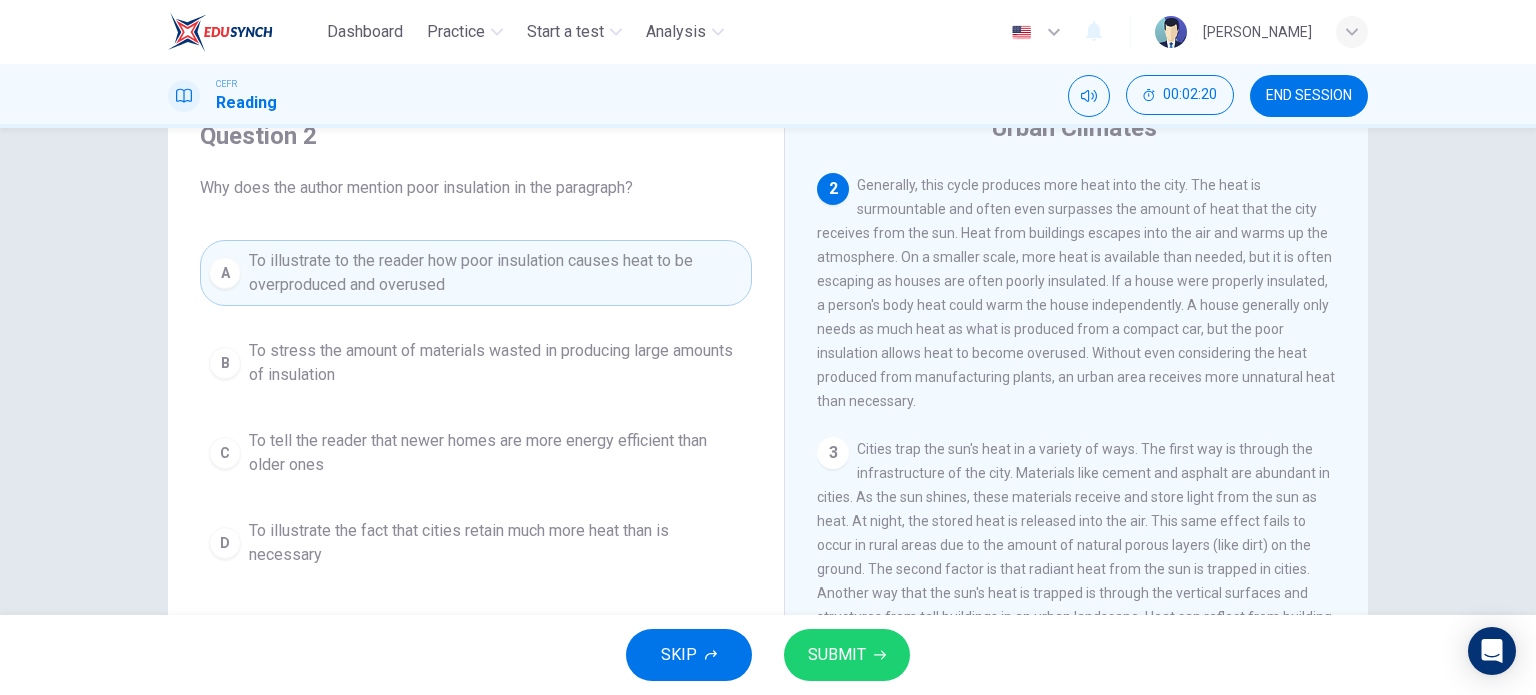 click on "SUBMIT" at bounding box center (837, 655) 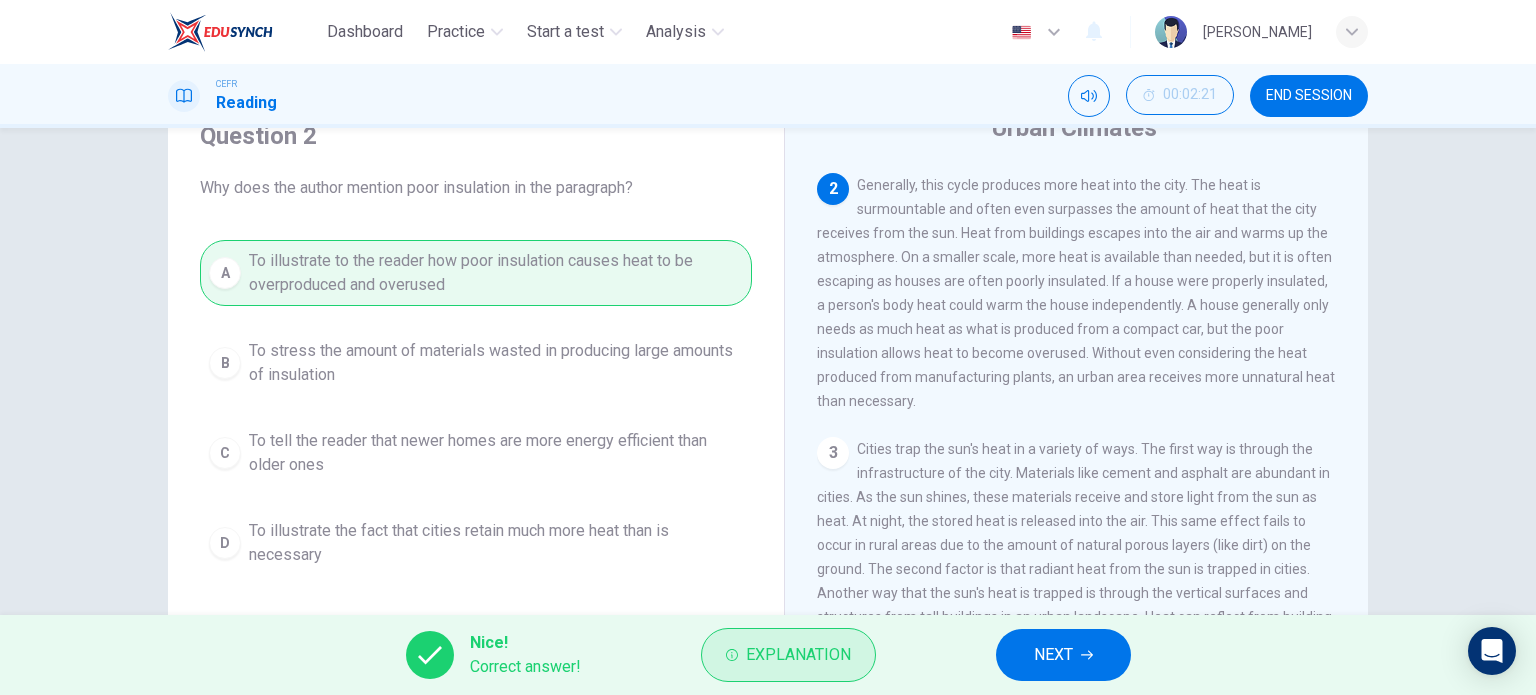click on "Explanation" at bounding box center [788, 655] 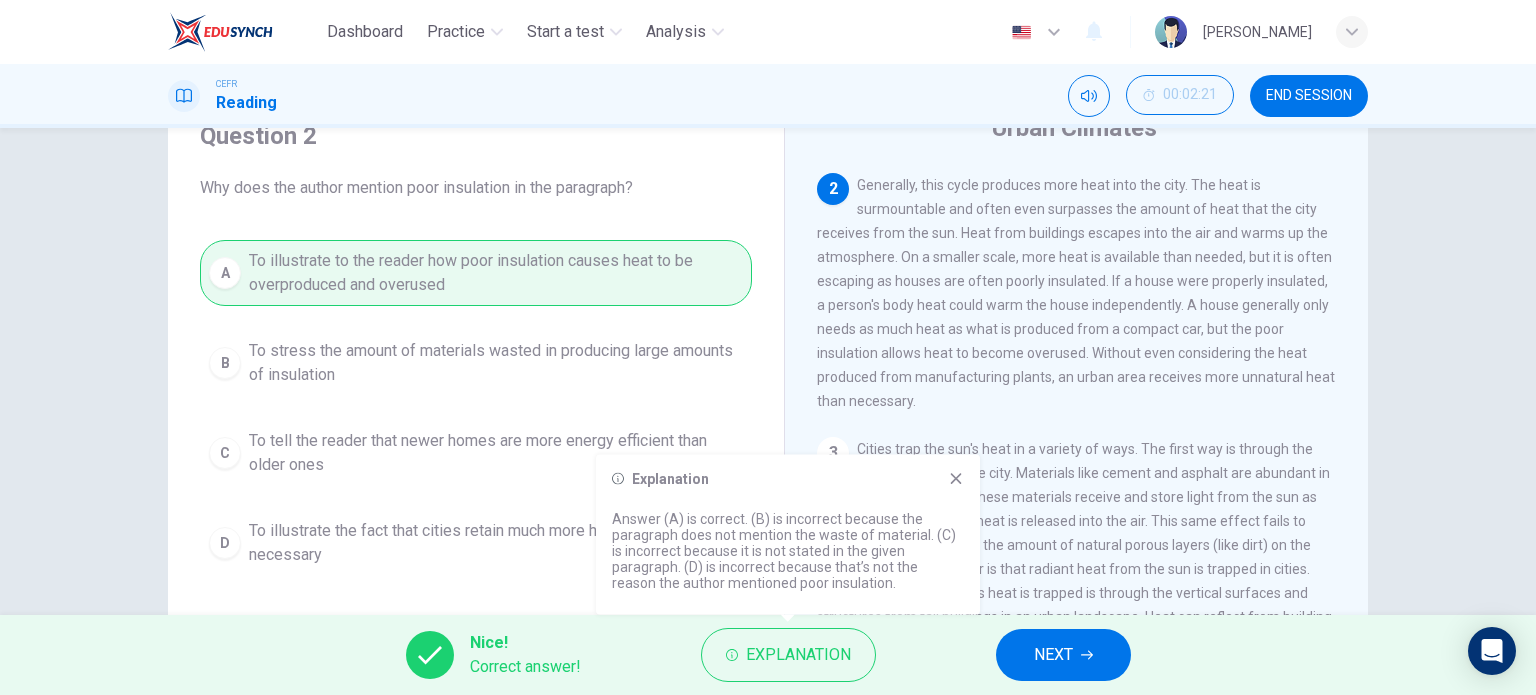 click on "Nice! Correct answer! Explanation NEXT" at bounding box center (768, 655) 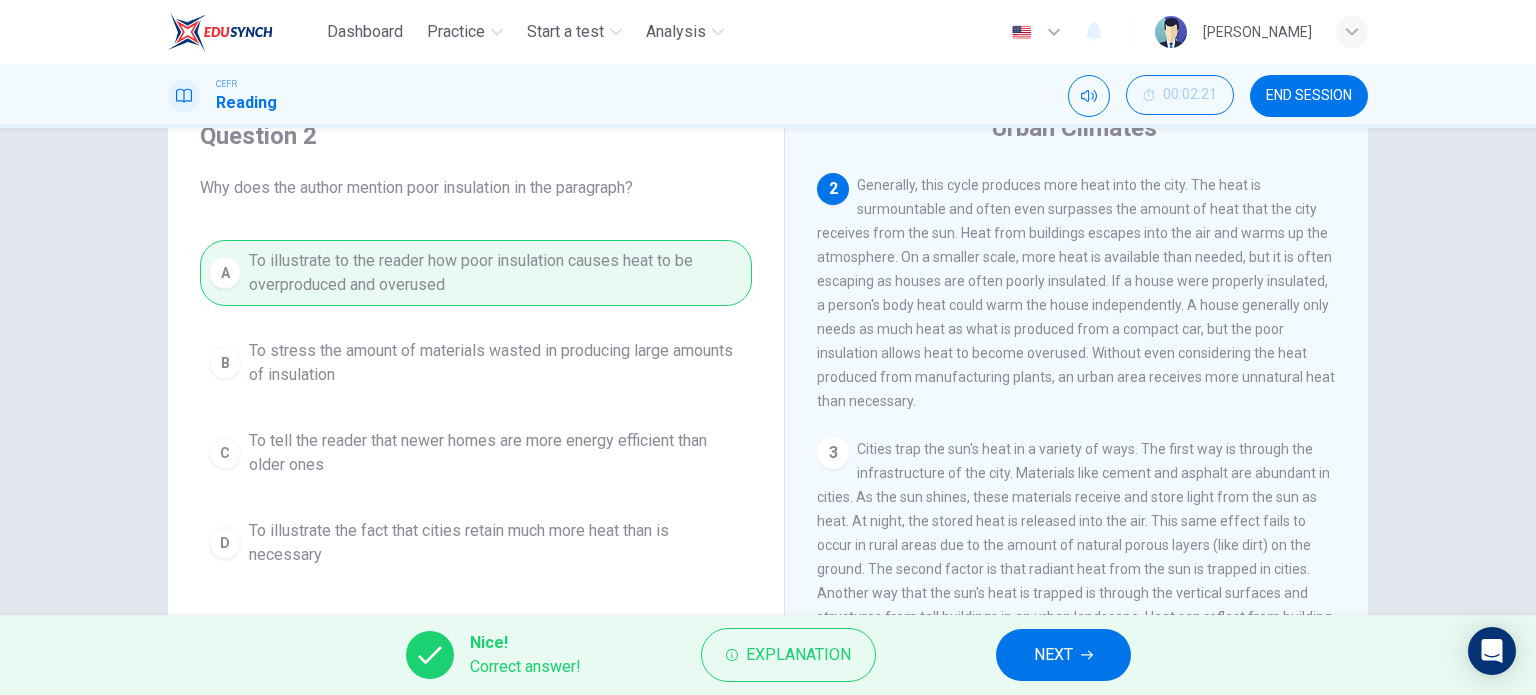 click on "NEXT" at bounding box center (1053, 655) 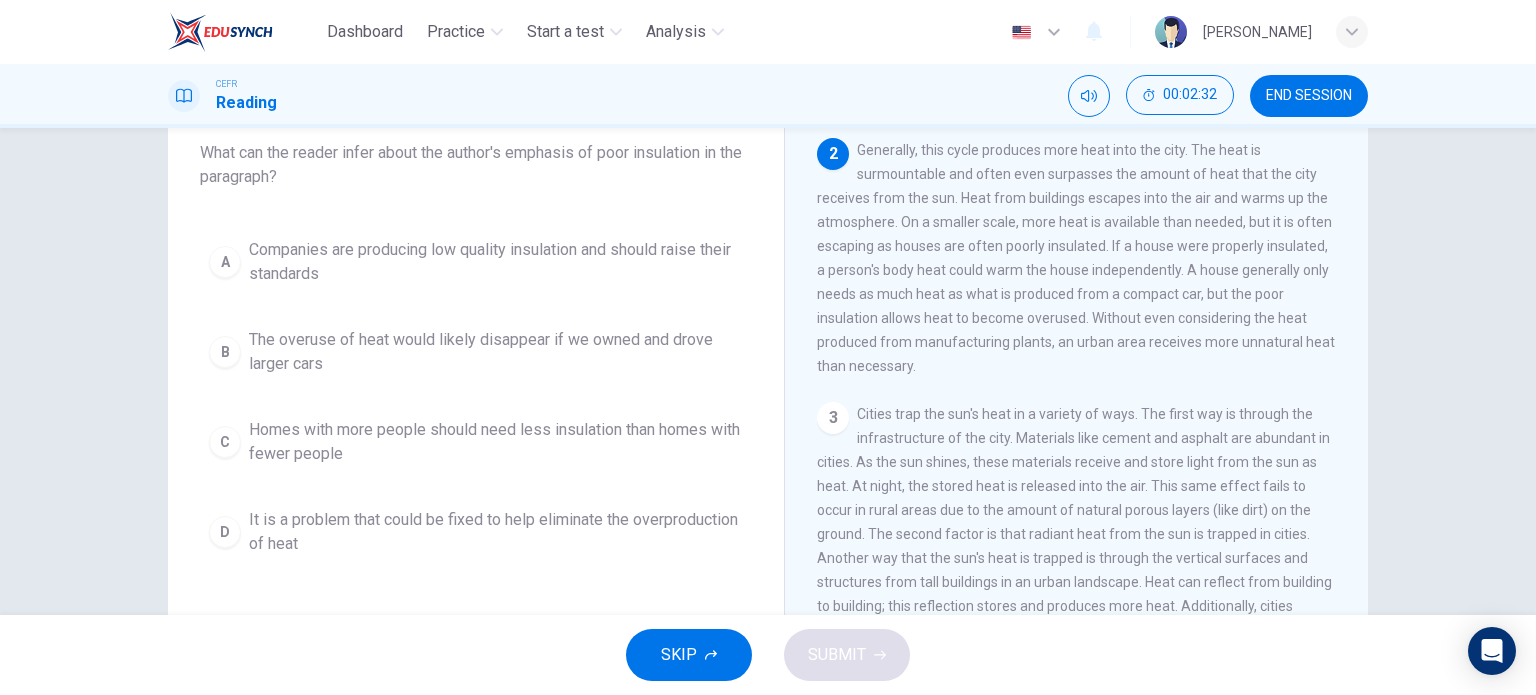 scroll, scrollTop: 124, scrollLeft: 0, axis: vertical 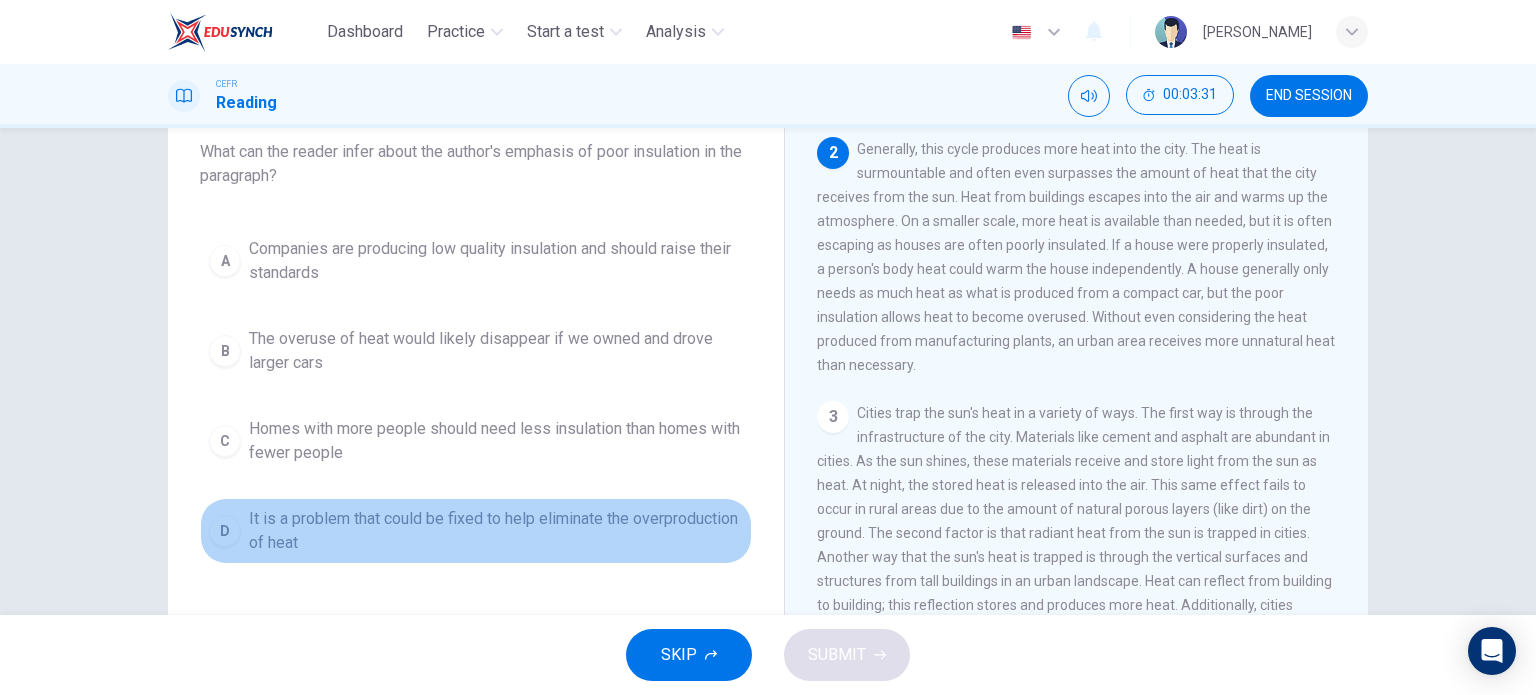 click on "It is a problem that could be fixed to help eliminate the overproduction of heat" at bounding box center (496, 531) 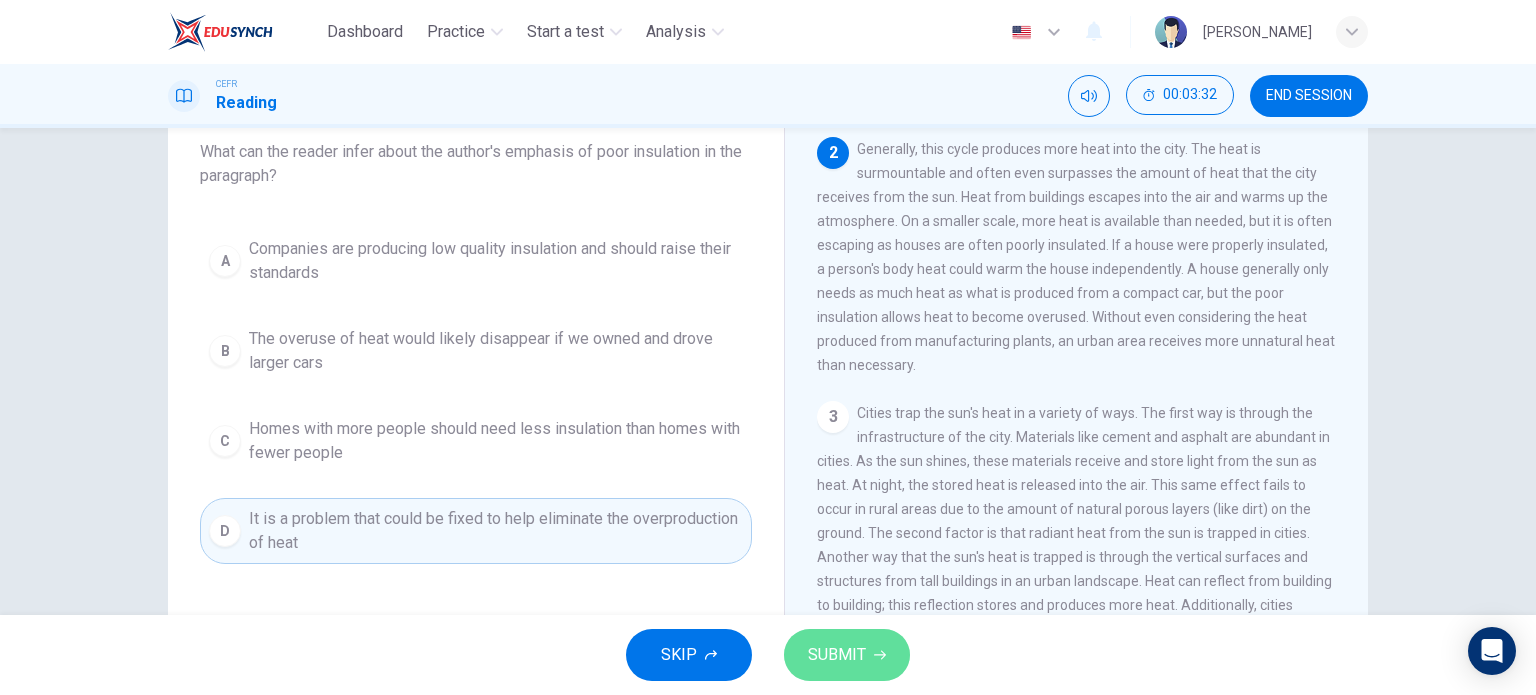 click on "SUBMIT" at bounding box center [837, 655] 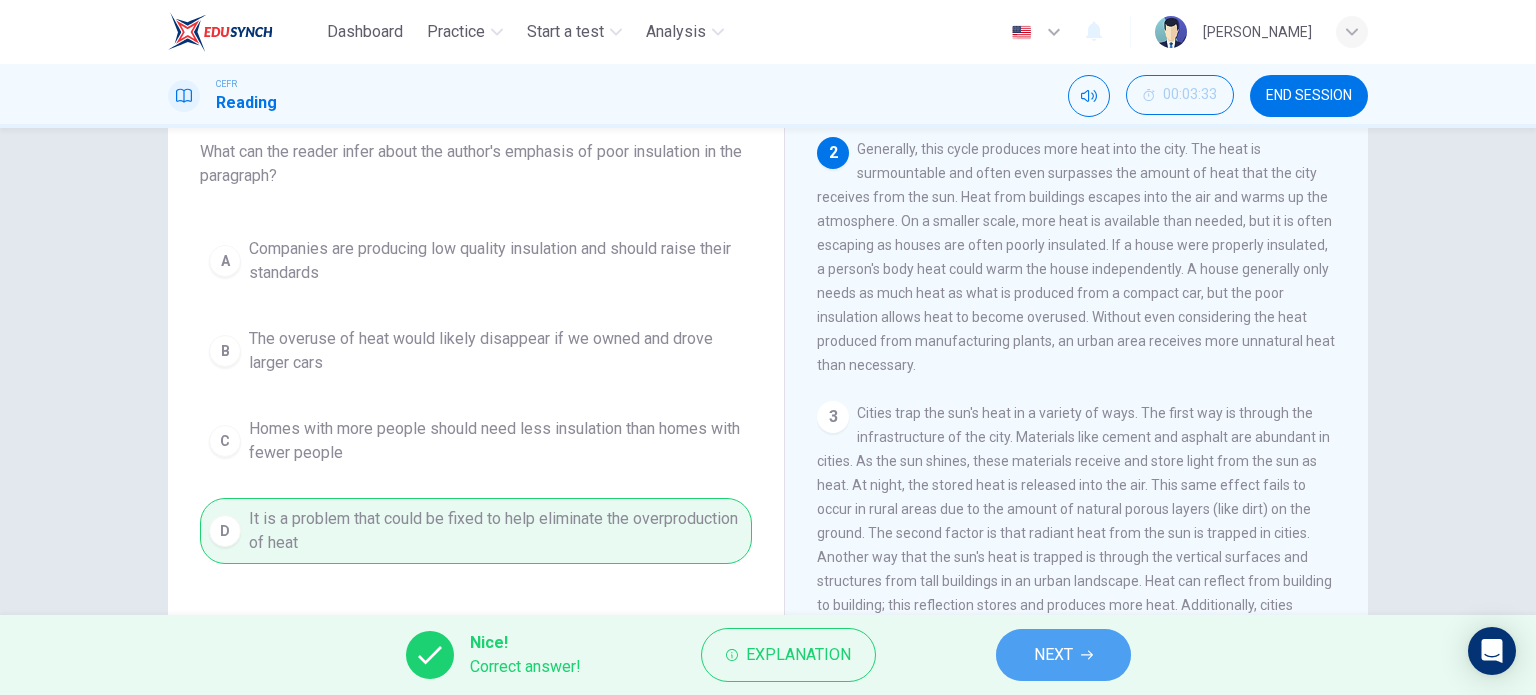 click on "NEXT" at bounding box center [1063, 655] 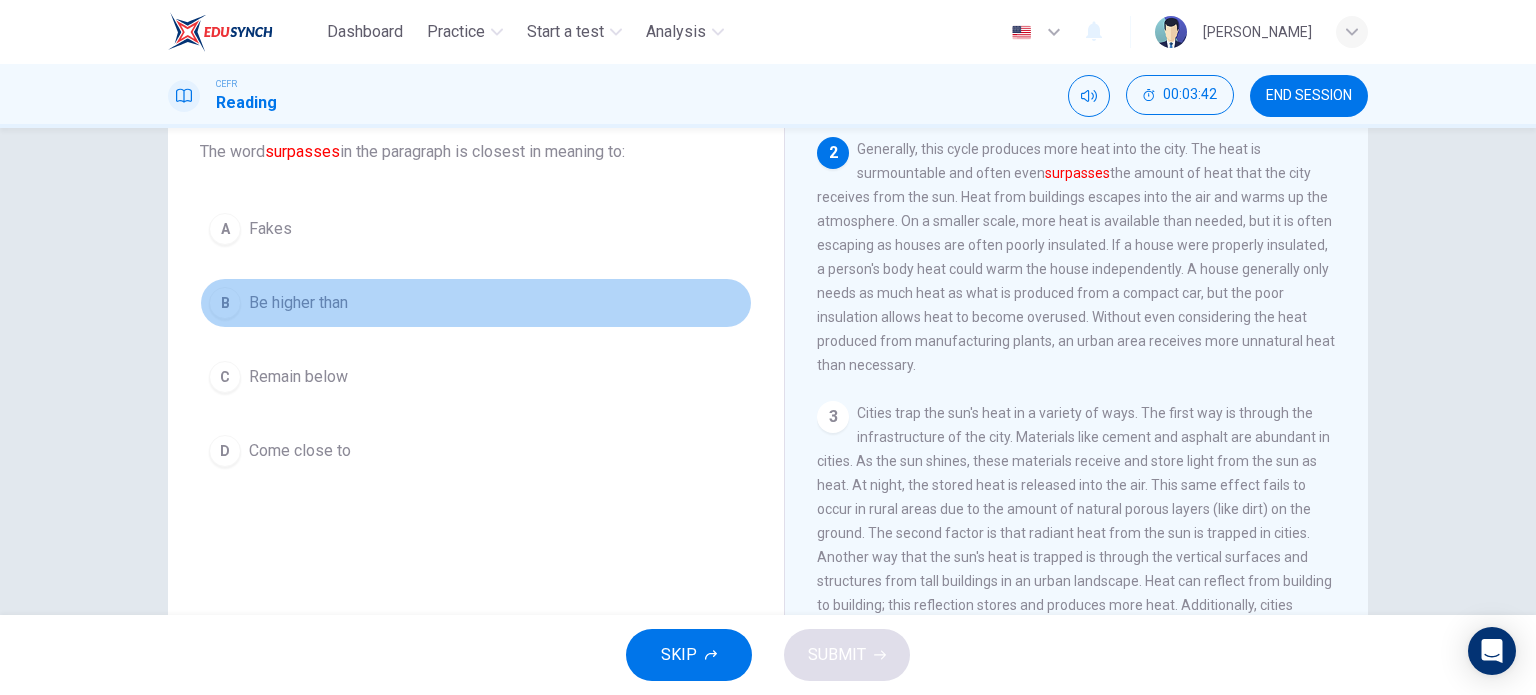click on "Be higher than" at bounding box center (298, 303) 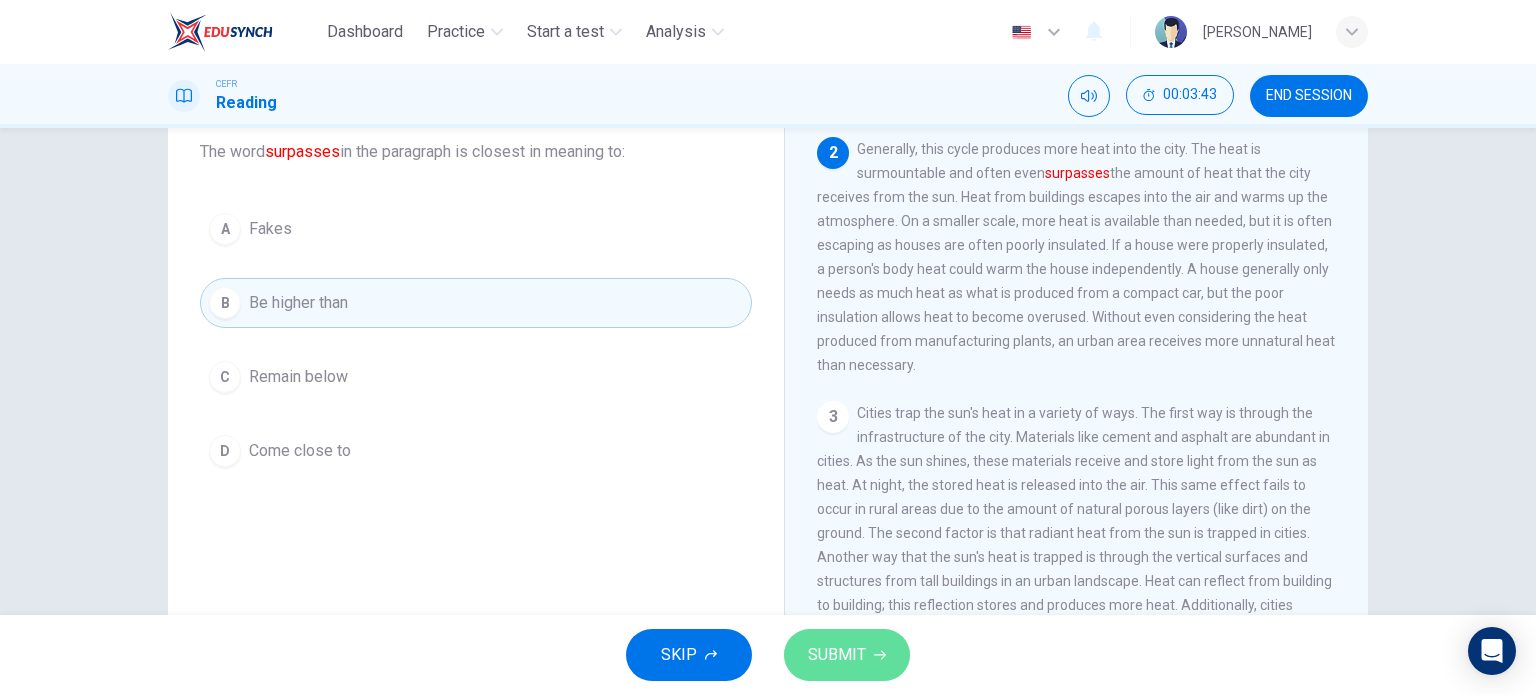 click on "SUBMIT" at bounding box center [847, 655] 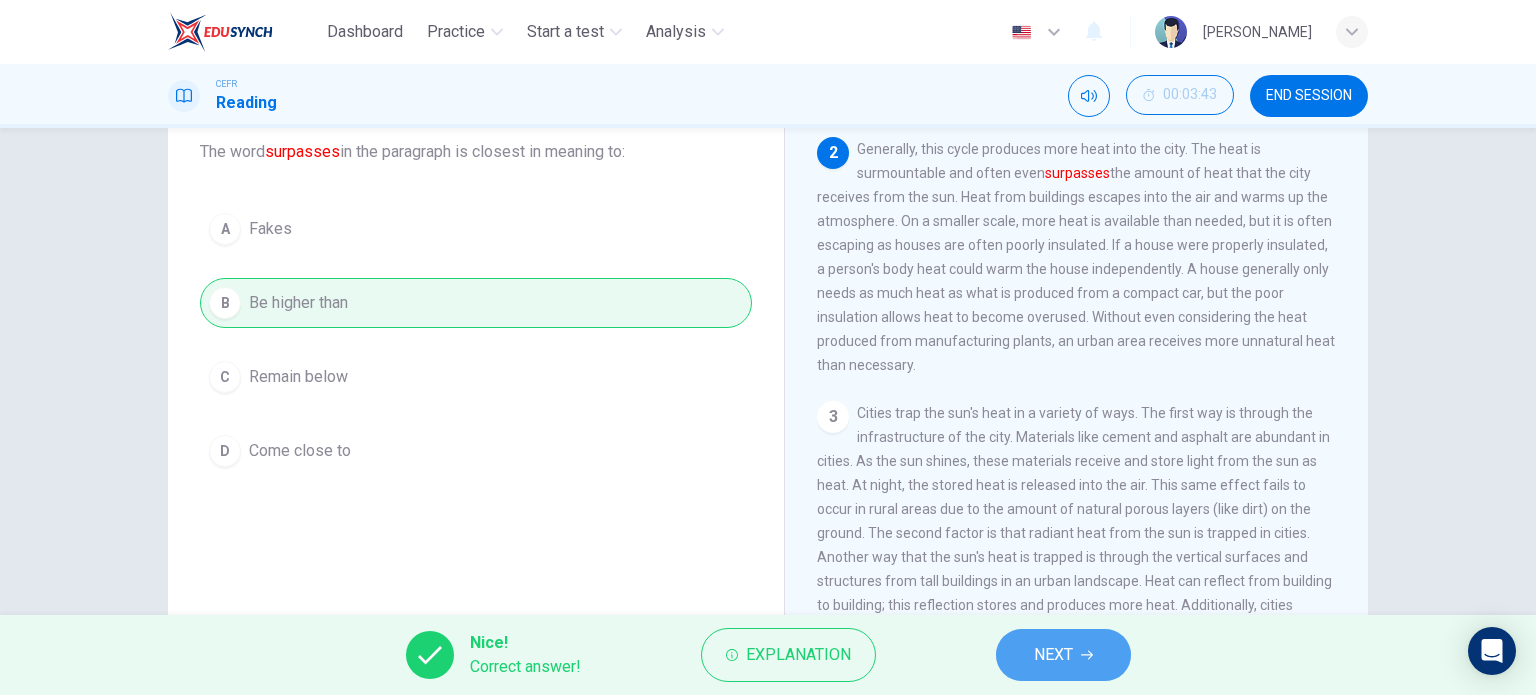 click on "NEXT" at bounding box center [1063, 655] 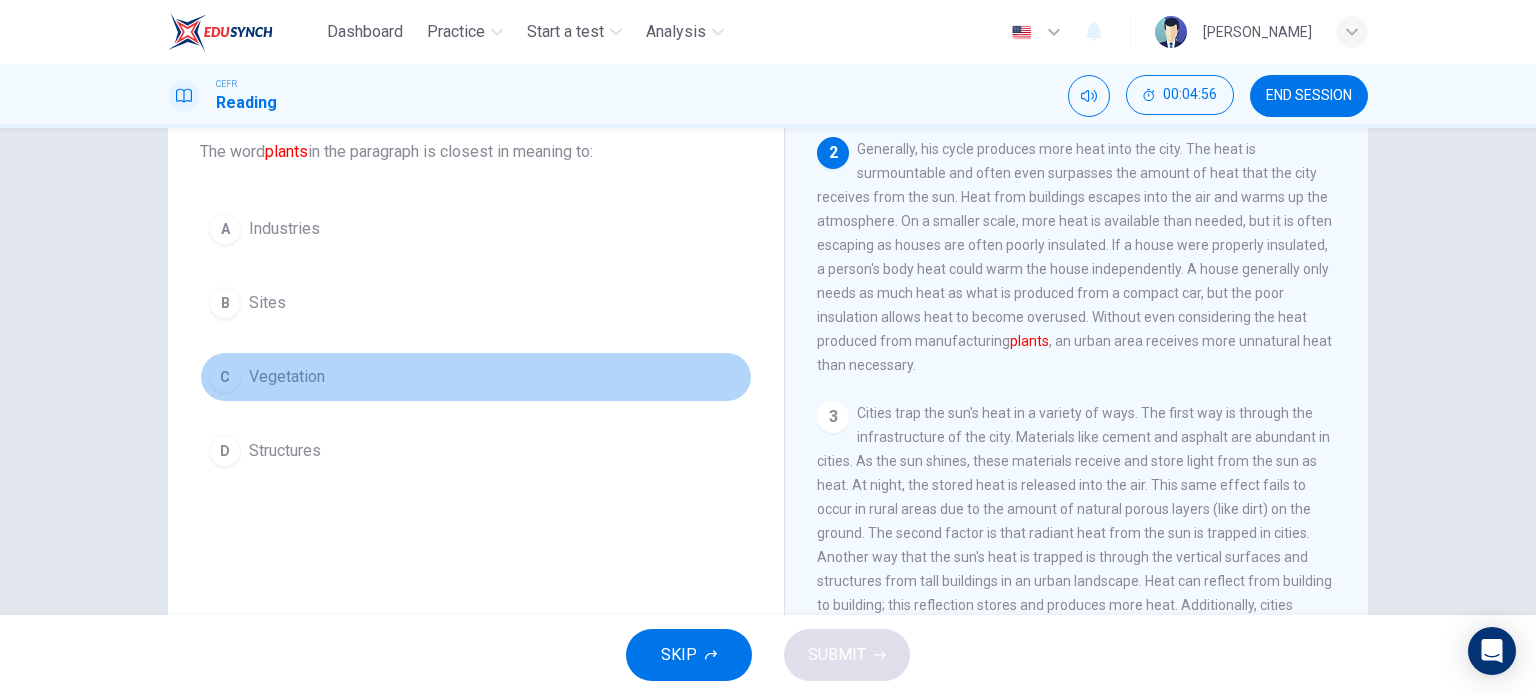 click on "Vegetation" at bounding box center (287, 377) 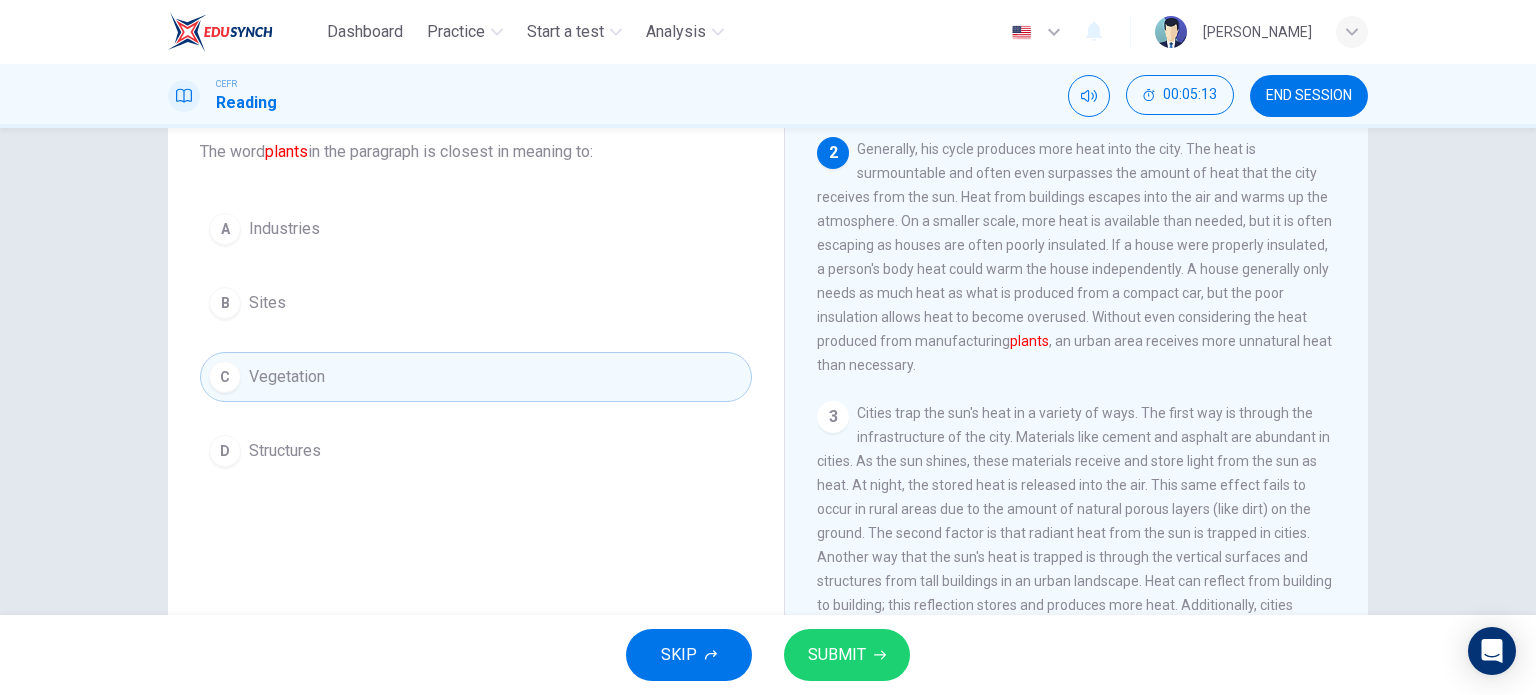 click on "SUBMIT" at bounding box center (847, 655) 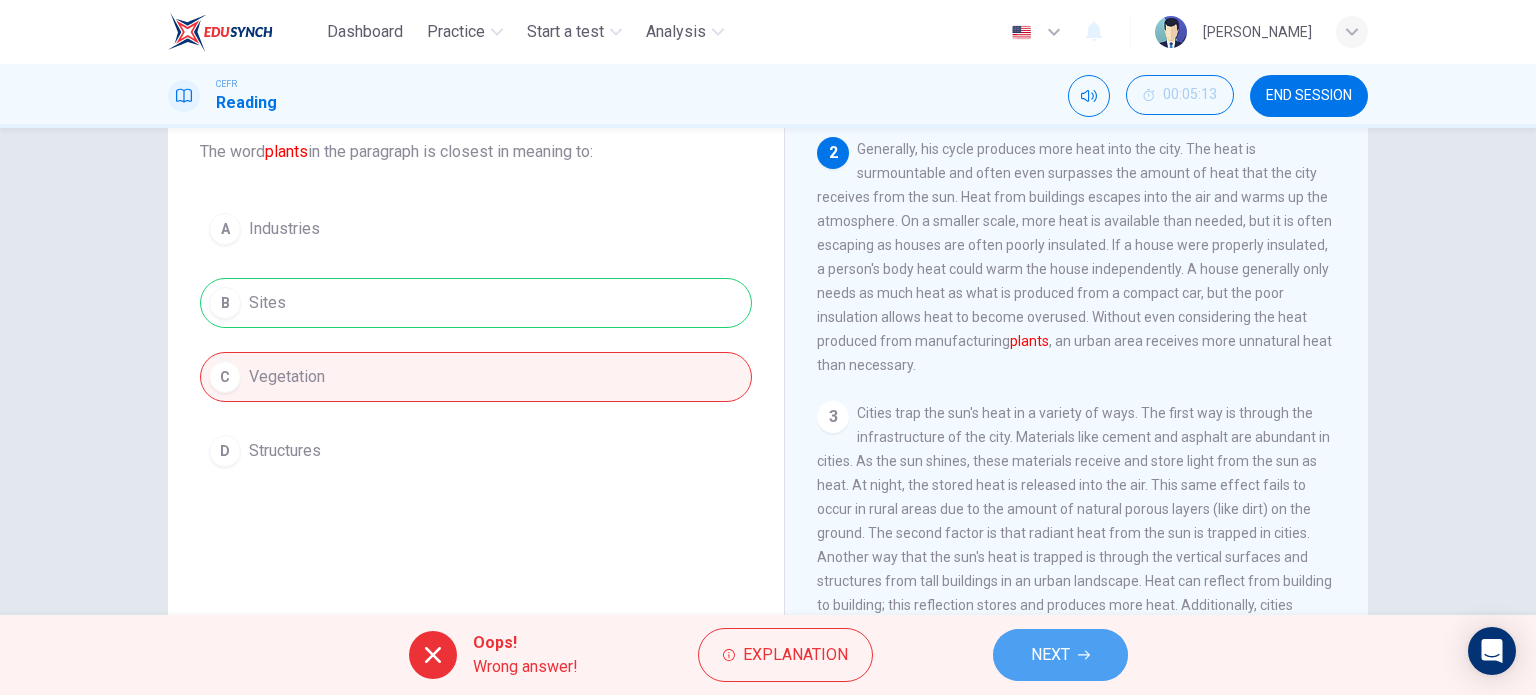 click on "NEXT" at bounding box center (1050, 655) 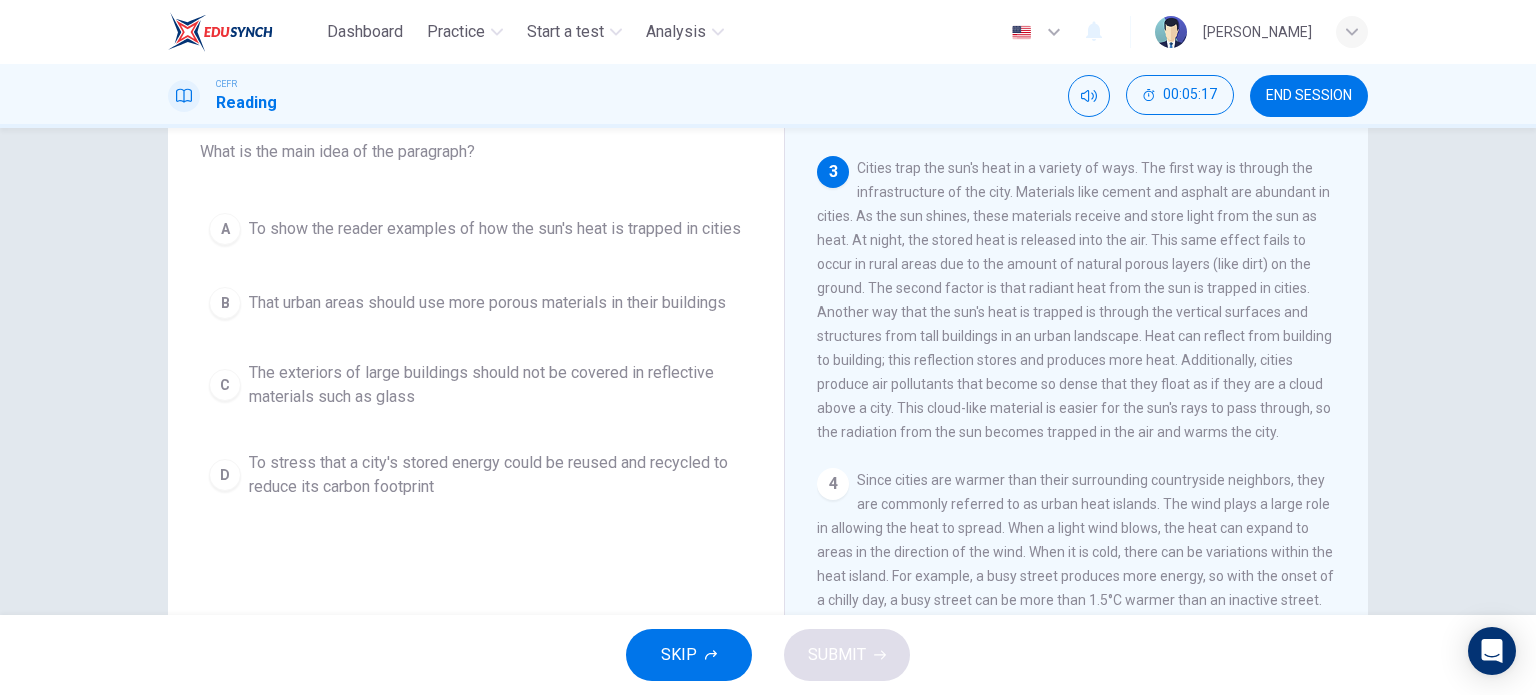 scroll, scrollTop: 360, scrollLeft: 0, axis: vertical 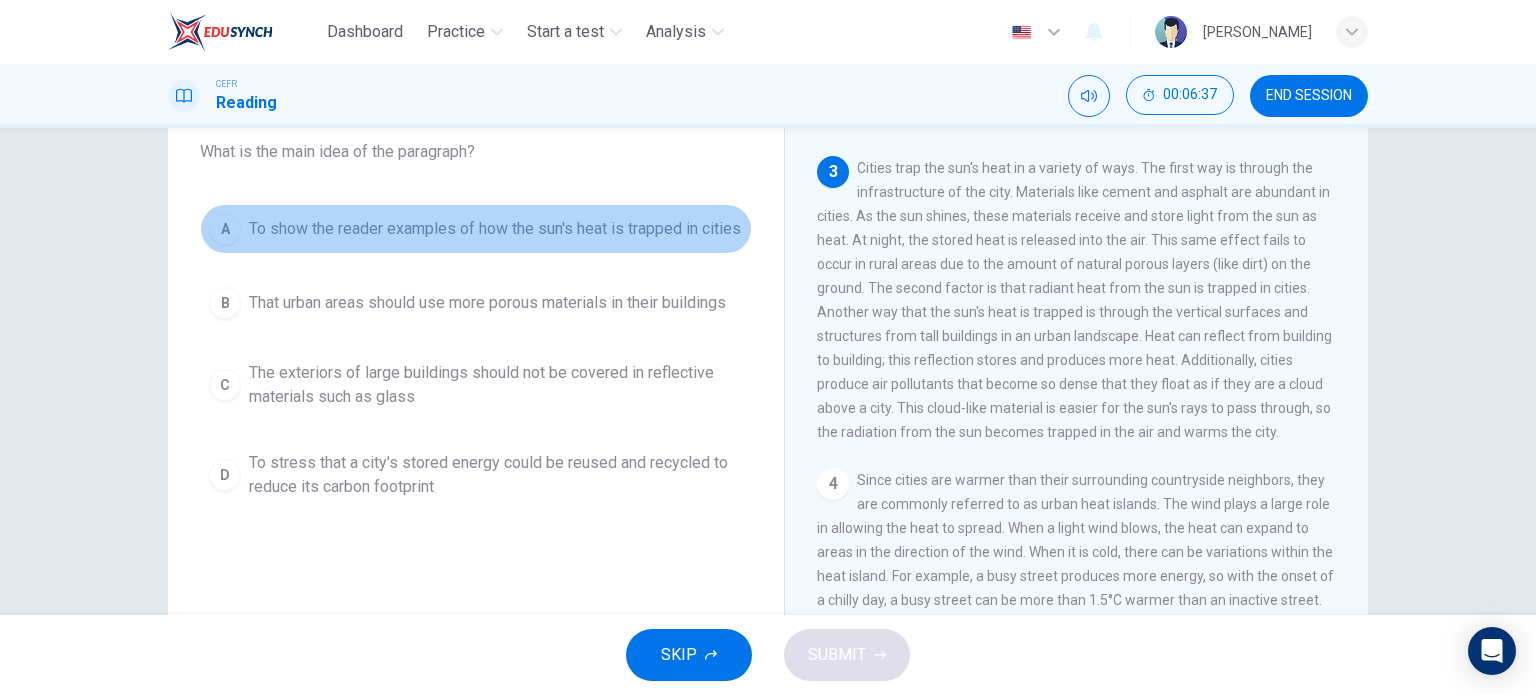 click on "To show the reader examples of how the sun's heat is trapped in cities" at bounding box center [495, 229] 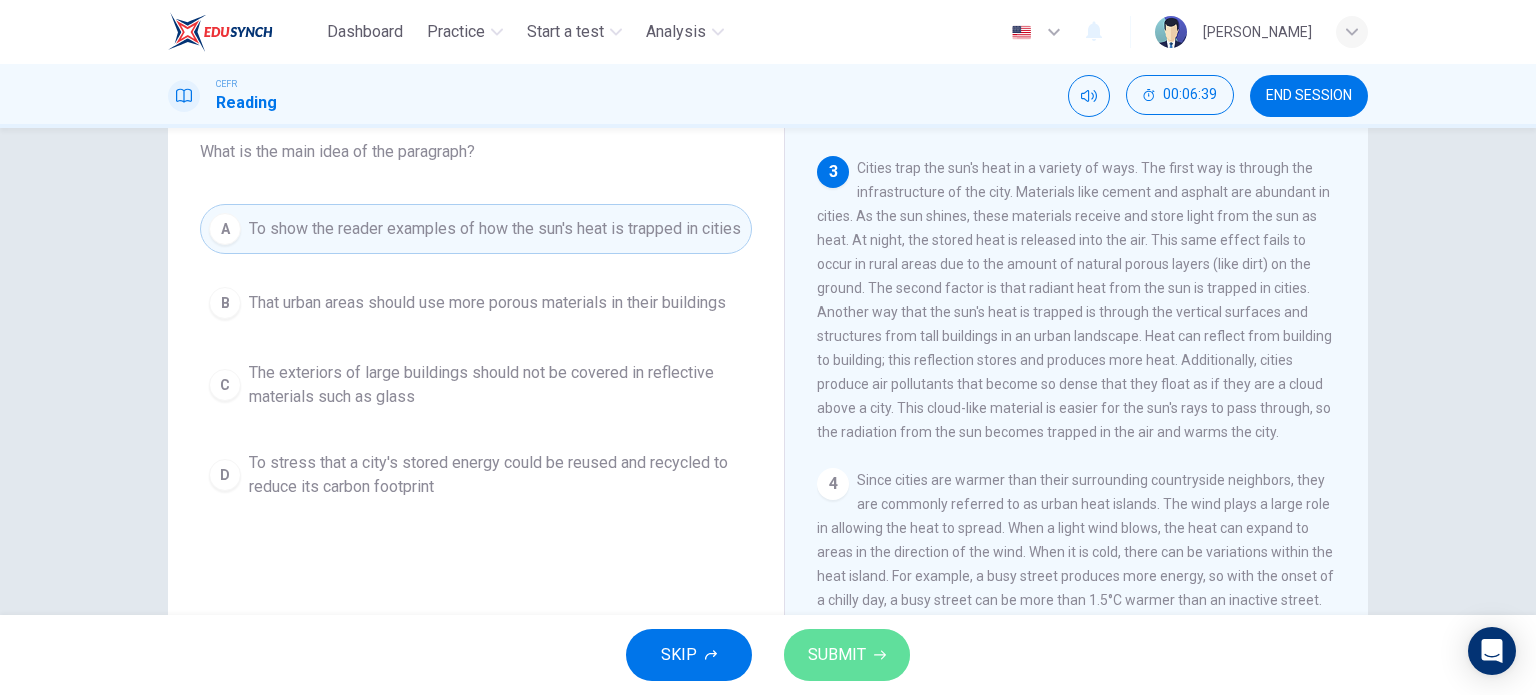 click on "SUBMIT" at bounding box center [847, 655] 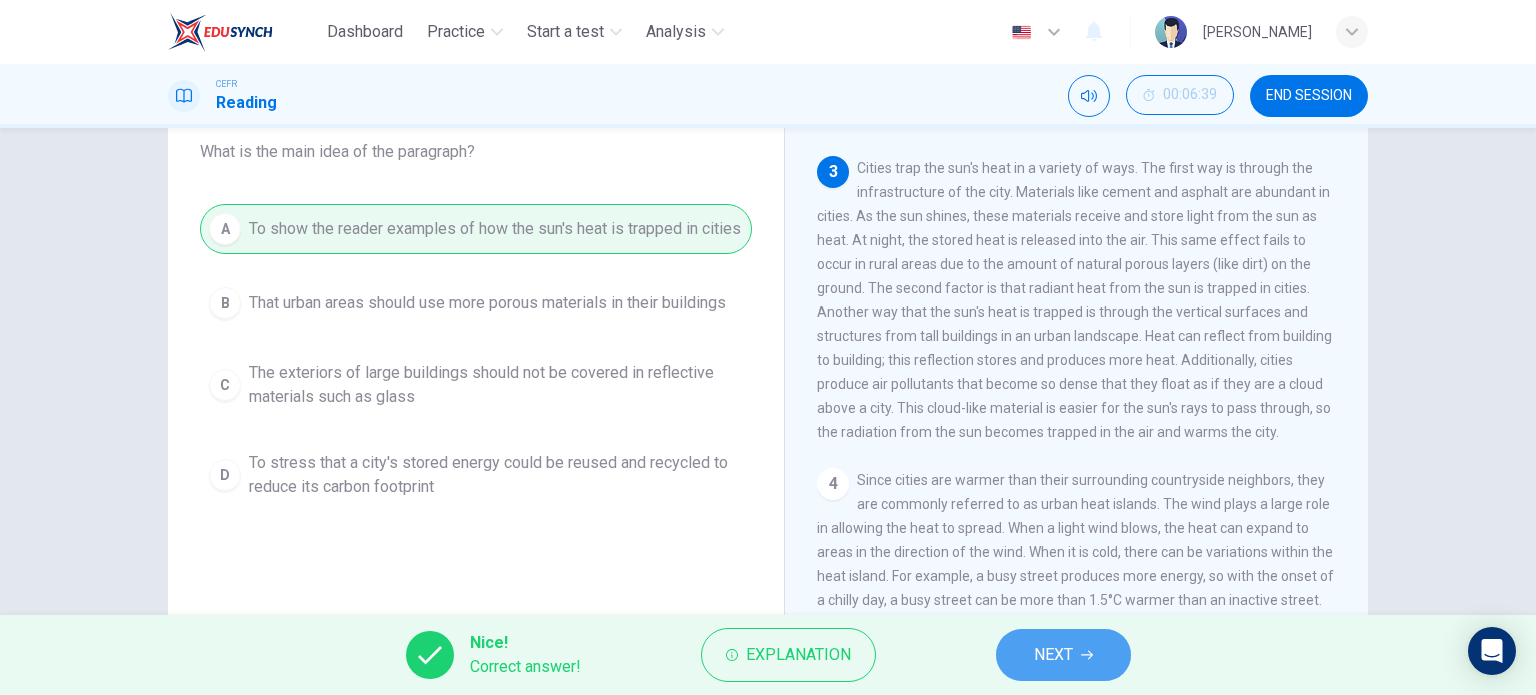 click on "NEXT" at bounding box center [1053, 655] 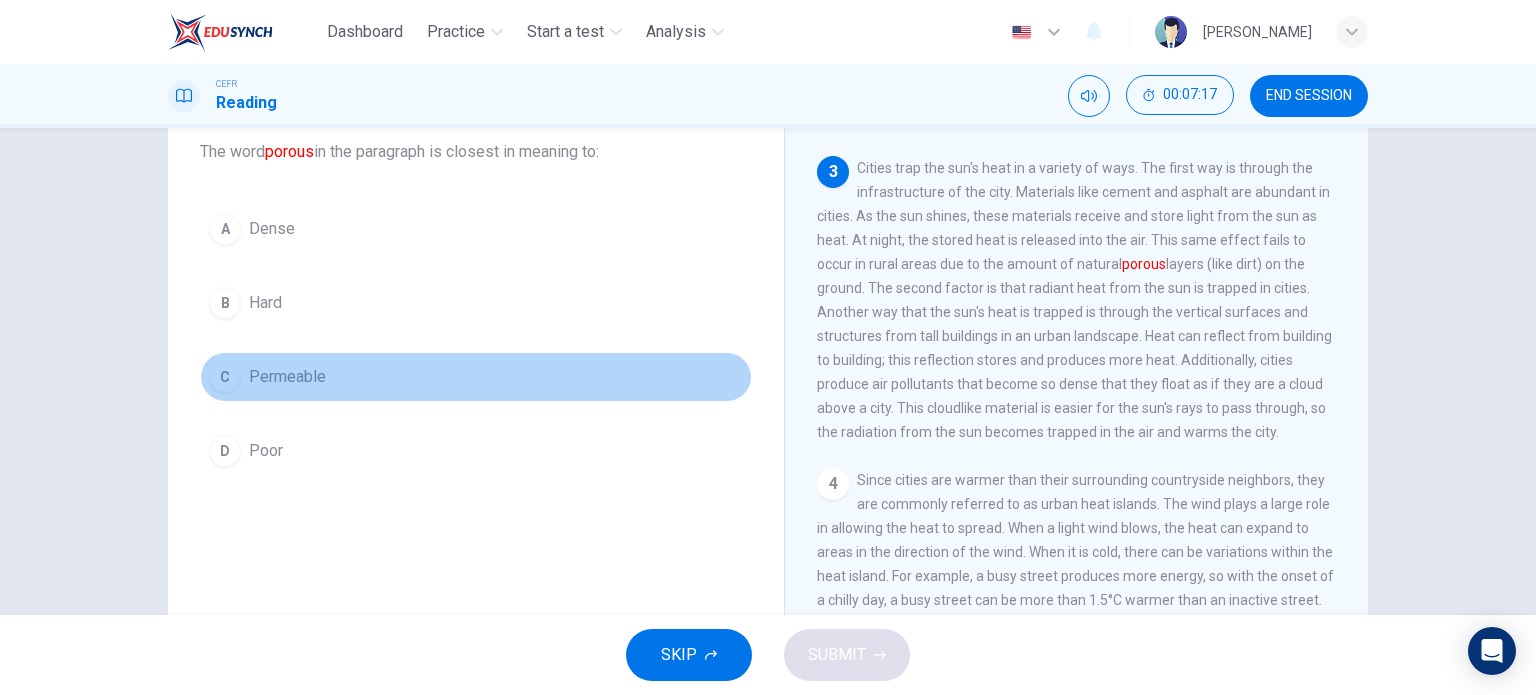 click on "C Permeable" at bounding box center (476, 377) 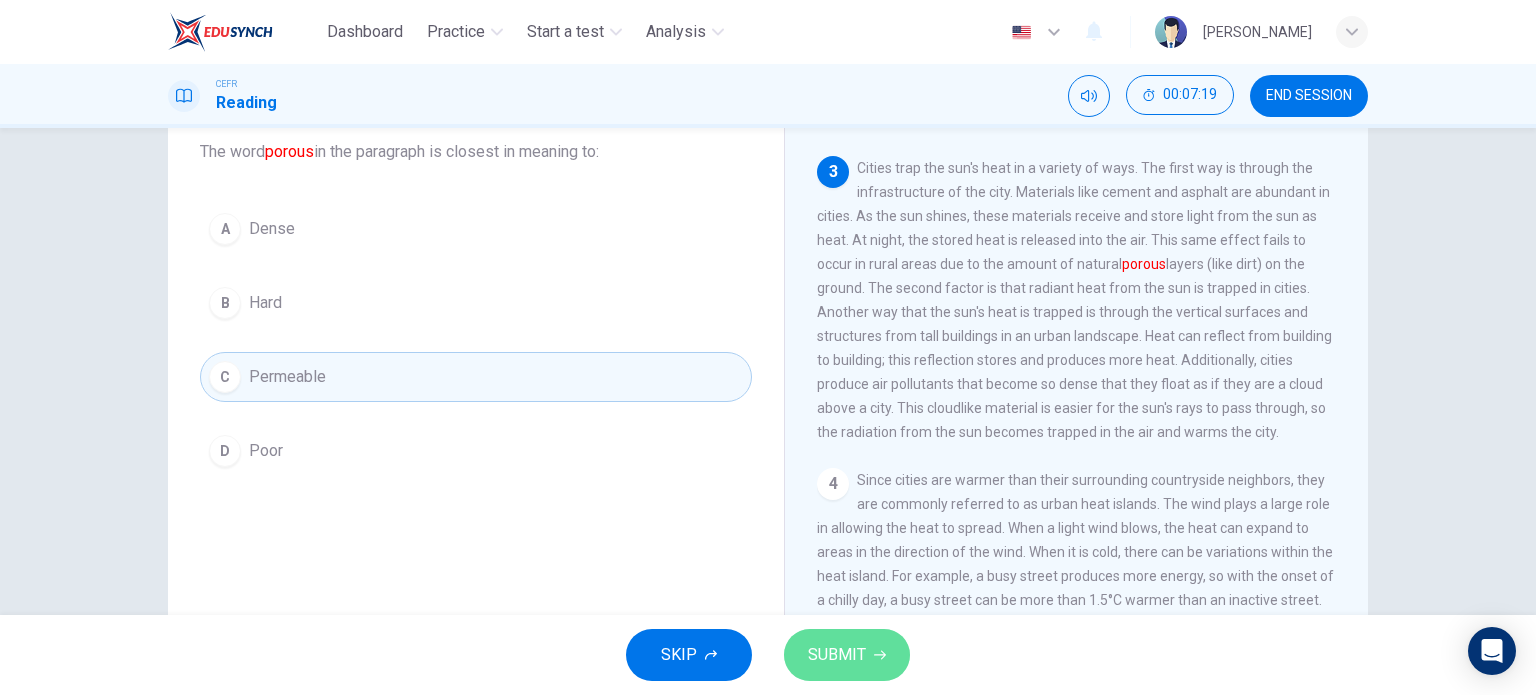 click on "SUBMIT" at bounding box center [837, 655] 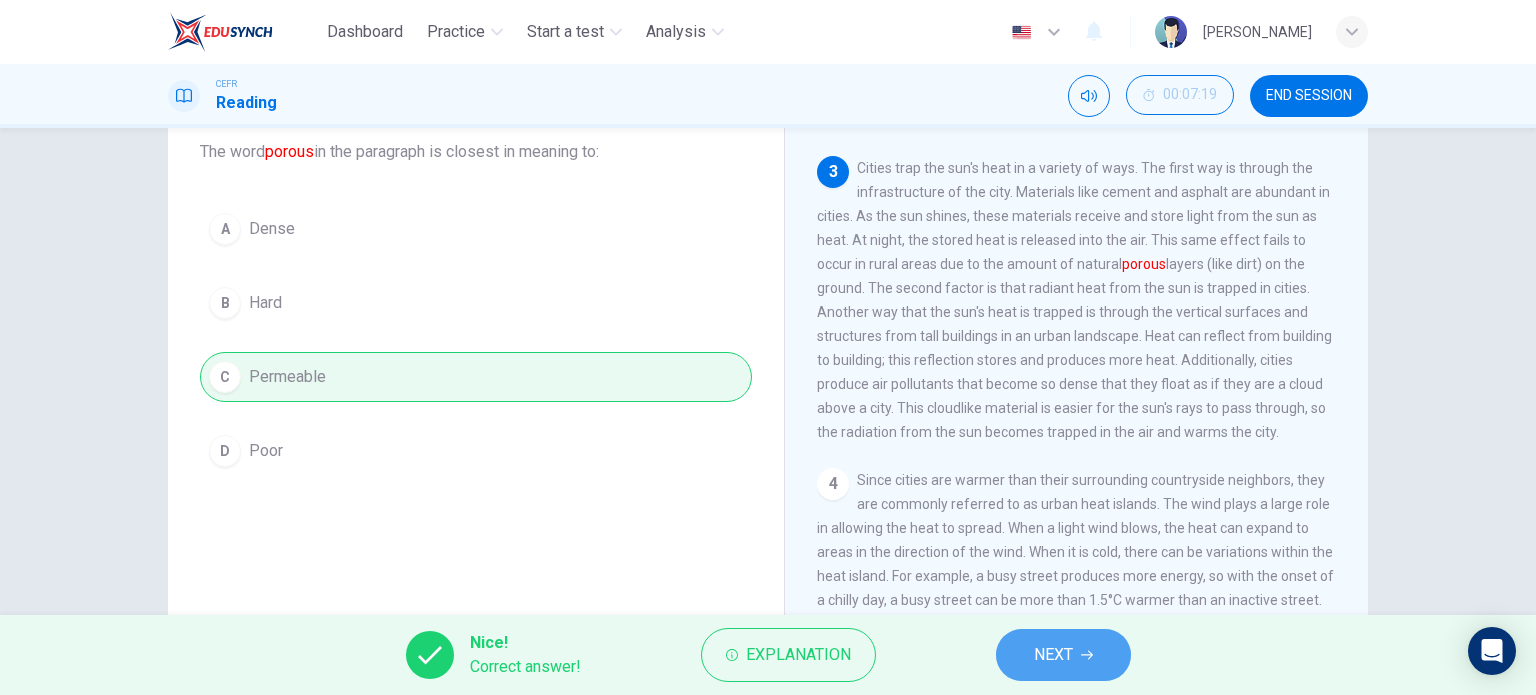 click on "NEXT" at bounding box center (1053, 655) 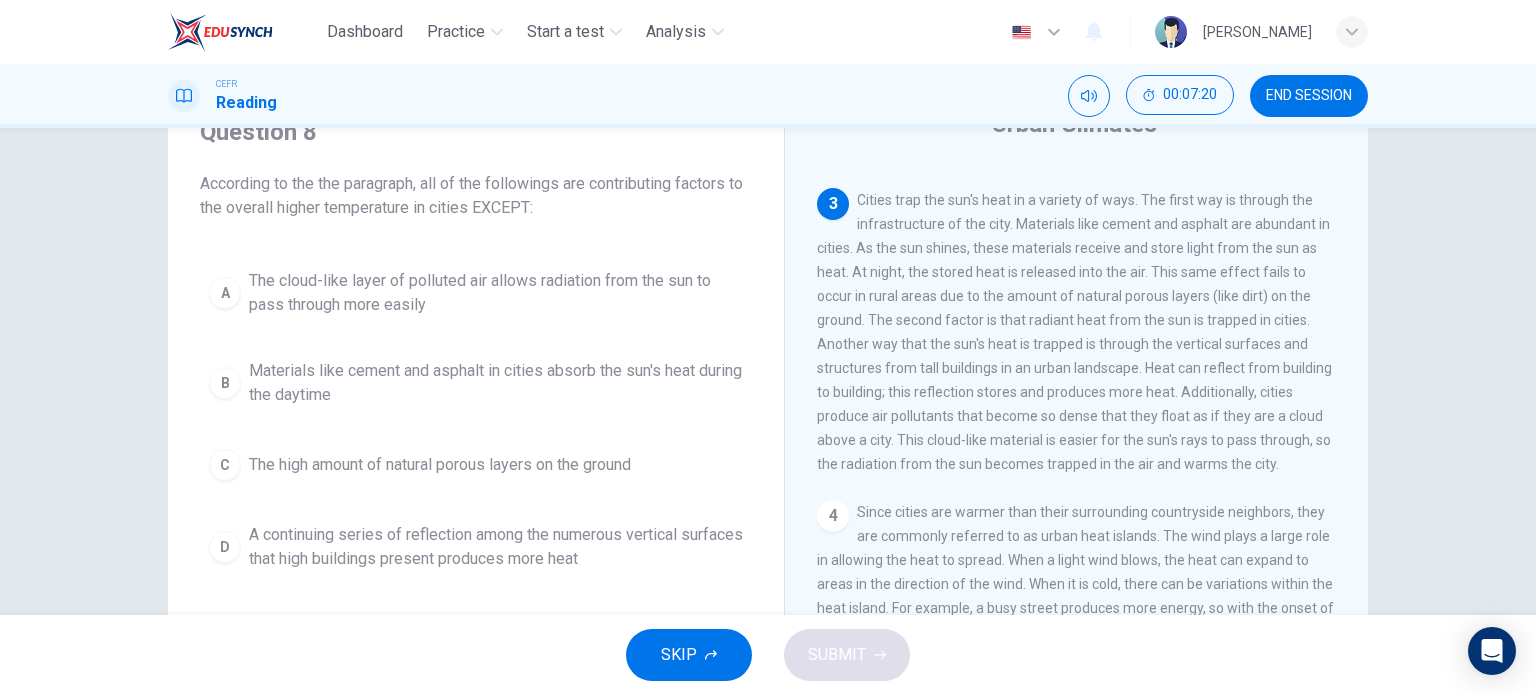 scroll, scrollTop: 92, scrollLeft: 0, axis: vertical 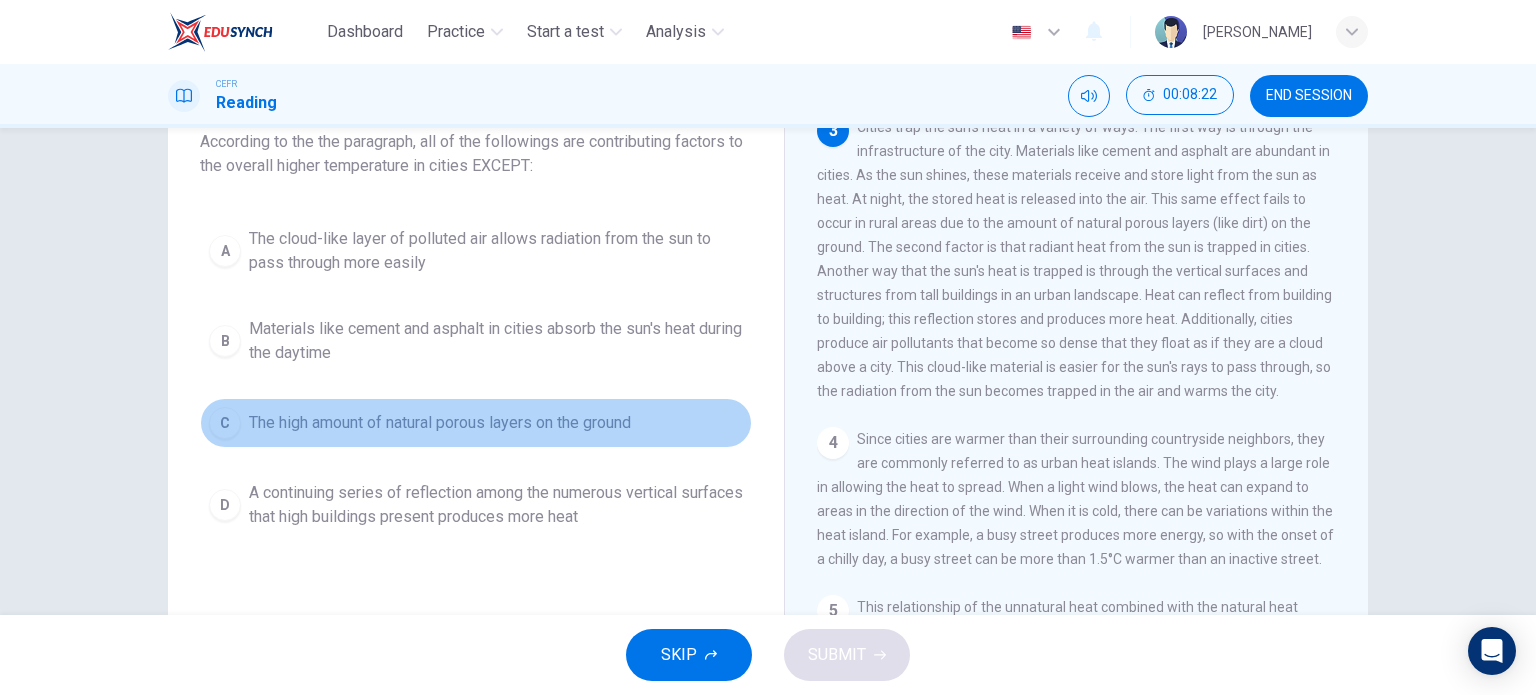 click on "C The high amount of natural porous layers on the ground" at bounding box center (476, 423) 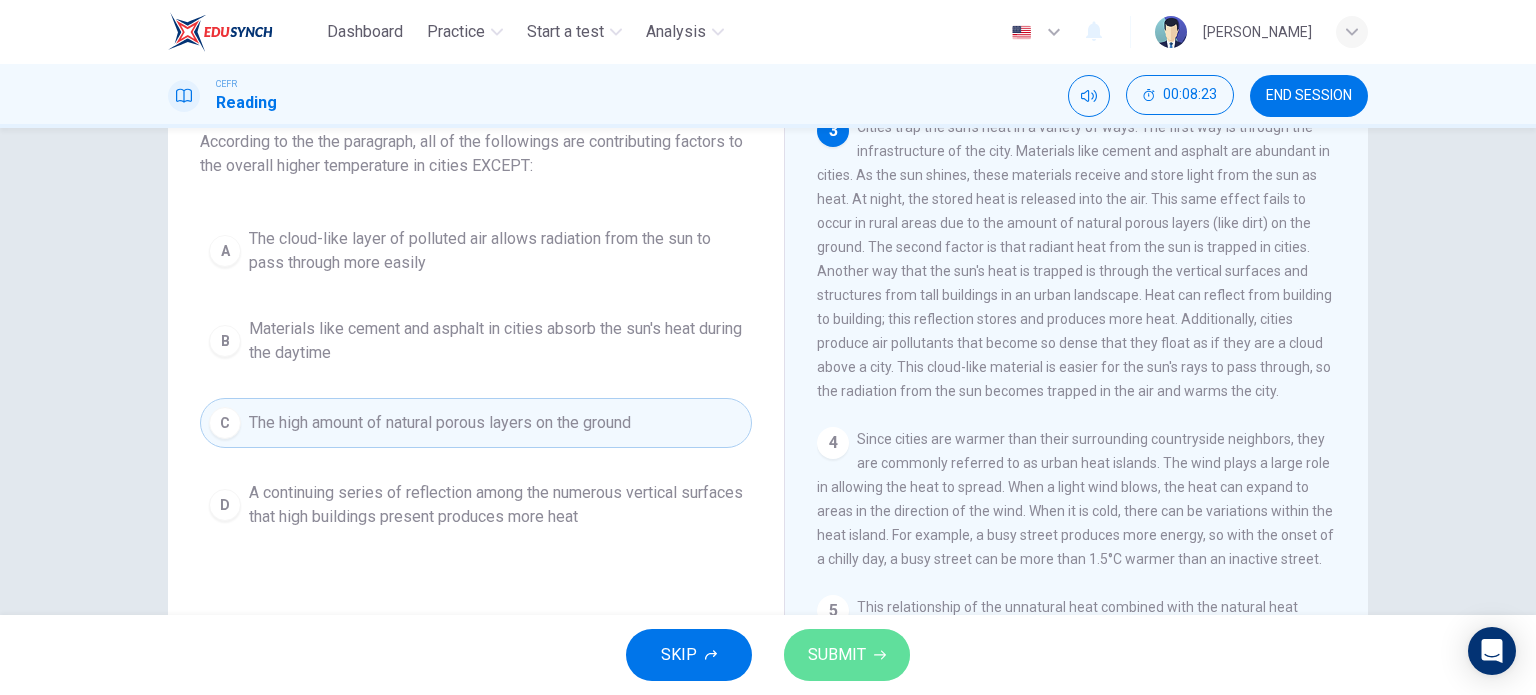 click on "SUBMIT" at bounding box center (837, 655) 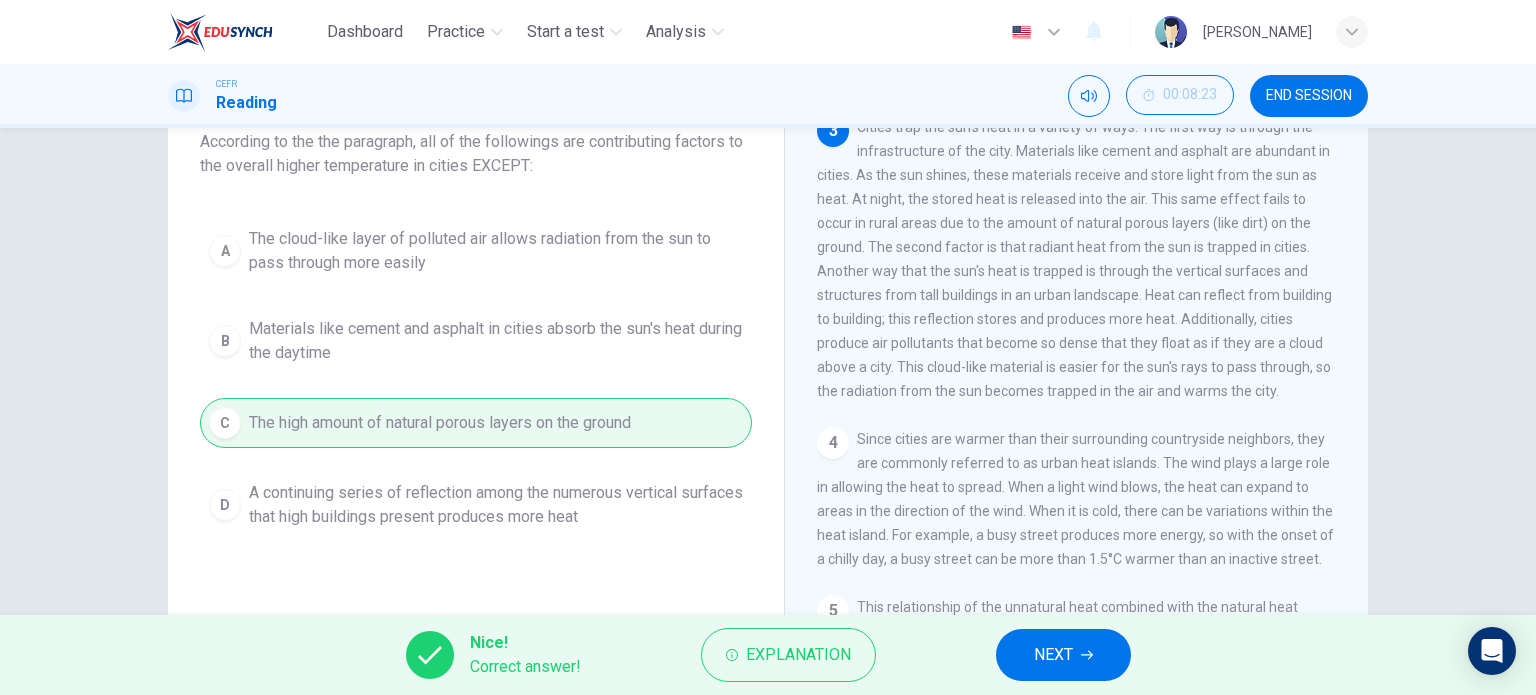 click on "NEXT" at bounding box center [1063, 655] 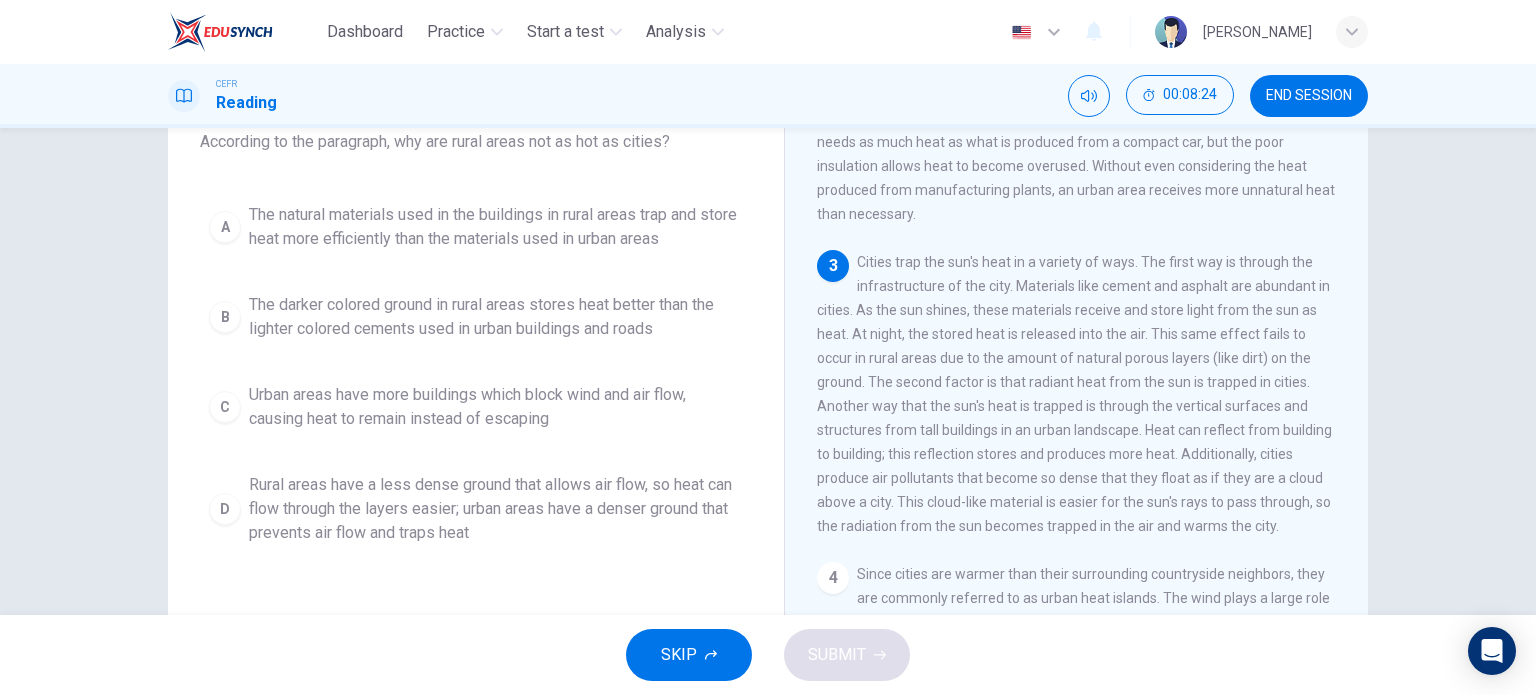 scroll, scrollTop: 259, scrollLeft: 0, axis: vertical 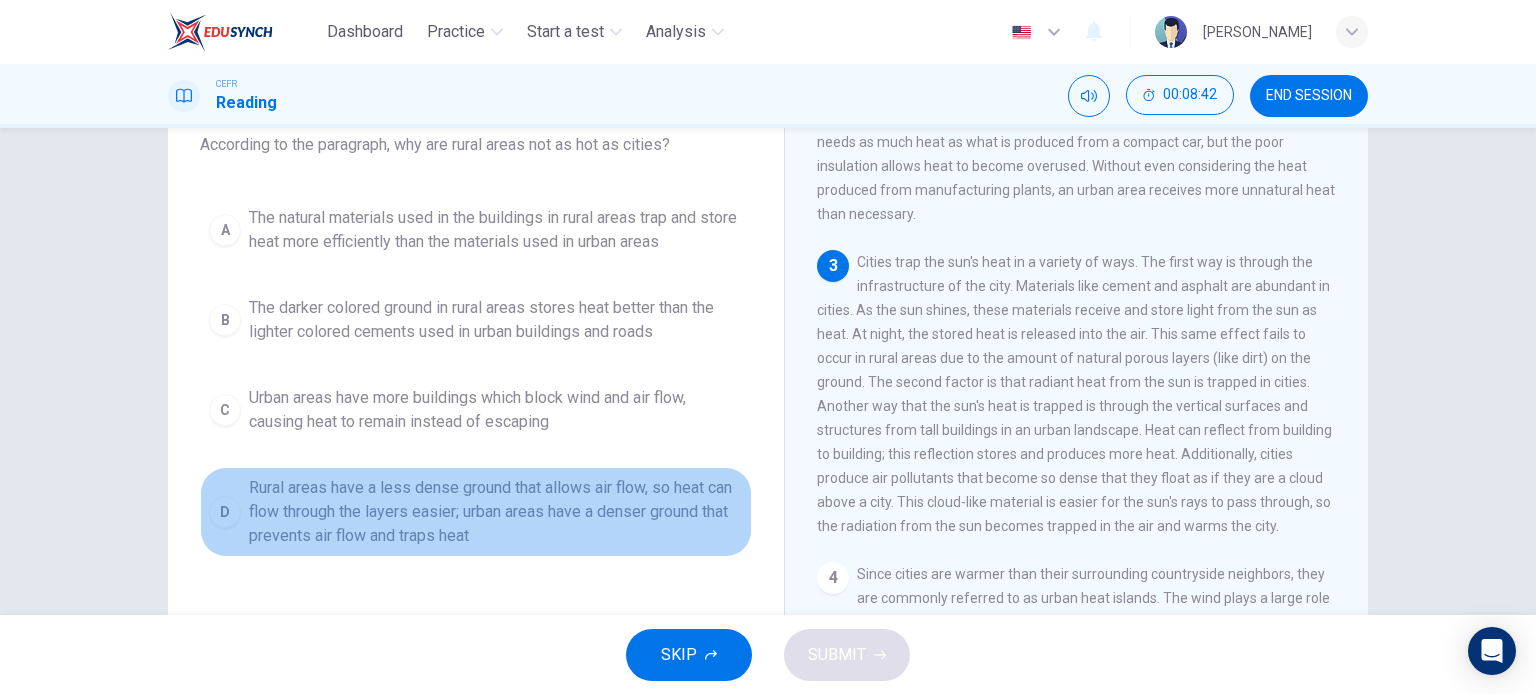 click on "Rural areas have a less dense ground that allows air flow, so heat can flow through the layers easier; urban areas have a denser ground that prevents air flow and traps heat" at bounding box center (496, 512) 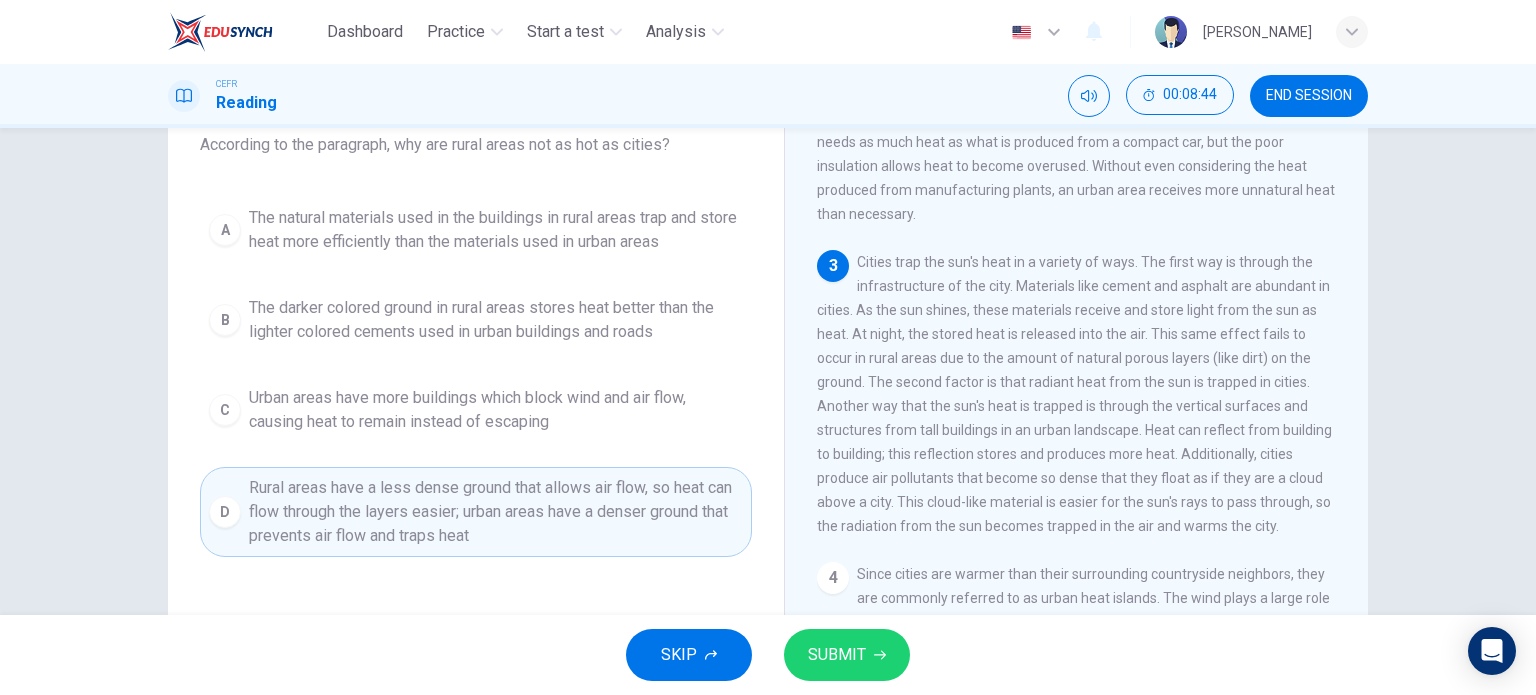 click on "SKIP SUBMIT" at bounding box center [768, 655] 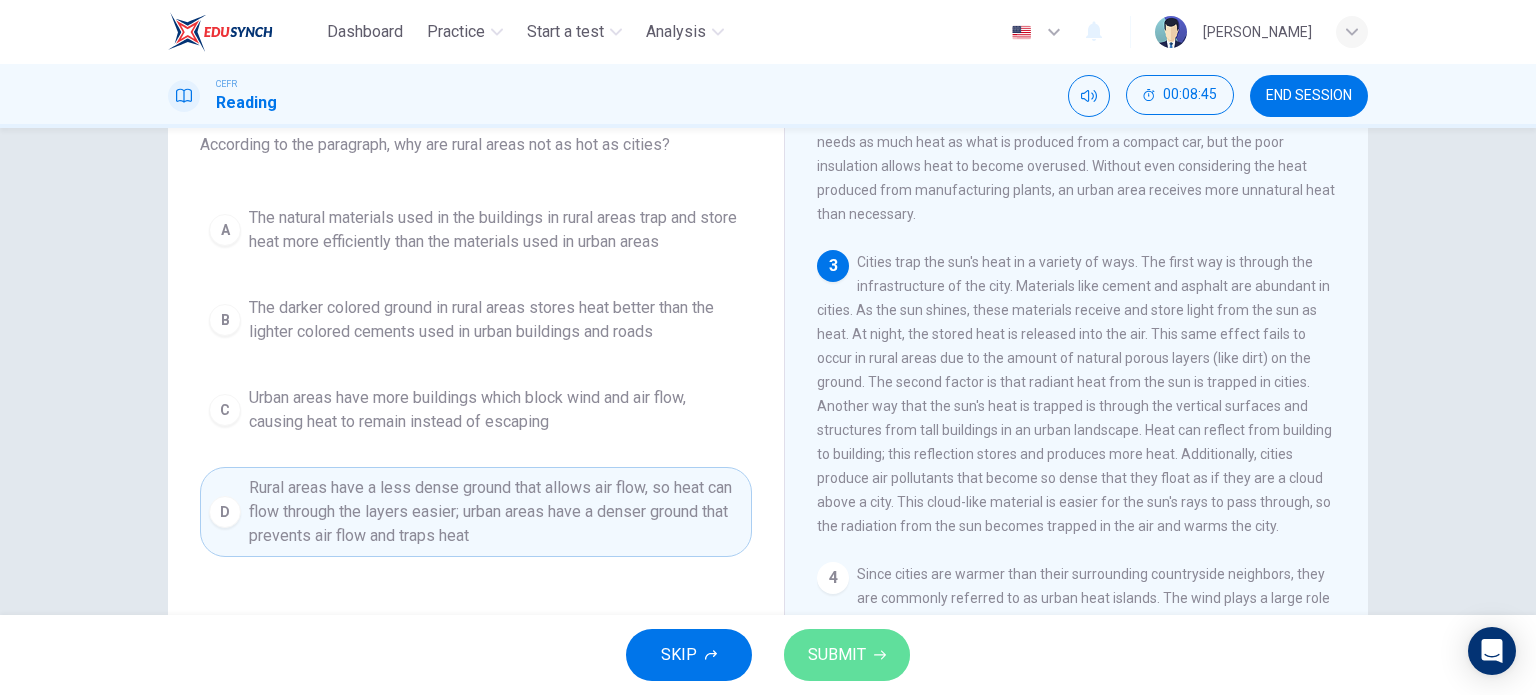 click on "SUBMIT" at bounding box center [837, 655] 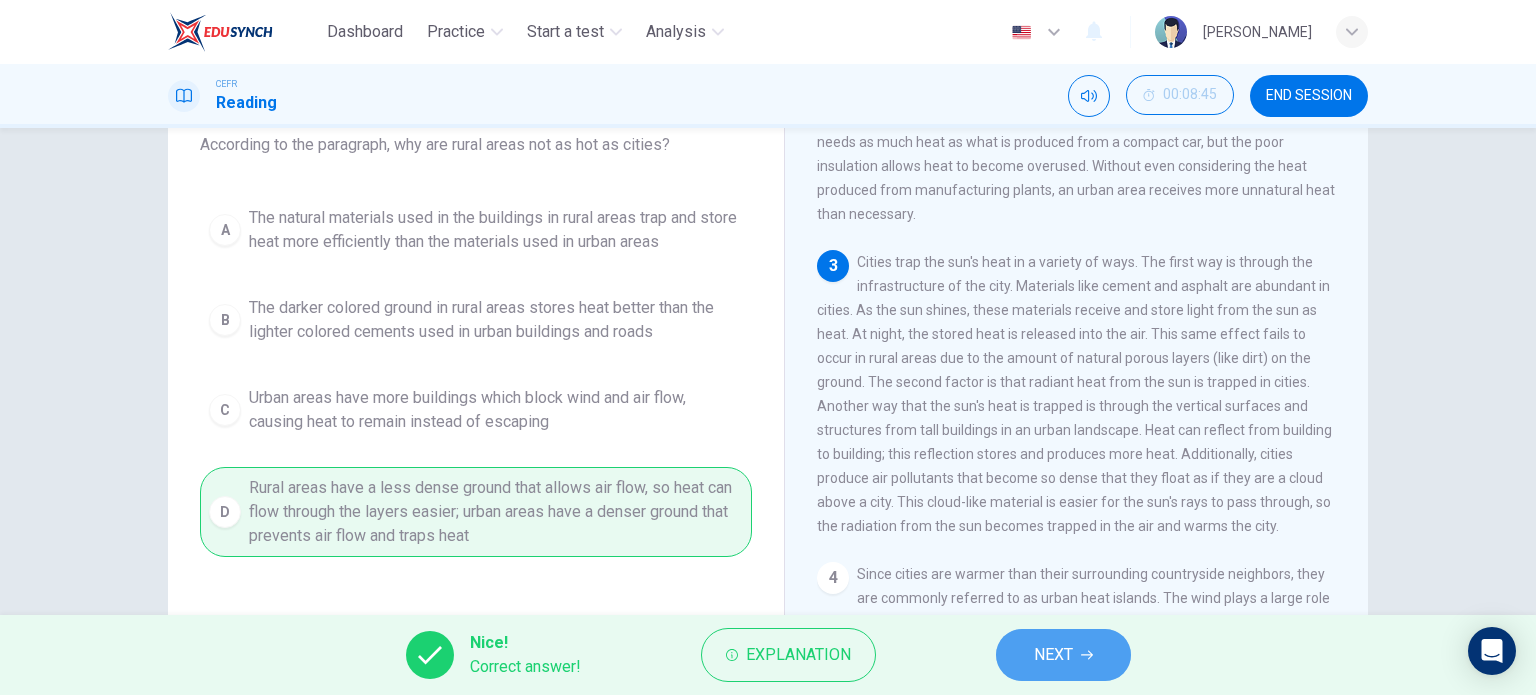 click on "NEXT" at bounding box center [1063, 655] 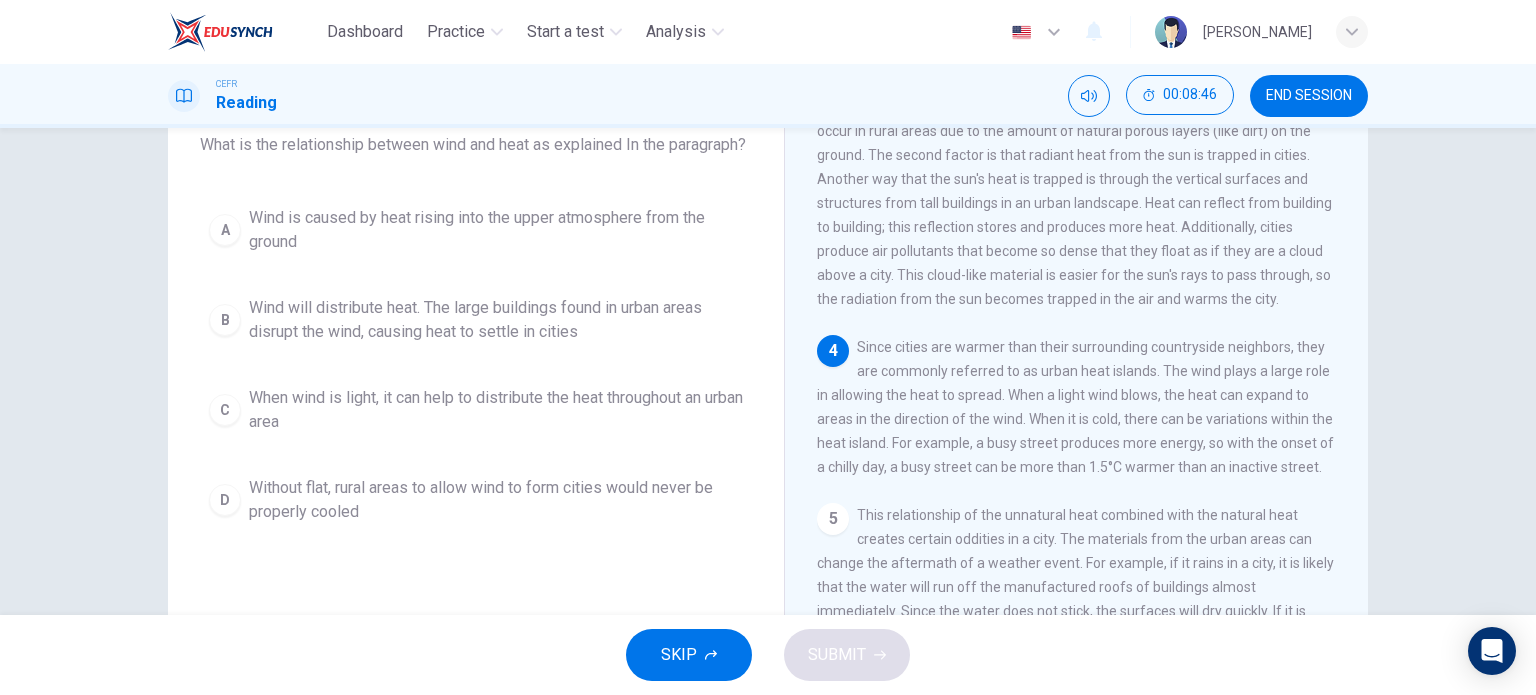 scroll, scrollTop: 579, scrollLeft: 0, axis: vertical 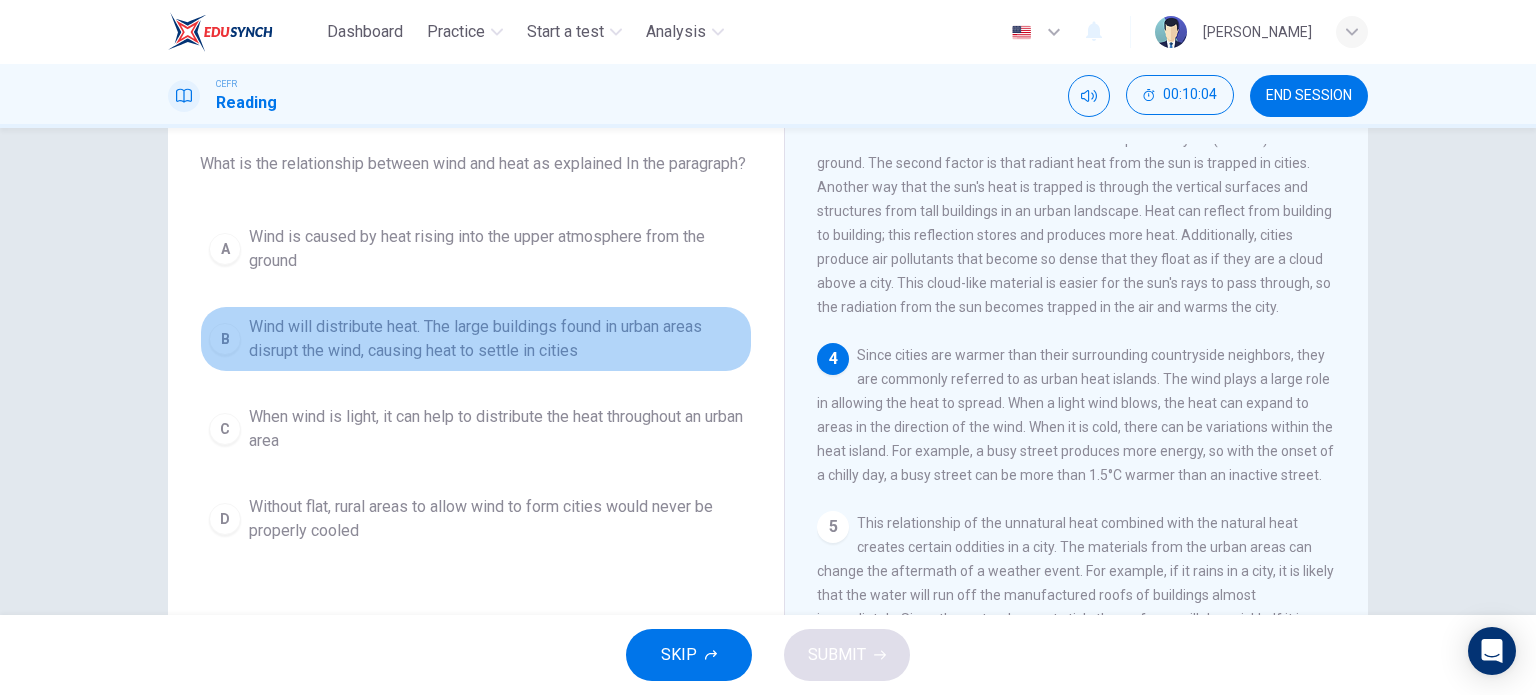click on "Wind will distribute heat. The large buildings found in urban areas disrupt the wind, causing heat to settle in cities" at bounding box center (496, 339) 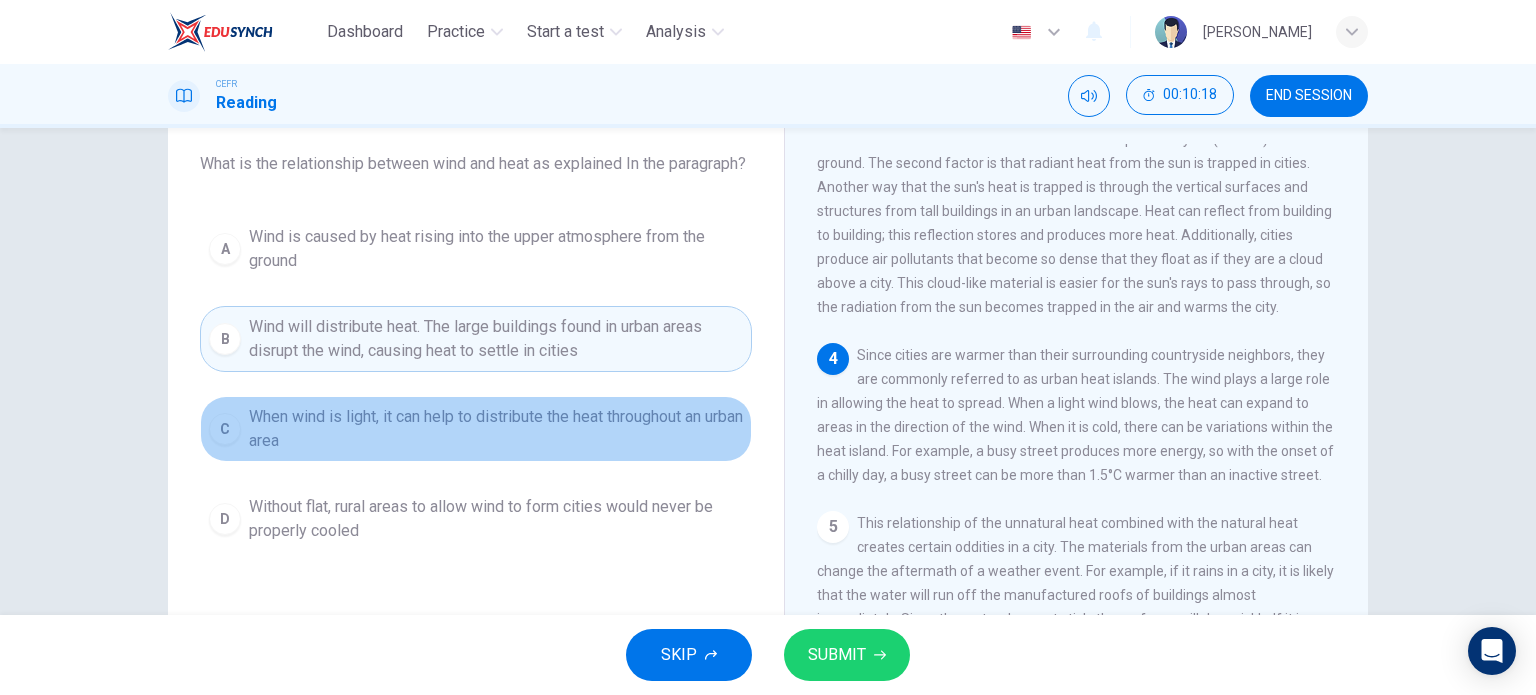 click on "C When wind is light, it can help to distribute the heat throughout an urban area" at bounding box center (476, 429) 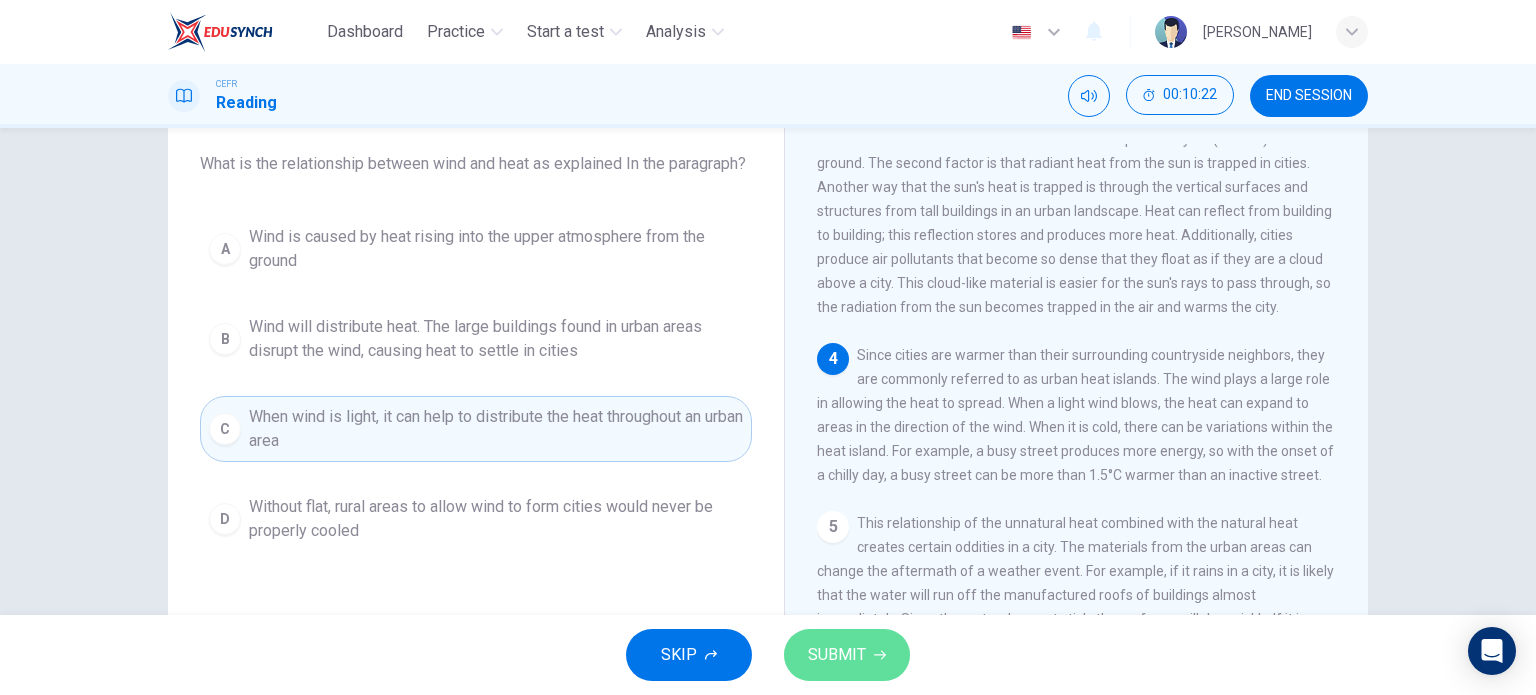 click 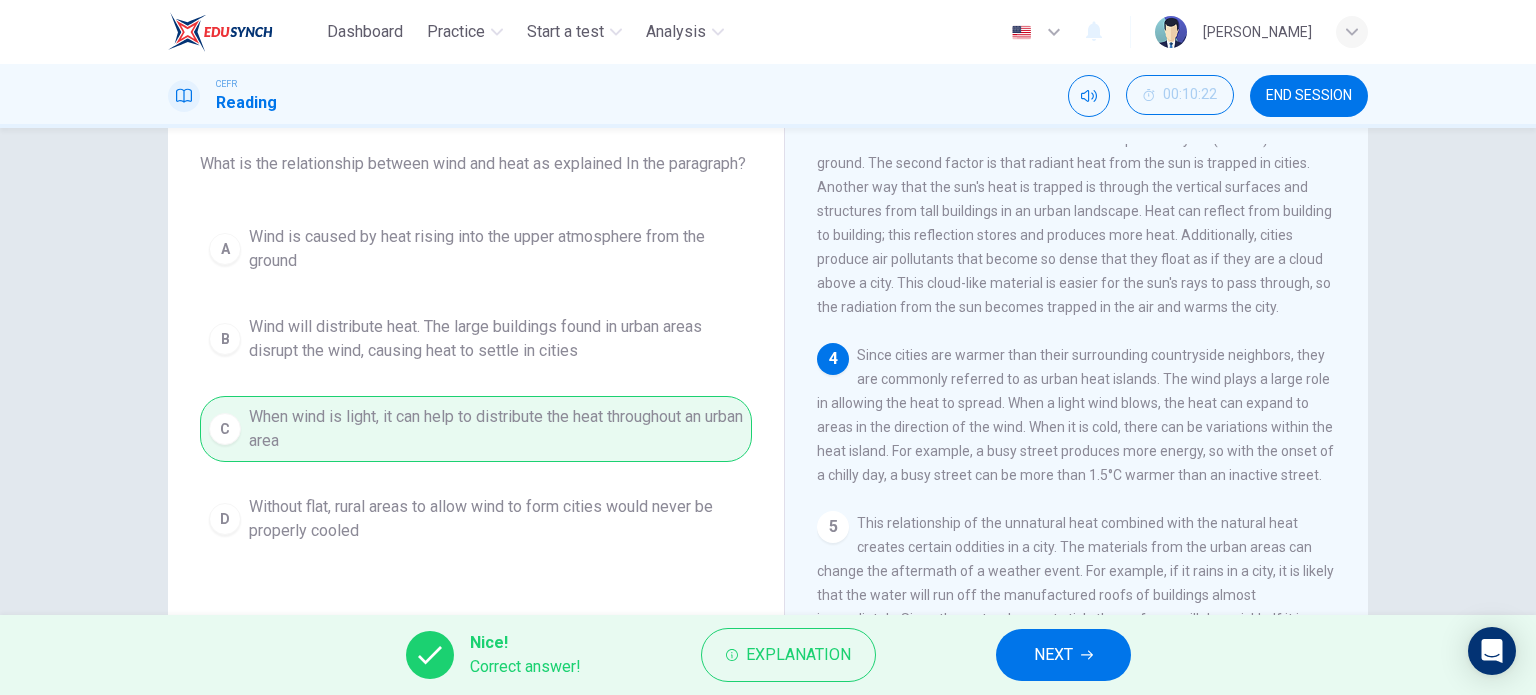 click on "NEXT" at bounding box center (1063, 655) 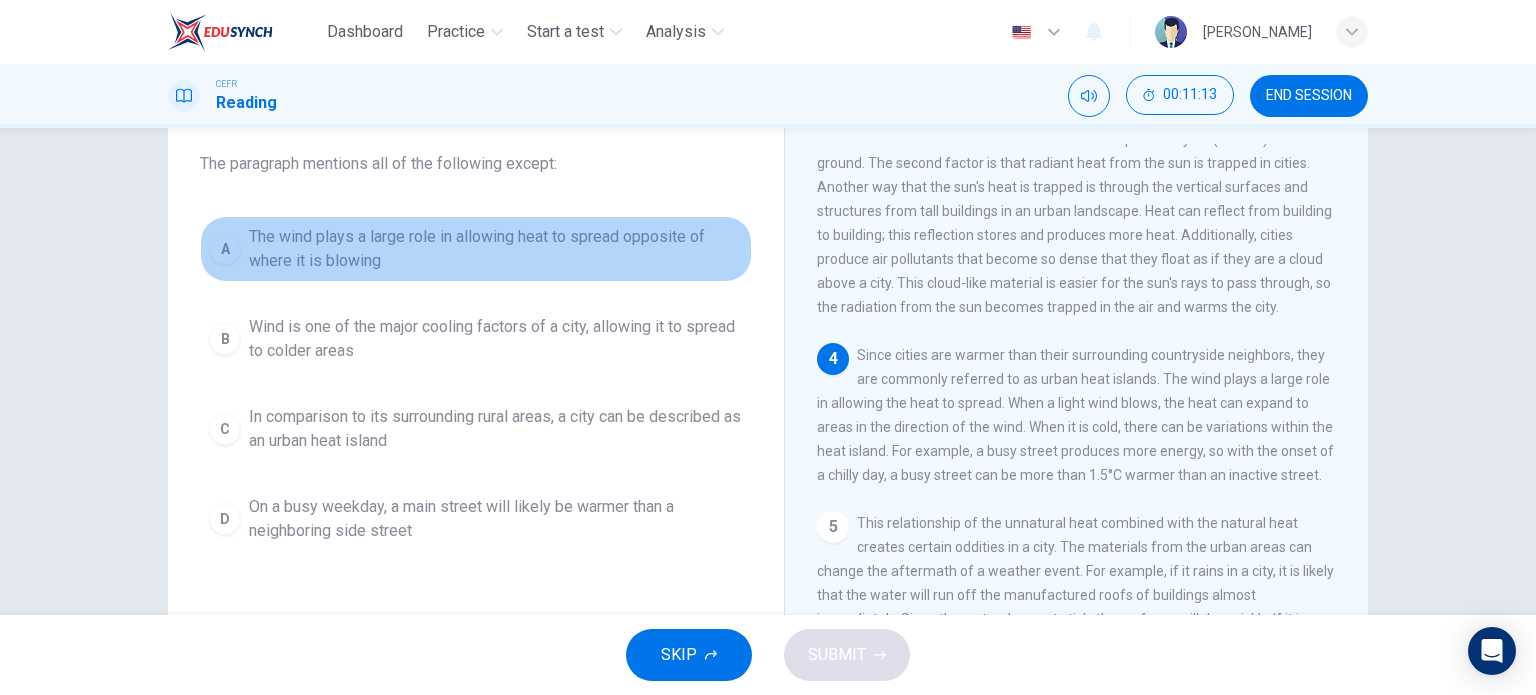 click on "The wind plays a large role in allowing heat to spread opposite of where it is blowing" at bounding box center (496, 249) 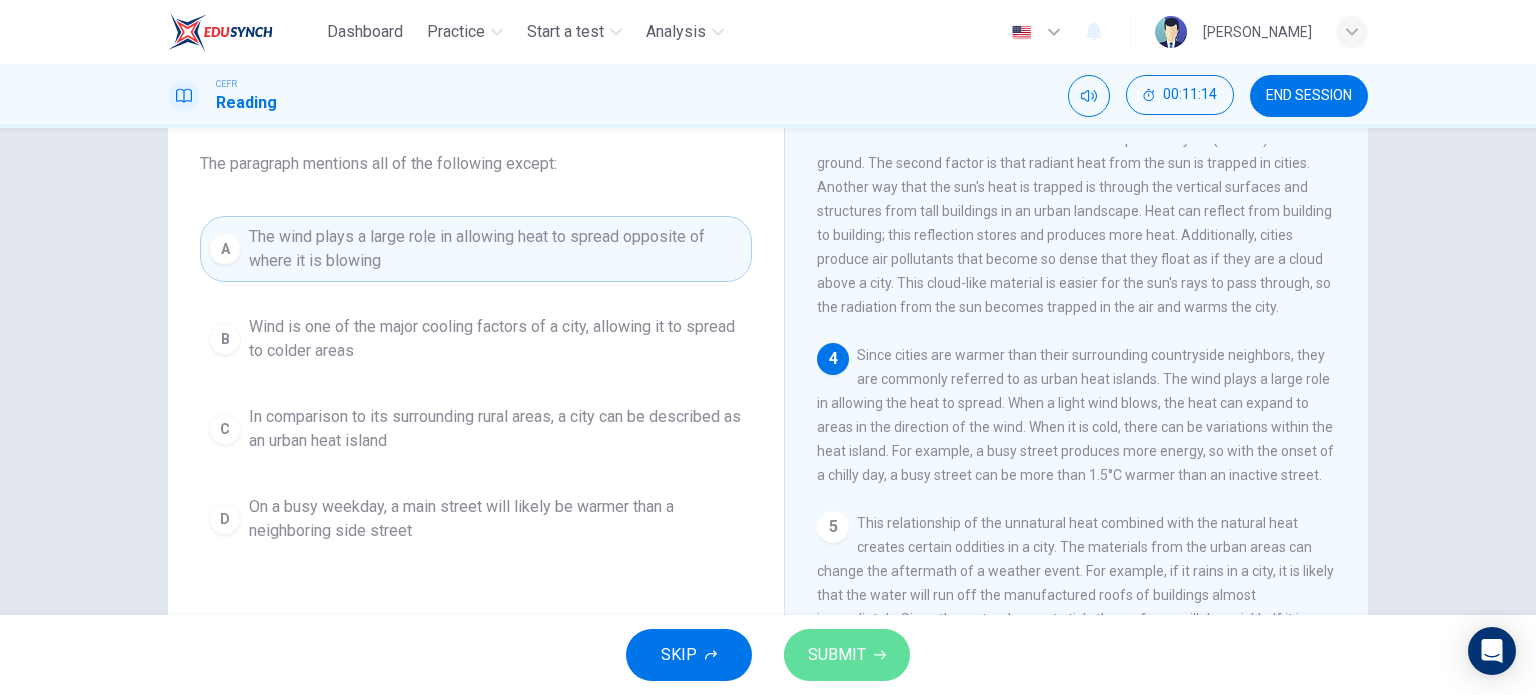 click on "SUBMIT" at bounding box center [847, 655] 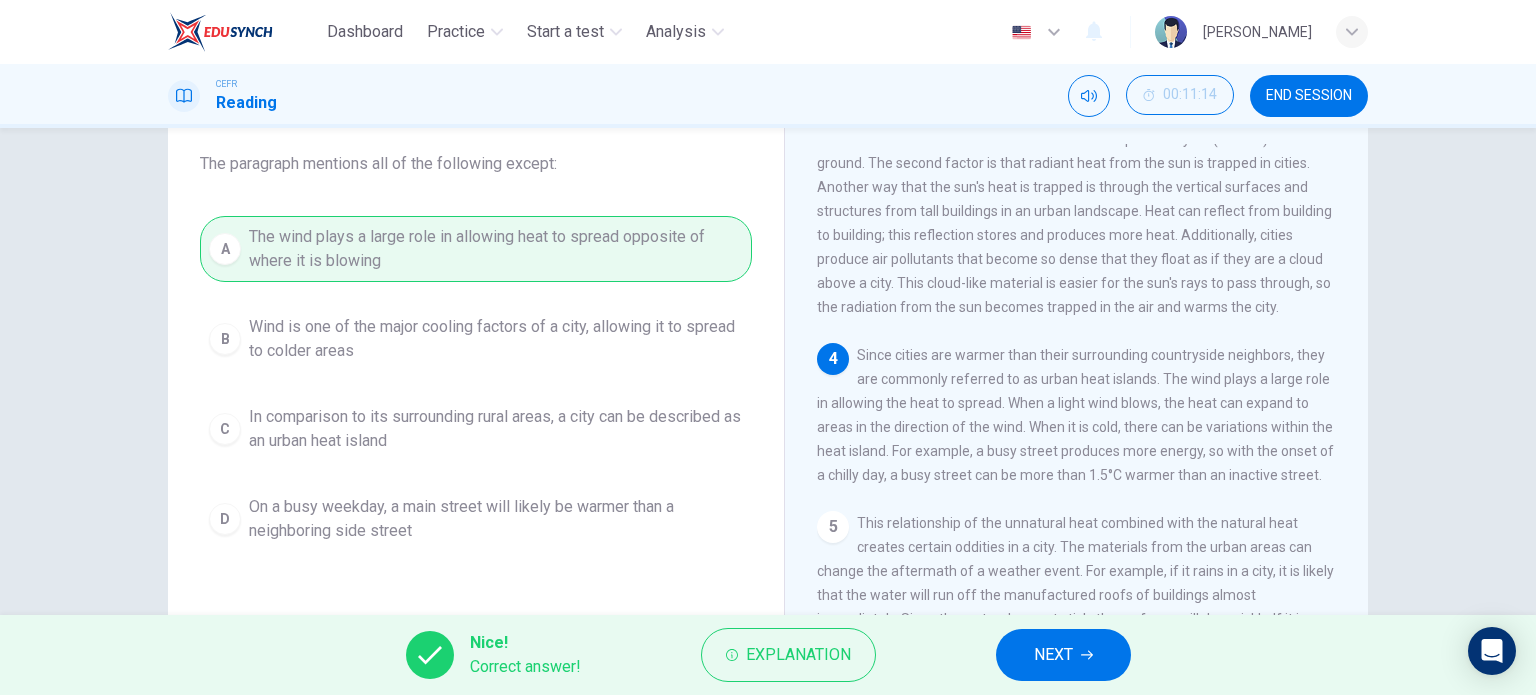 click on "NEXT" at bounding box center [1053, 655] 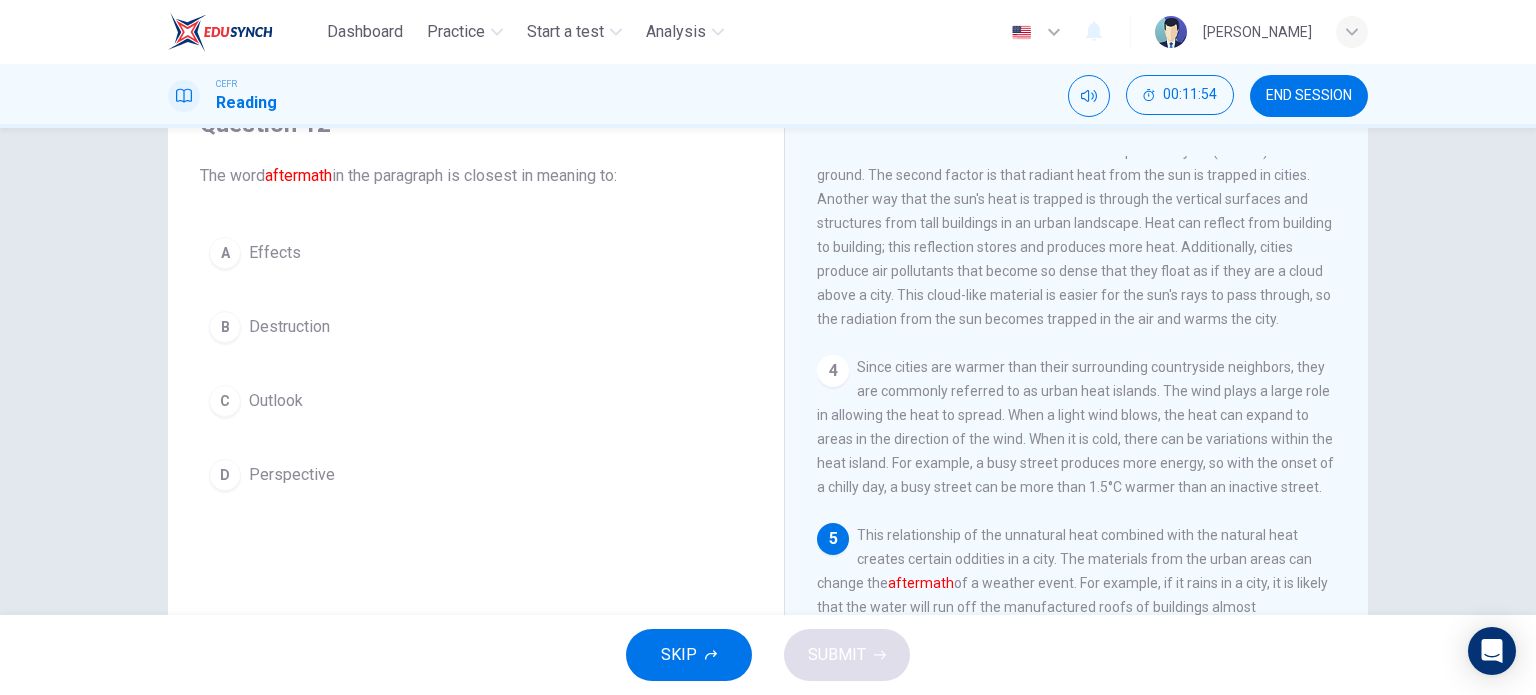 scroll, scrollTop: 100, scrollLeft: 0, axis: vertical 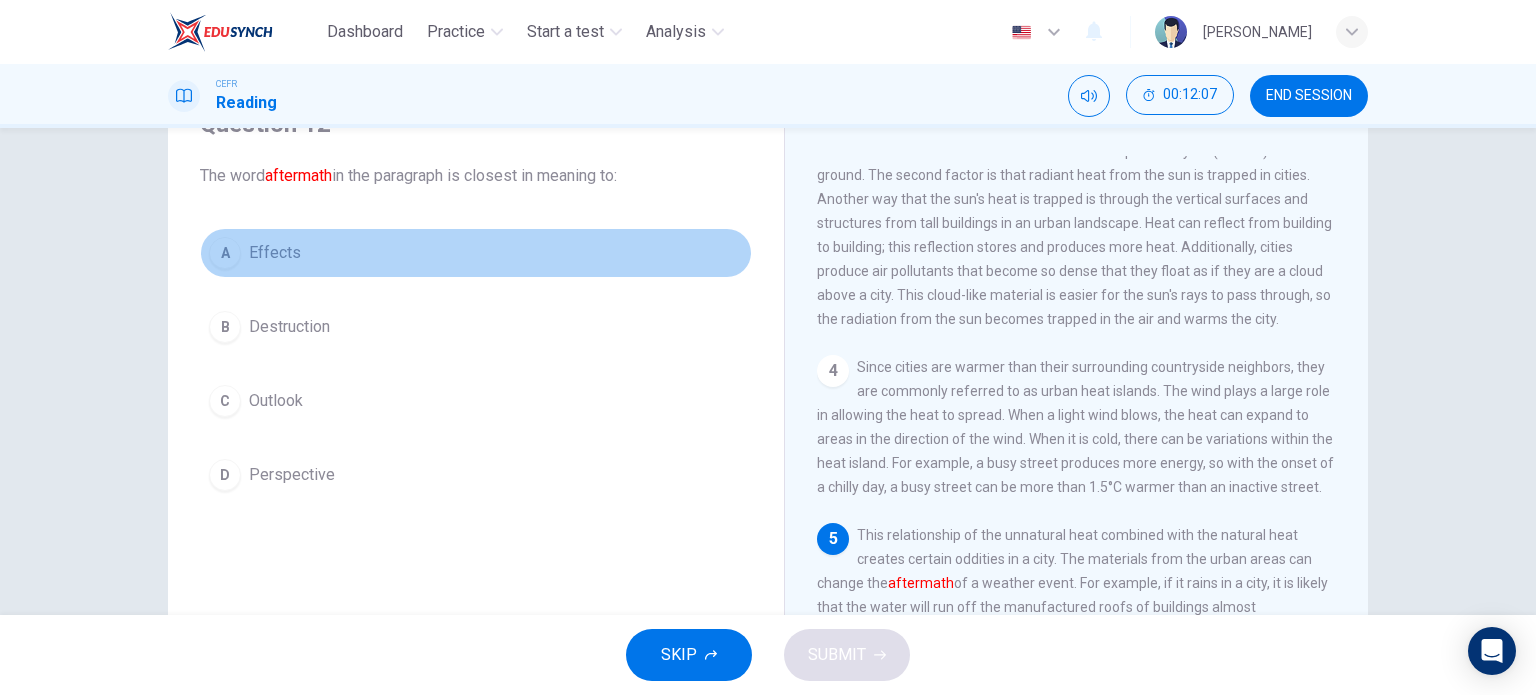 click on "Effects" at bounding box center (275, 253) 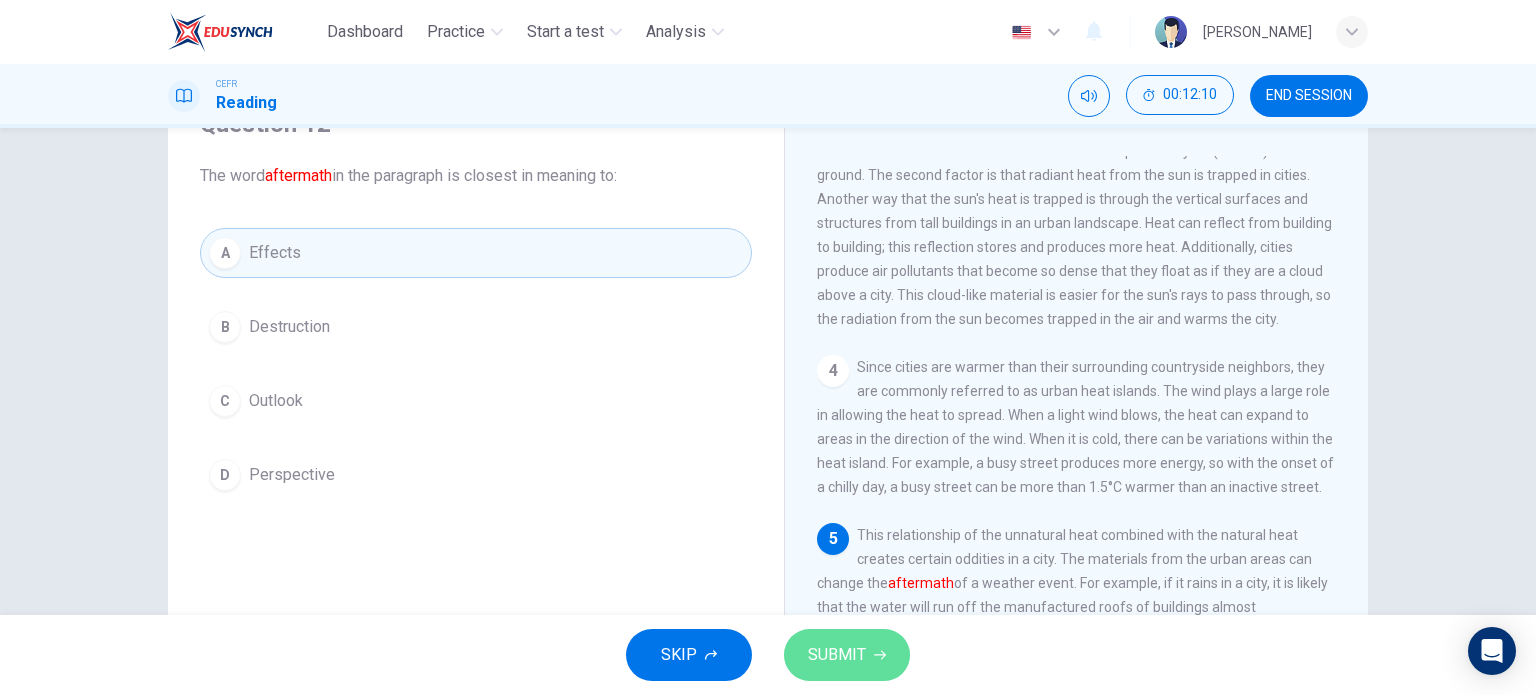 click on "SUBMIT" at bounding box center [847, 655] 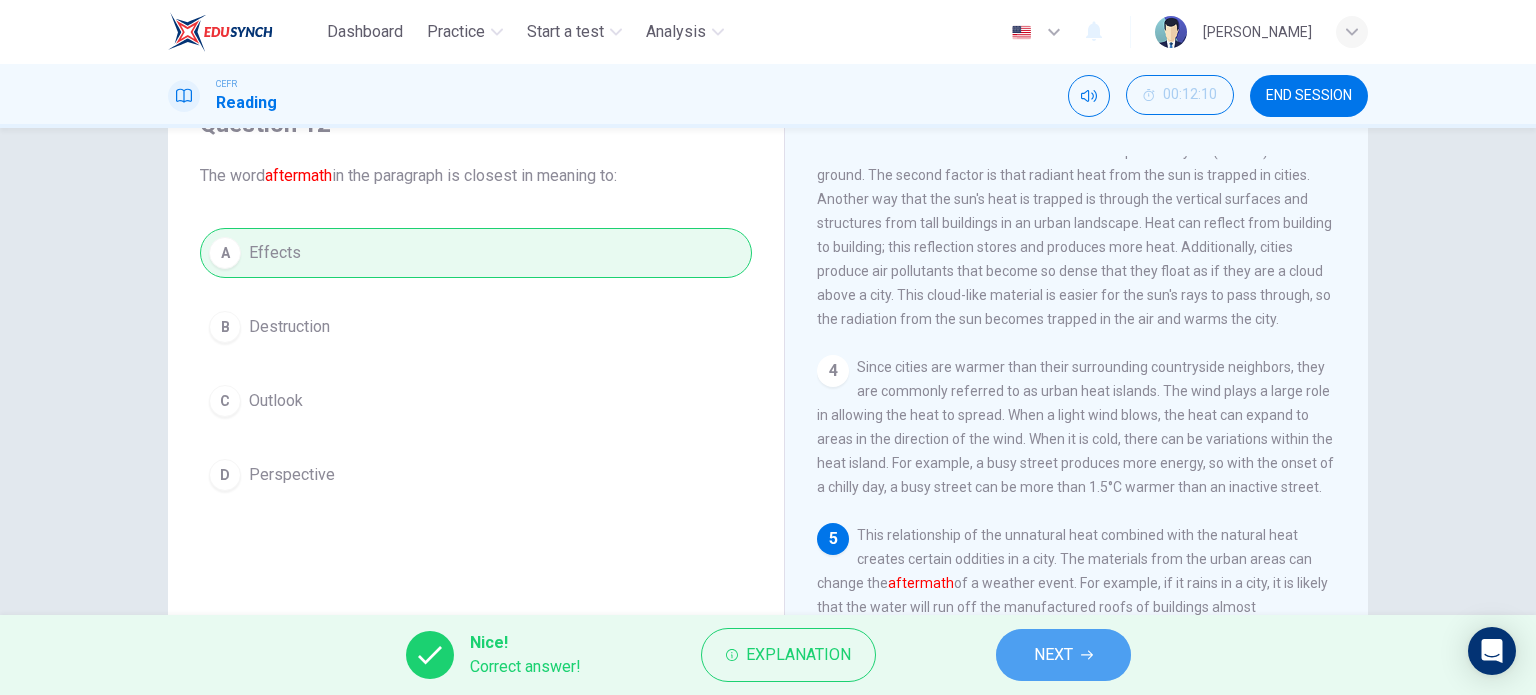 click on "NEXT" at bounding box center [1053, 655] 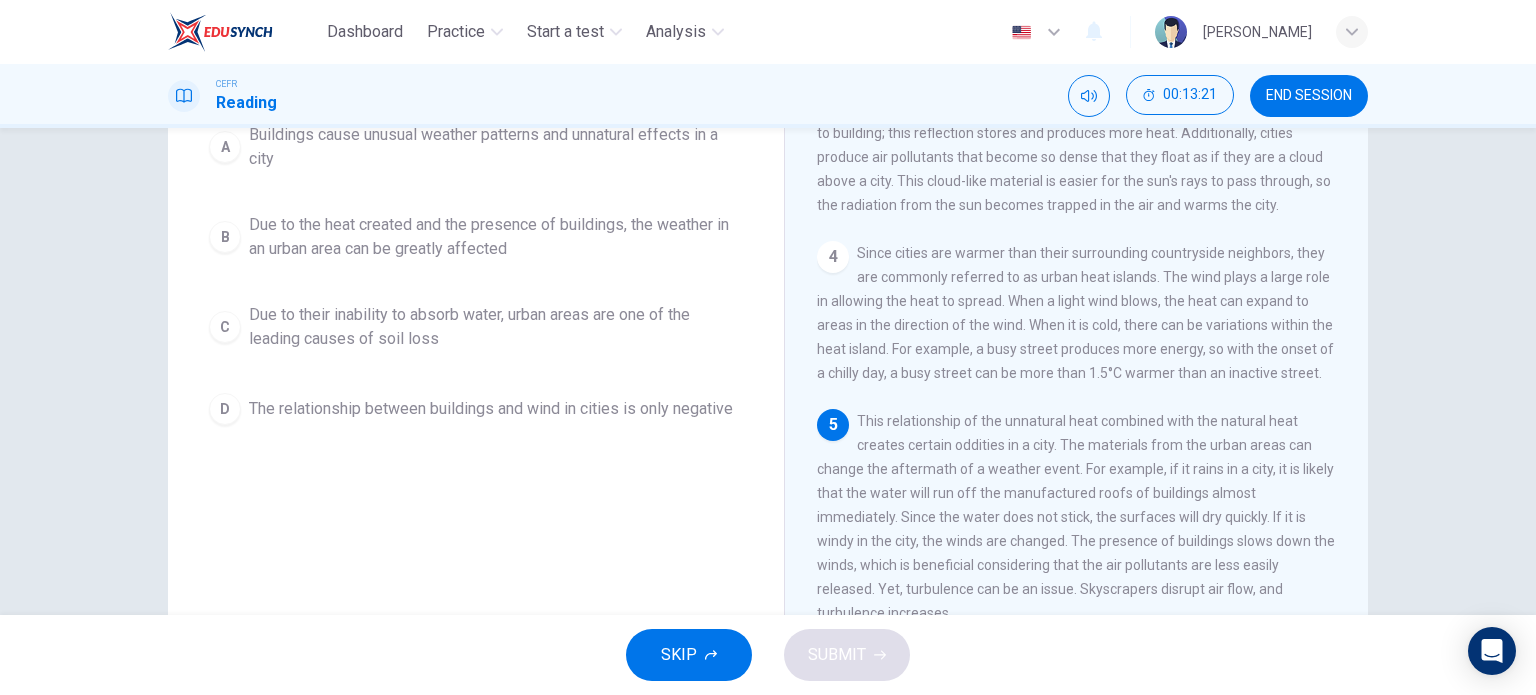 scroll, scrollTop: 215, scrollLeft: 0, axis: vertical 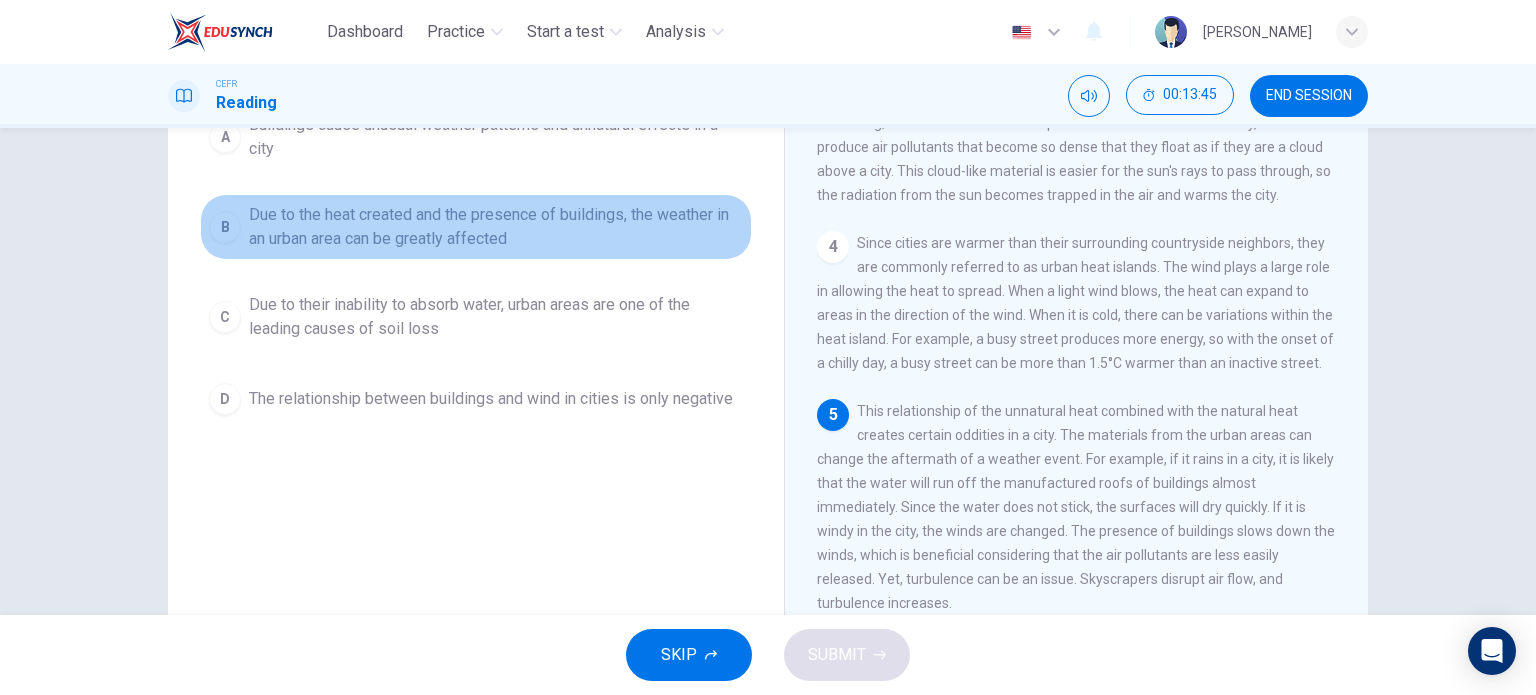 click on "Due to the heat created and the presence of buildings, the weather in an urban area can be greatly affected" at bounding box center (496, 227) 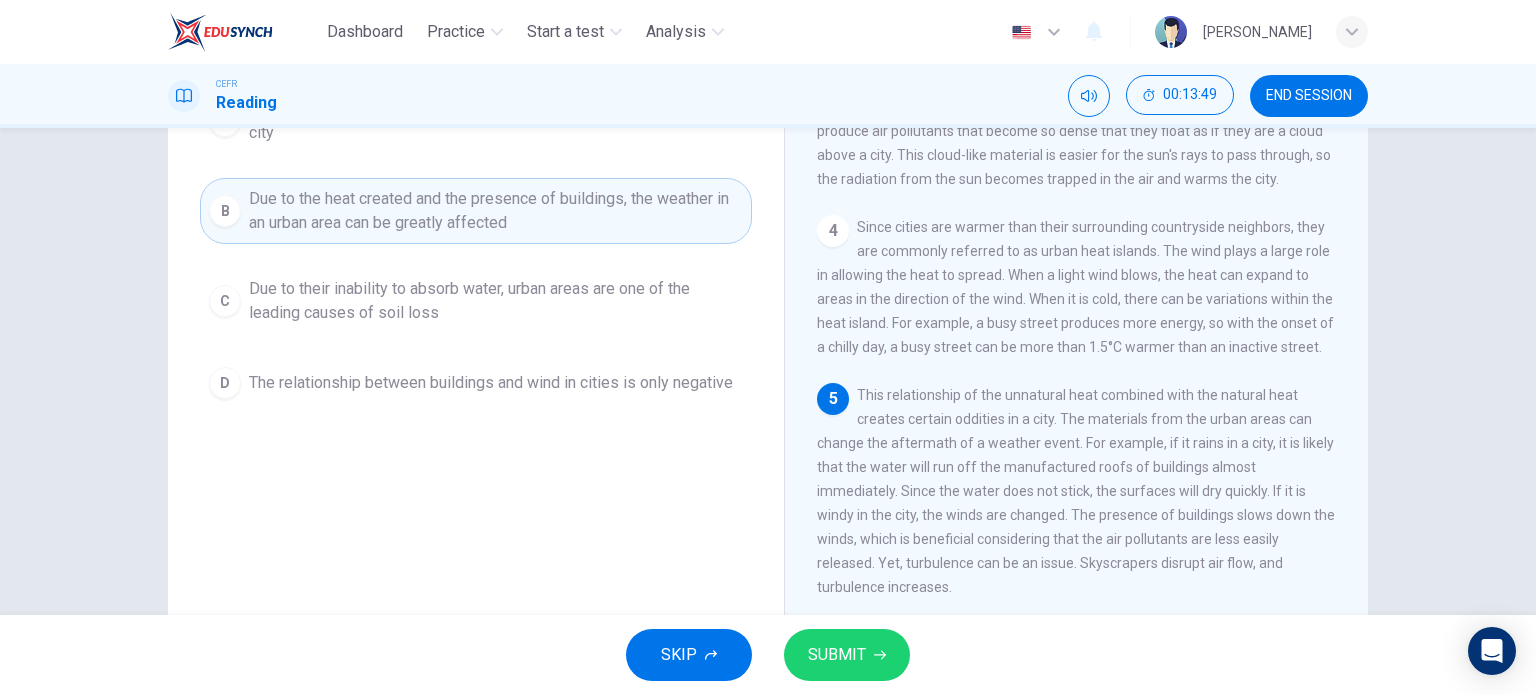 scroll, scrollTop: 288, scrollLeft: 0, axis: vertical 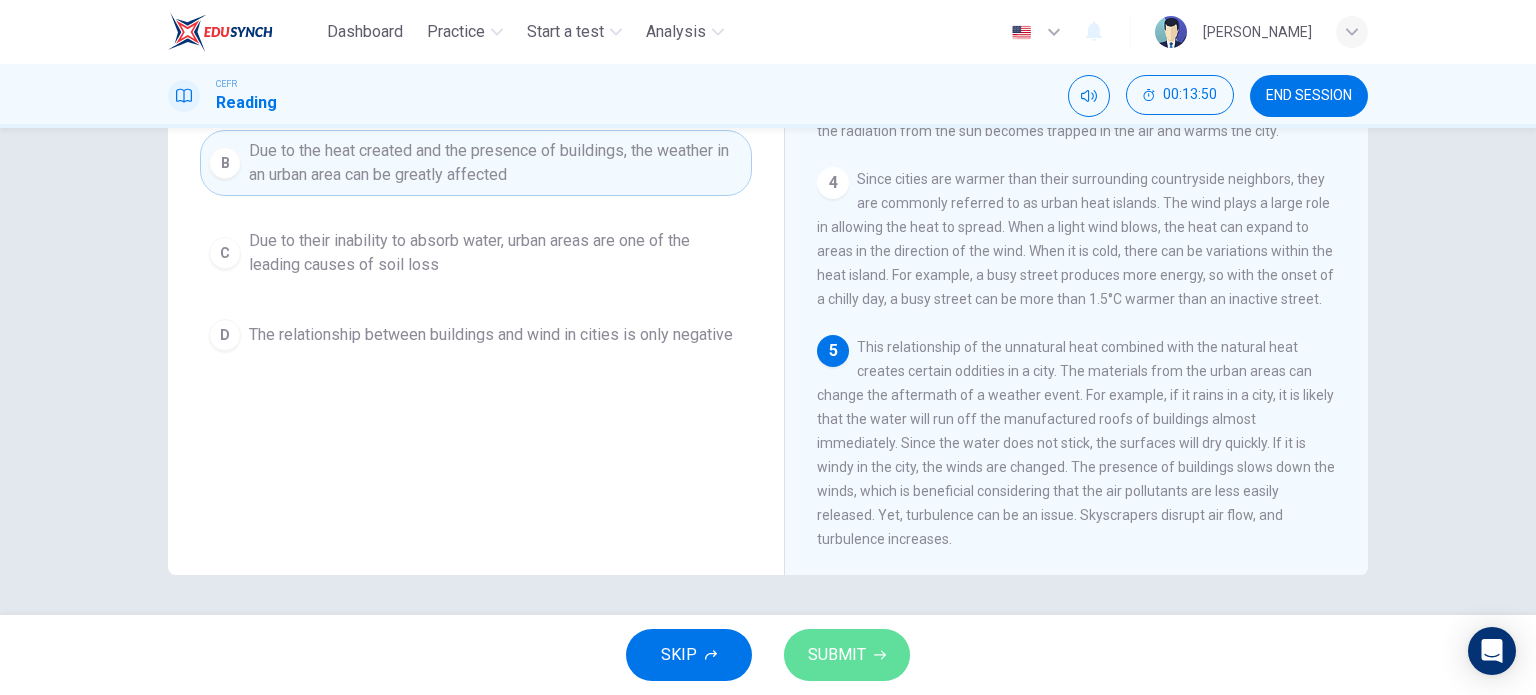 click on "SUBMIT" at bounding box center (847, 655) 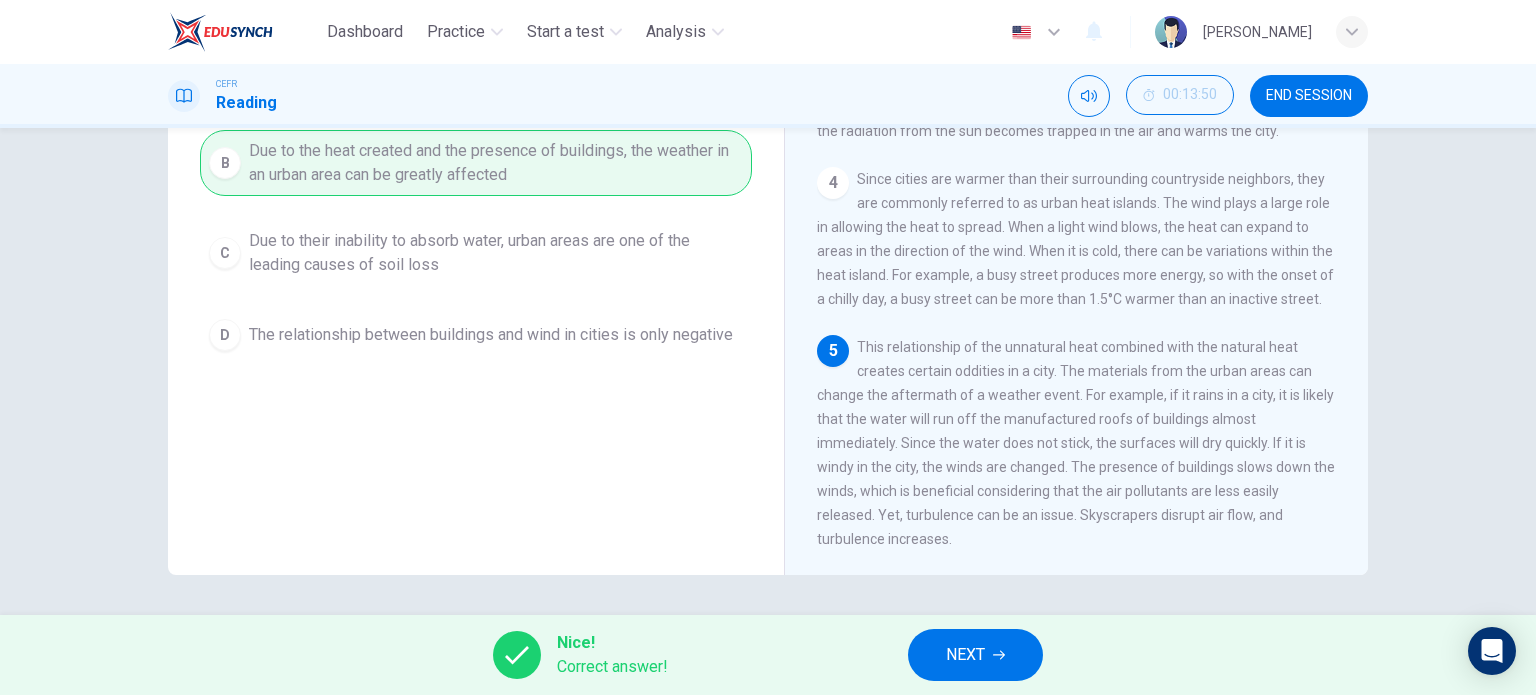 click on "NEXT" at bounding box center [975, 655] 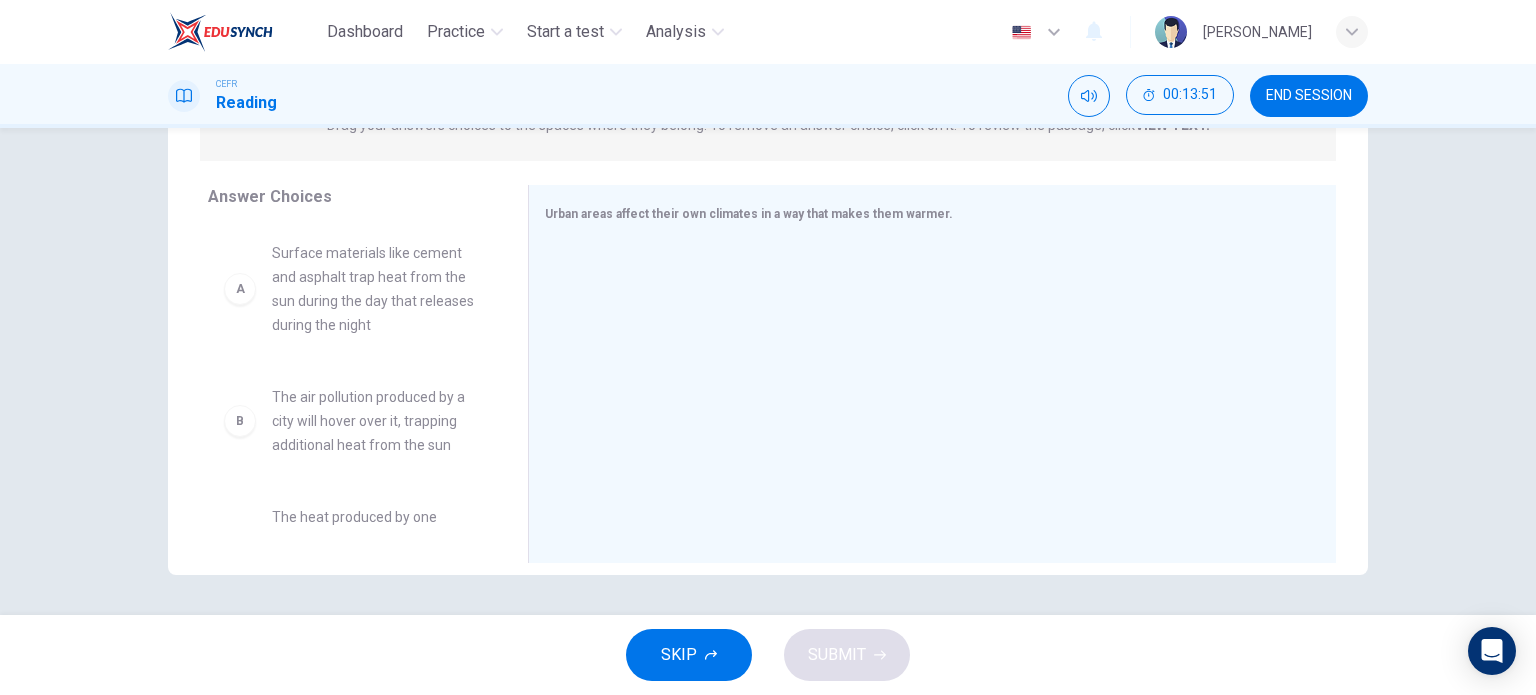 click on "Question 14 View Text Directions: An introductory sentence for a brief summary of the passage is provided below. Complete the summary by selecting the THREE answer choices that express the most important ideas in the passage. Some sentences do not belong in the summary because they express ideas that are not presented in the passage or are minor ideas in the passage.   This question is worth 2 points. This question is worth 2 points. Drag your answers choices to the spaces where they belong. To remove an answer choice, click on it. To review the passage, click   VIEW TEXT. Click on the answer choices below to select your answers. To remove an answer choice, go to the Answers tab and click on it. To review the passage, click the PASSAGE tab. A Surface materials like cement and asphalt trap heat from the sun during the day that releases during the night B The air pollution produced by a city will hover over it, trapping additional heat from the sun C D E F Answer Choices A B C D E F" at bounding box center [768, 242] 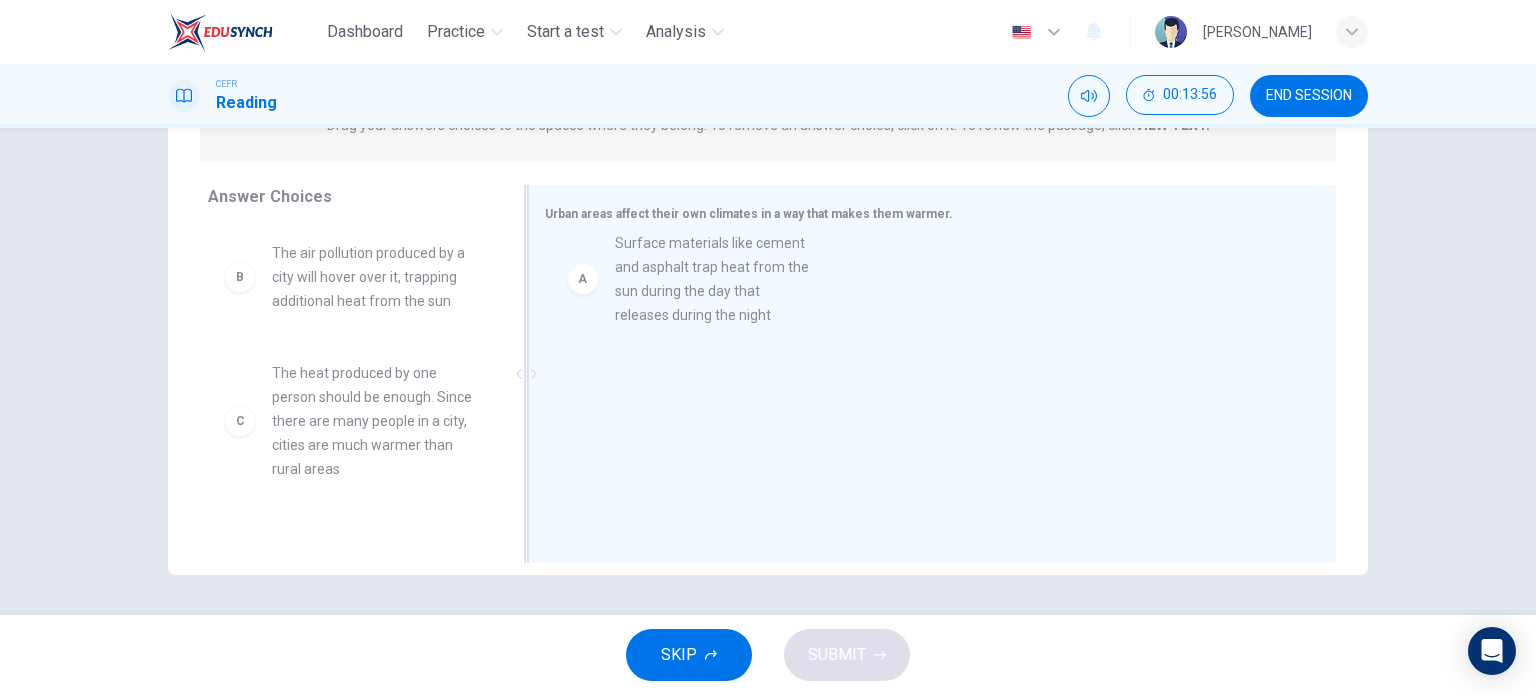 drag, startPoint x: 441, startPoint y: 283, endPoint x: 800, endPoint y: 271, distance: 359.2005 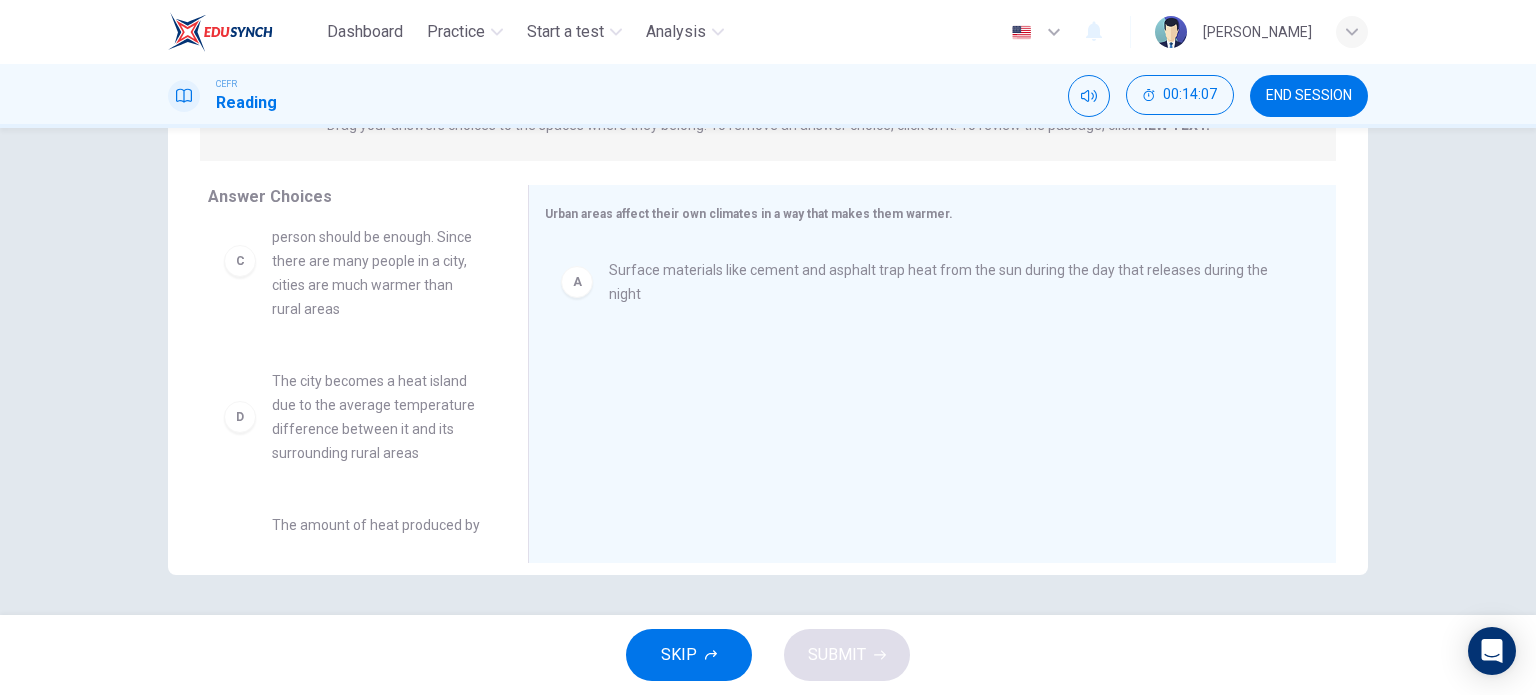 scroll, scrollTop: 168, scrollLeft: 0, axis: vertical 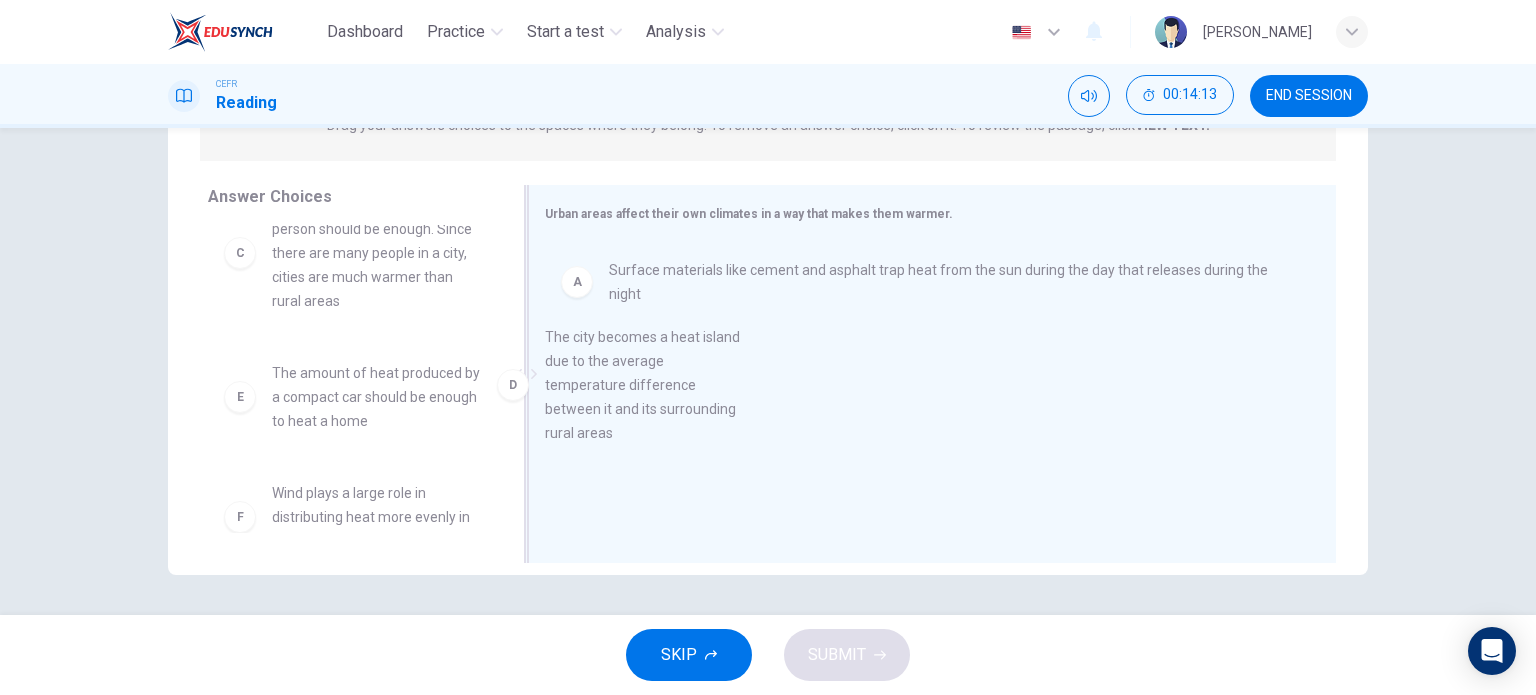 drag, startPoint x: 383, startPoint y: 386, endPoint x: 684, endPoint y: 347, distance: 303.51605 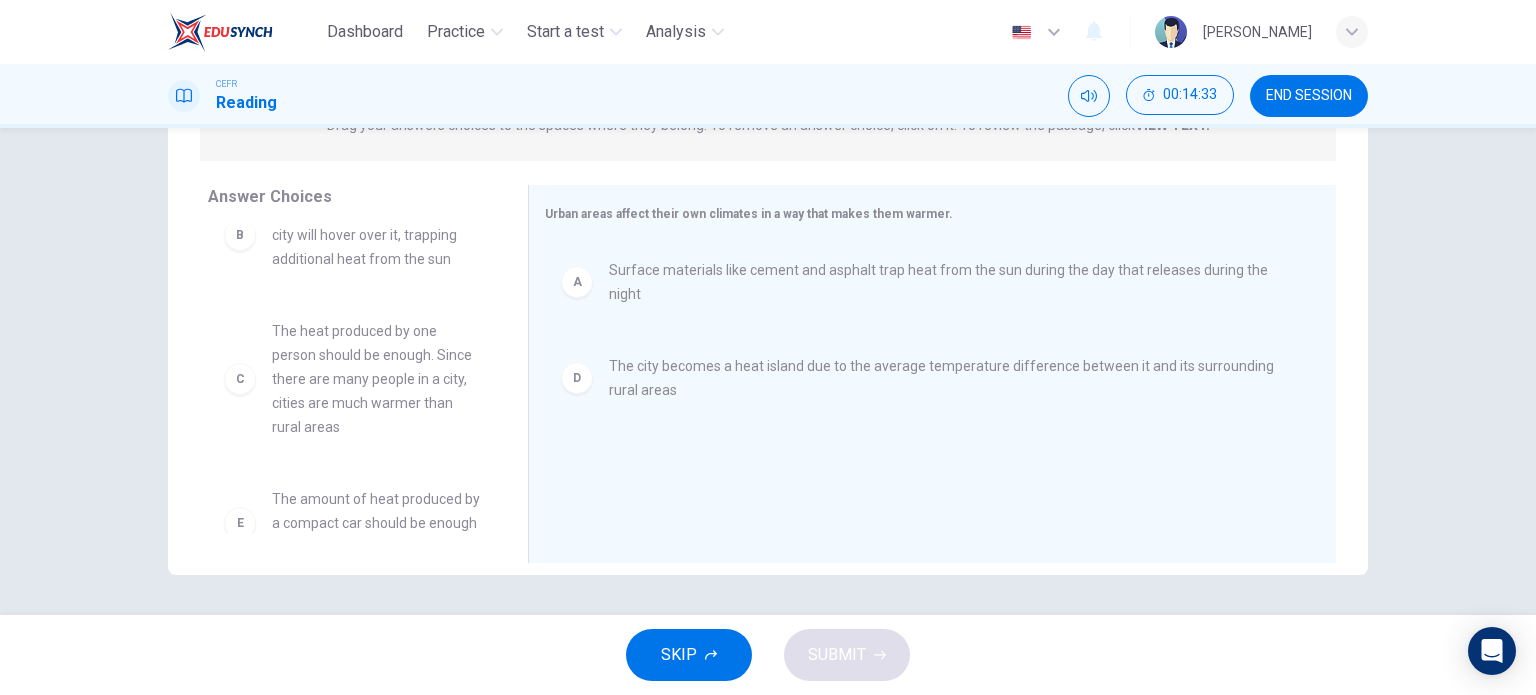 scroll, scrollTop: 48, scrollLeft: 0, axis: vertical 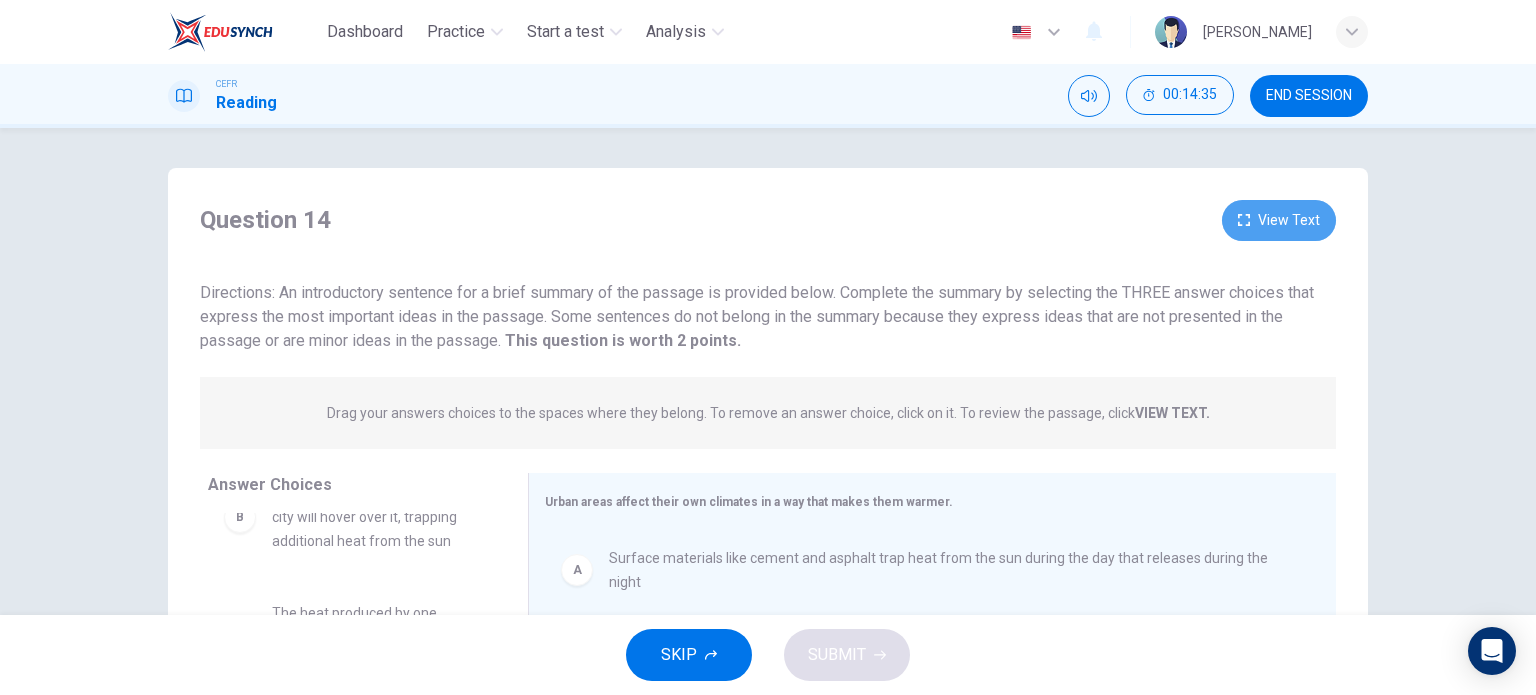click on "View Text" at bounding box center [1279, 220] 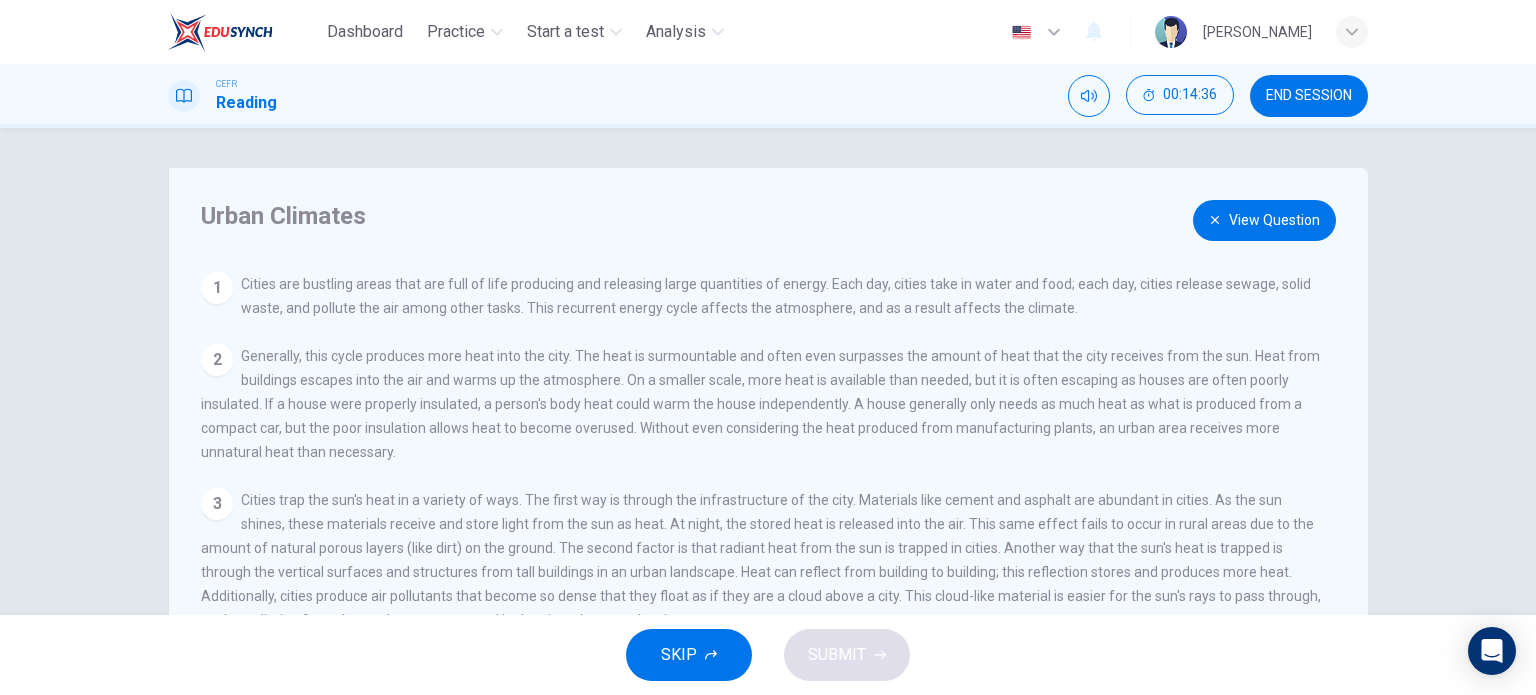 scroll, scrollTop: 40, scrollLeft: 0, axis: vertical 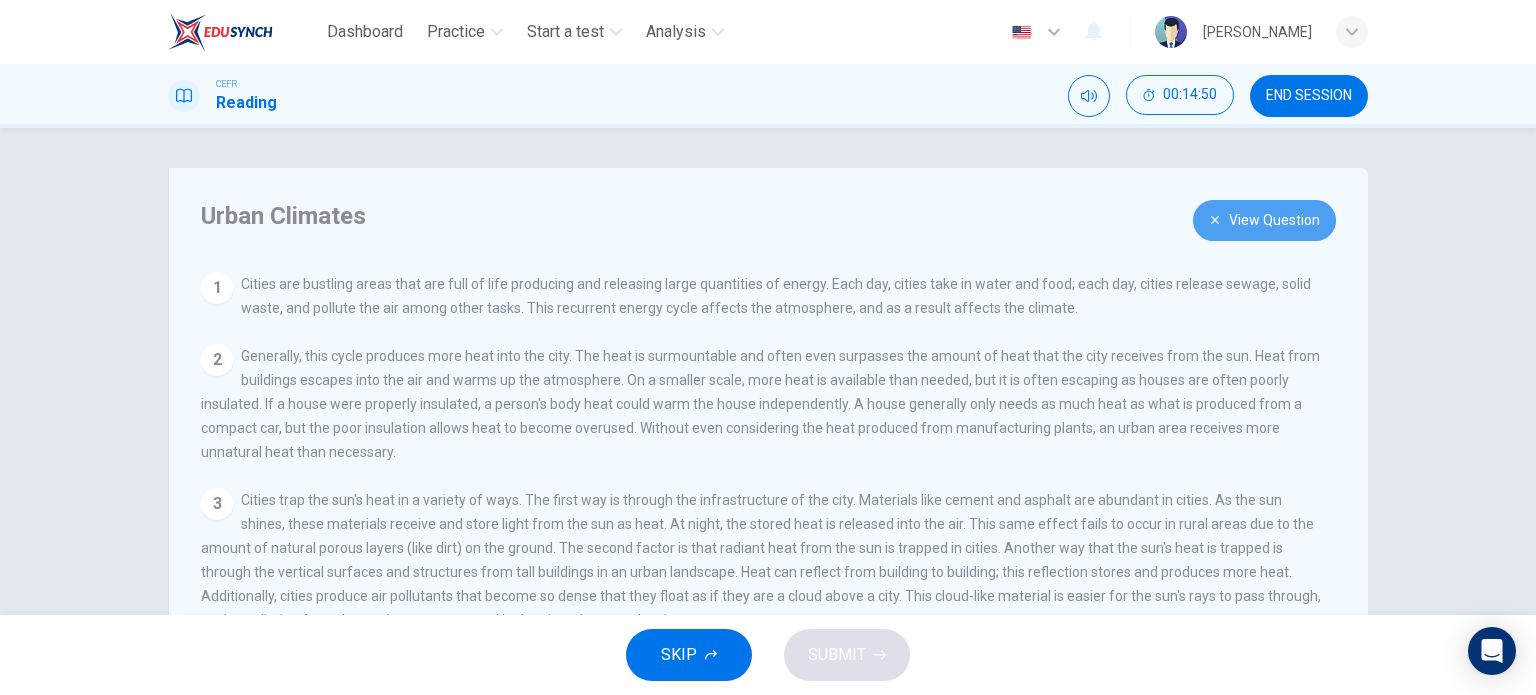click on "View Question" at bounding box center [1264, 220] 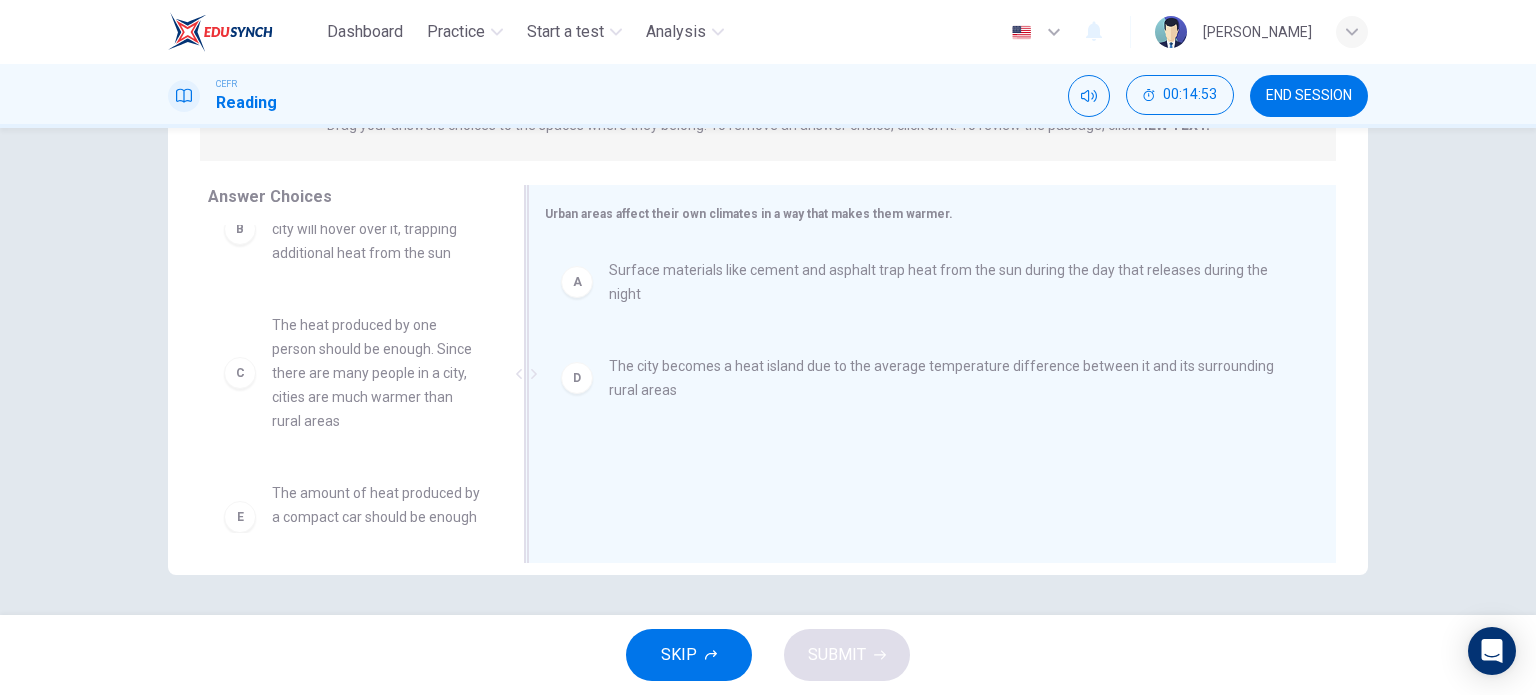 scroll, scrollTop: 0, scrollLeft: 0, axis: both 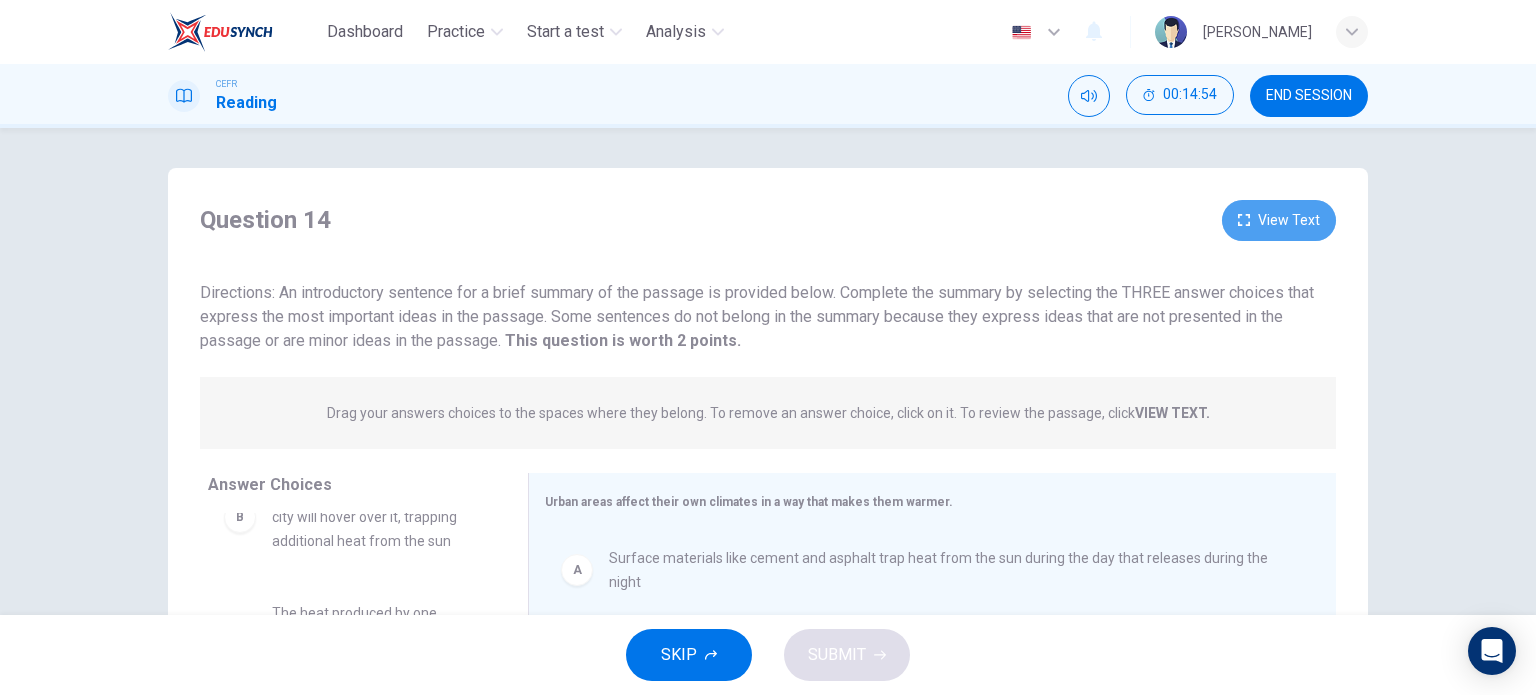click on "View Text" at bounding box center (1279, 220) 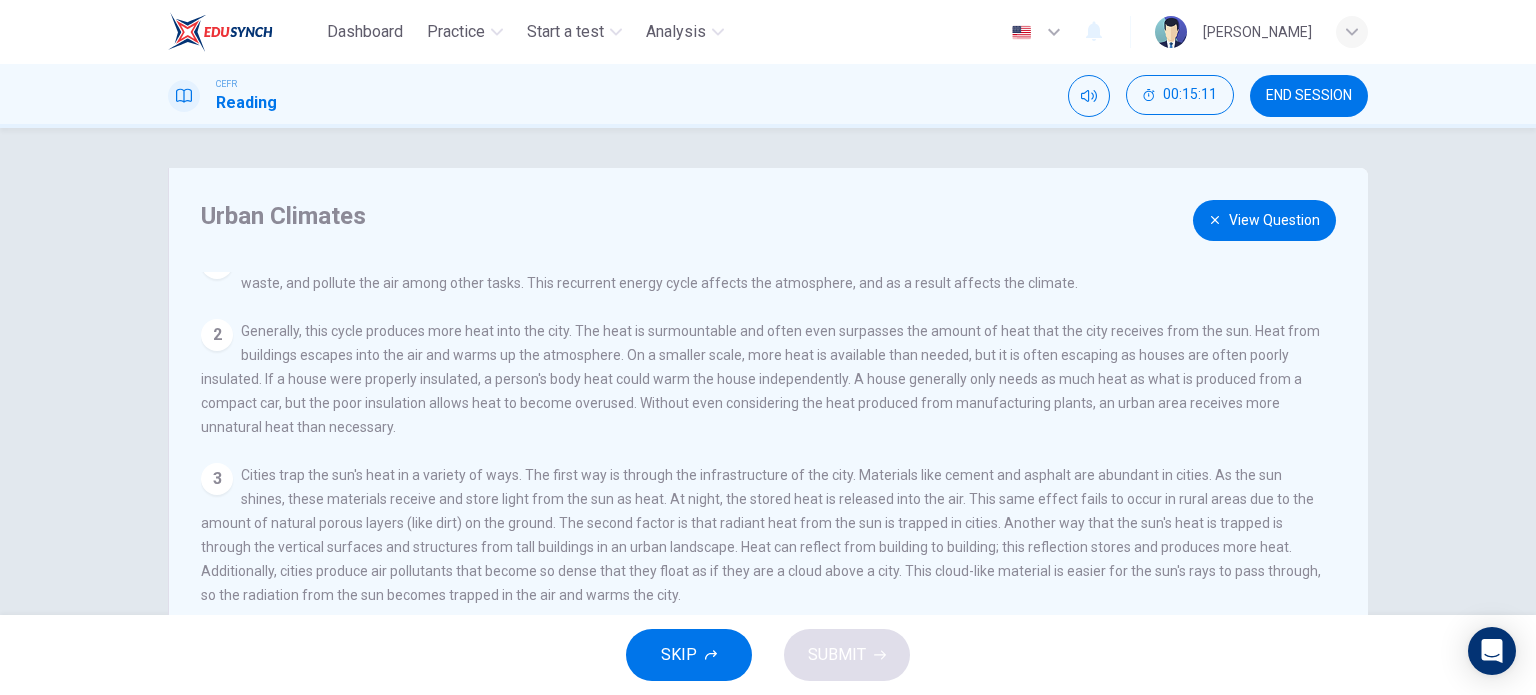 scroll, scrollTop: 40, scrollLeft: 0, axis: vertical 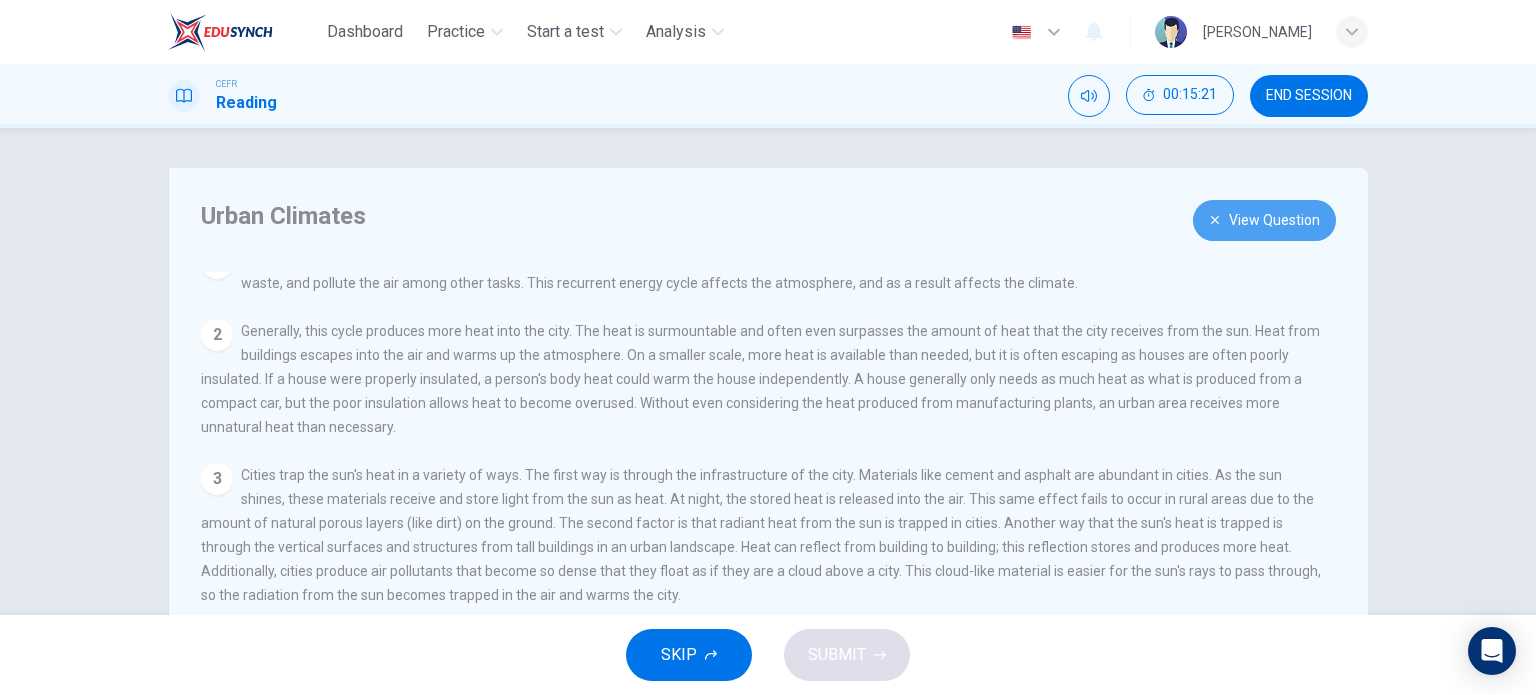 click on "View Question" at bounding box center (1264, 220) 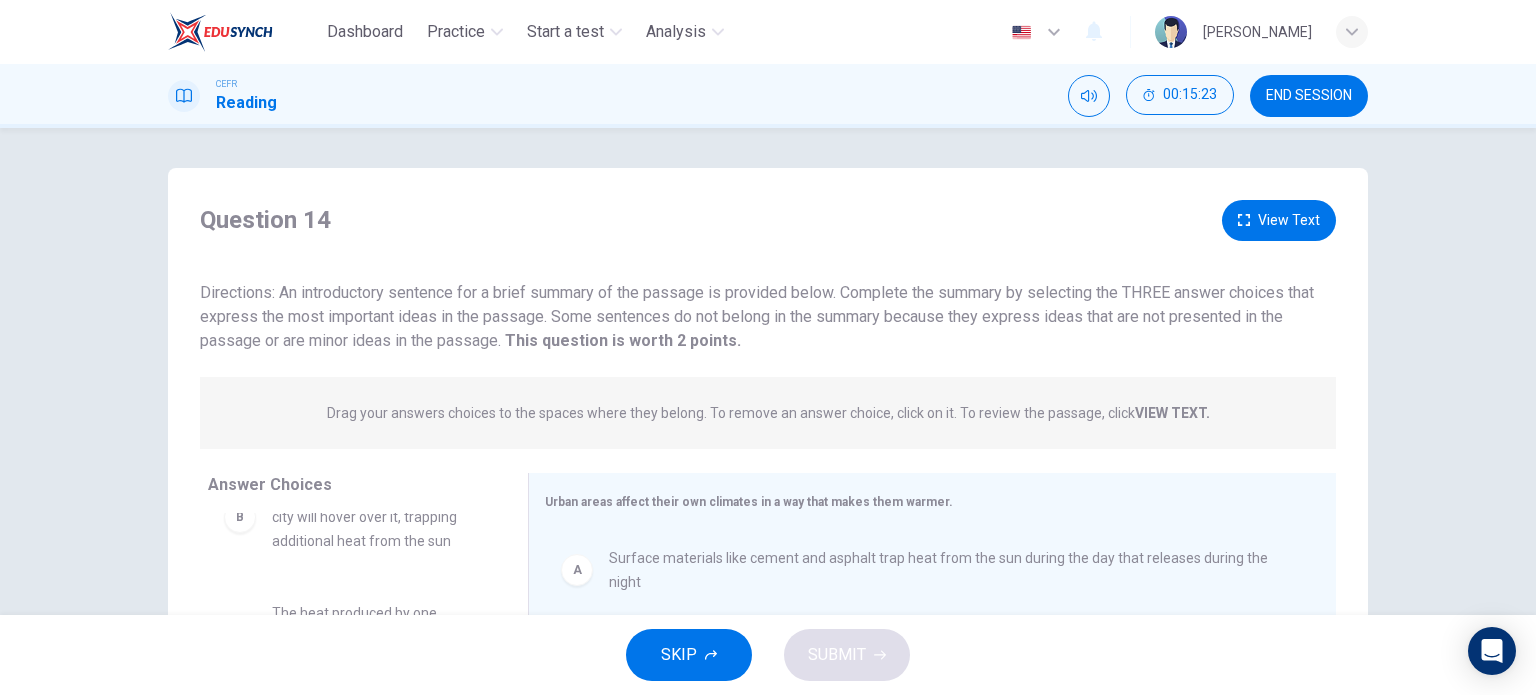 scroll, scrollTop: 288, scrollLeft: 0, axis: vertical 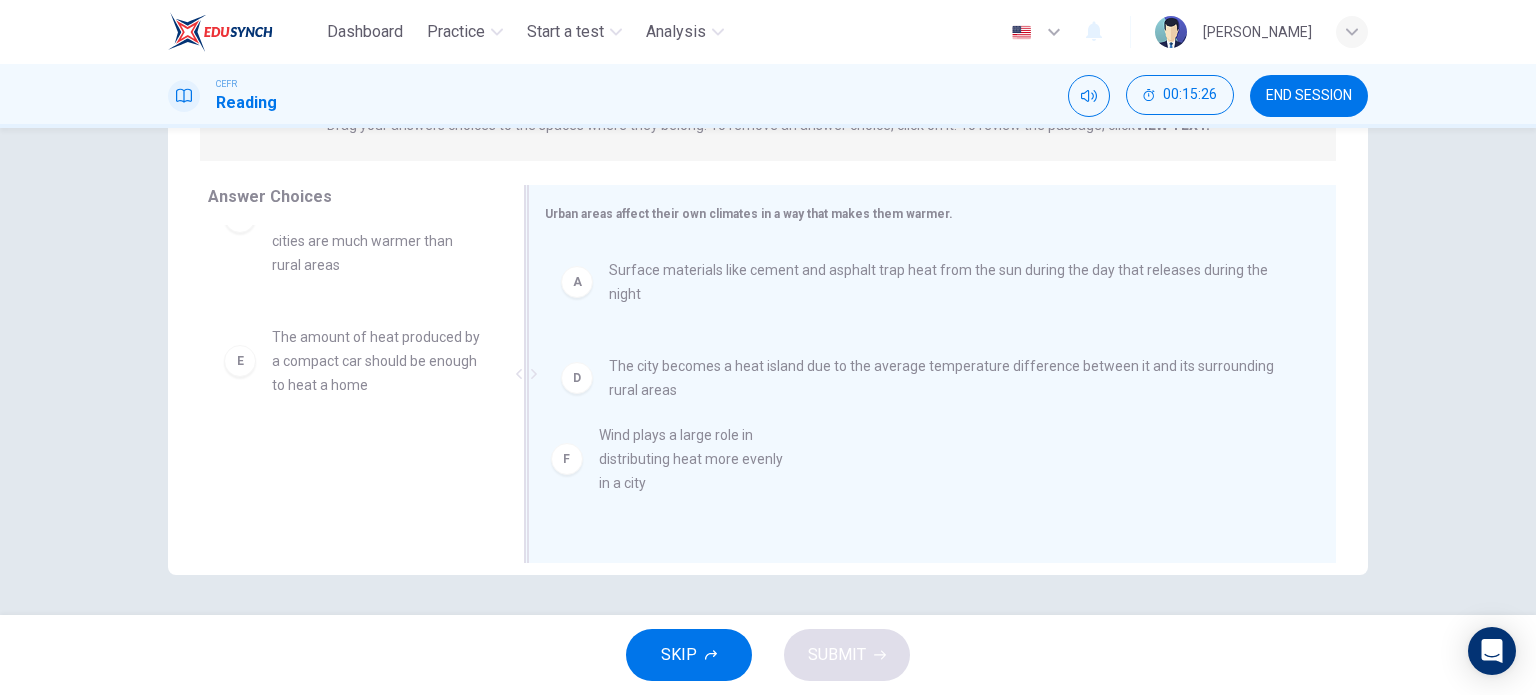 drag, startPoint x: 328, startPoint y: 465, endPoint x: 675, endPoint y: 441, distance: 347.82898 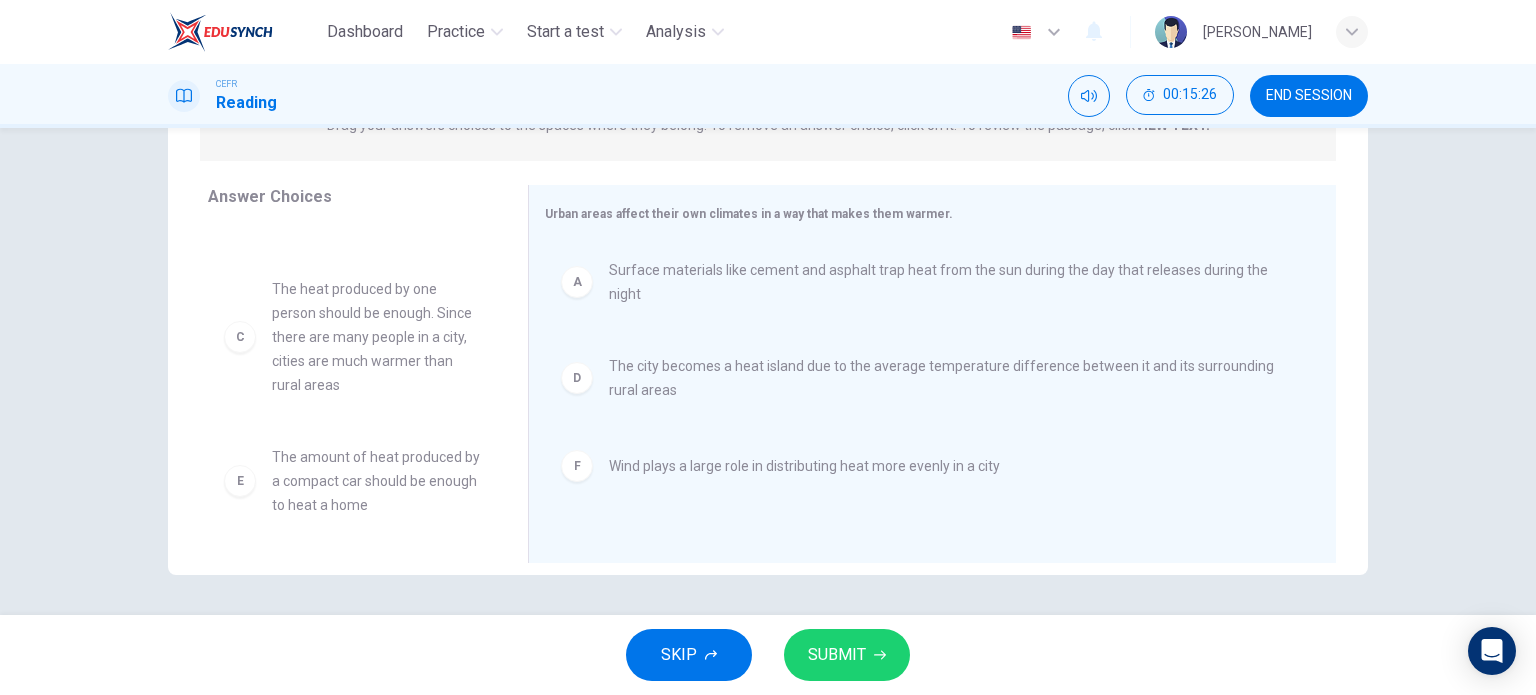 scroll, scrollTop: 84, scrollLeft: 0, axis: vertical 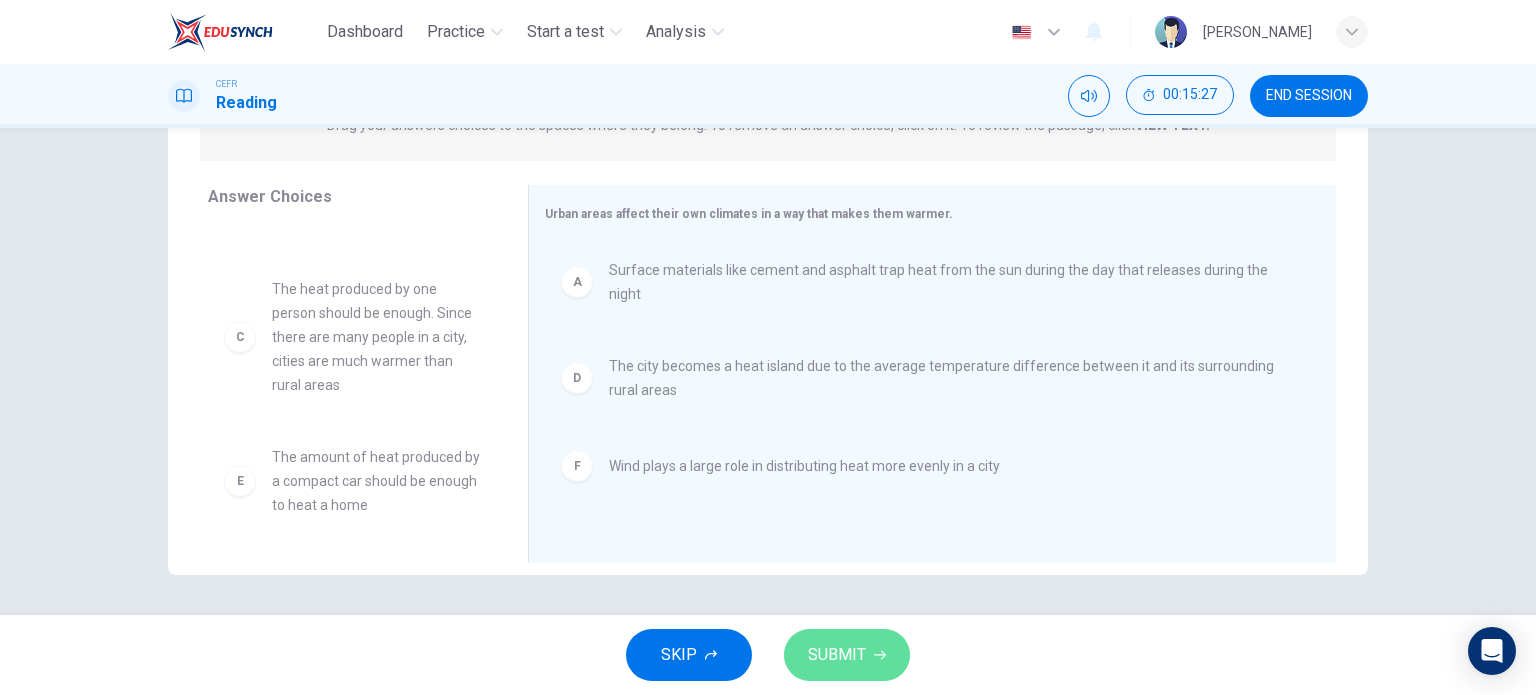 click on "SUBMIT" at bounding box center [837, 655] 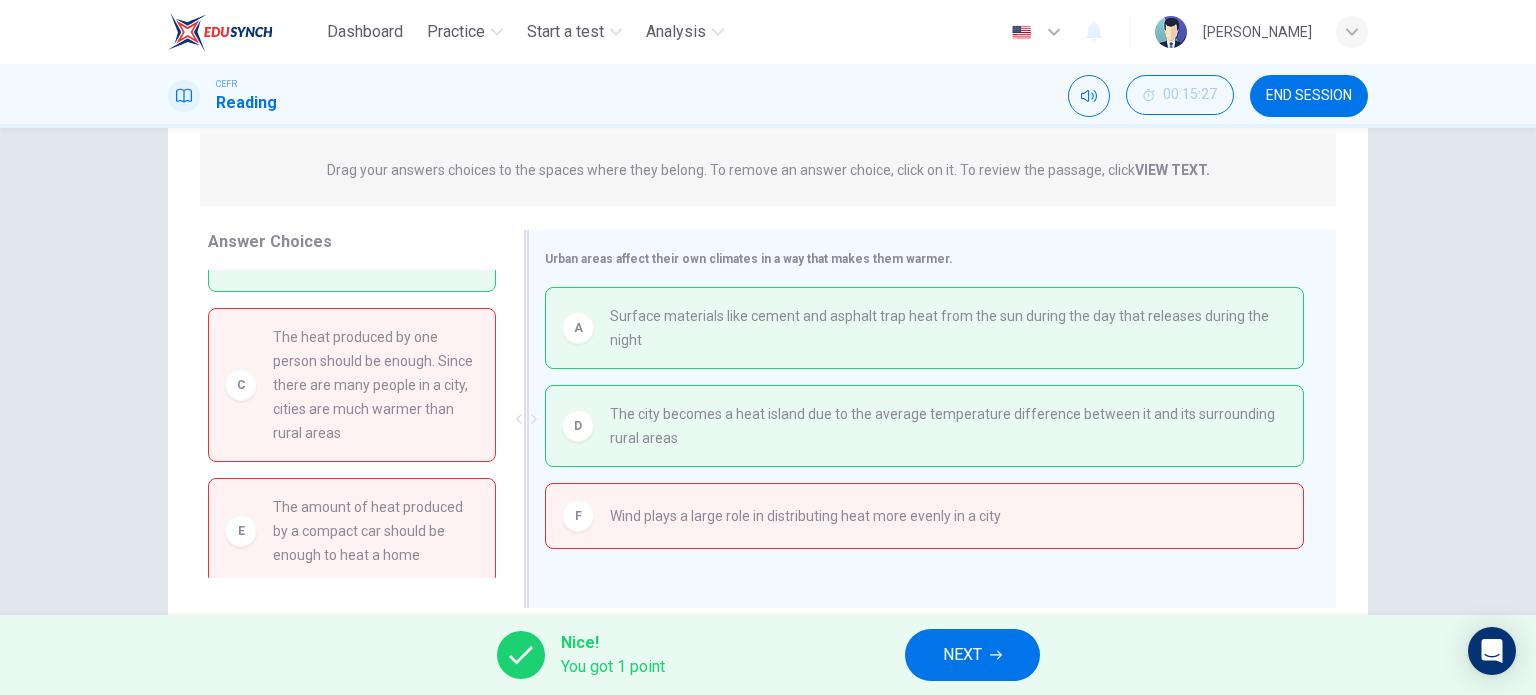 scroll, scrollTop: 240, scrollLeft: 0, axis: vertical 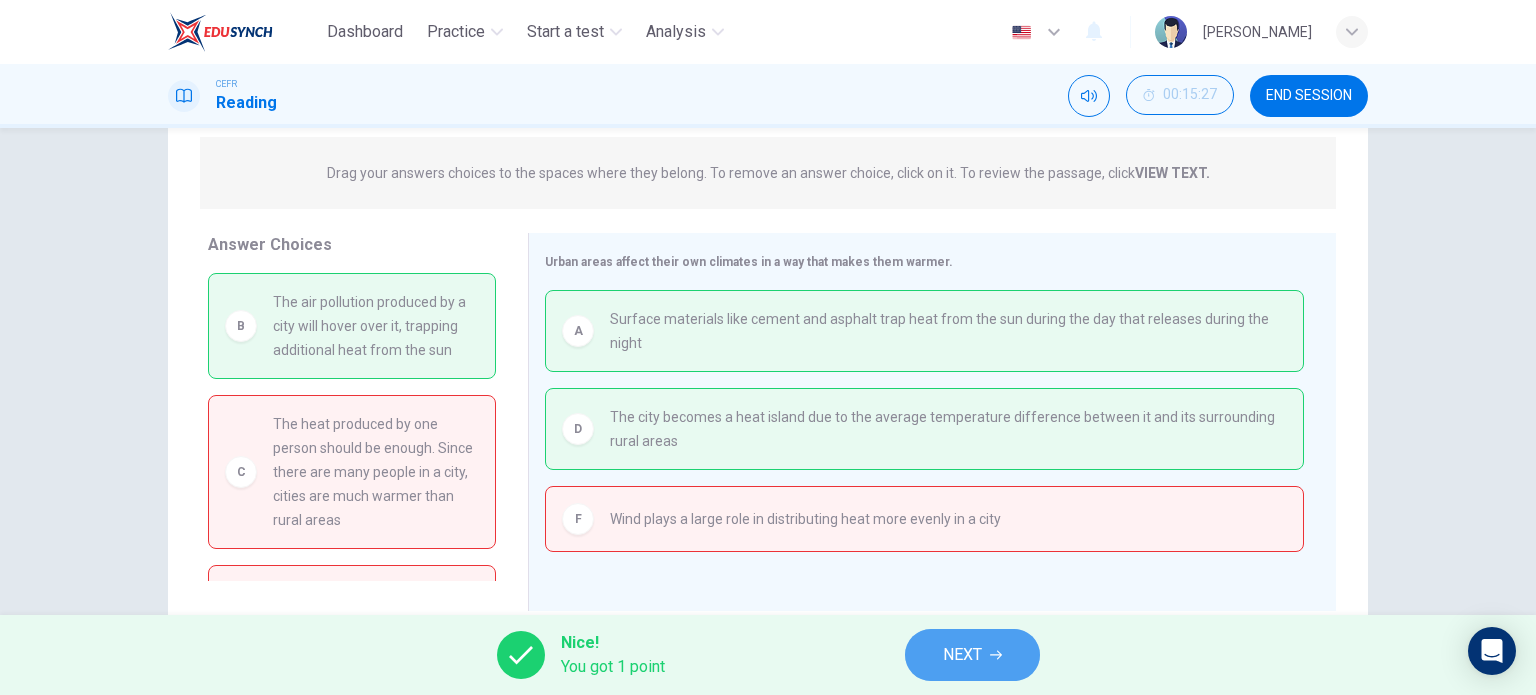 click on "NEXT" at bounding box center (972, 655) 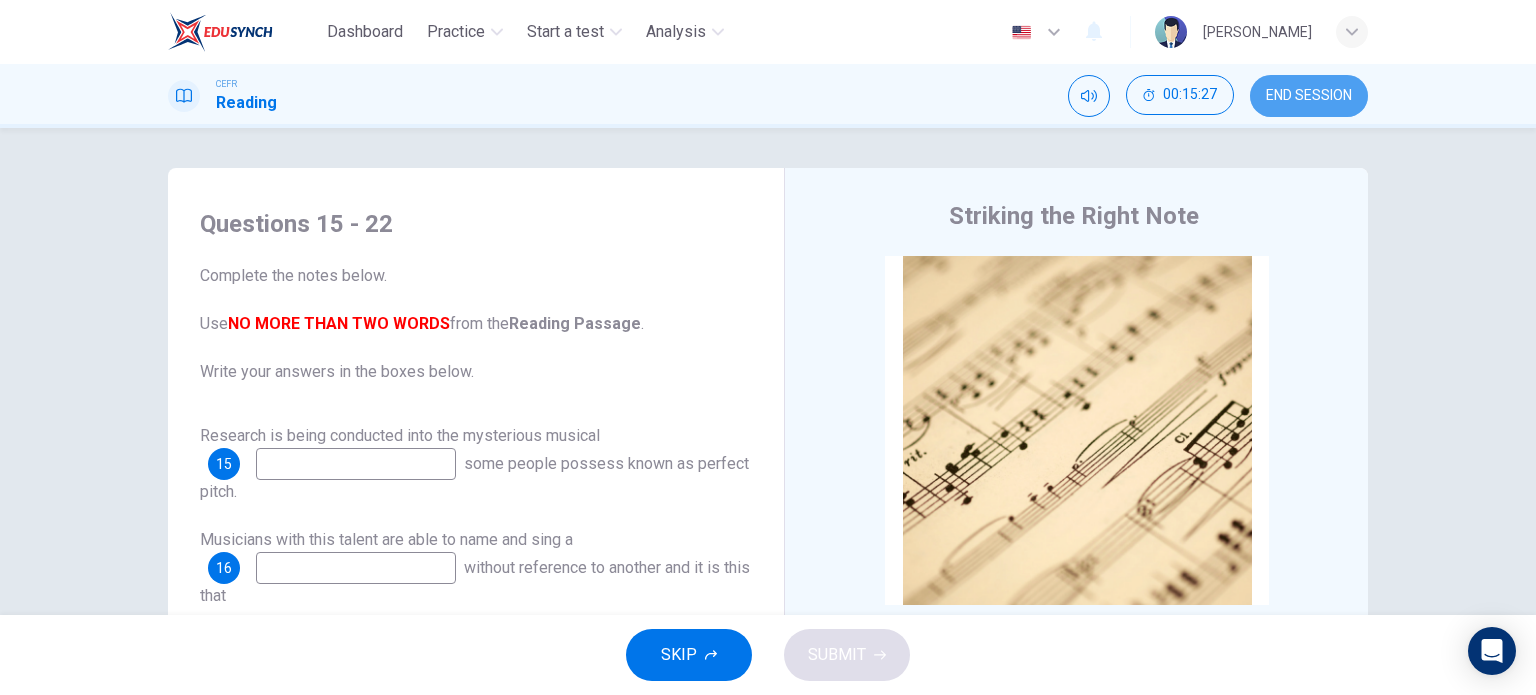 click on "END SESSION" at bounding box center (1309, 96) 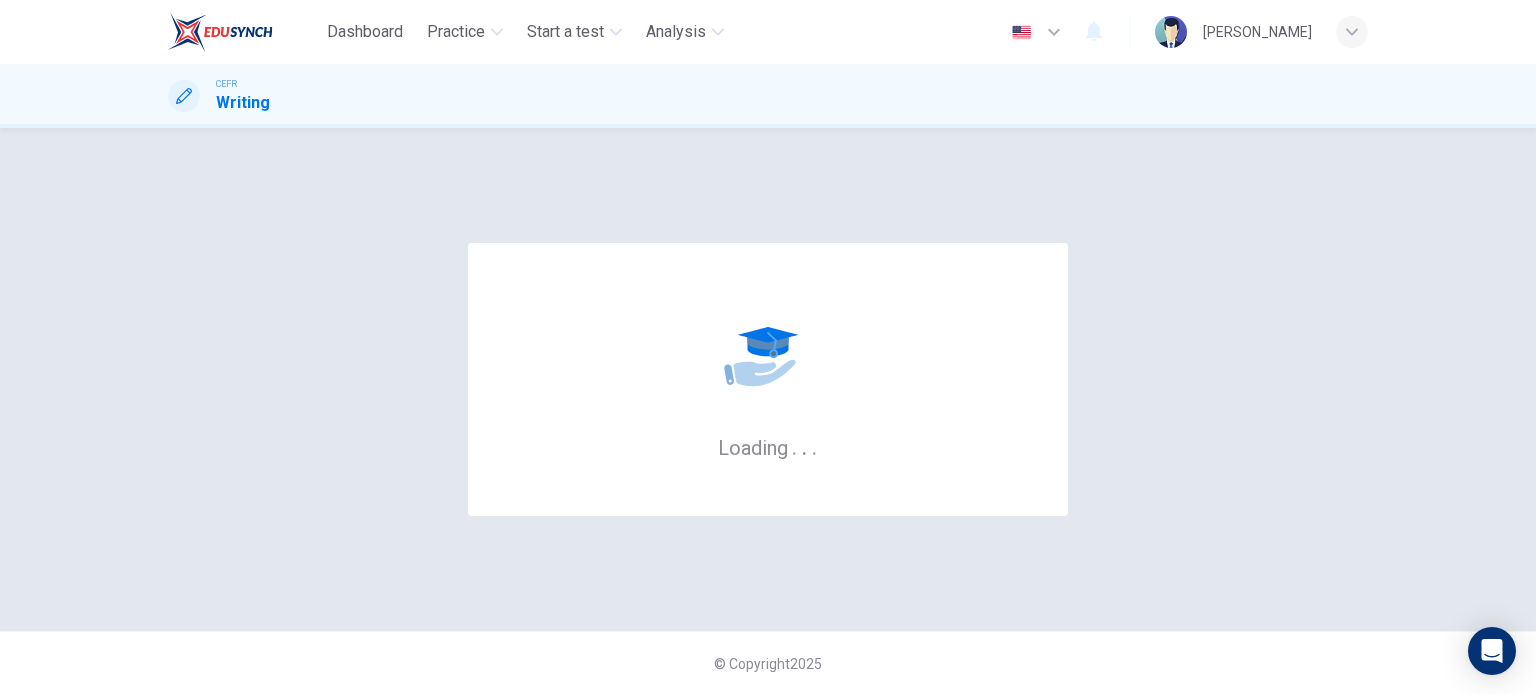 scroll, scrollTop: 0, scrollLeft: 0, axis: both 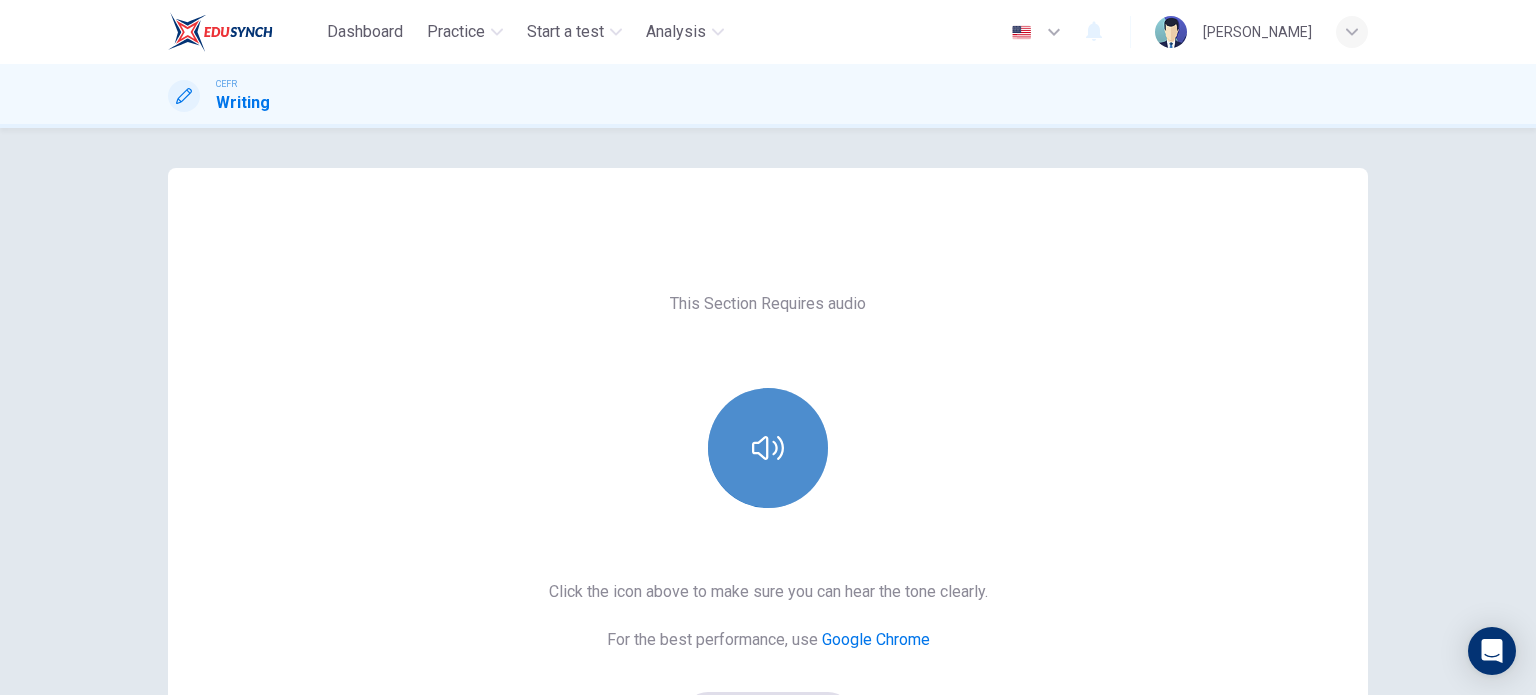 click at bounding box center (768, 448) 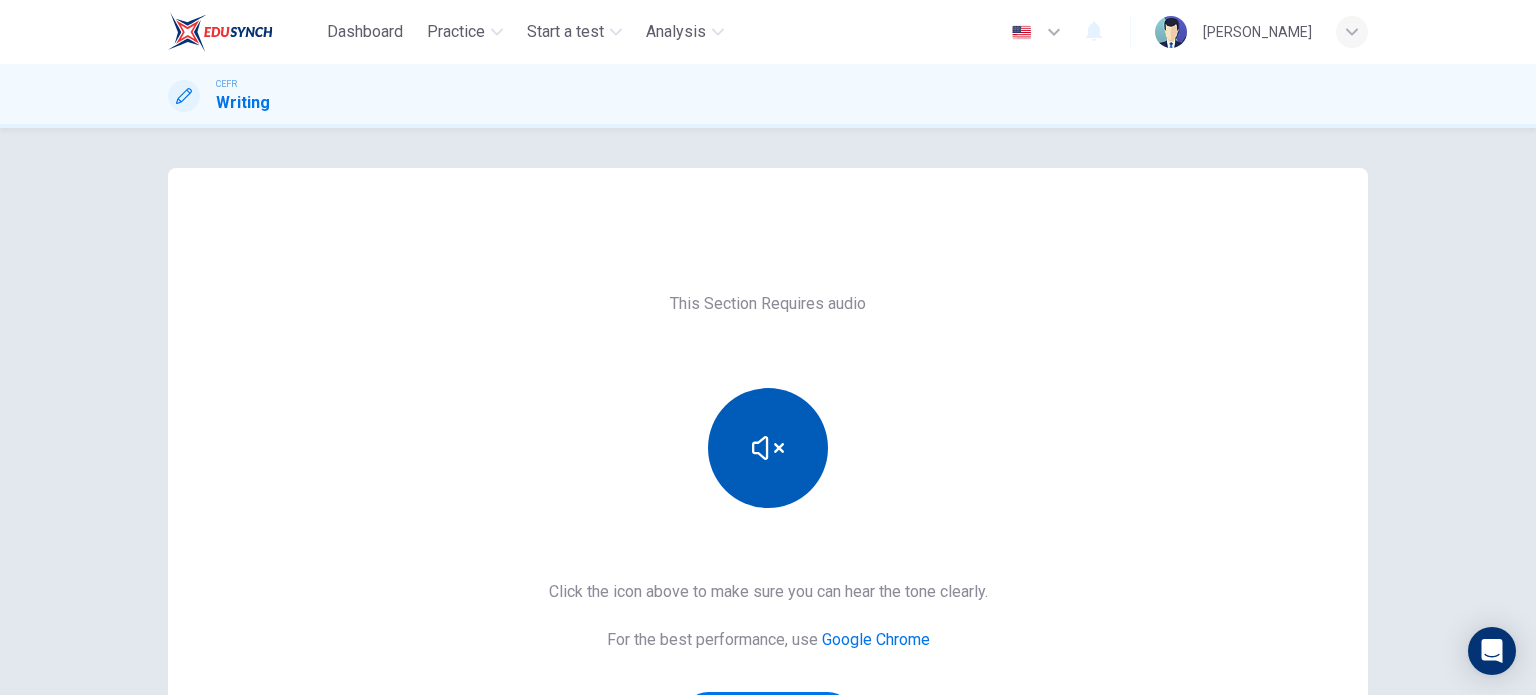 scroll, scrollTop: 272, scrollLeft: 0, axis: vertical 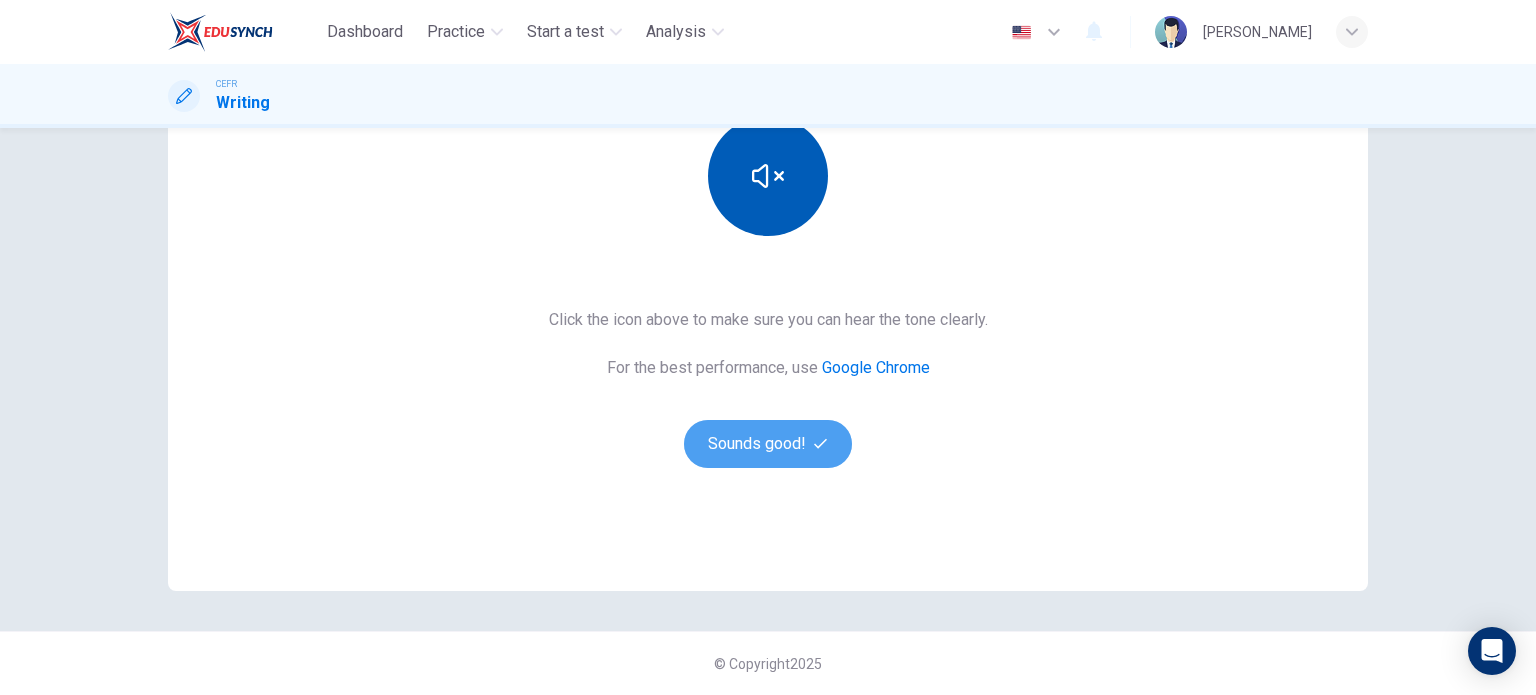 click on "Sounds good!" at bounding box center [768, 444] 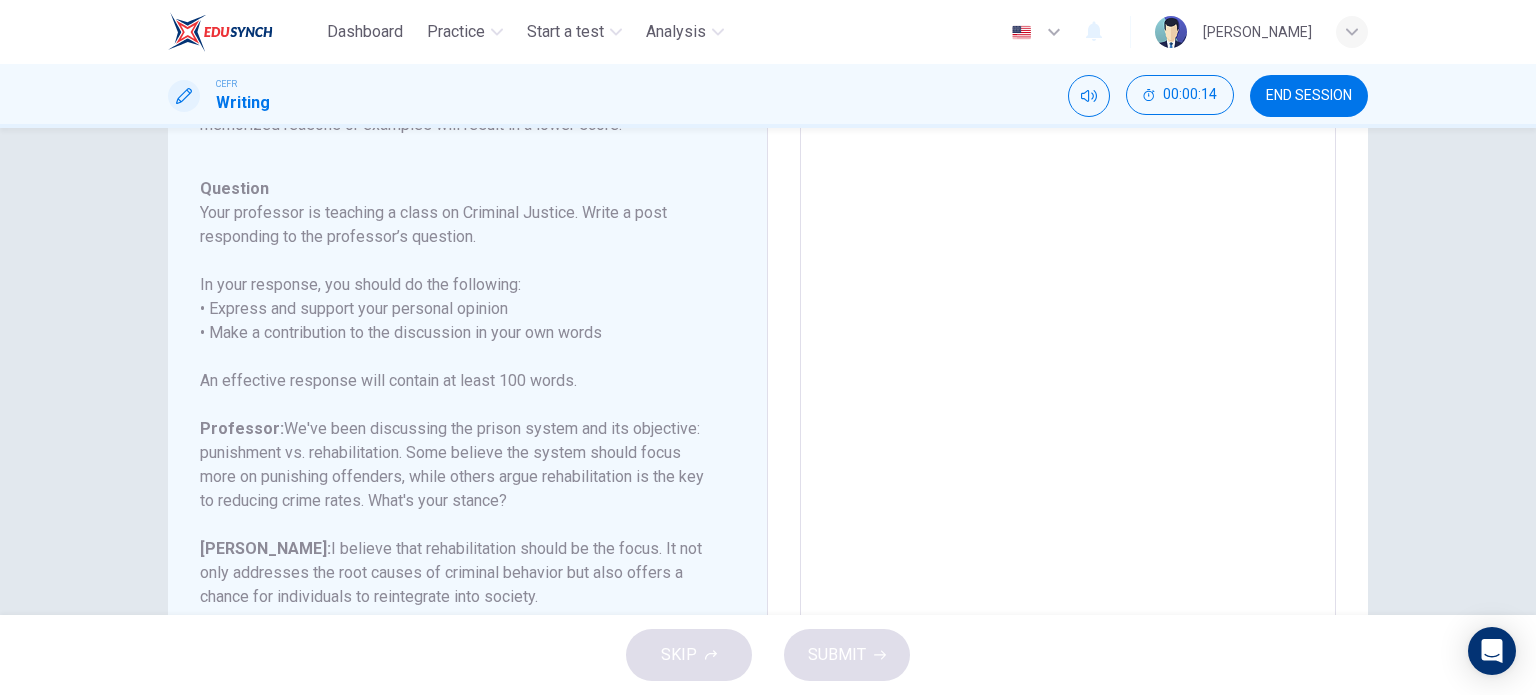 scroll, scrollTop: 221, scrollLeft: 0, axis: vertical 